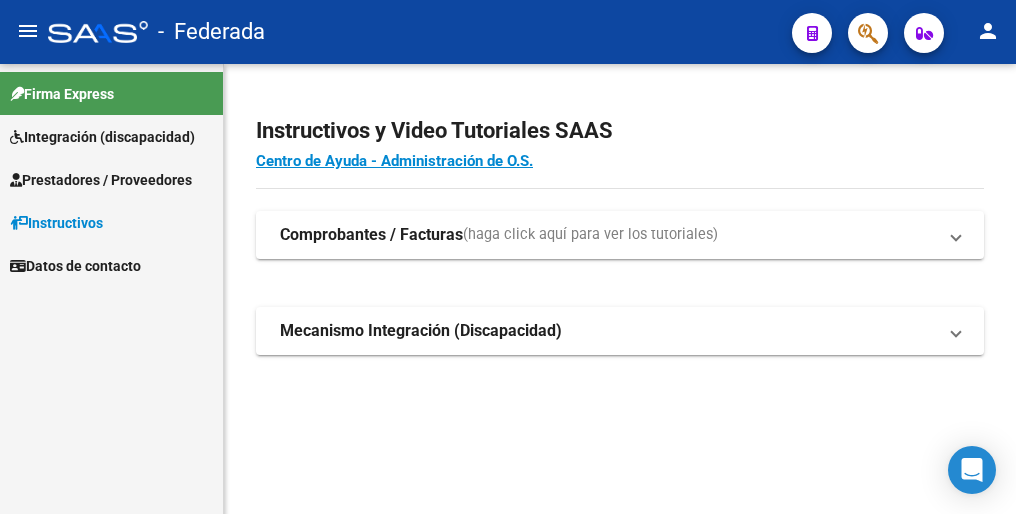 scroll, scrollTop: 0, scrollLeft: 0, axis: both 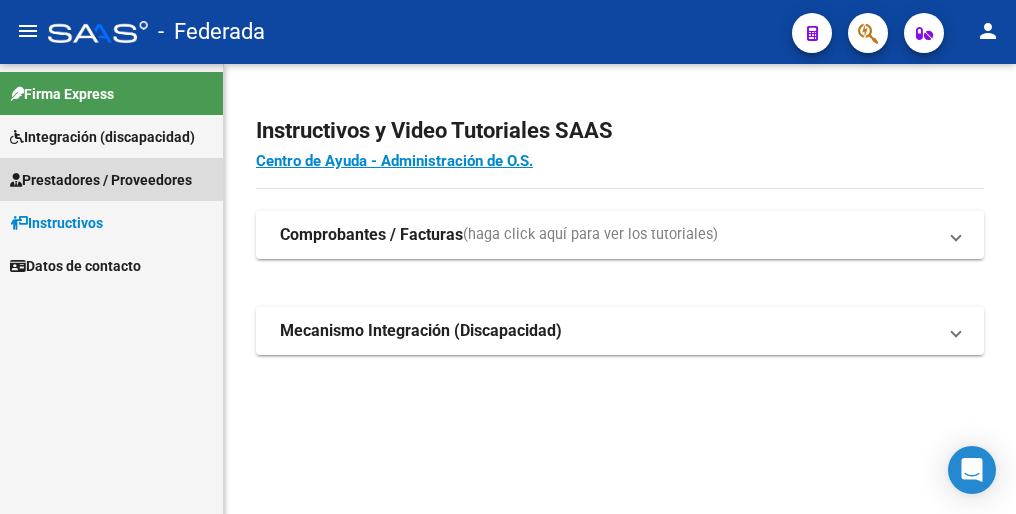 click on "Prestadores / Proveedores" at bounding box center [101, 180] 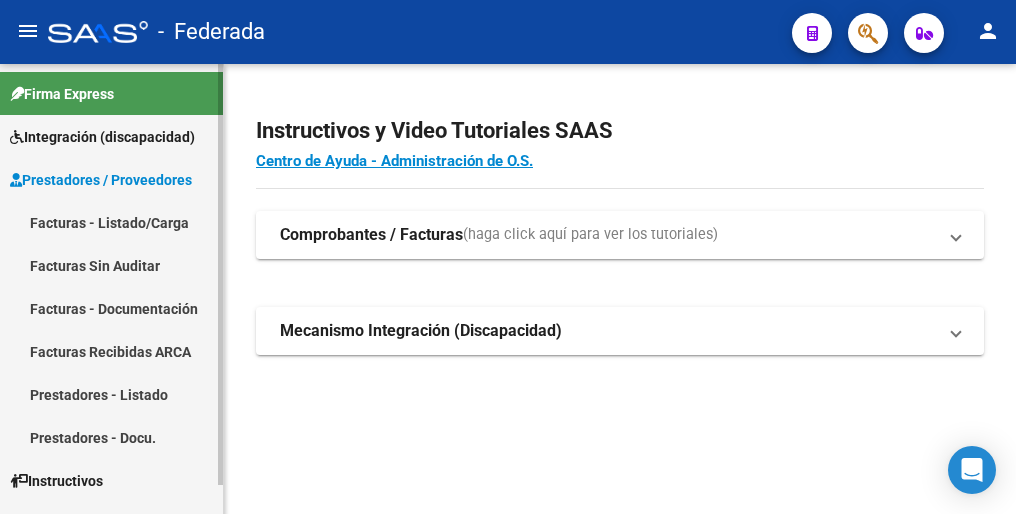 click on "Integración (discapacidad)" at bounding box center (102, 137) 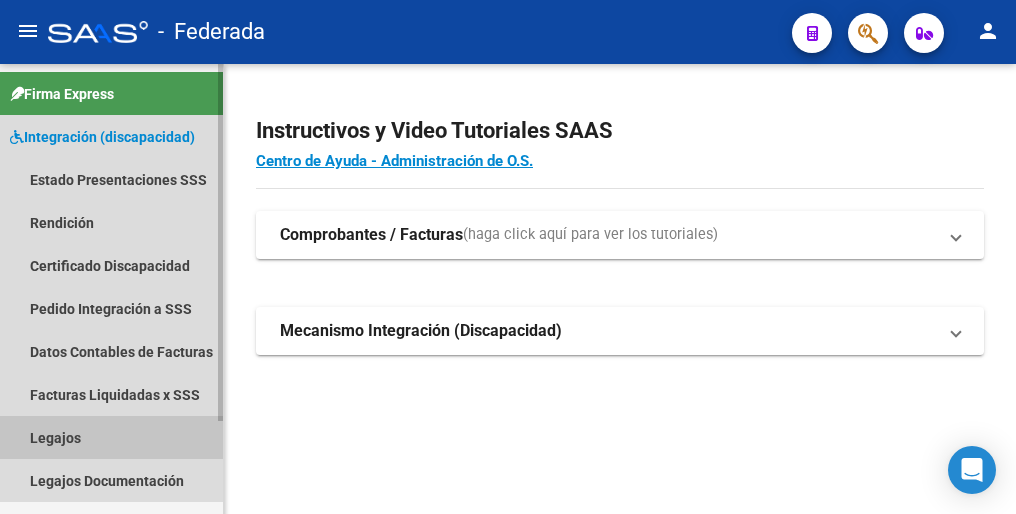 drag, startPoint x: 63, startPoint y: 435, endPoint x: 172, endPoint y: 299, distance: 174.29 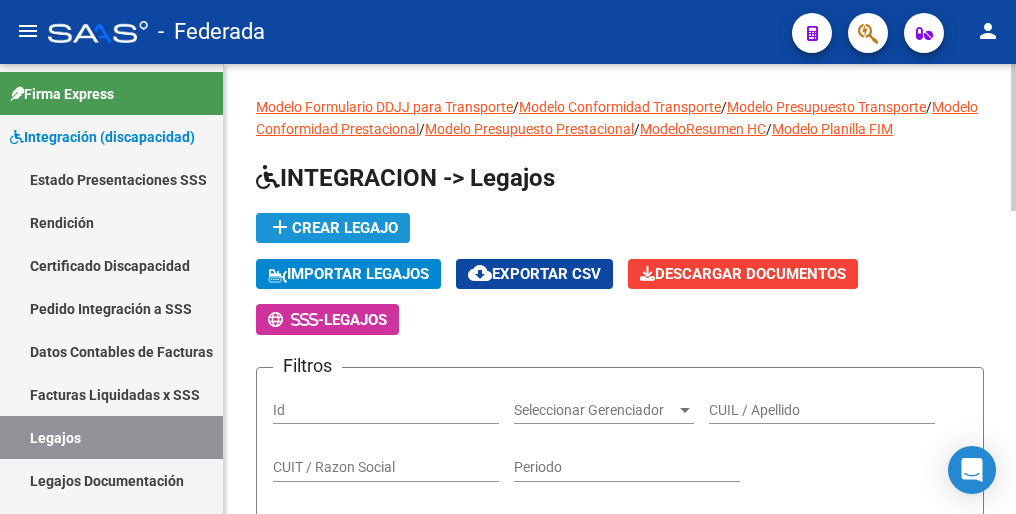 click on "add  Crear Legajo" 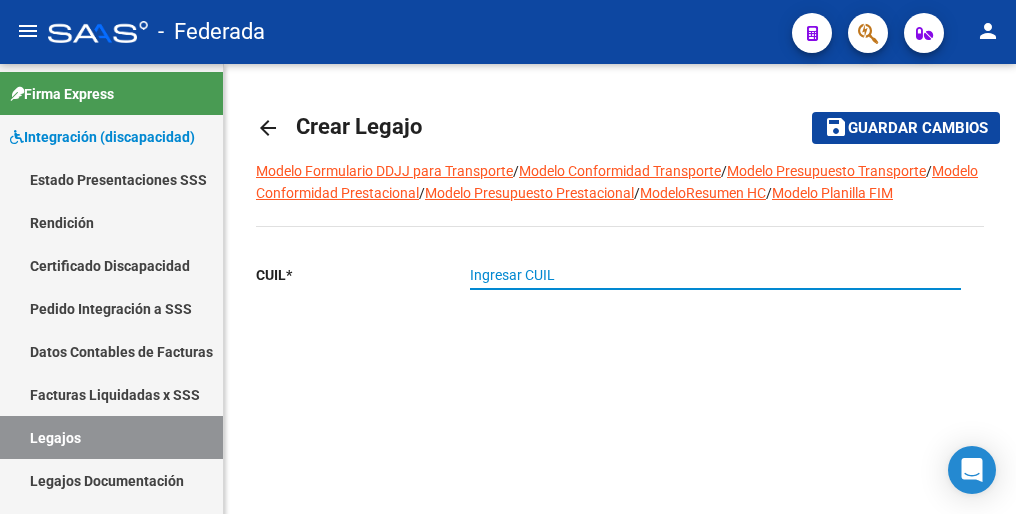 click on "Ingresar CUIL" at bounding box center (715, 275) 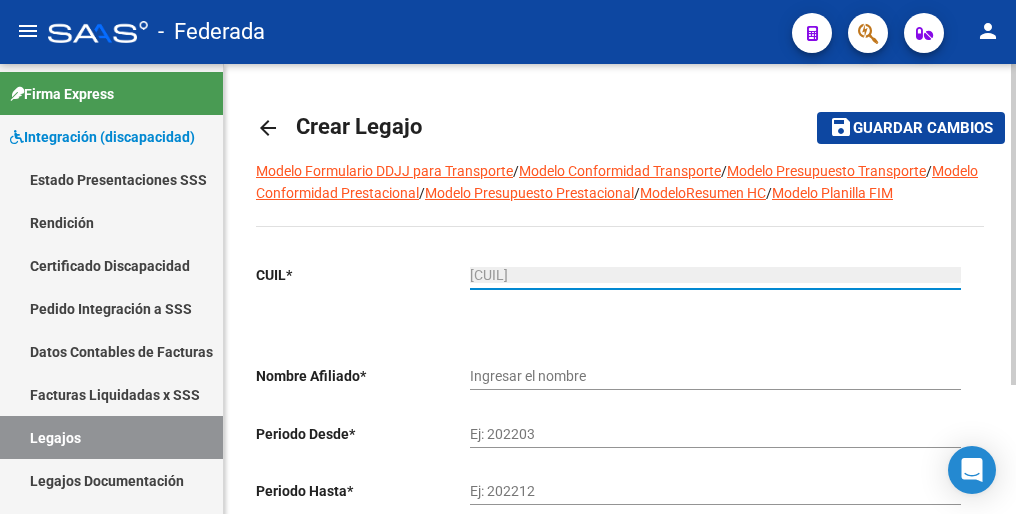 type on "[LAST] [LAST] [FIRST] [FIRST]" 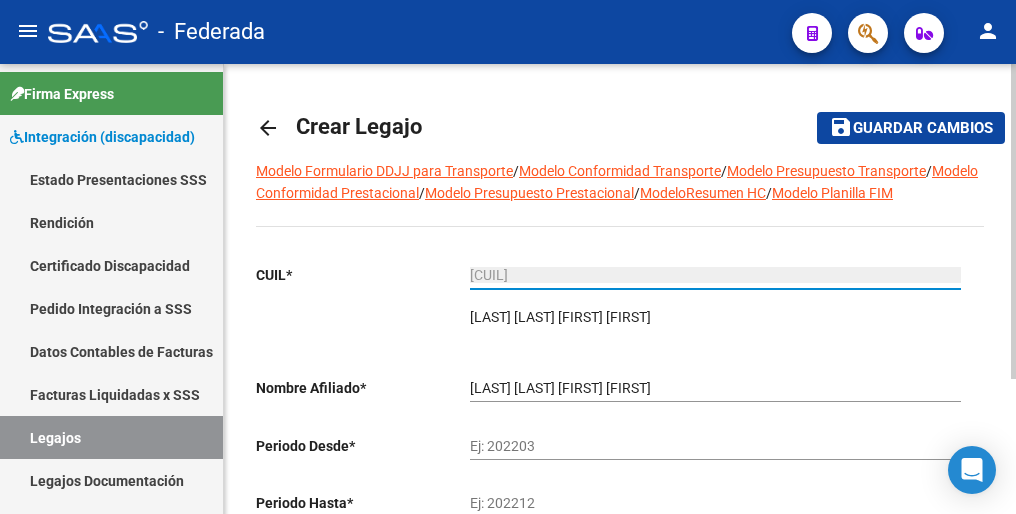type on "[CUIL]" 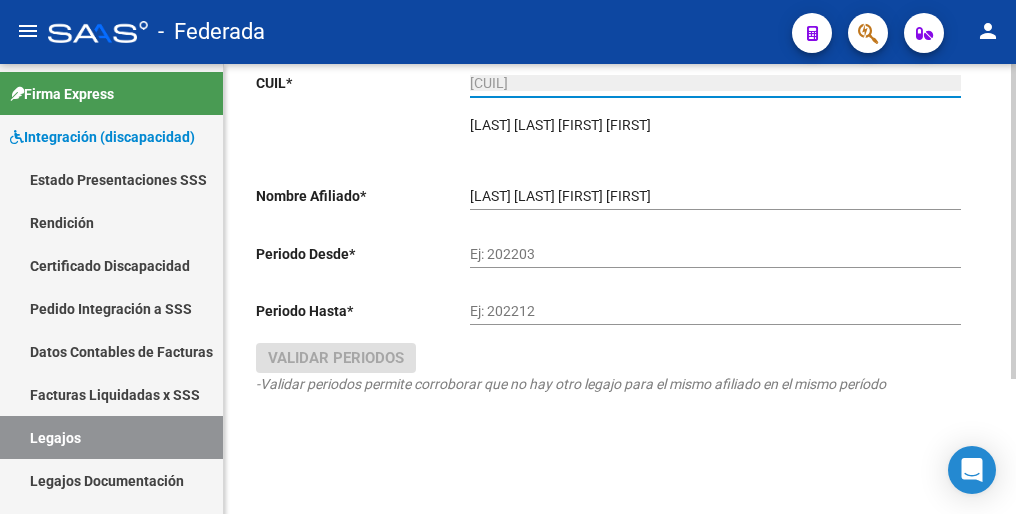 scroll, scrollTop: 192, scrollLeft: 0, axis: vertical 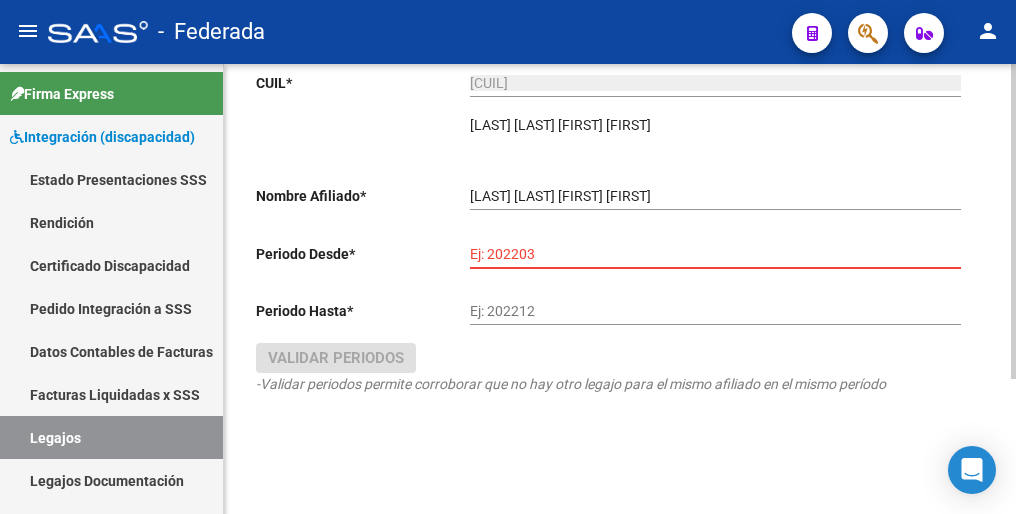 paste on "202502" 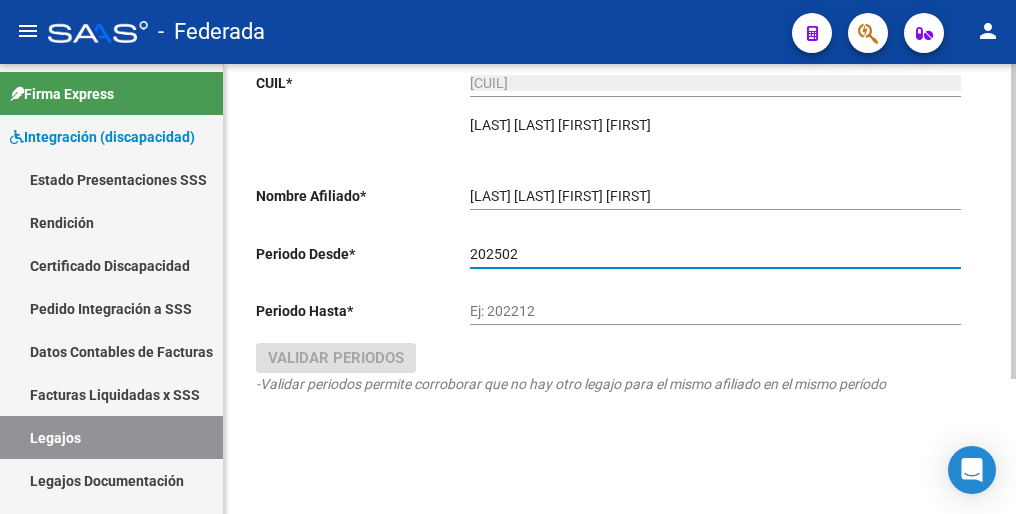 type on "202502" 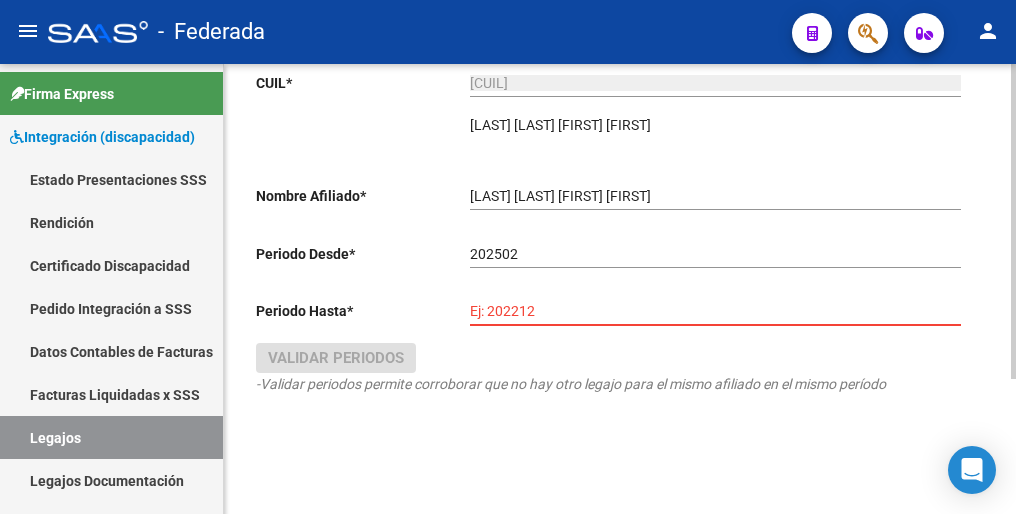 paste on "202512" 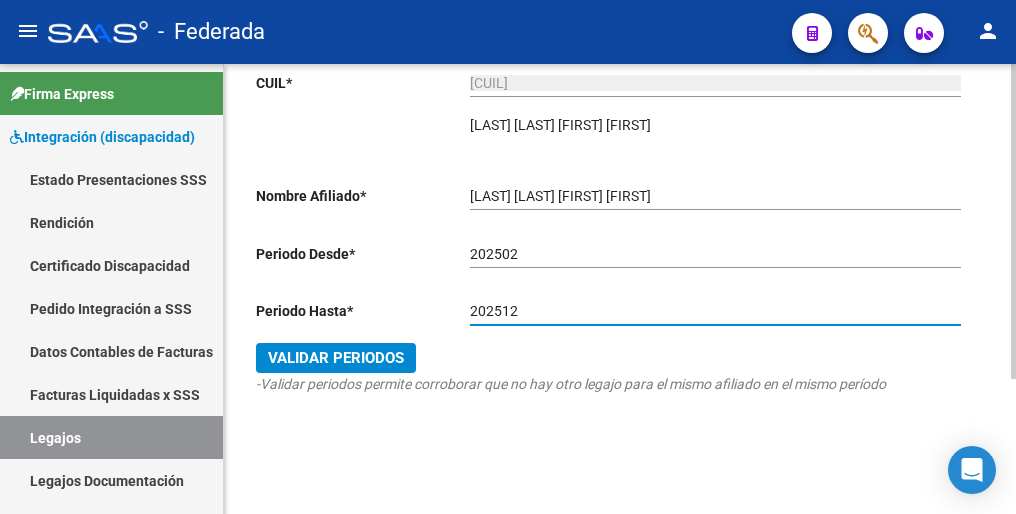 type on "202512" 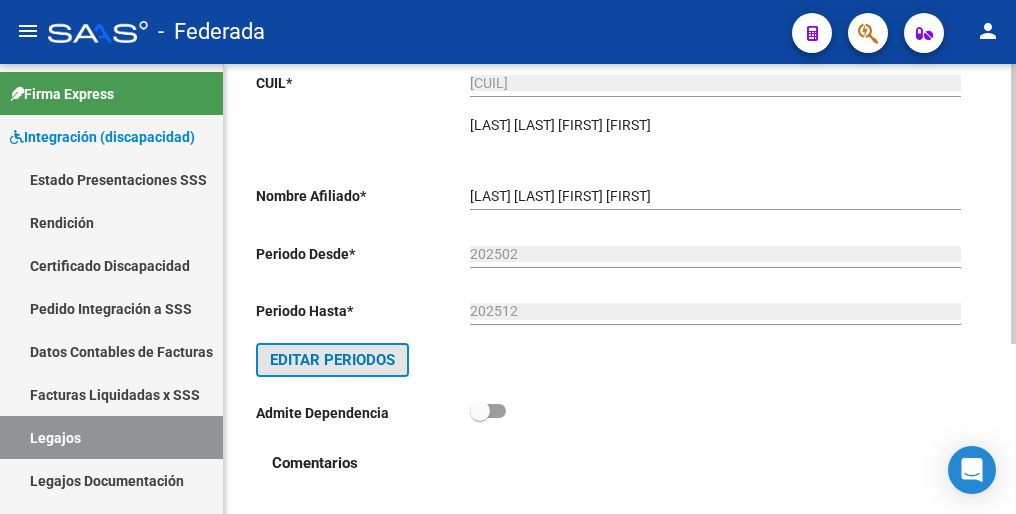 click on "Editar Periodos" 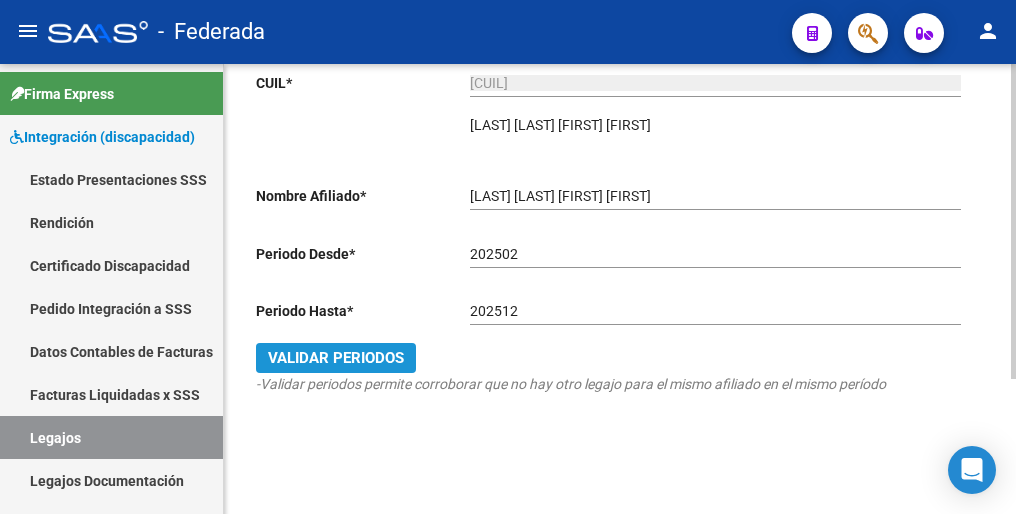 click on "Validar Periodos" 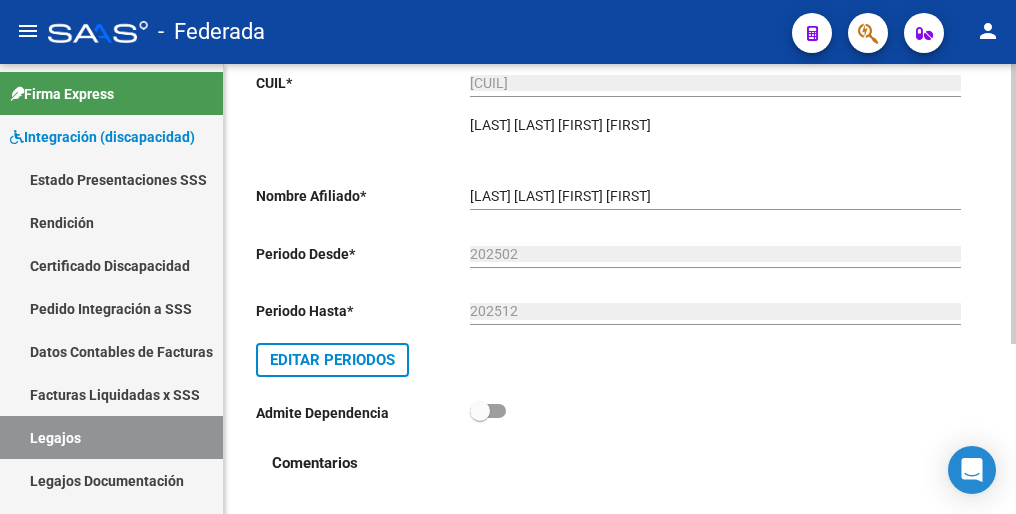 scroll, scrollTop: 0, scrollLeft: 0, axis: both 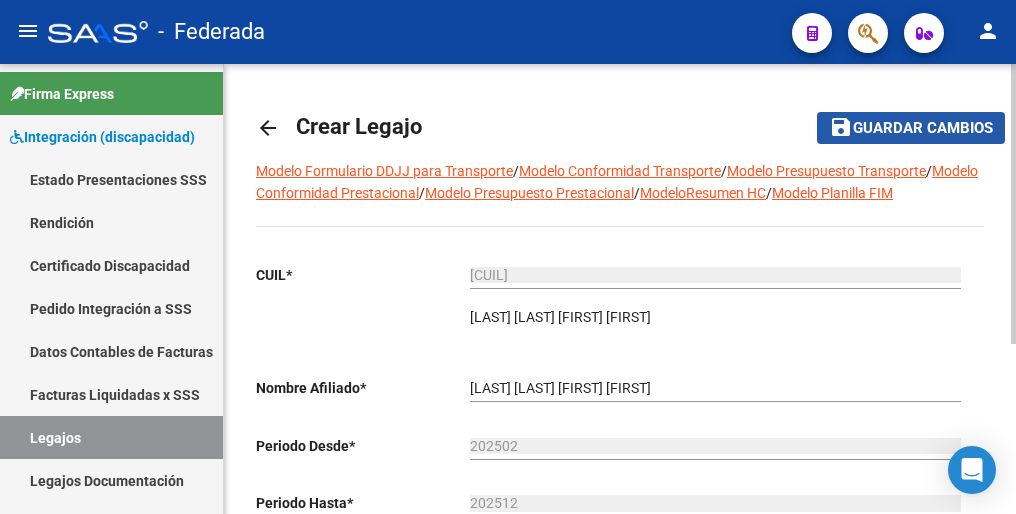 click on "Guardar cambios" 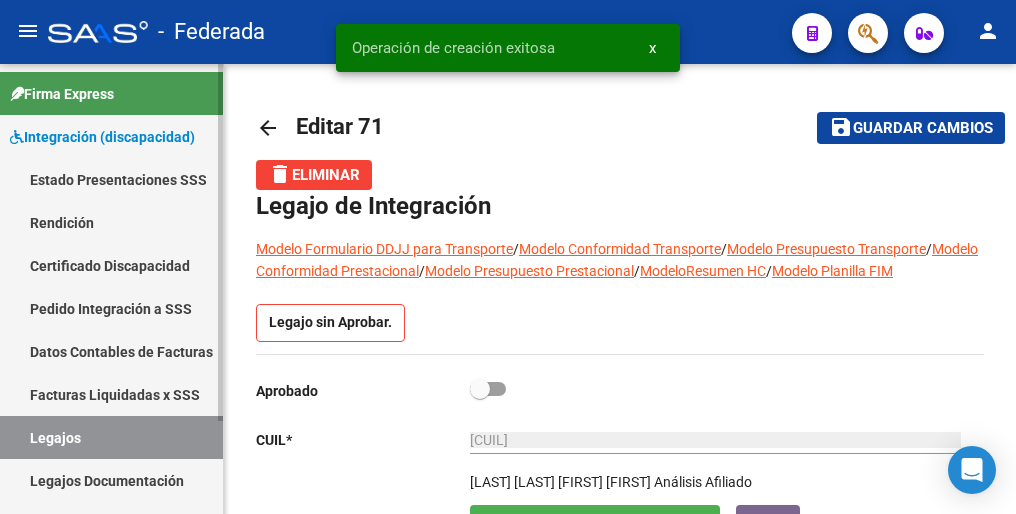 click on "Legajos" at bounding box center (111, 437) 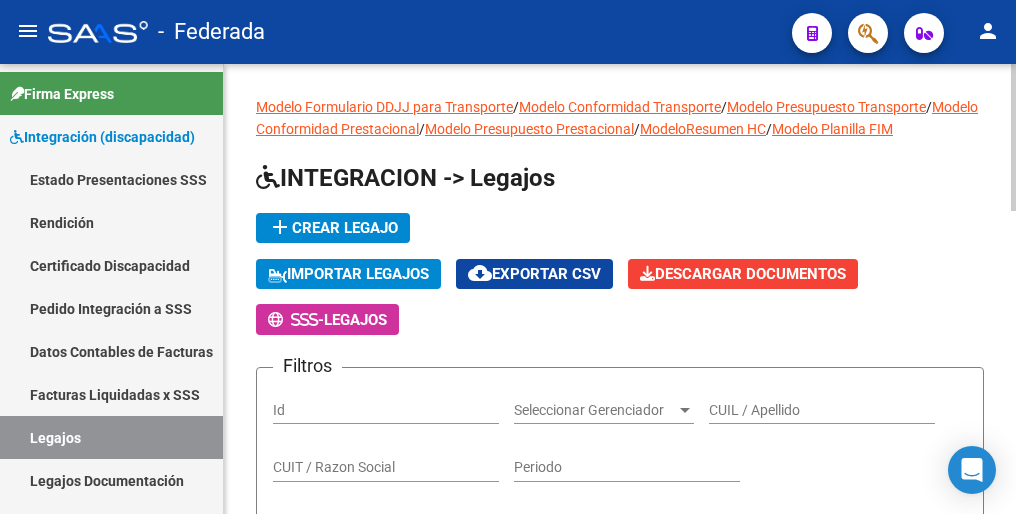 click on "add  Crear Legajo" 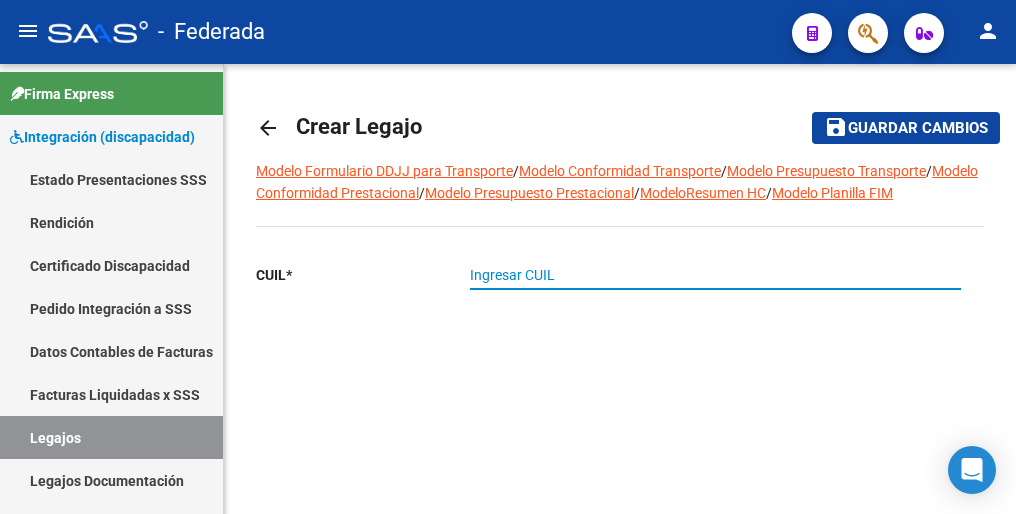 click on "Ingresar CUIL" at bounding box center (715, 275) 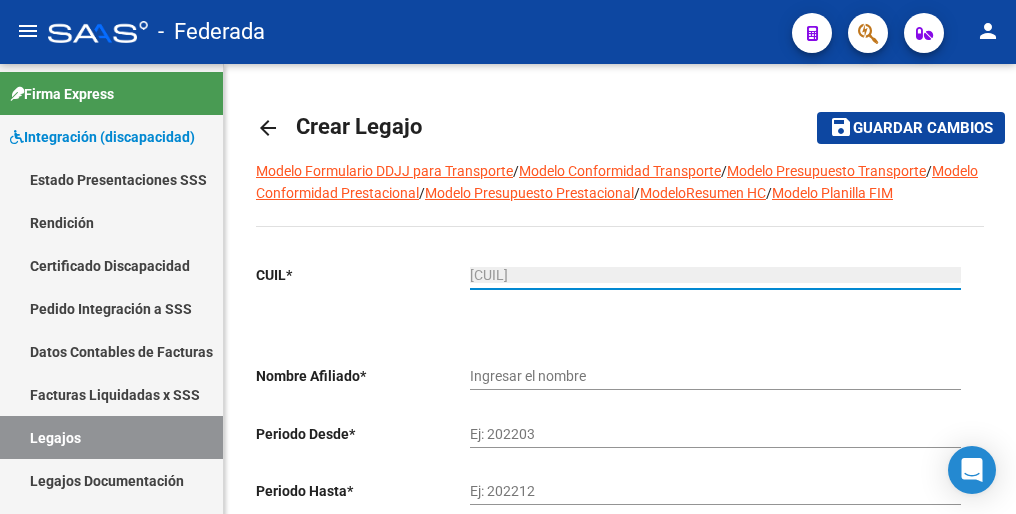type on "[LAST] [LAST] [FIRST]" 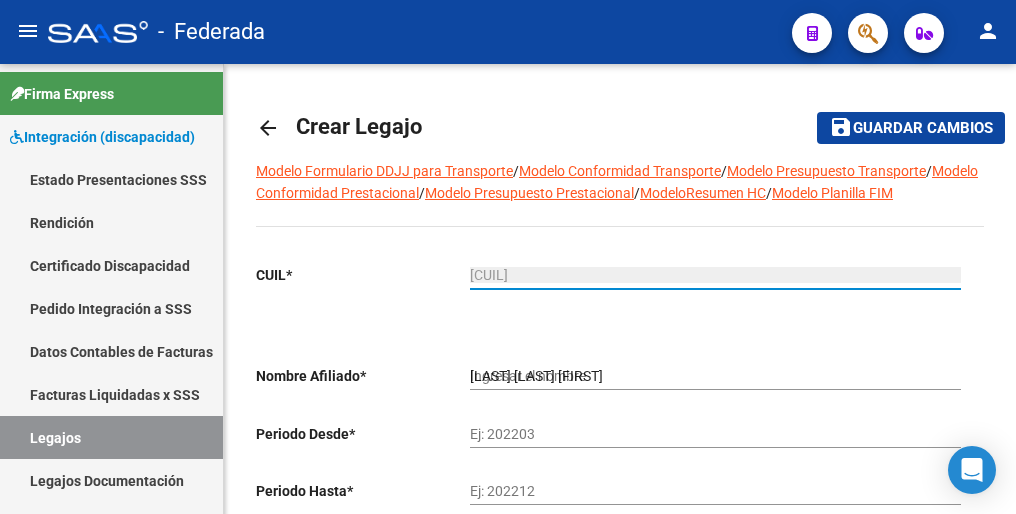 type on "[CUIL]" 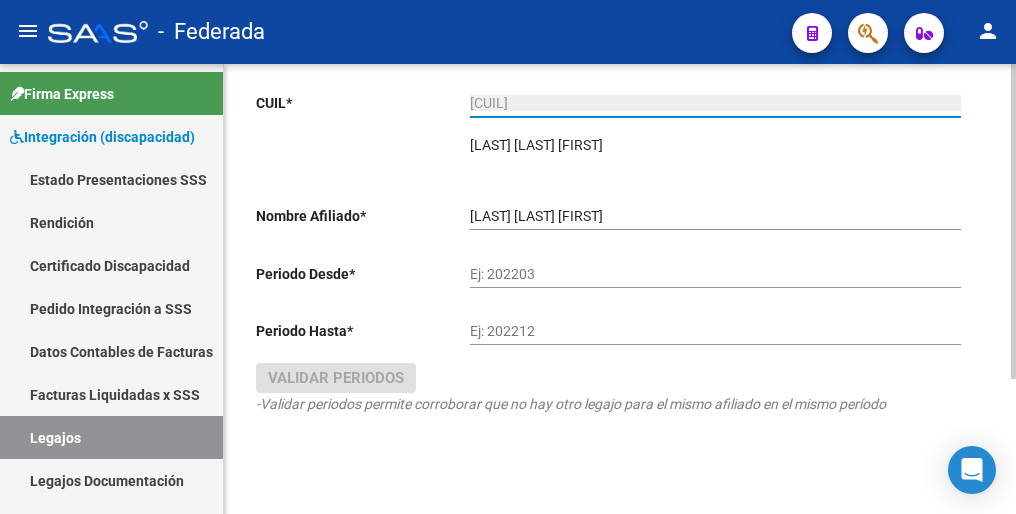 scroll, scrollTop: 192, scrollLeft: 0, axis: vertical 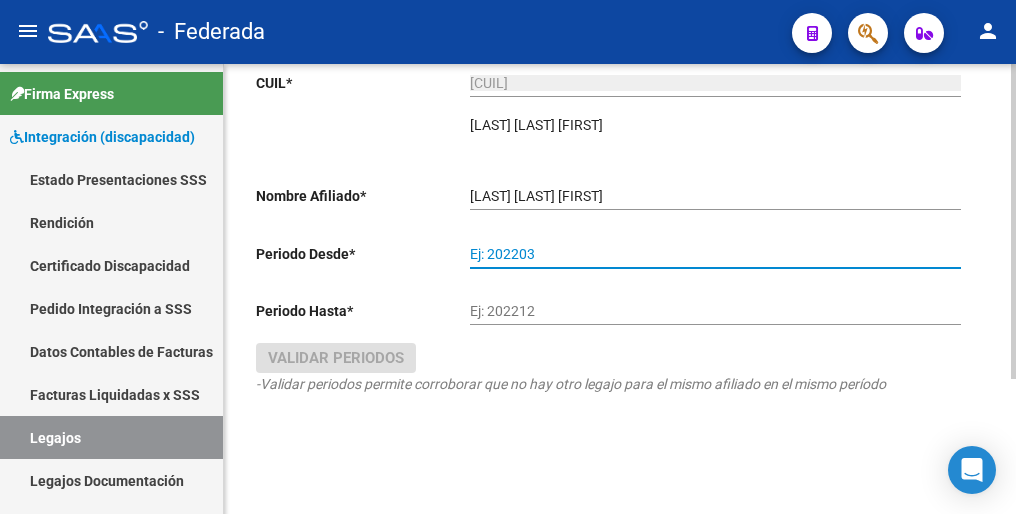 click on "Ej: 202203" at bounding box center (715, 254) 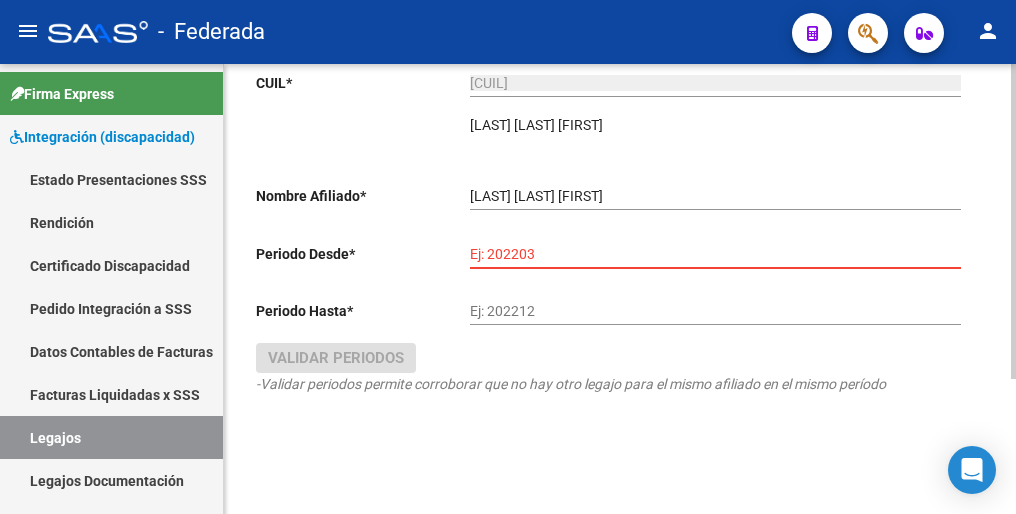 paste on "202503" 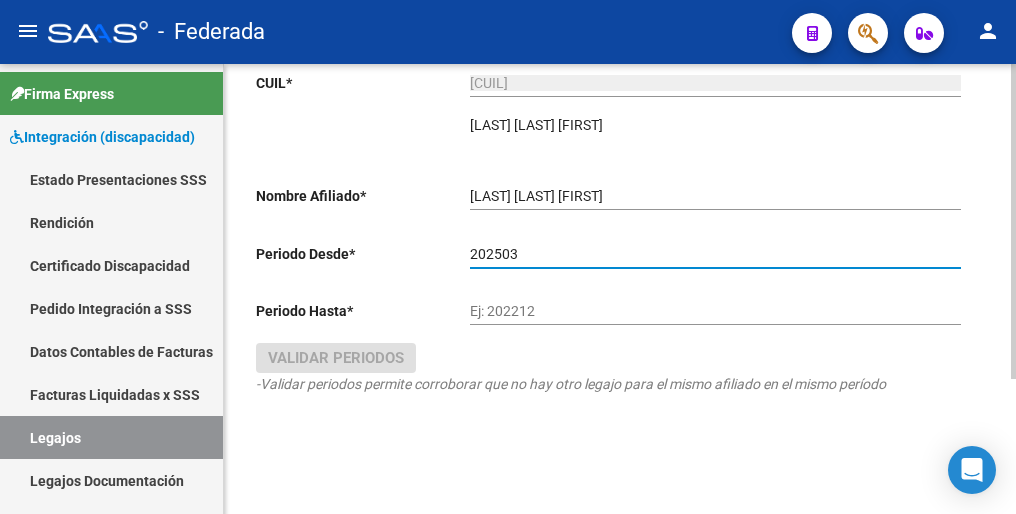 type on "202503" 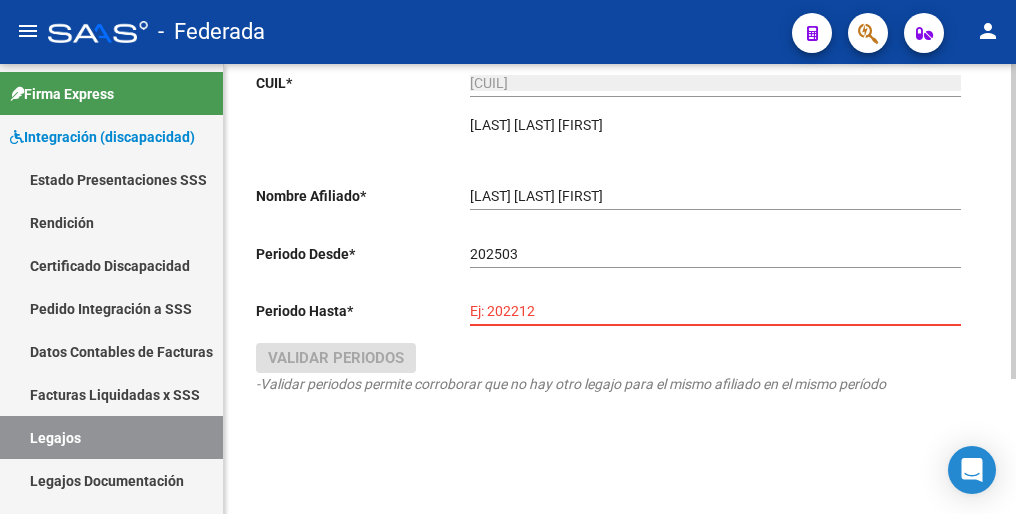 paste on "202512" 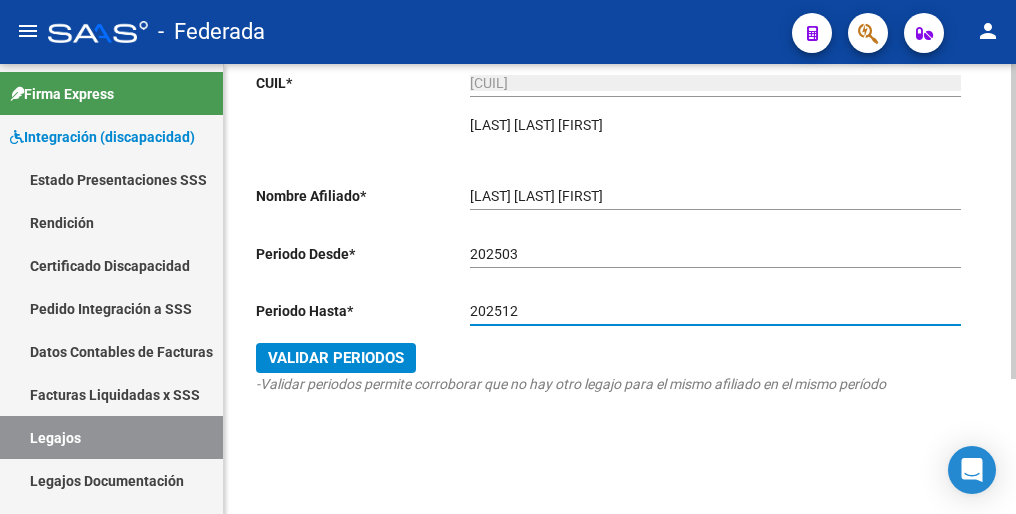 type on "202512" 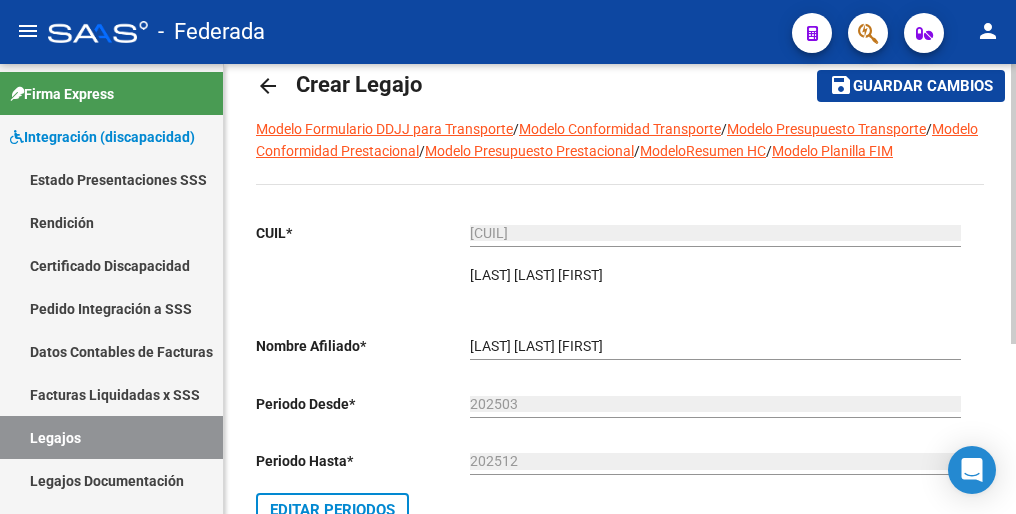 scroll, scrollTop: 0, scrollLeft: 0, axis: both 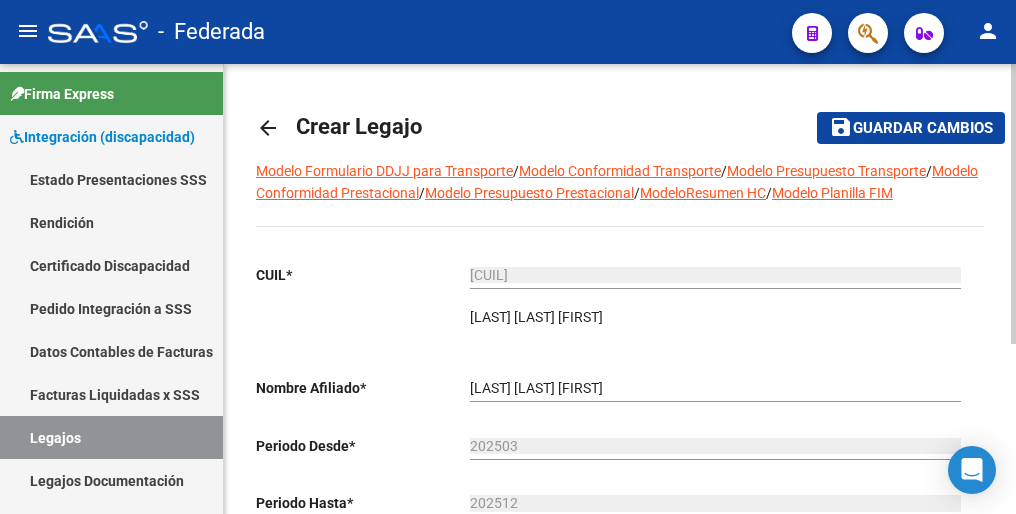 click on "Guardar cambios" 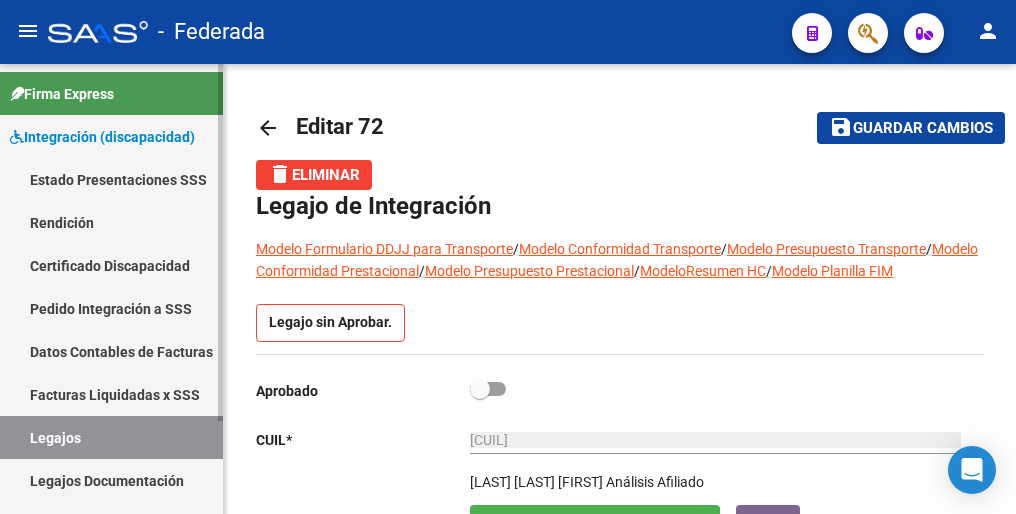 click on "Legajos" at bounding box center [111, 437] 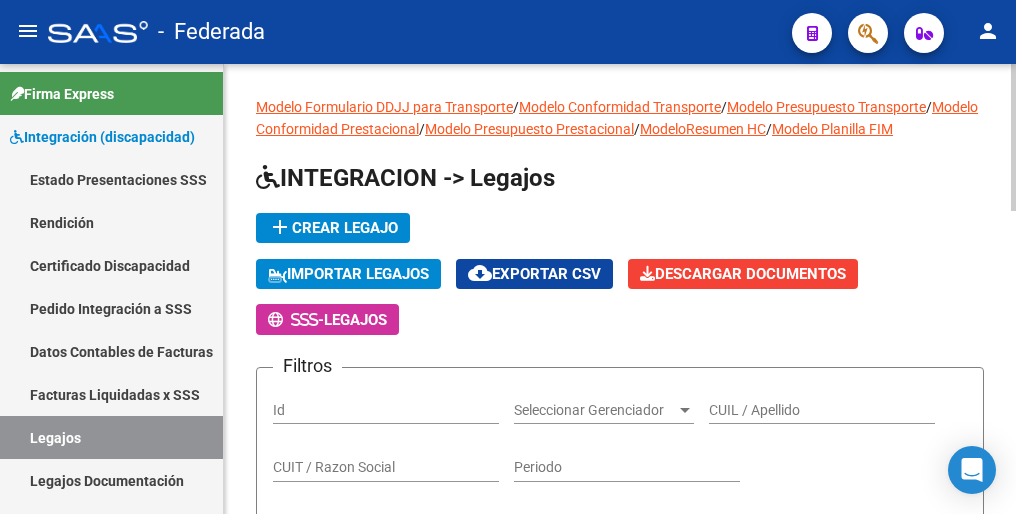 click on "add  Crear Legajo" 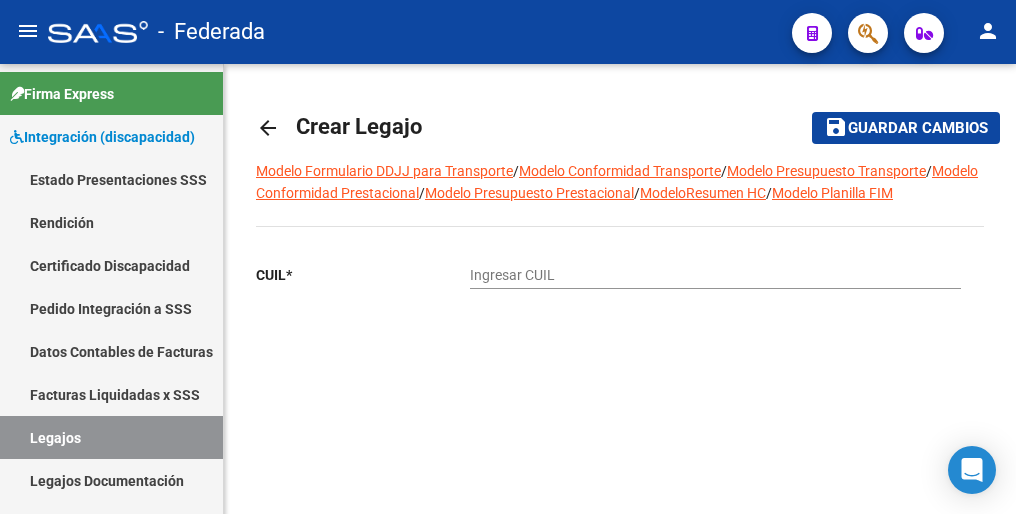 click on "Ingresar CUIL" at bounding box center [715, 275] 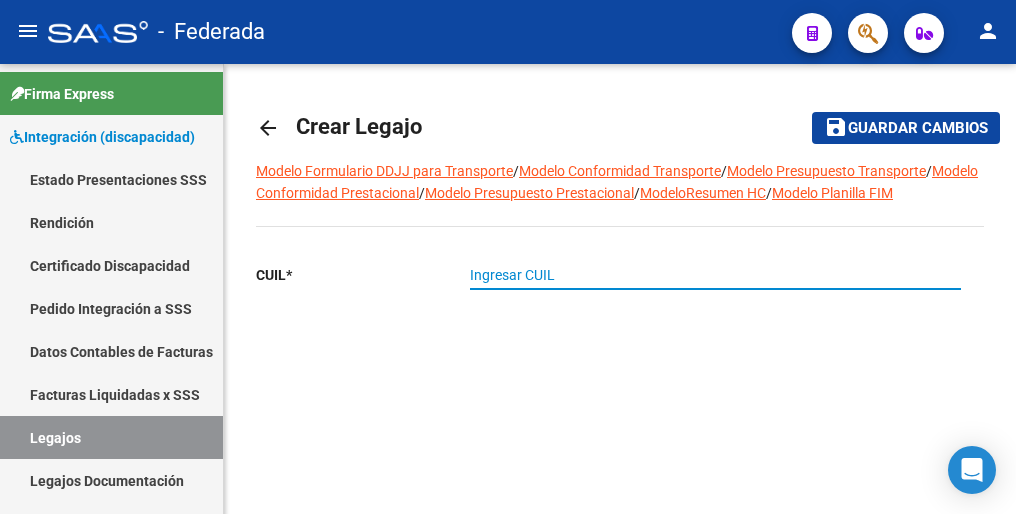 paste on "[CUIL]" 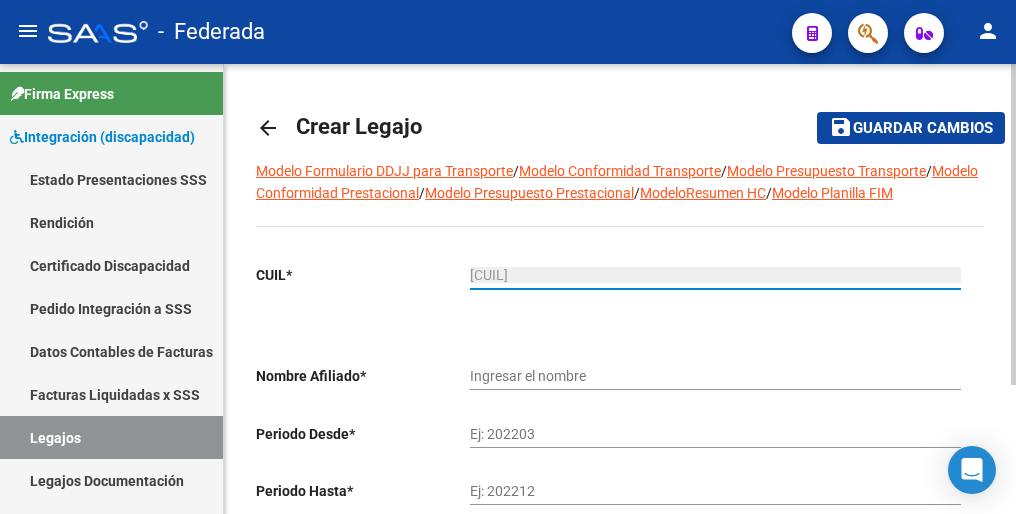 type on "[LAST] [LAST] [FIRST] [FIRST]" 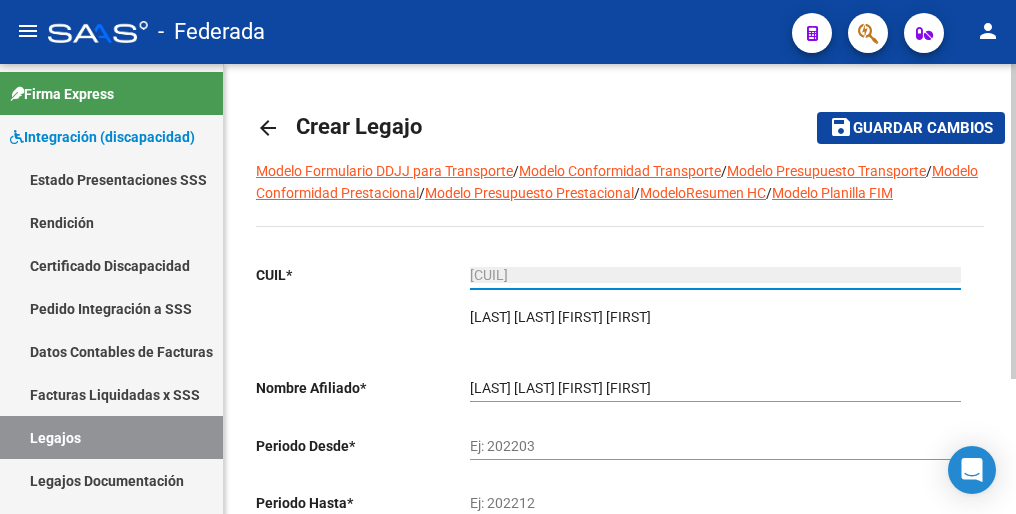 scroll, scrollTop: 100, scrollLeft: 0, axis: vertical 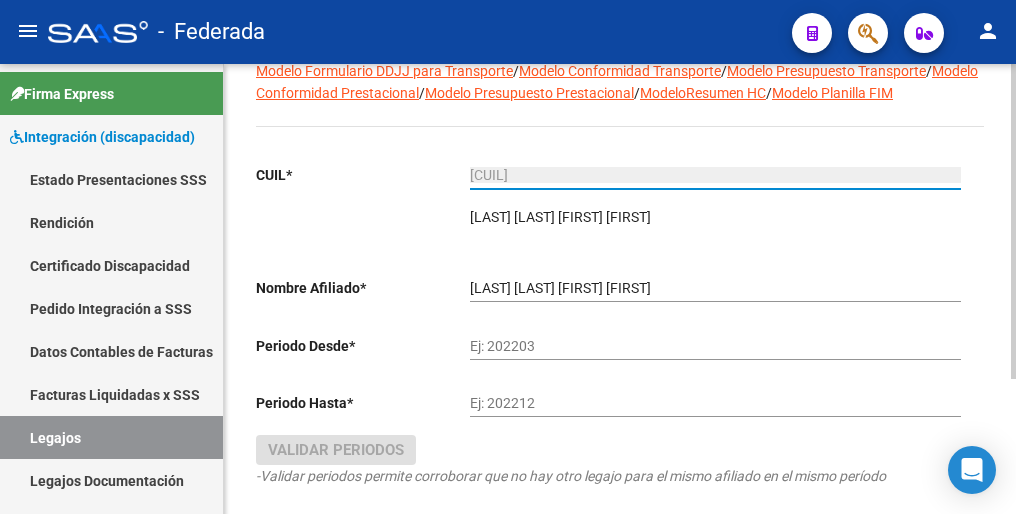 type on "[CUIL]" 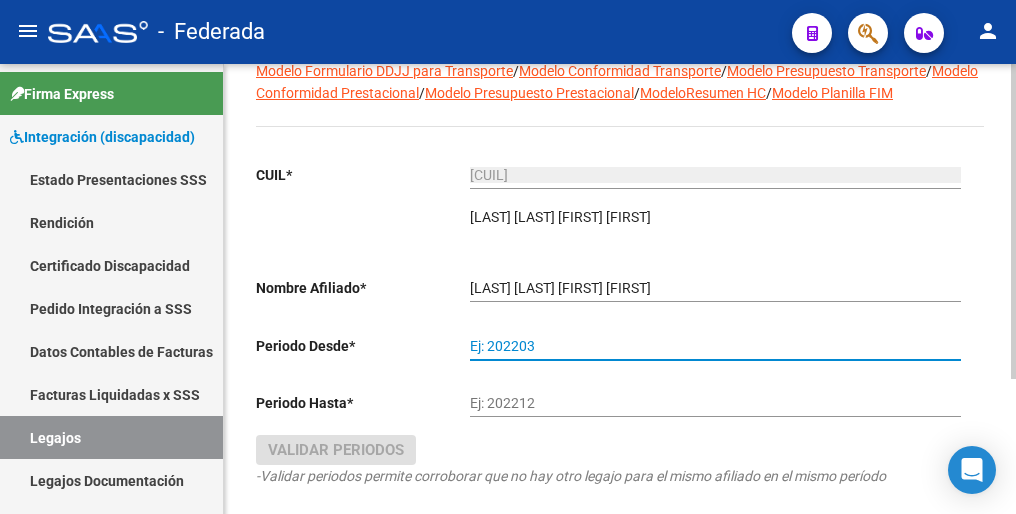 click on "Ej: 202203" at bounding box center (715, 346) 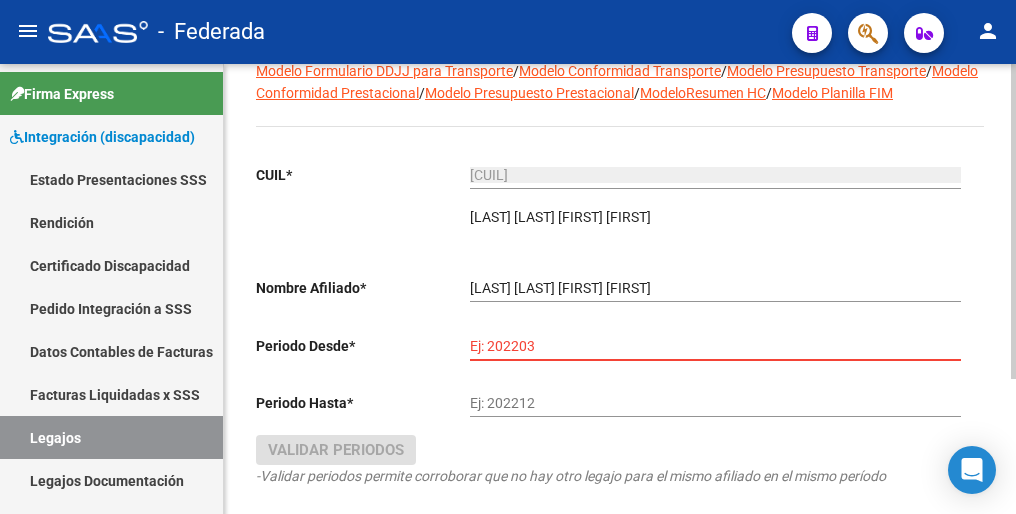 click on "Ej: 202212" at bounding box center (715, 403) 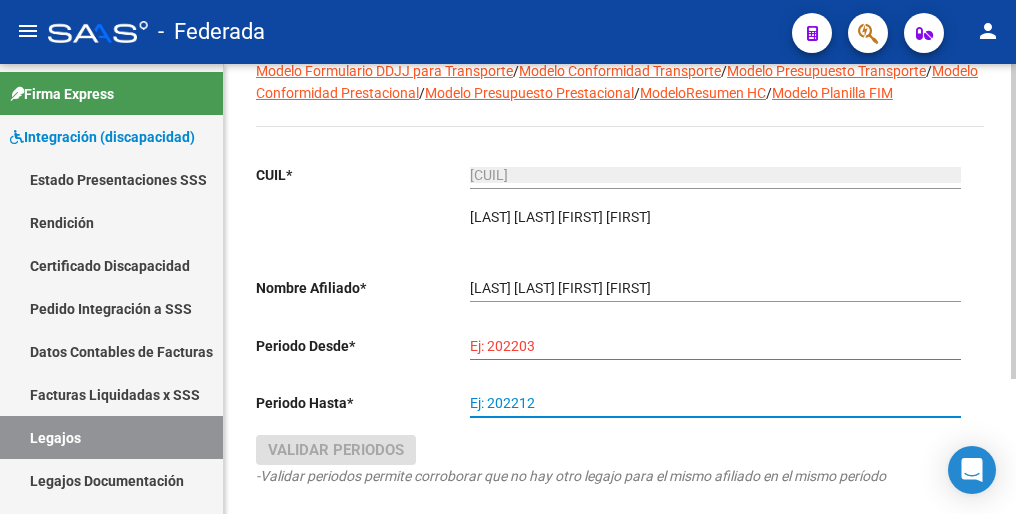 click on "Ej: 202203" at bounding box center (715, 346) 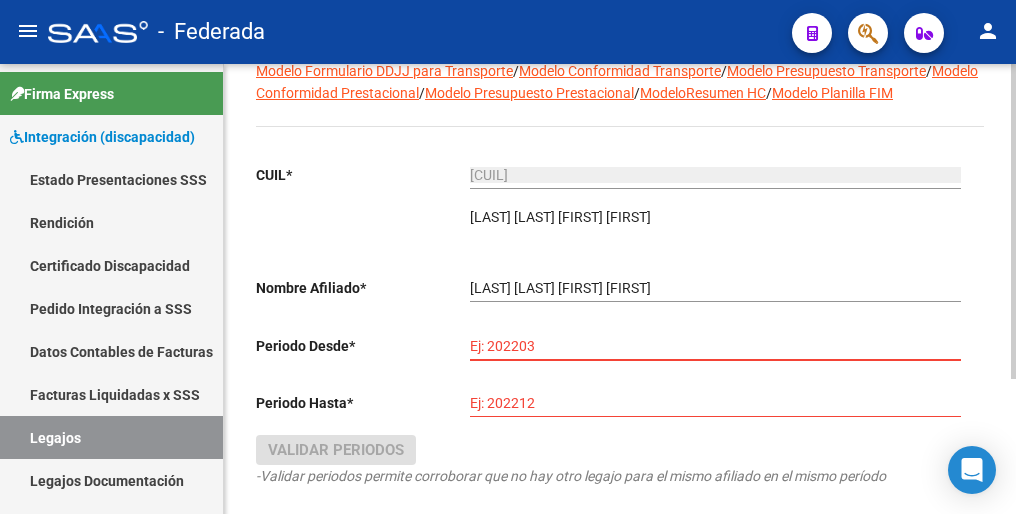 paste on "202501" 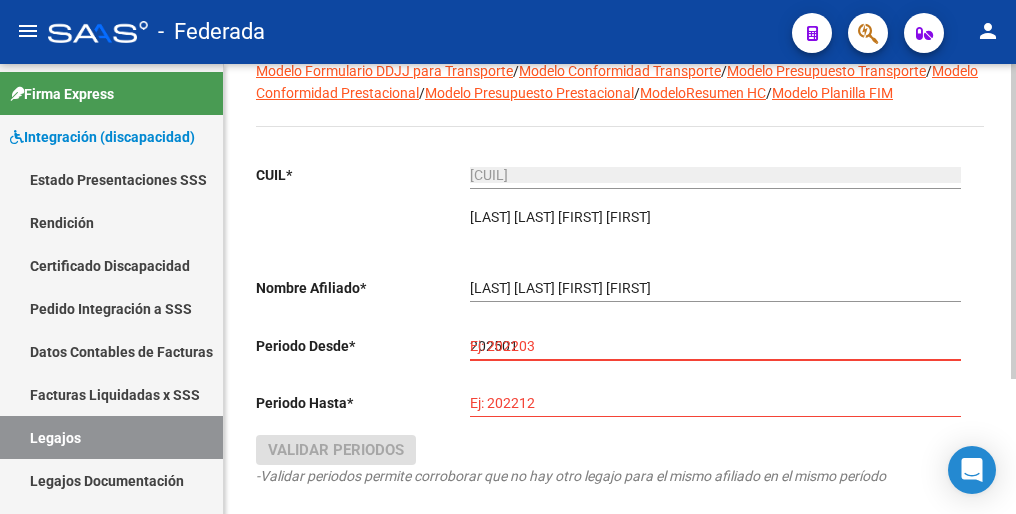 type on "202501" 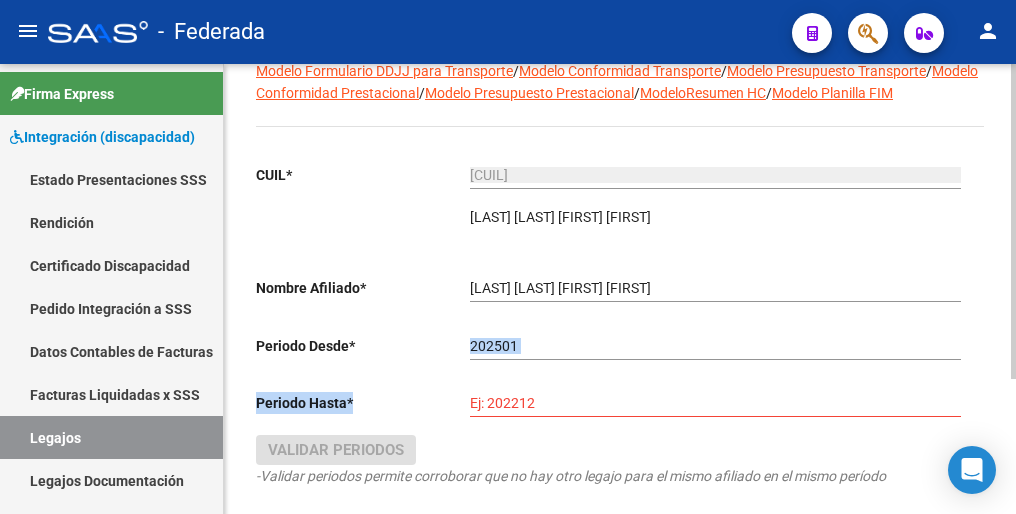 drag, startPoint x: 520, startPoint y: 354, endPoint x: 510, endPoint y: 405, distance: 51.971146 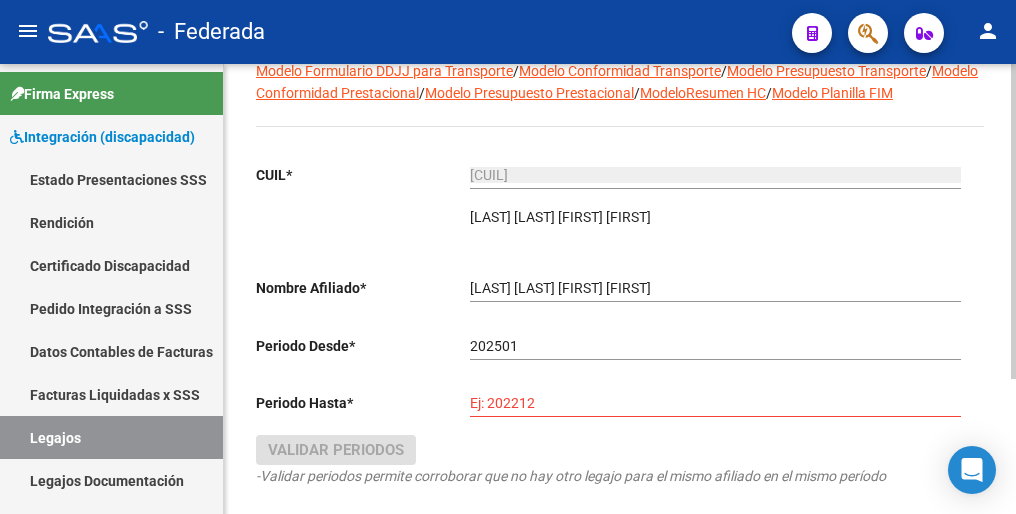 click on "Ej: 202212" at bounding box center [715, 403] 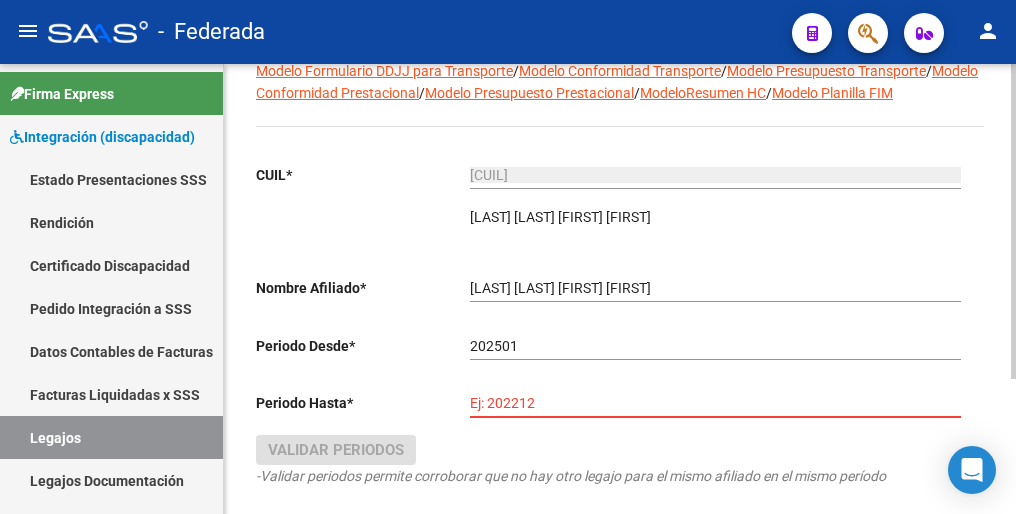 paste on "202512" 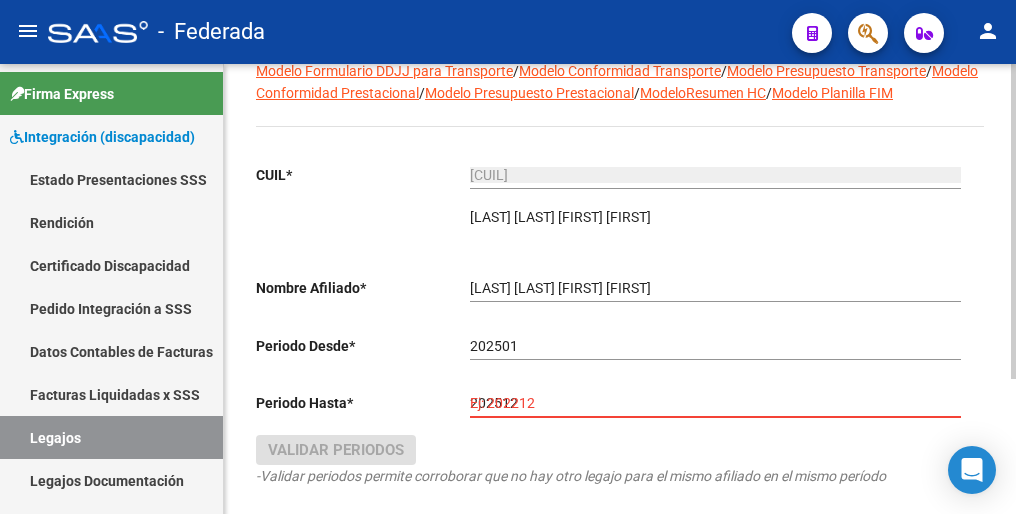 type on "202512" 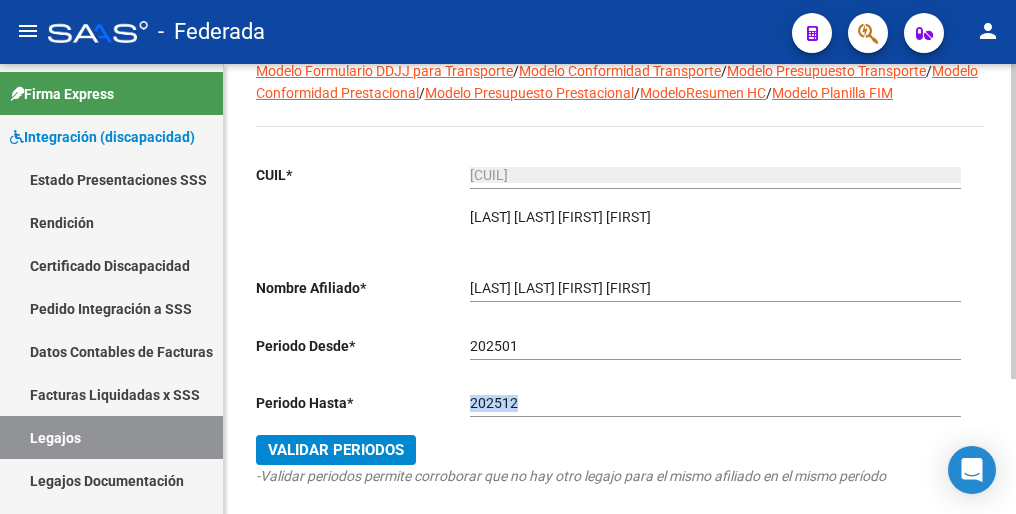 drag, startPoint x: 529, startPoint y: 419, endPoint x: 588, endPoint y: 399, distance: 62.297672 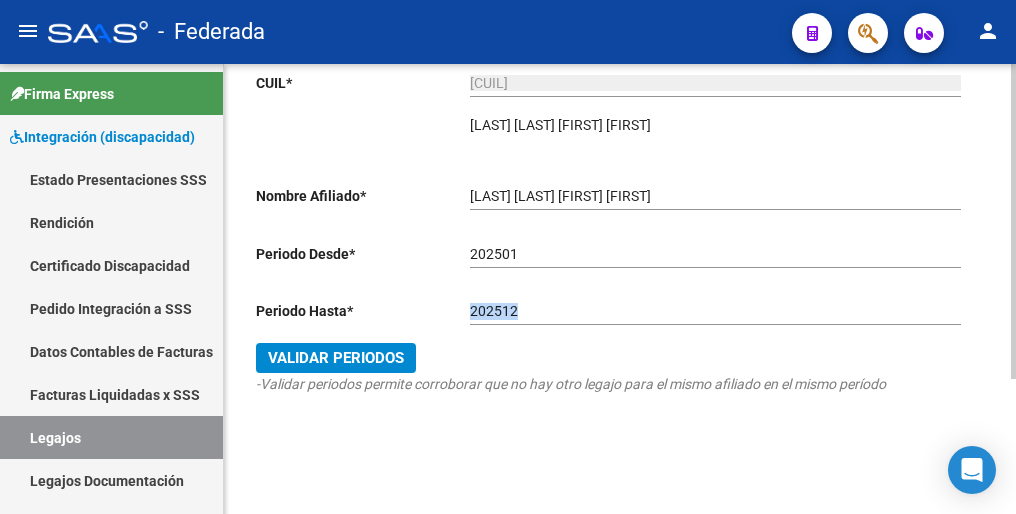 click on "Validar Periodos" 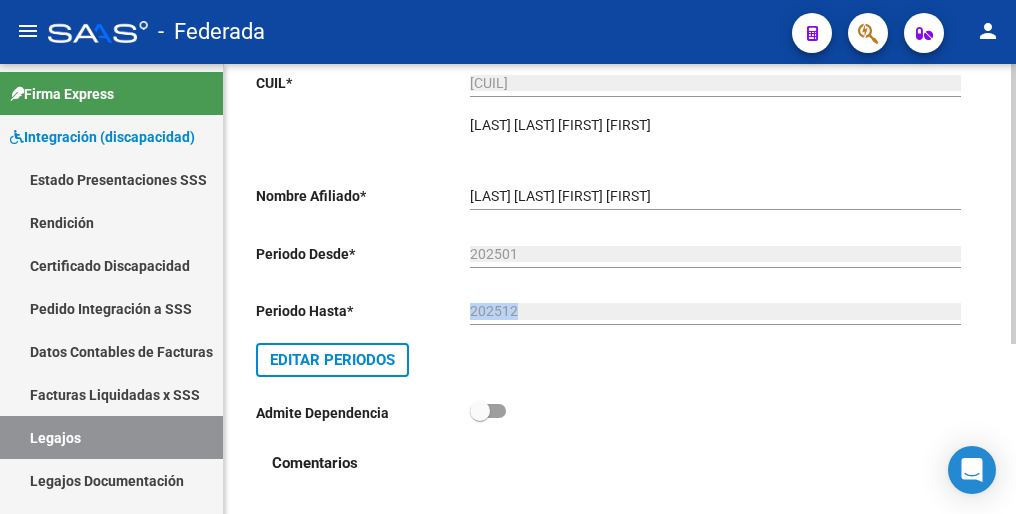 scroll, scrollTop: 0, scrollLeft: 0, axis: both 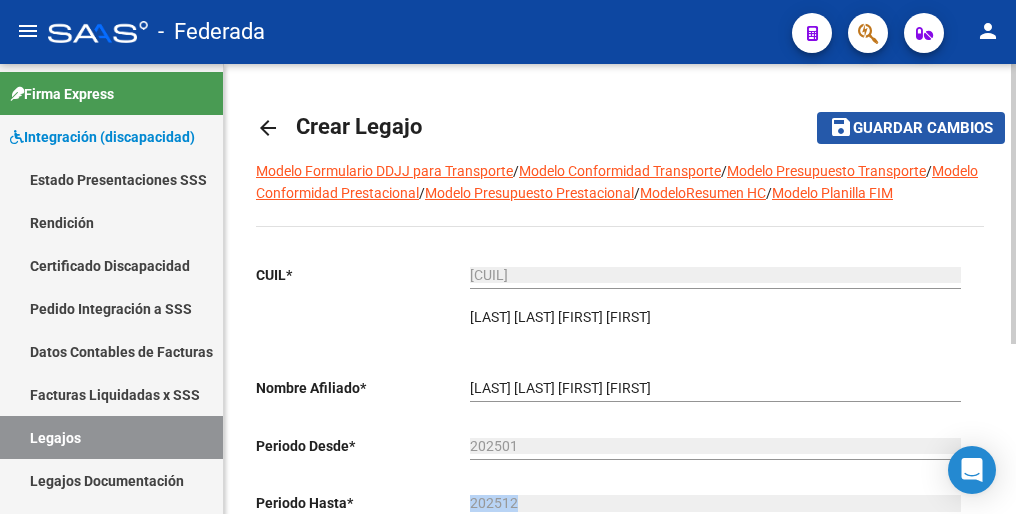 click on "Guardar cambios" 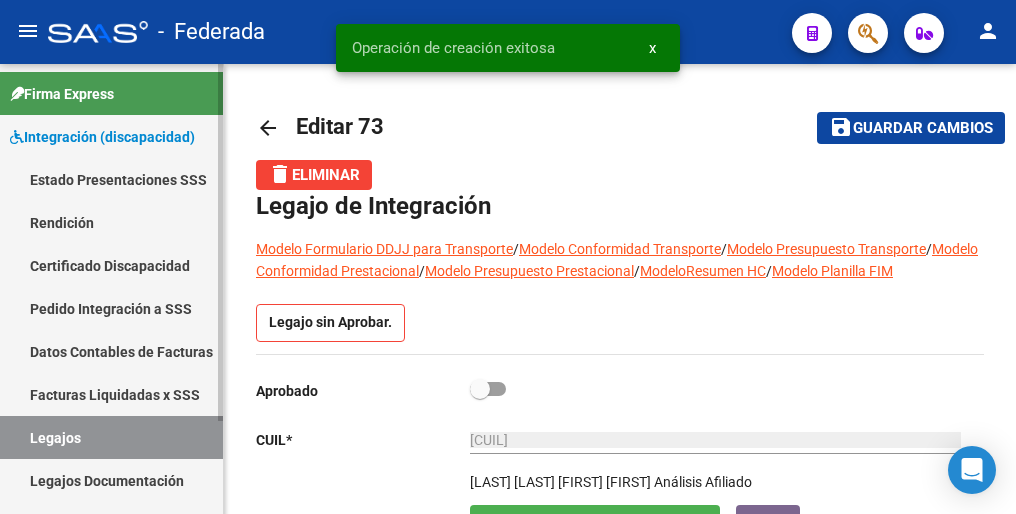 drag, startPoint x: 94, startPoint y: 434, endPoint x: 136, endPoint y: 399, distance: 54.67175 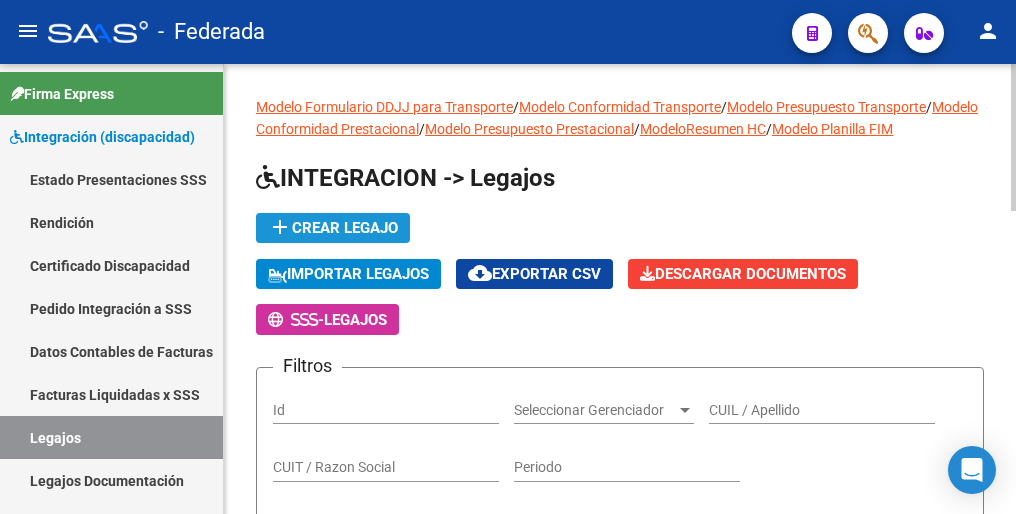 click on "add  Crear Legajo" 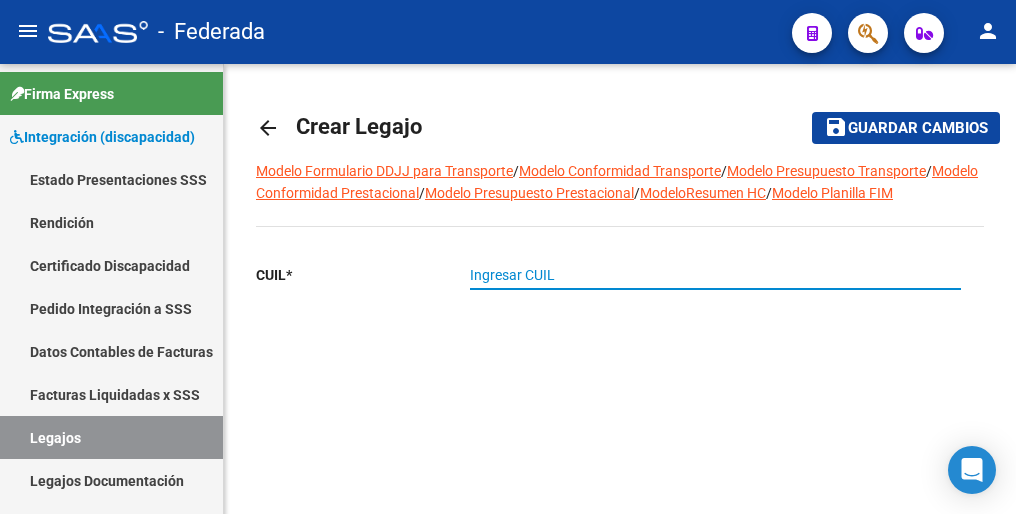 click on "Ingresar CUIL" at bounding box center (715, 275) 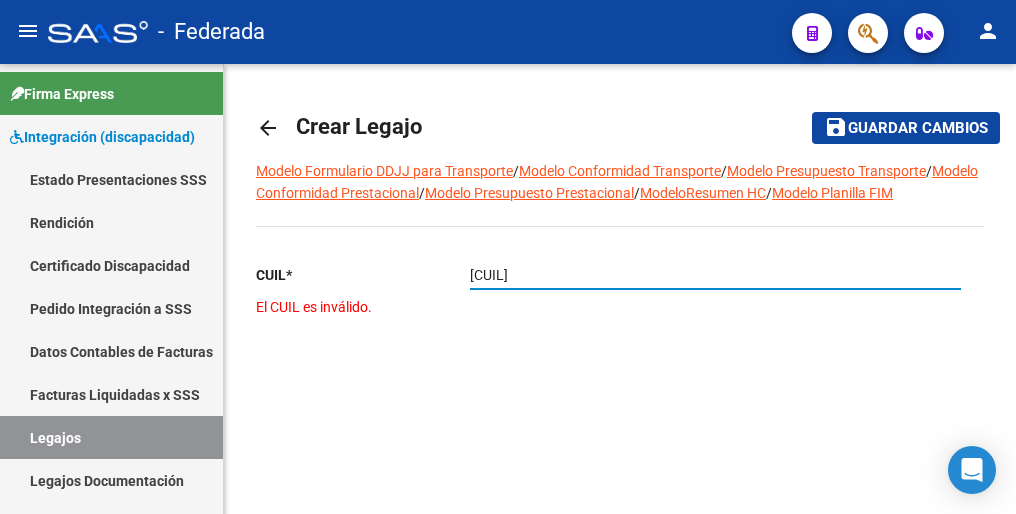 drag, startPoint x: 534, startPoint y: 271, endPoint x: 458, endPoint y: 270, distance: 76.00658 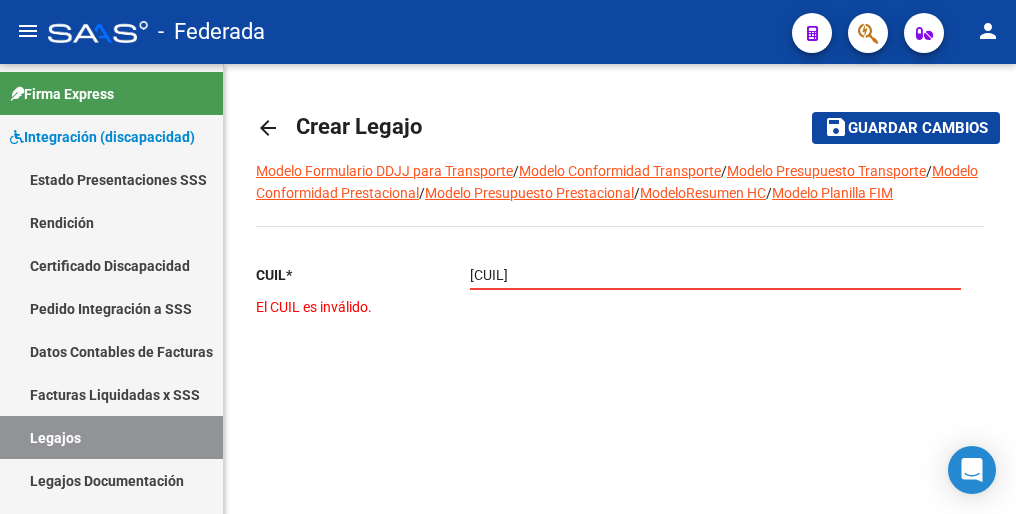 paste on "[CUIL]" 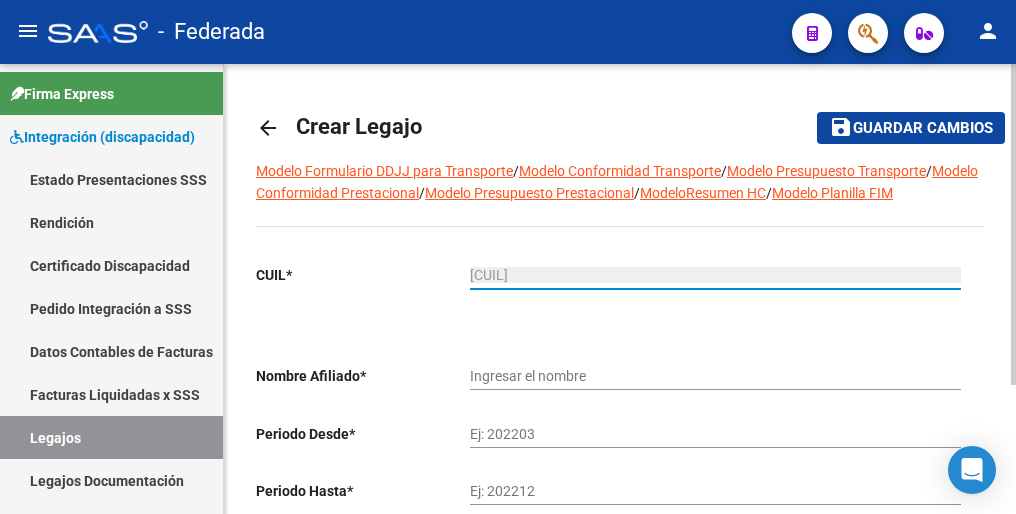 type on "[LAST] [LAST] [FIRST] [FIRST]" 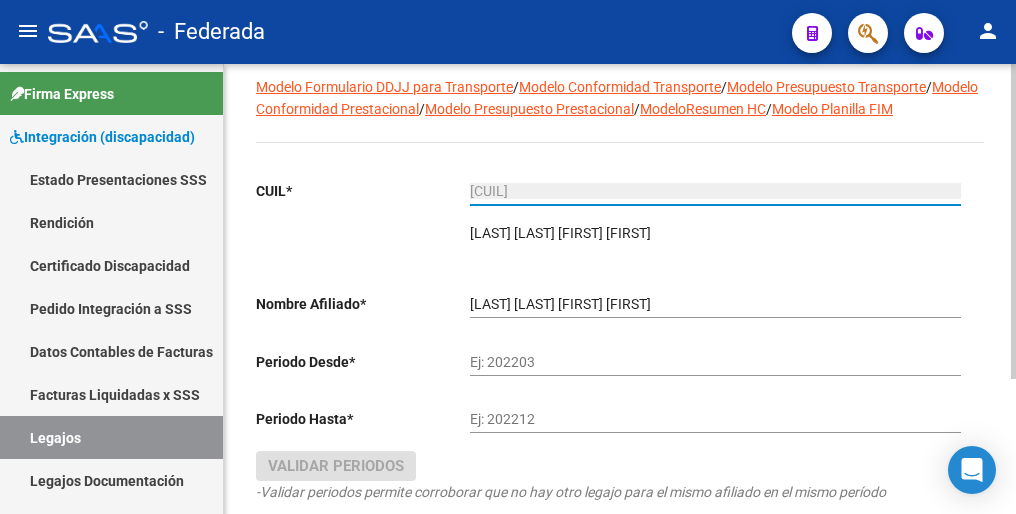scroll, scrollTop: 100, scrollLeft: 0, axis: vertical 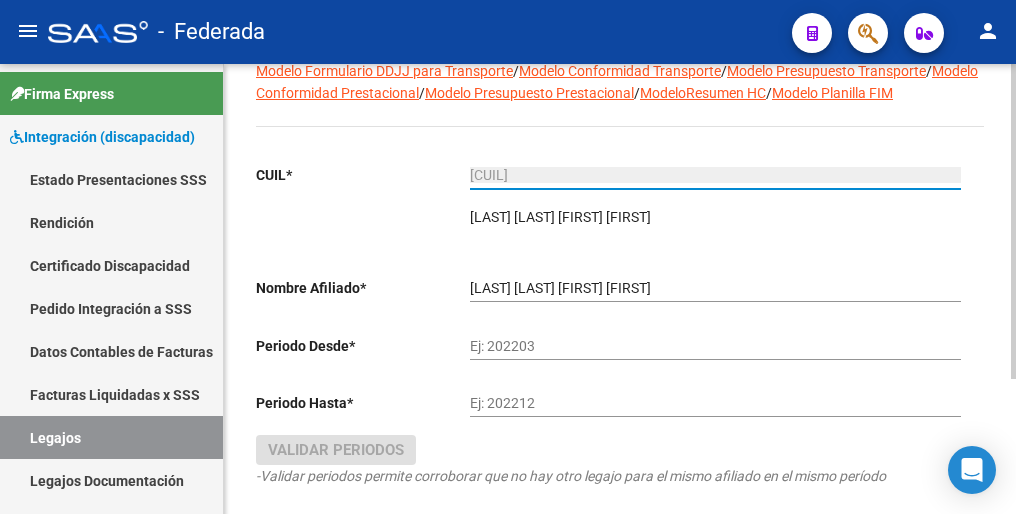 type on "[CUIL]" 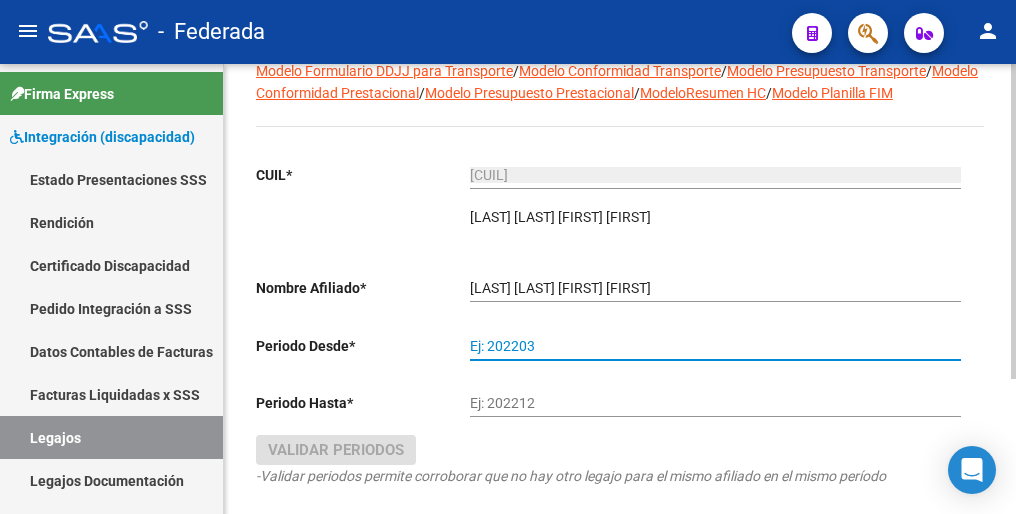 click on "Ej: 202203" at bounding box center [715, 346] 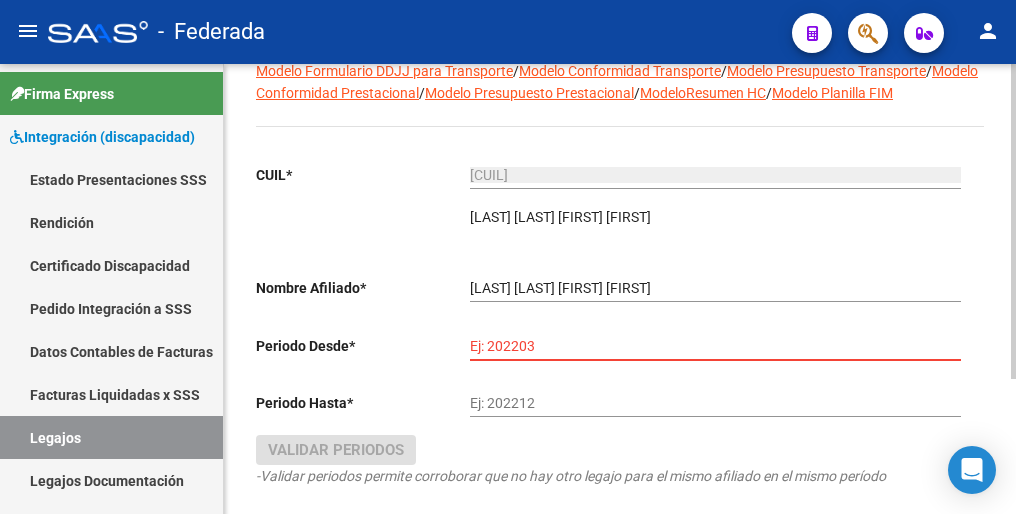 paste on "202502" 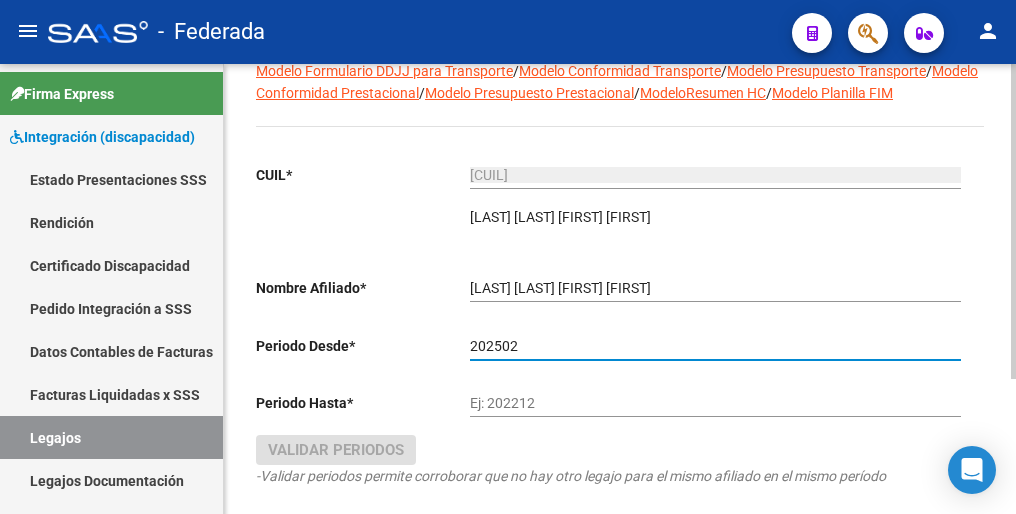 type on "202502" 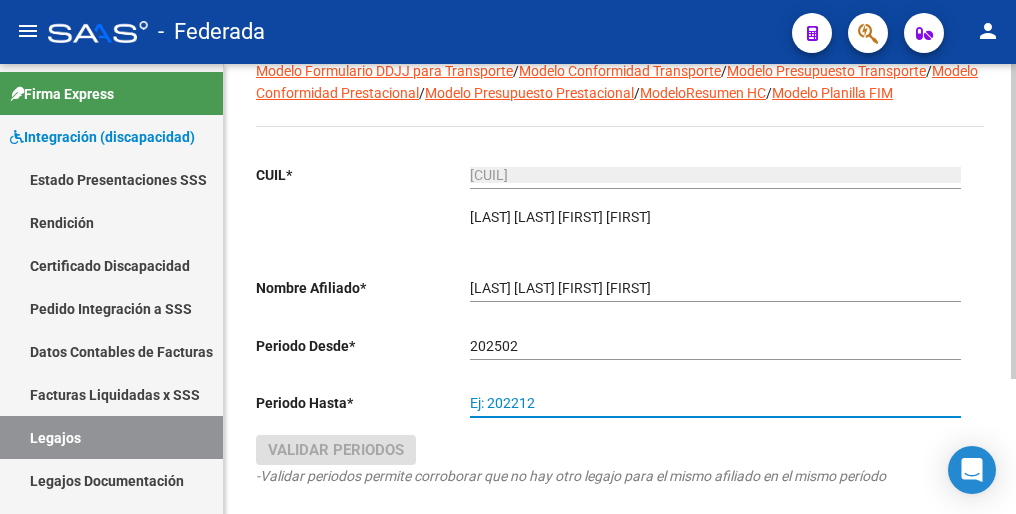 click on "Ej: 202212" at bounding box center [715, 403] 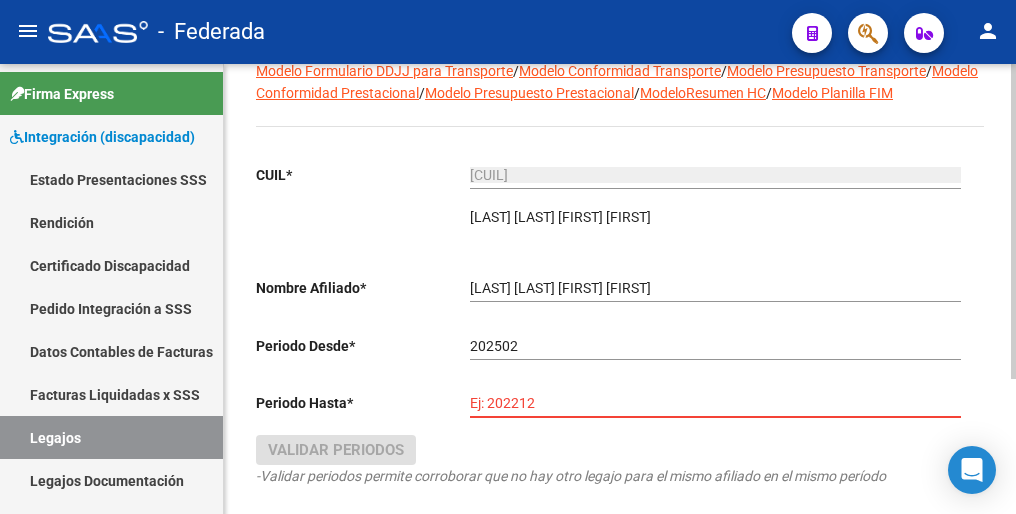 paste on "202512" 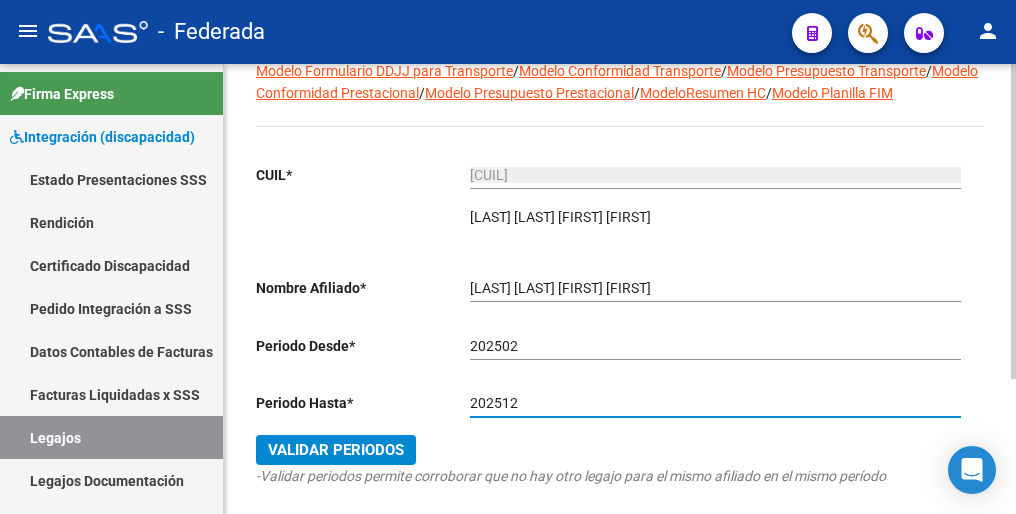 type on "202512" 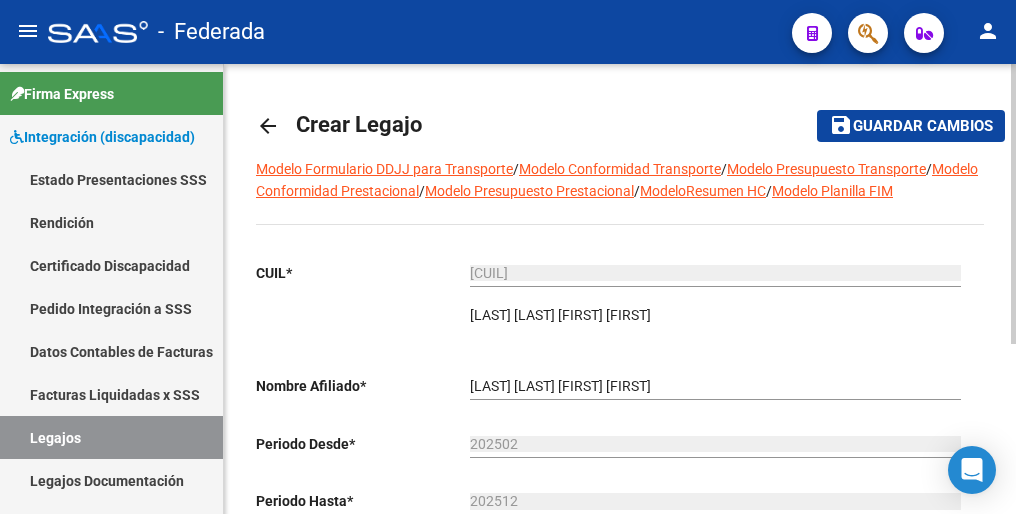 scroll, scrollTop: 0, scrollLeft: 0, axis: both 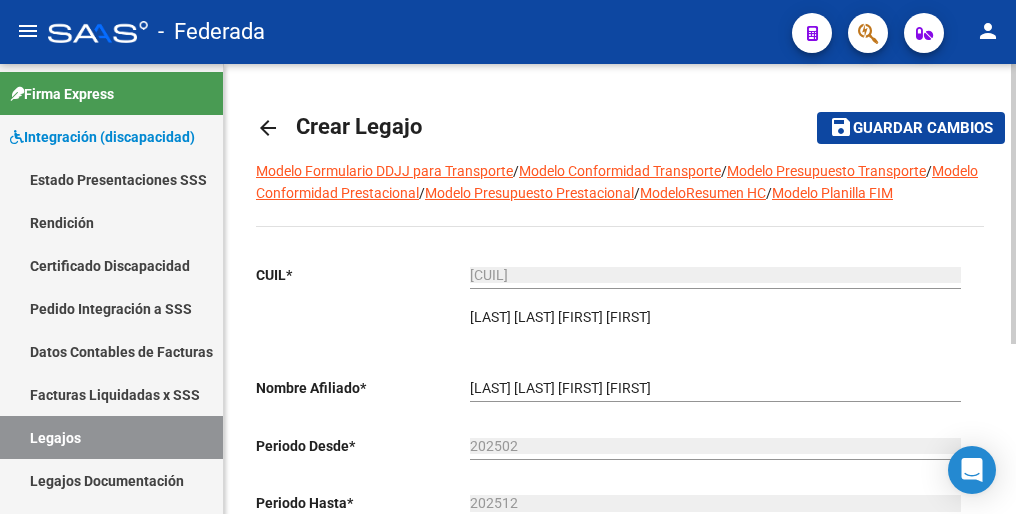 click on "Guardar cambios" 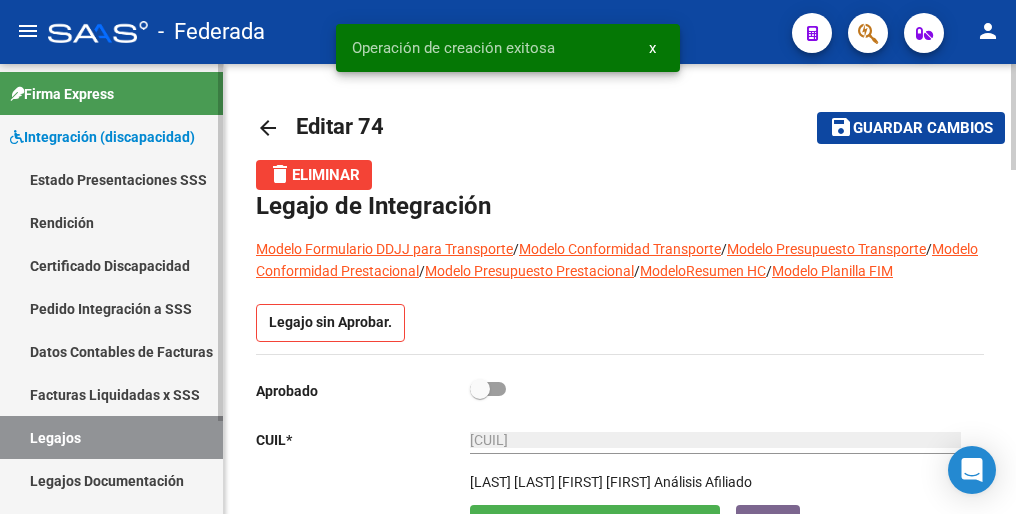 click on "Legajos" at bounding box center (111, 437) 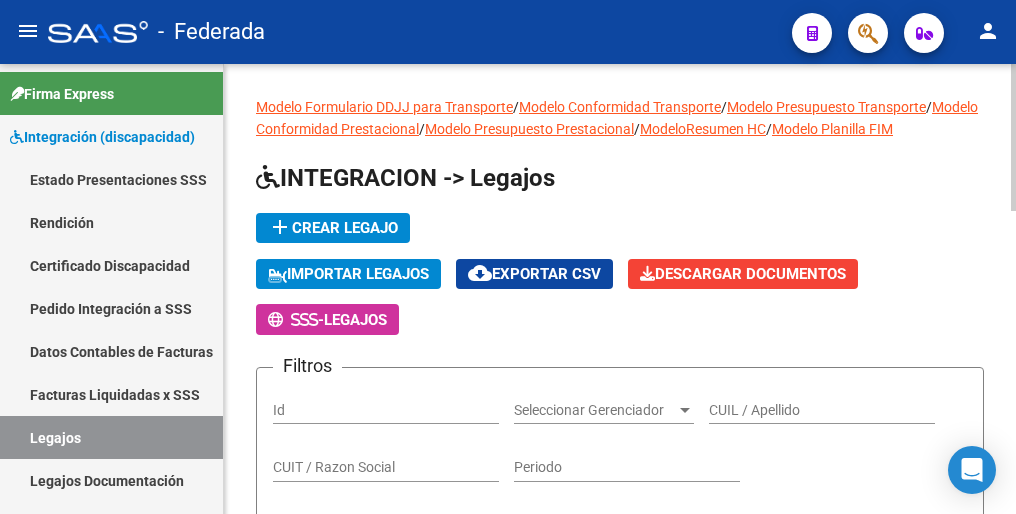 click on "add  Crear Legajo" 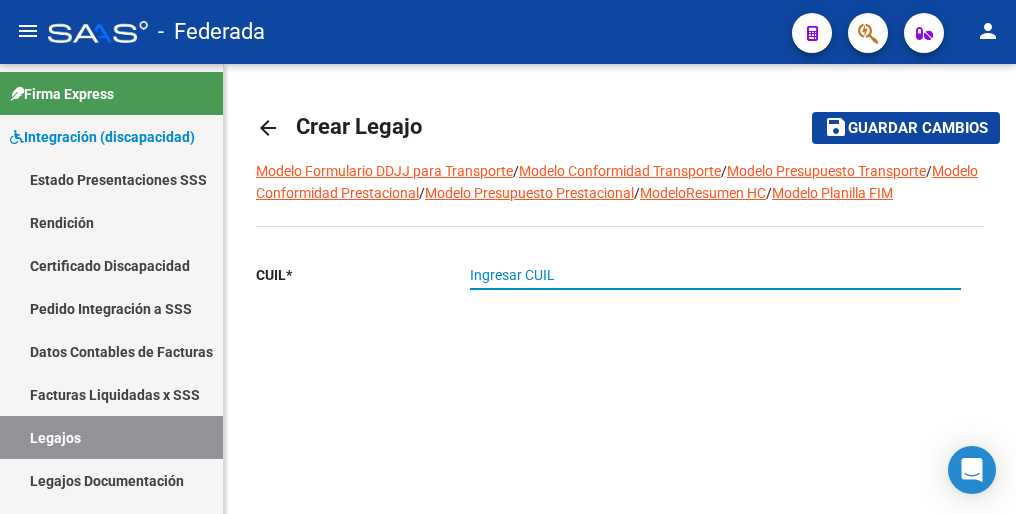 click on "Ingresar CUIL" at bounding box center [715, 275] 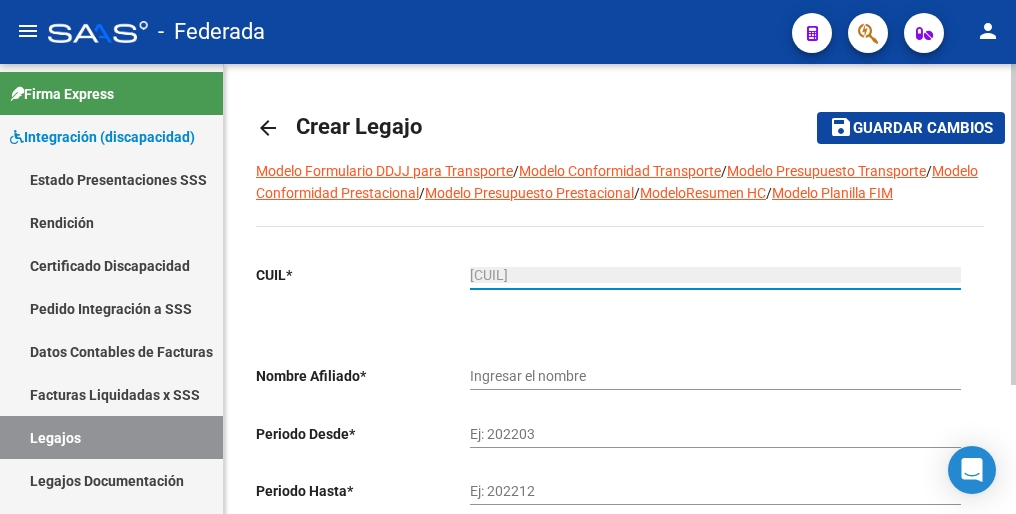 type on "[LAST] [LAST] [FIRST] [FIRST] [FIRST]" 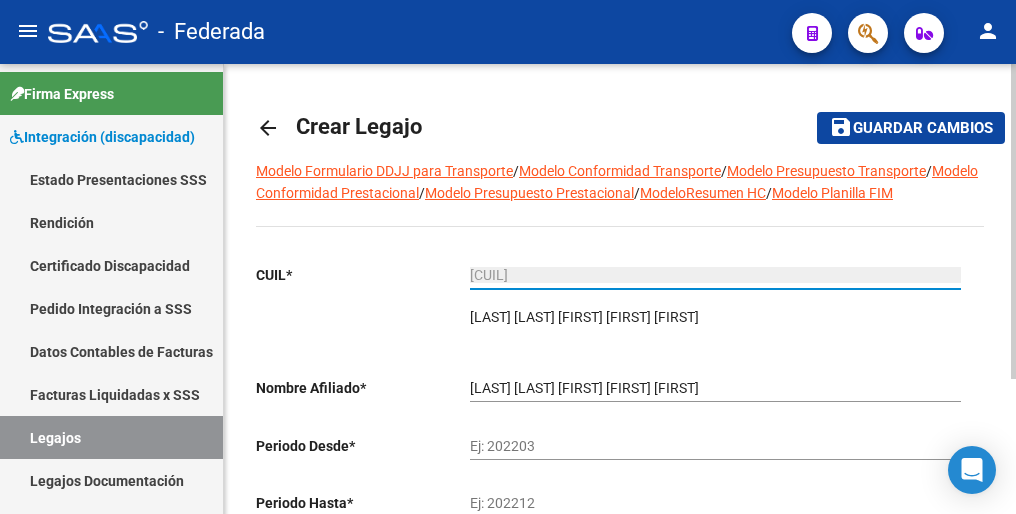 type on "[CUIL]" 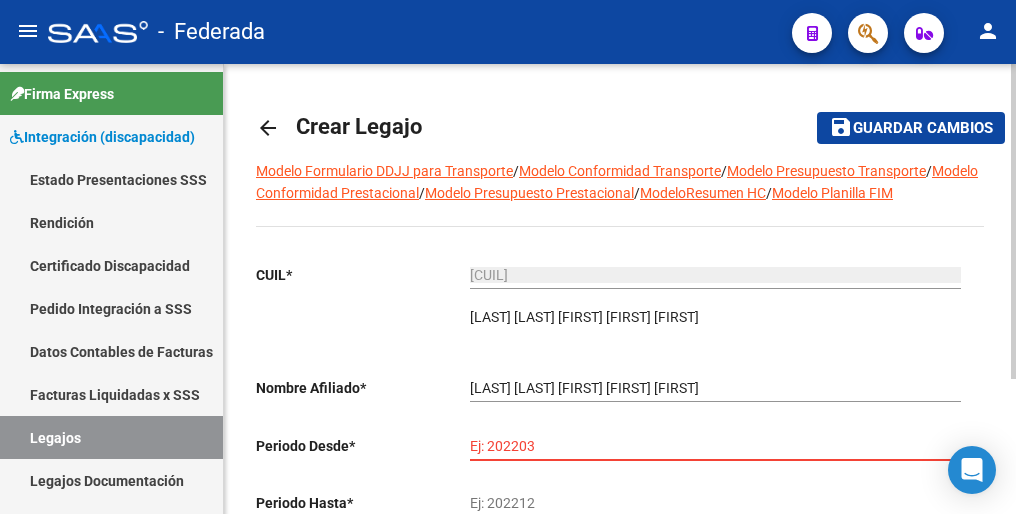 paste on "202501" 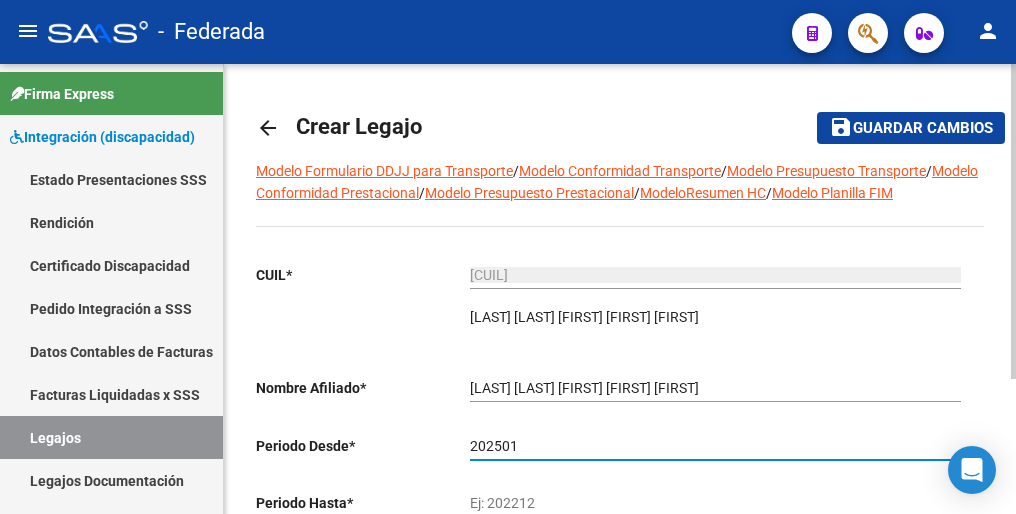 type on "202501" 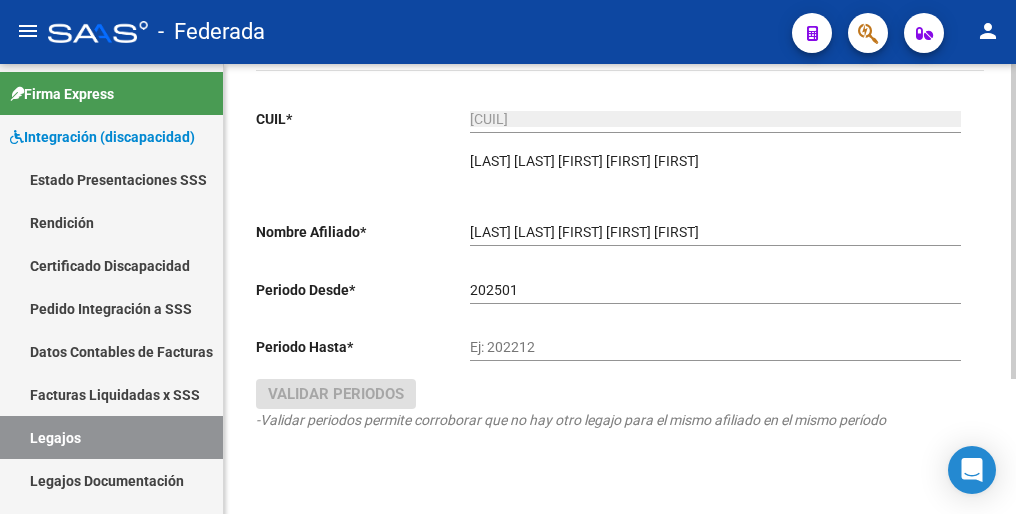 scroll, scrollTop: 192, scrollLeft: 0, axis: vertical 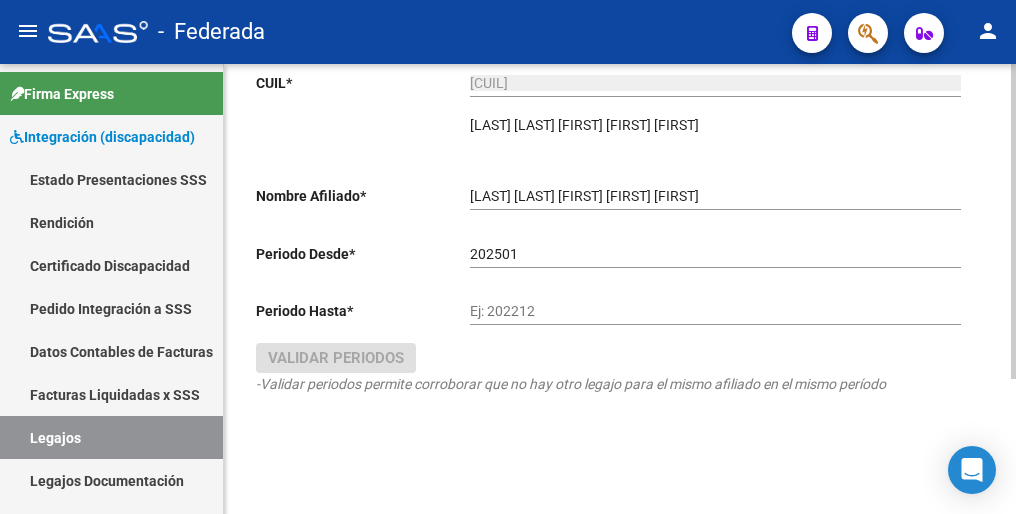 click on "Ej: 202212" at bounding box center [715, 311] 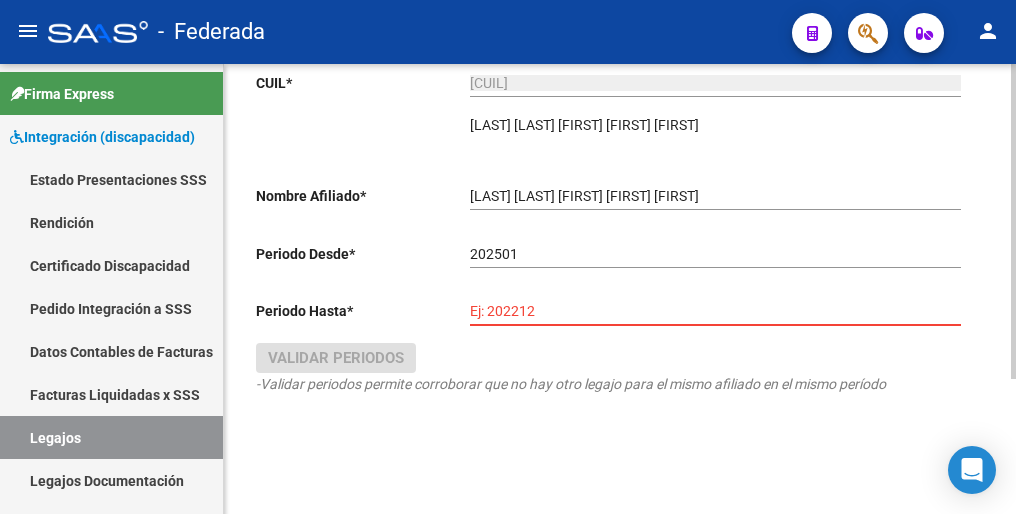 paste on "202512" 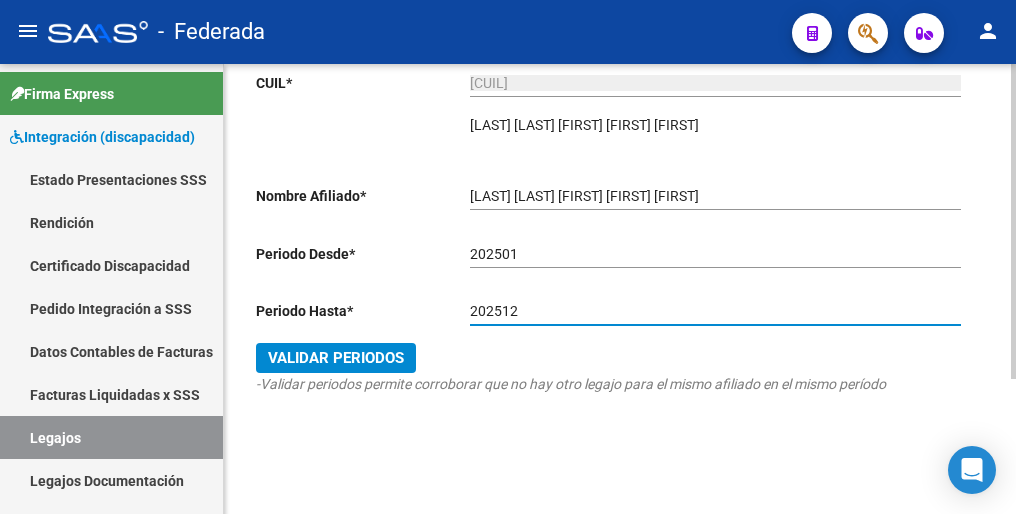 type on "202512" 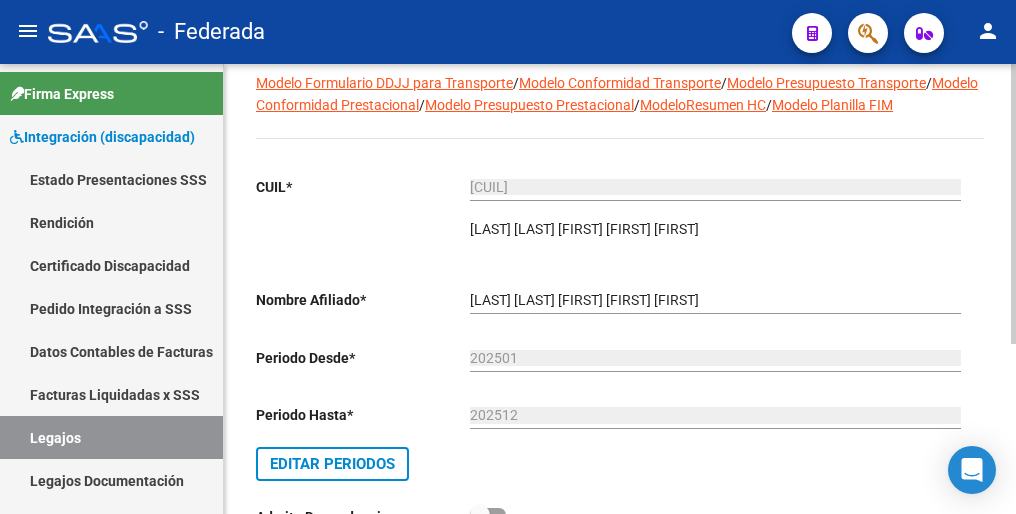 scroll, scrollTop: 0, scrollLeft: 0, axis: both 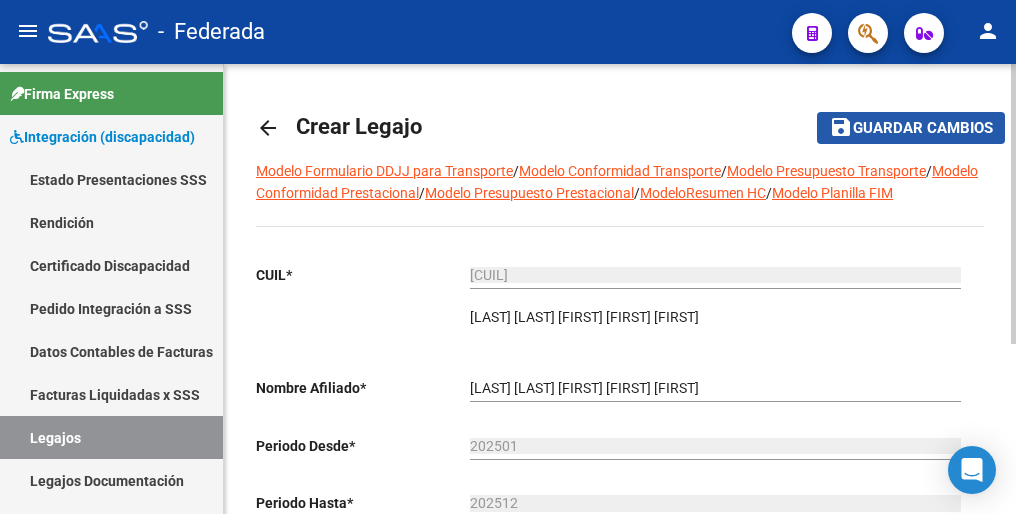 click on "Guardar cambios" 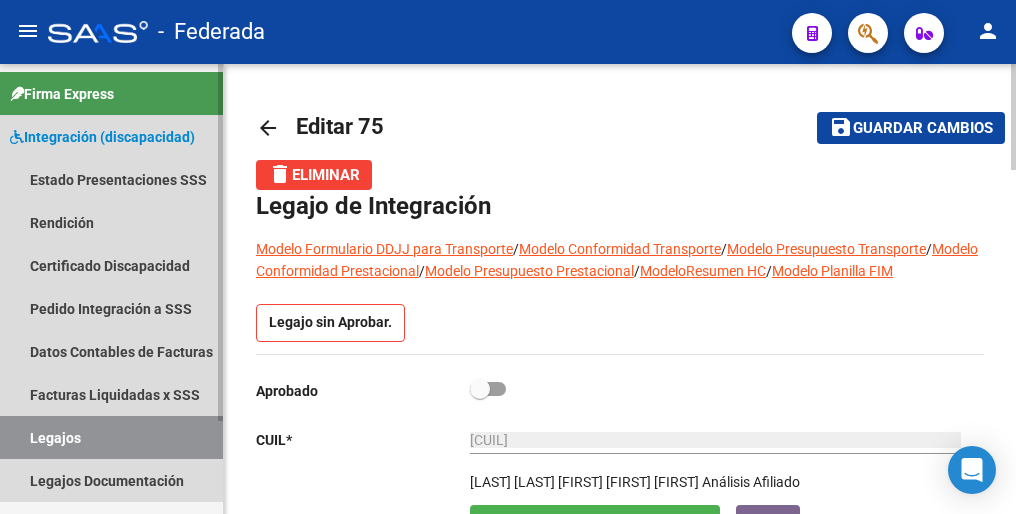 click on "Legajos" at bounding box center [111, 437] 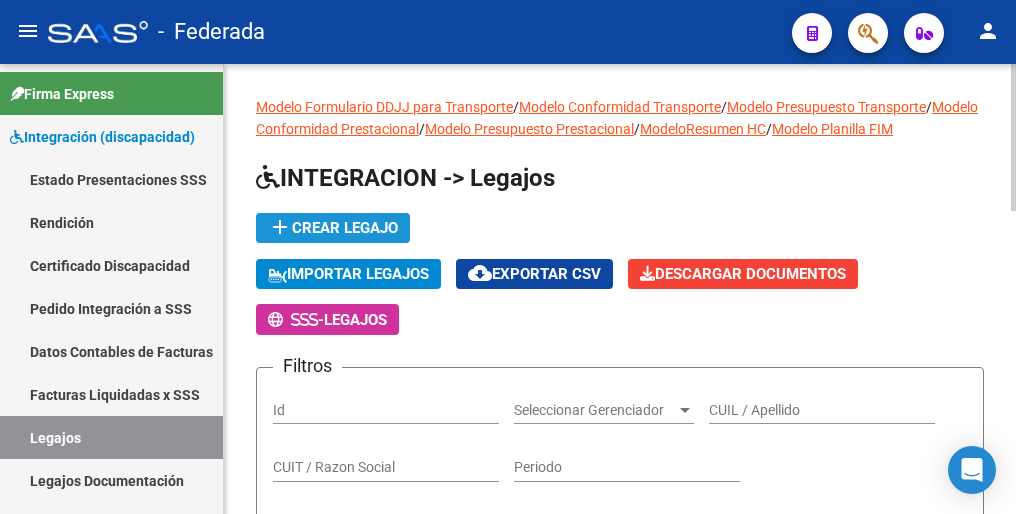 click on "add  Crear Legajo" 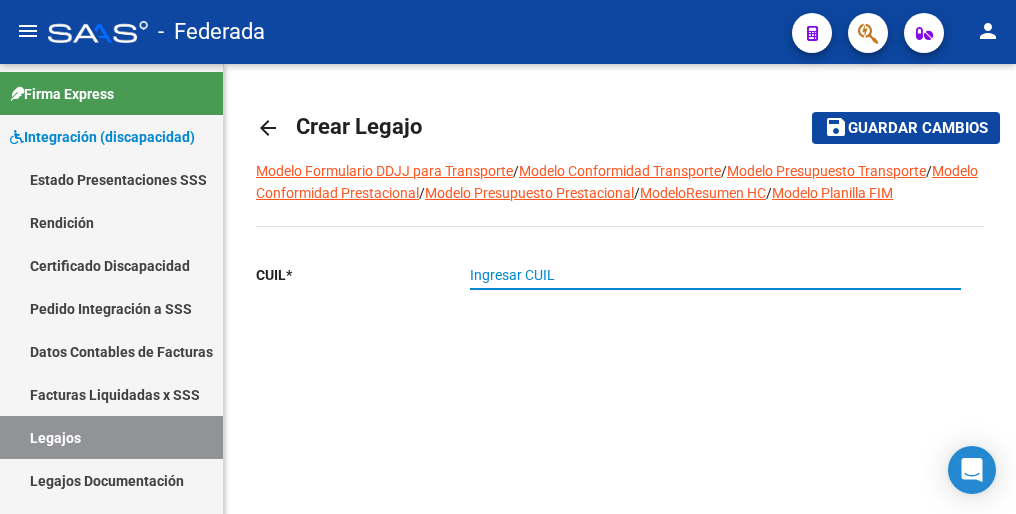 click on "Ingresar CUIL" at bounding box center [715, 275] 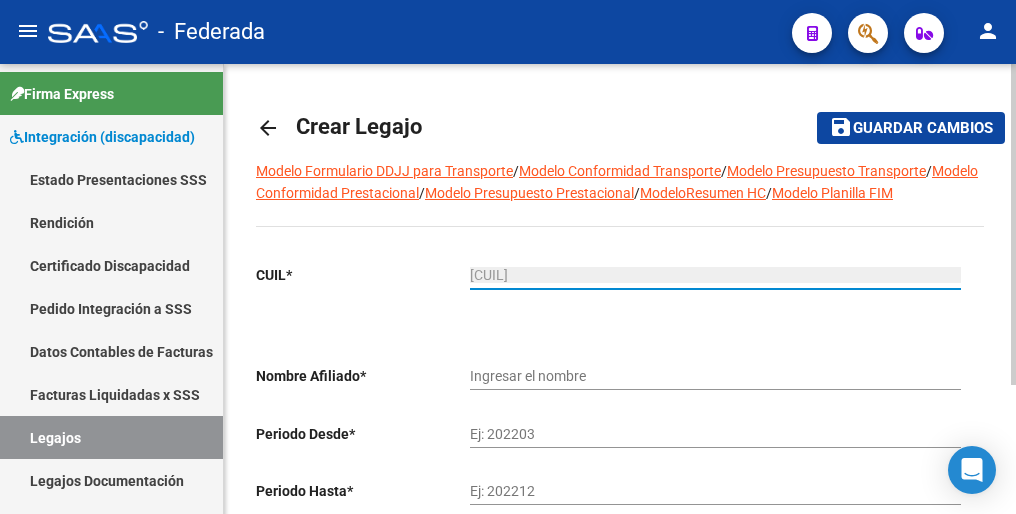 type on "[LAST] [LAST] [FIRST]" 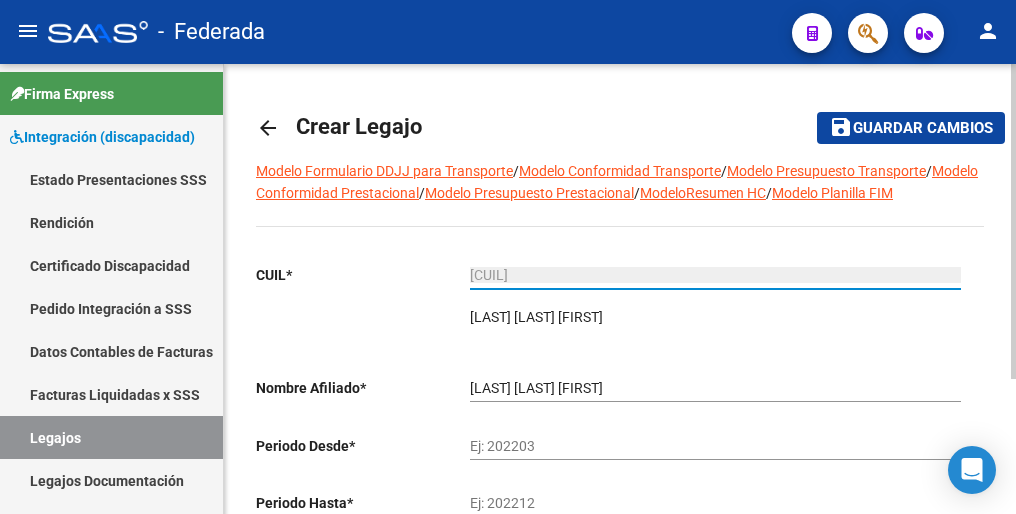 scroll, scrollTop: 100, scrollLeft: 0, axis: vertical 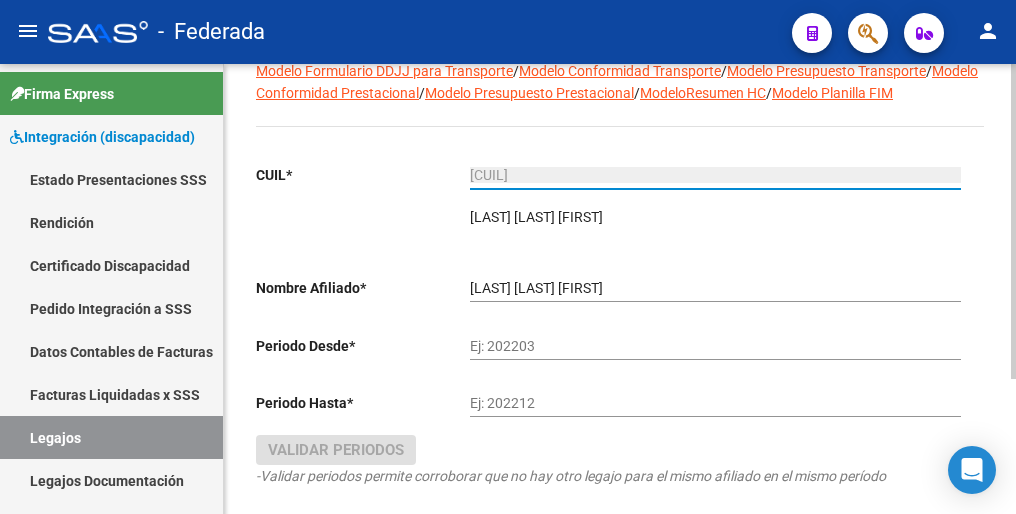 type on "[CUIL]" 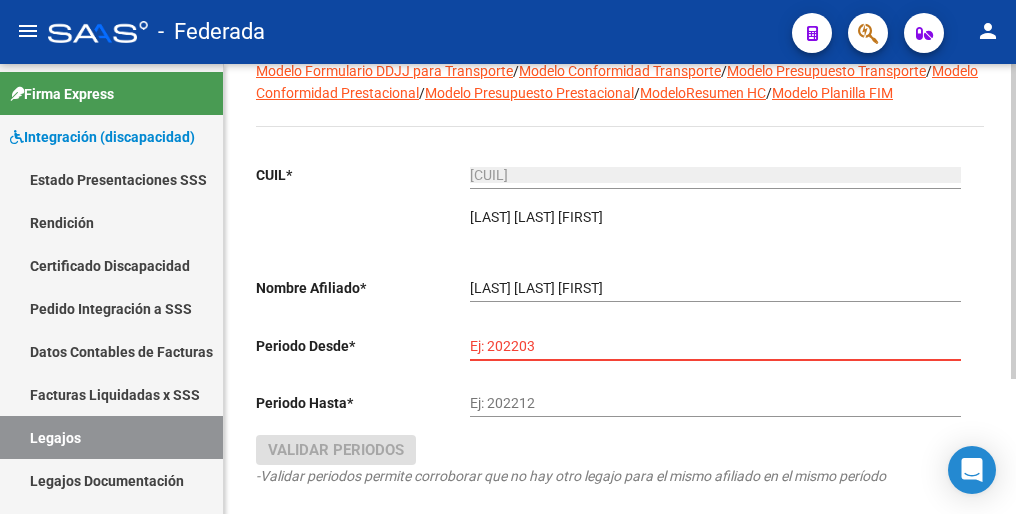 paste on "202501" 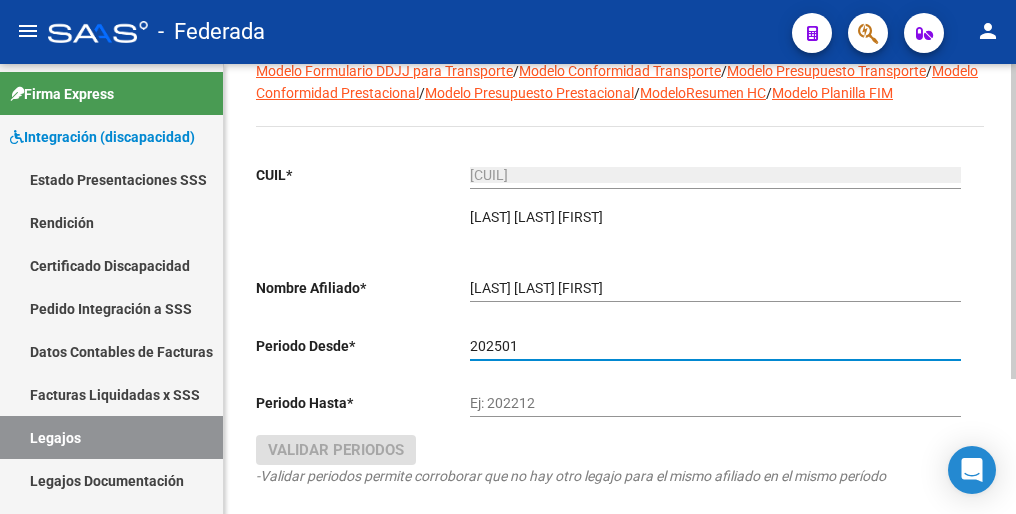 type on "202501" 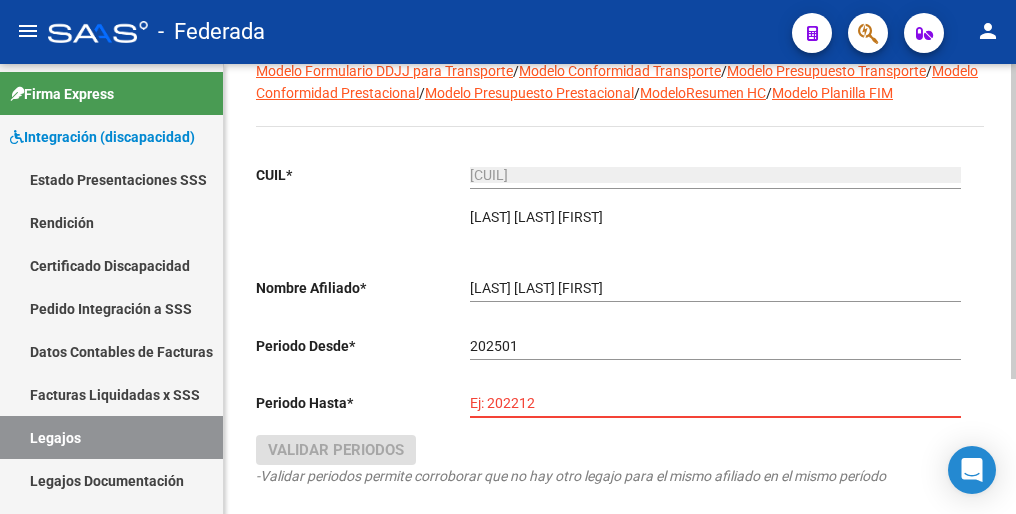 paste on "202512" 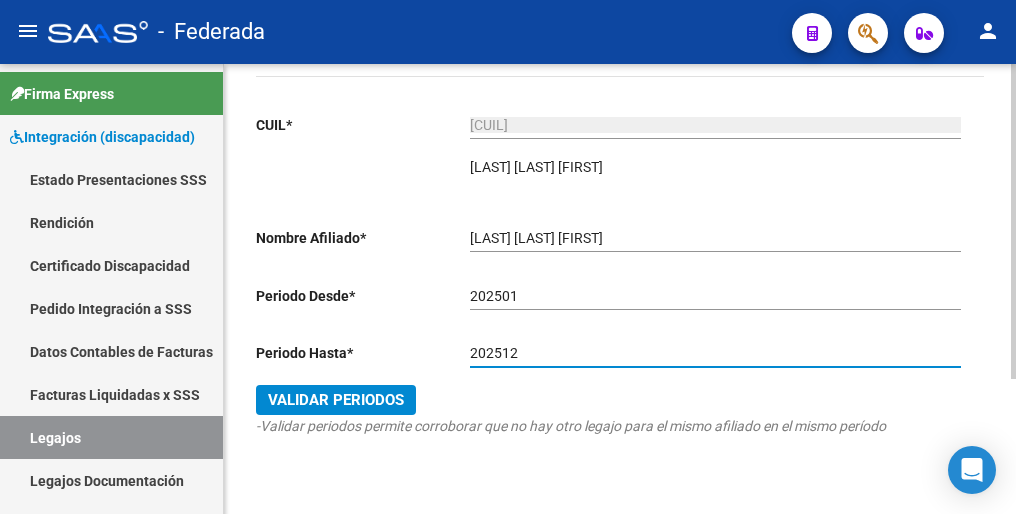scroll, scrollTop: 192, scrollLeft: 0, axis: vertical 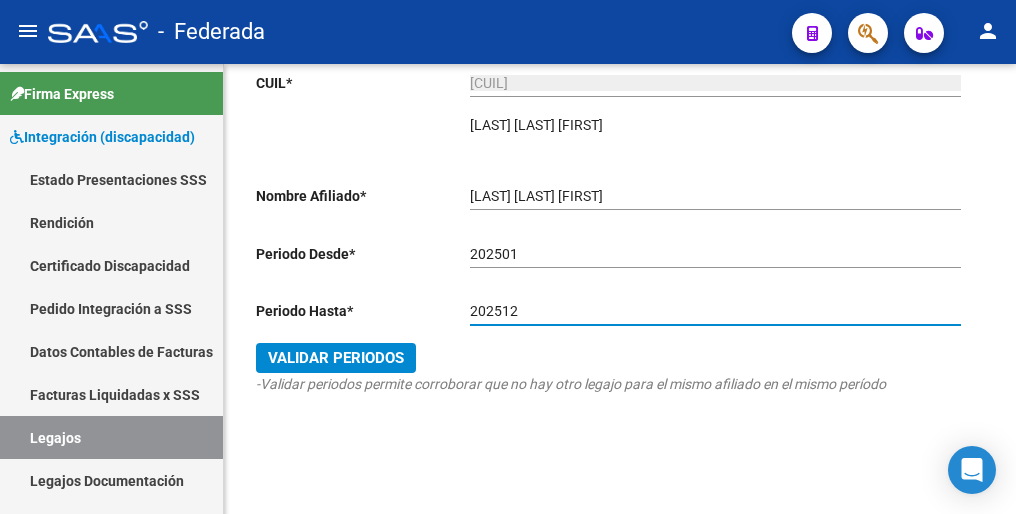 type on "202512" 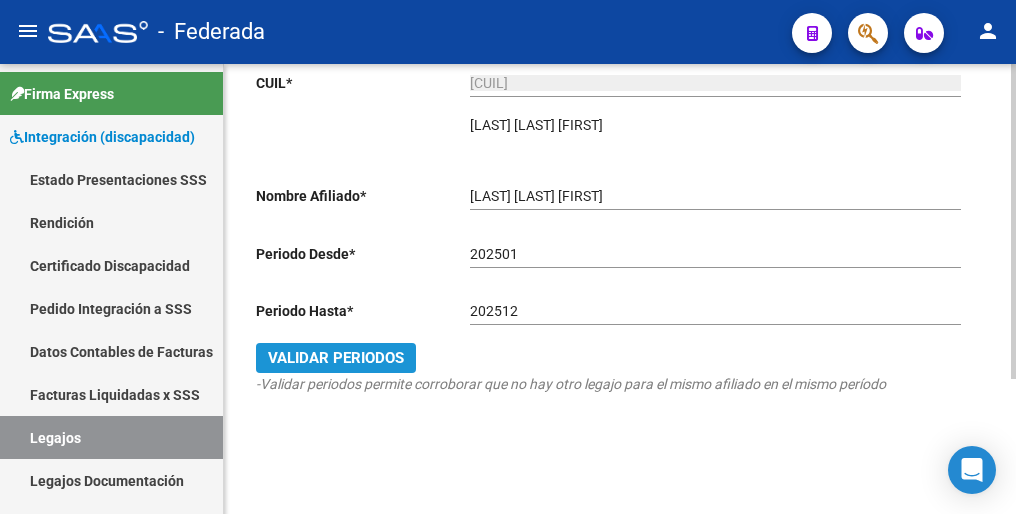 click on "Validar Periodos" 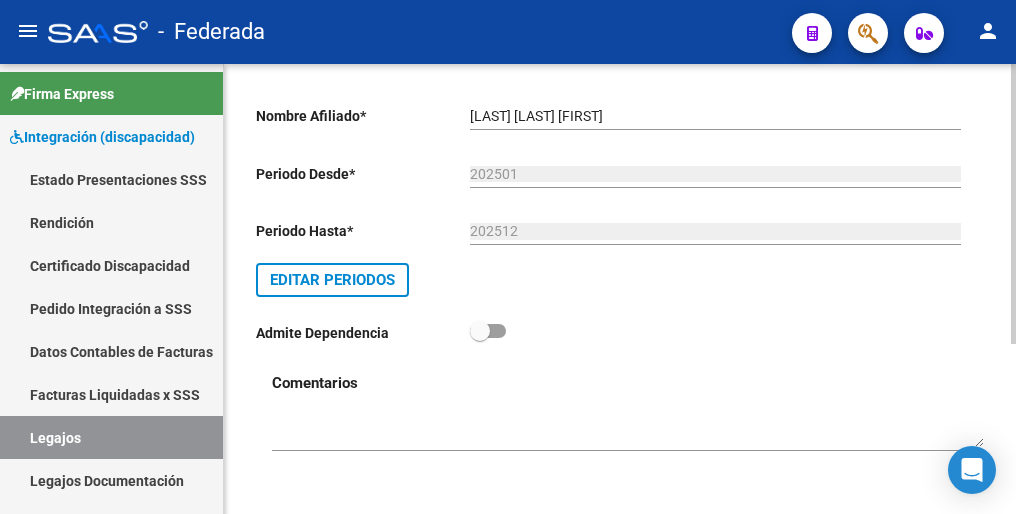 scroll, scrollTop: 272, scrollLeft: 0, axis: vertical 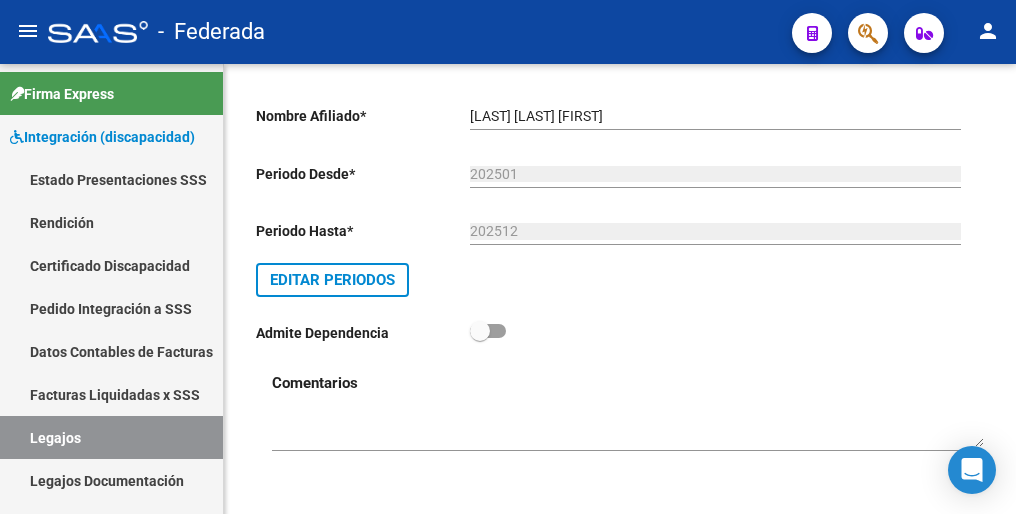 click at bounding box center [488, 331] 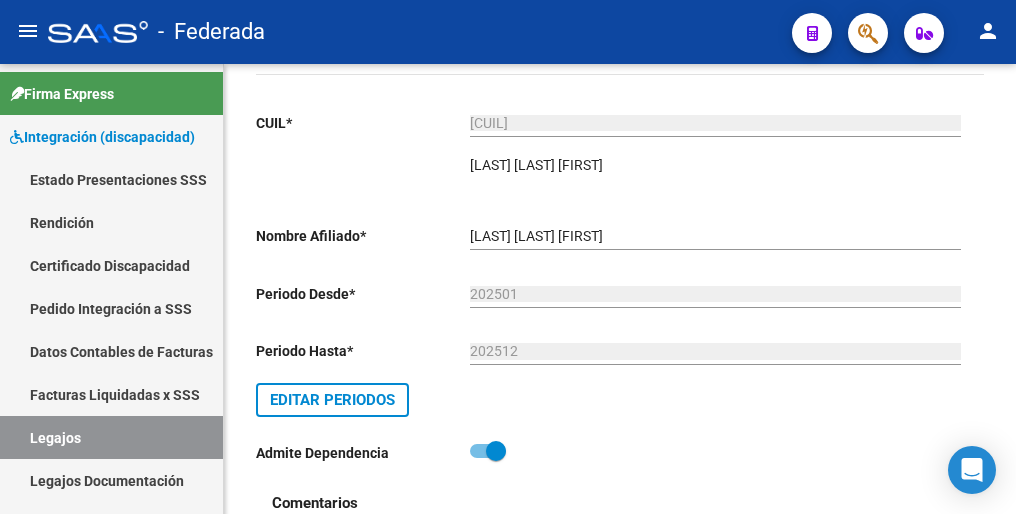scroll, scrollTop: 0, scrollLeft: 0, axis: both 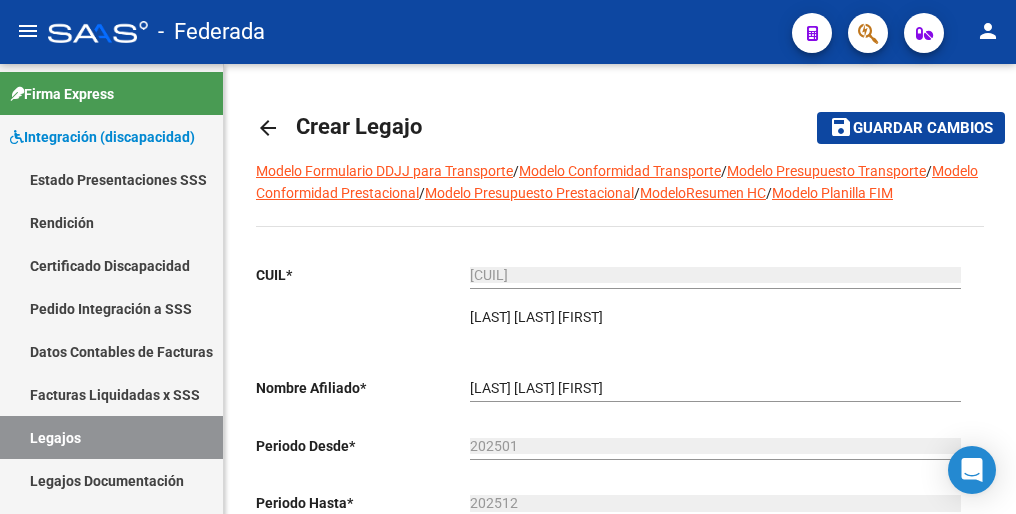 click on "Guardar cambios" 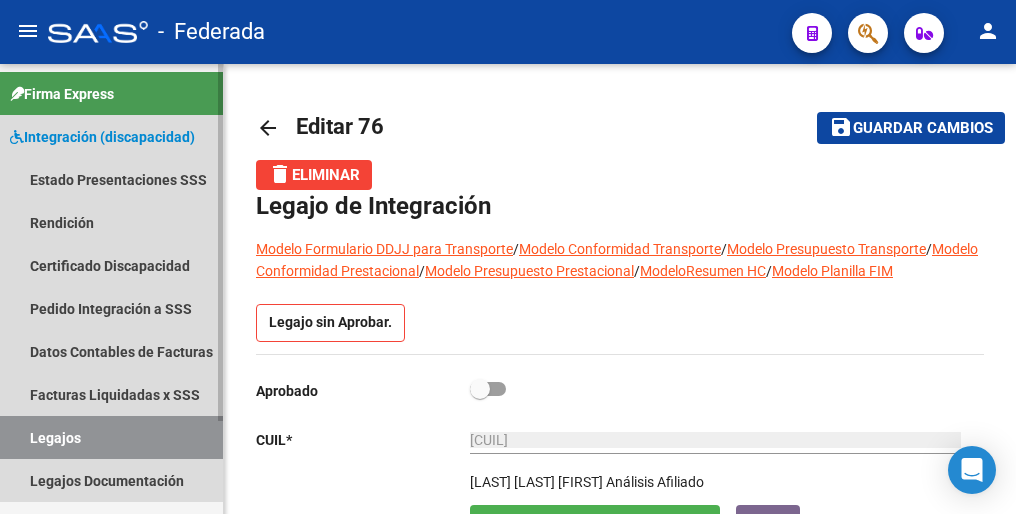 click on "Legajos" at bounding box center [111, 437] 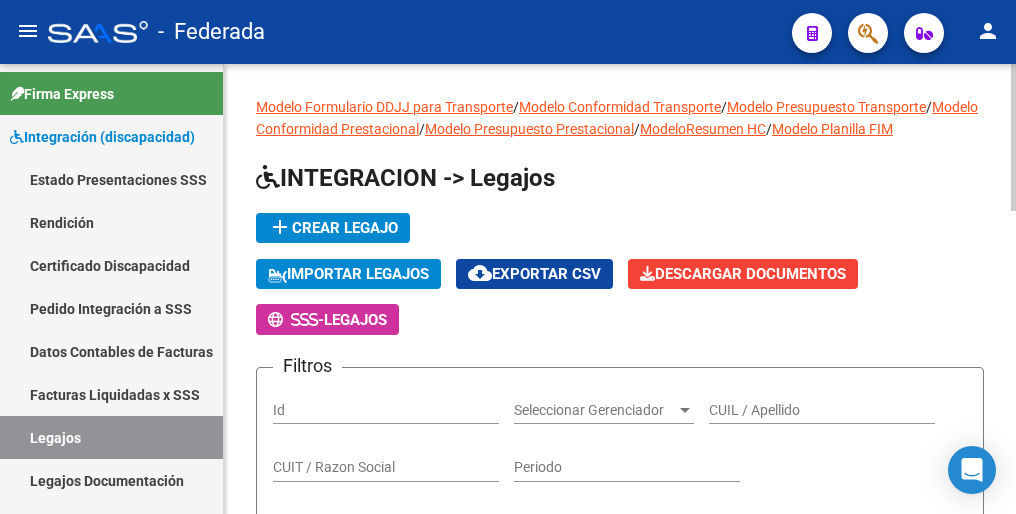 click on "add  Crear Legajo" 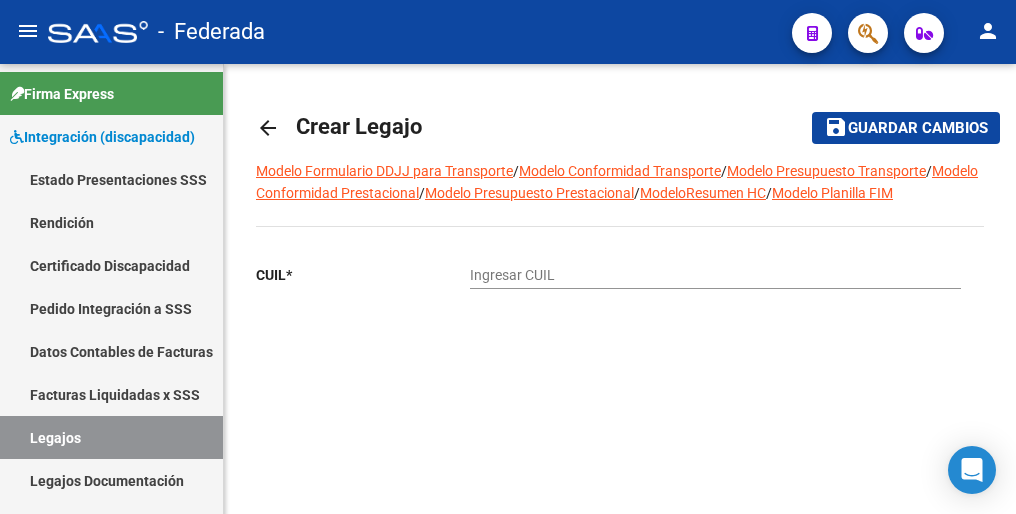 click on "Ingresar CUIL" at bounding box center (715, 275) 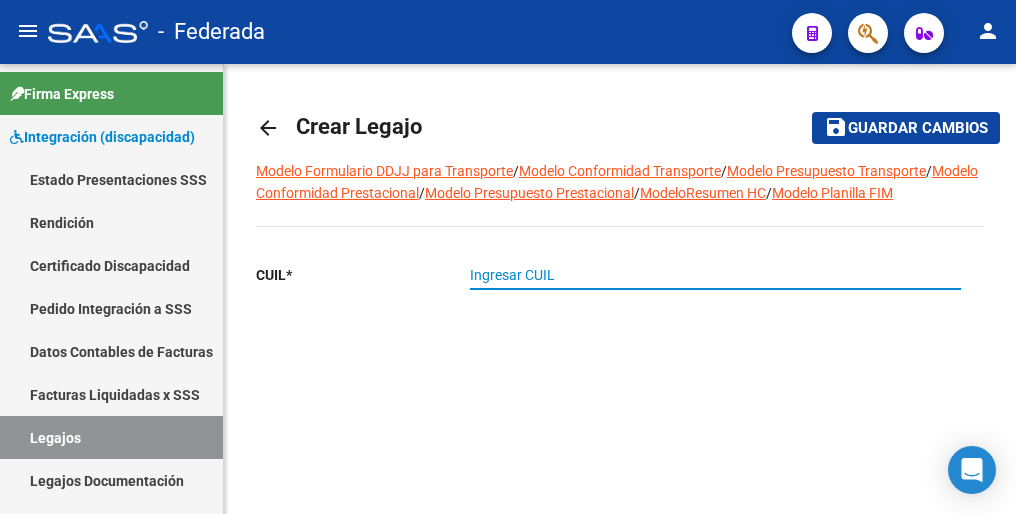 paste on "[CUIL]" 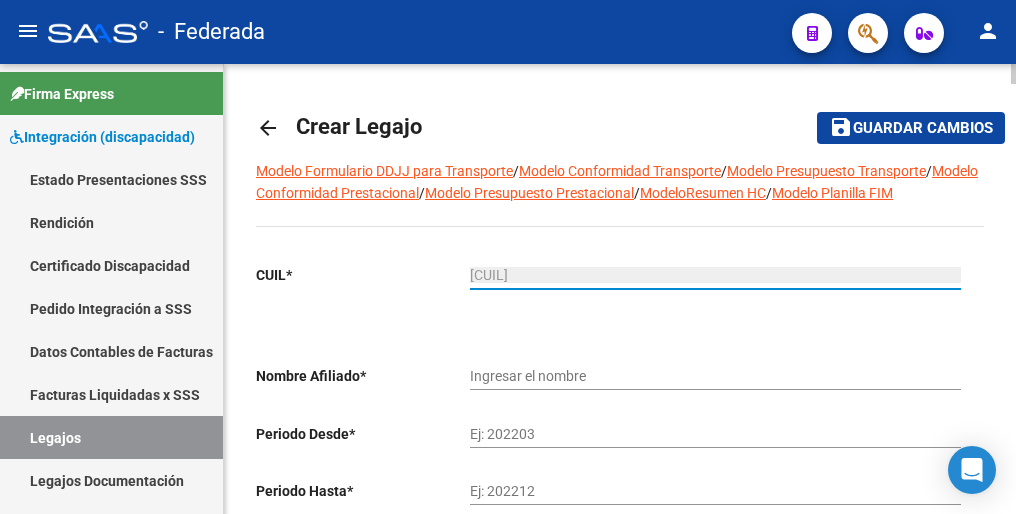 type on "[CUIL]" 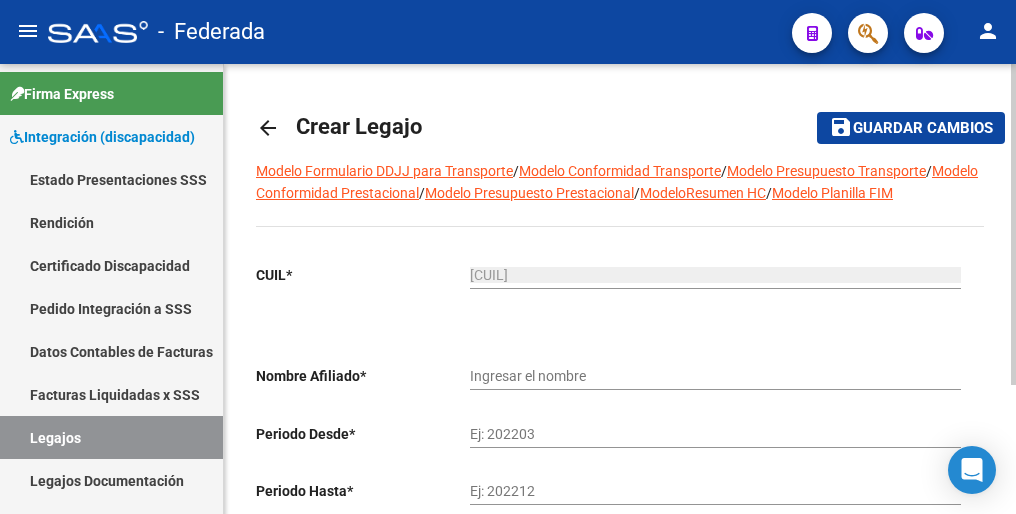 click on "[CUIL] Ingresar CUIL" 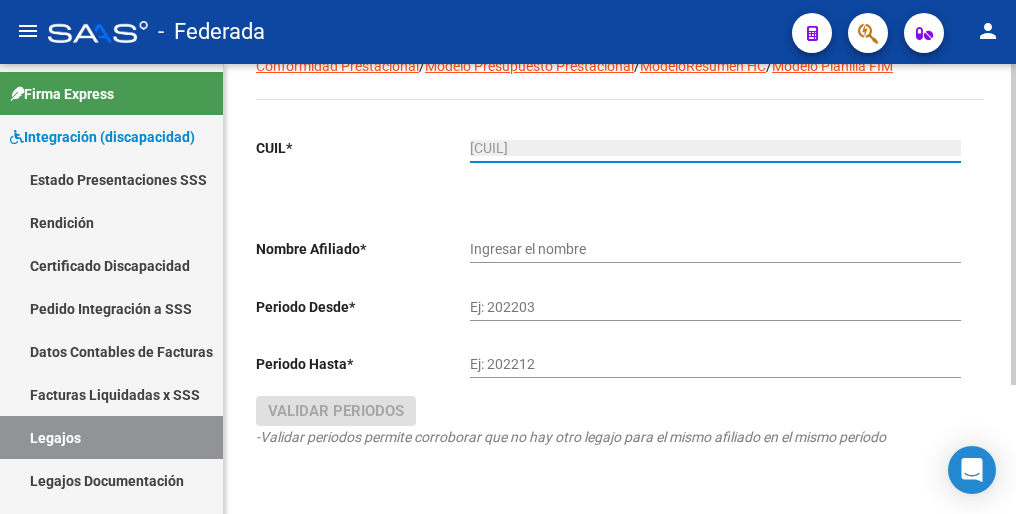scroll, scrollTop: 180, scrollLeft: 0, axis: vertical 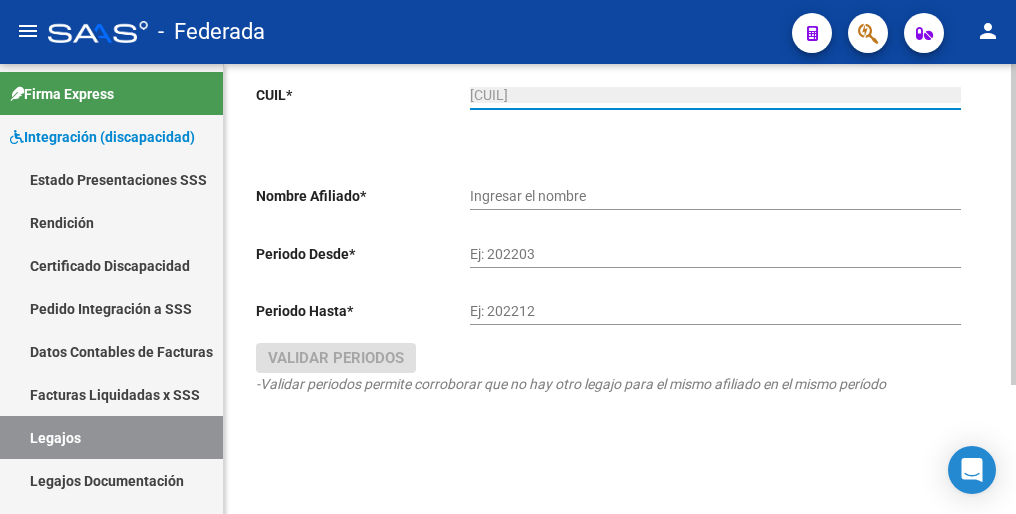 type on "[LAST] [LAST] [FIRST] [FIRST]" 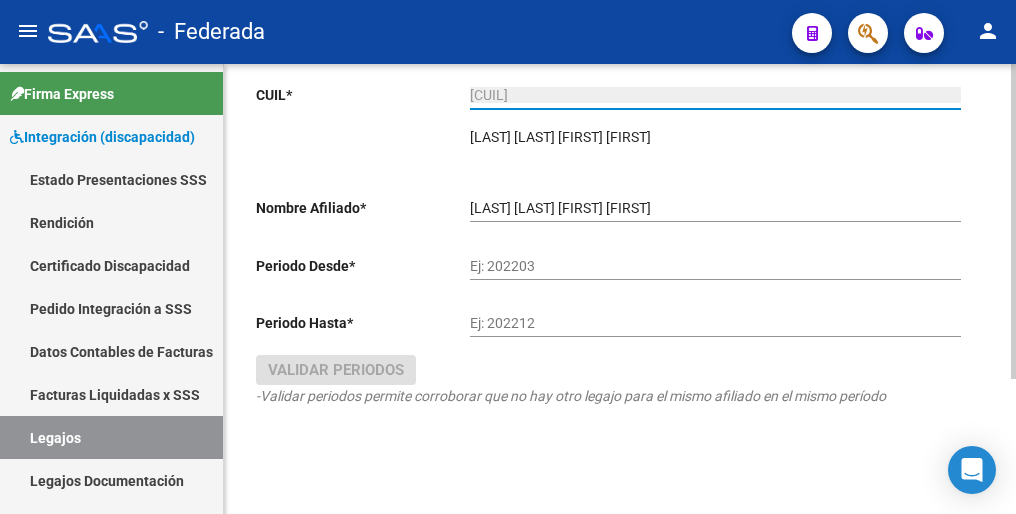 click on "Ej: 202203" 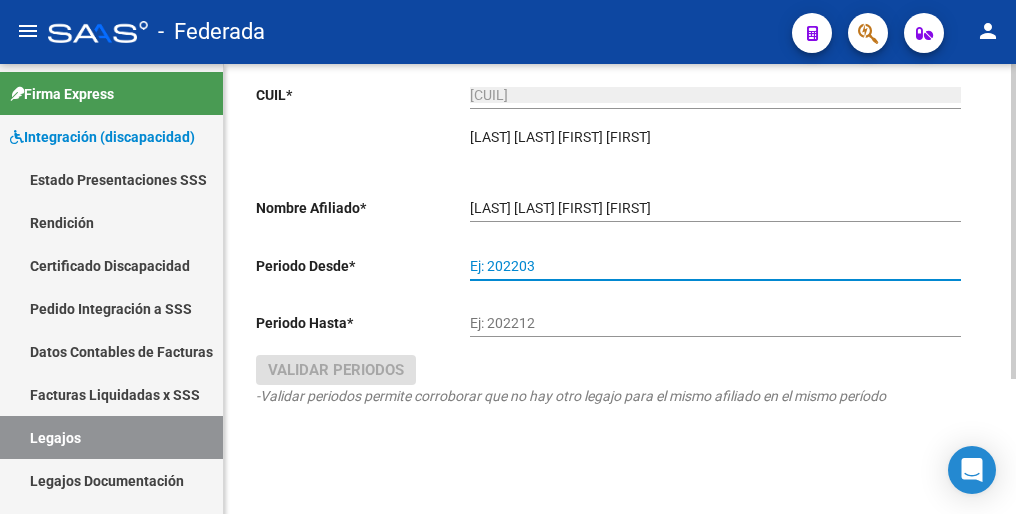 click on "Ej: 202203" at bounding box center (715, 266) 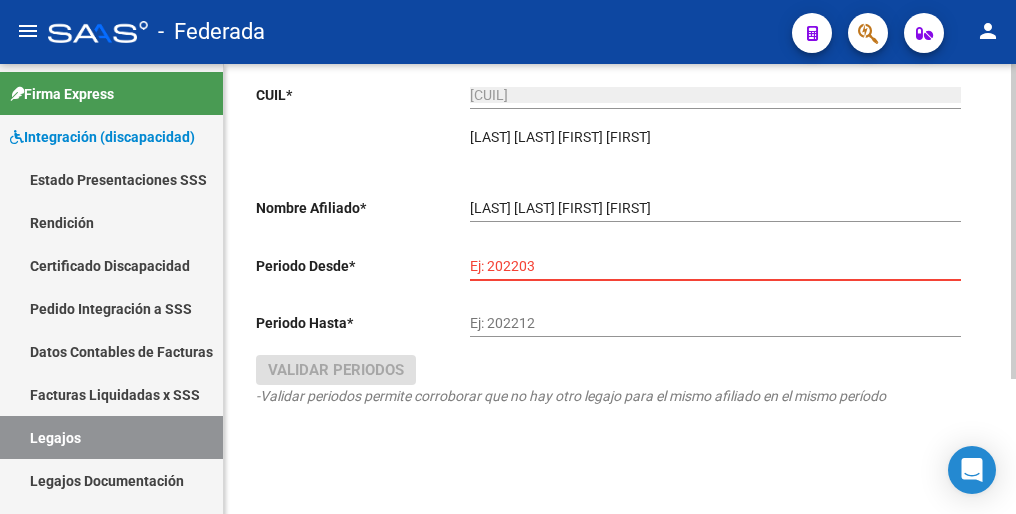paste on "202503" 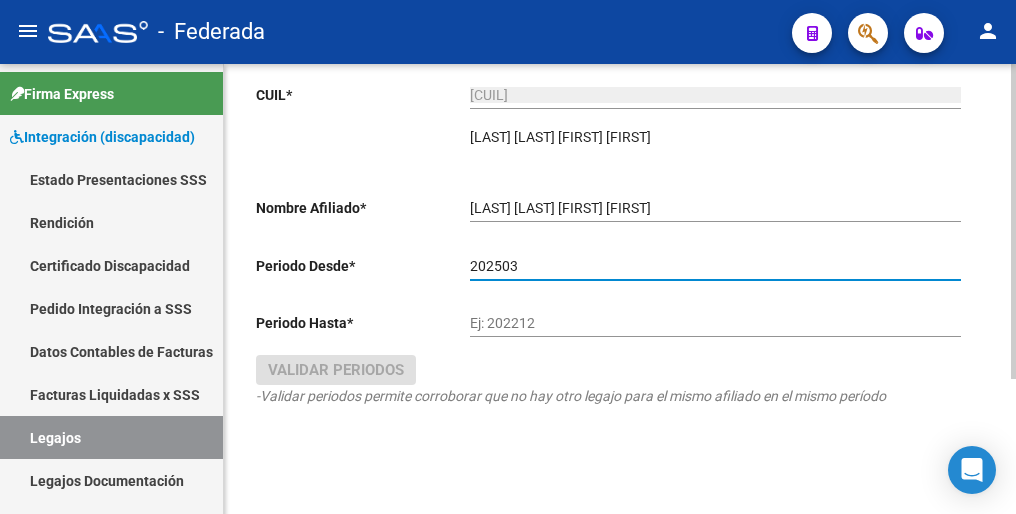 type on "202503" 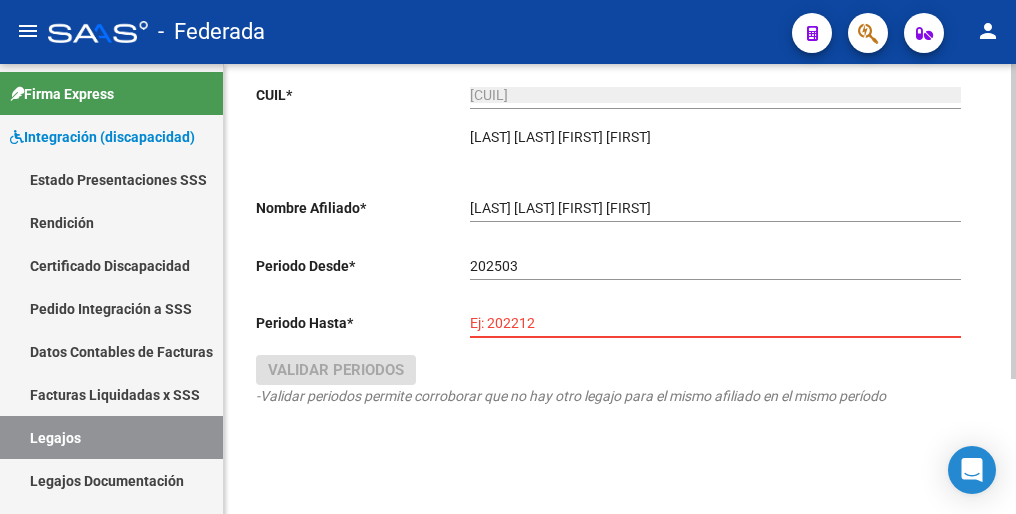 click on "Ej: 202212" at bounding box center [715, 323] 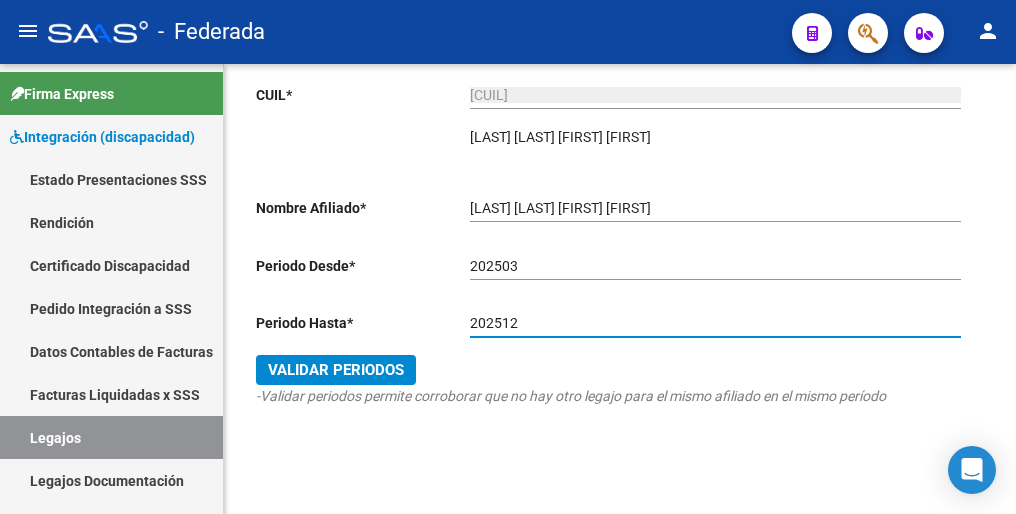 type on "202512" 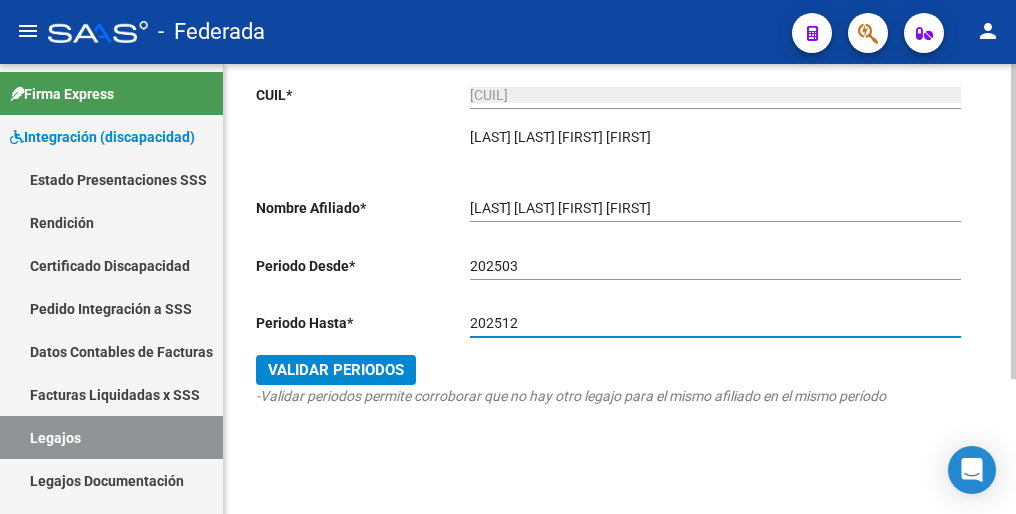 click on "Validar Periodos" 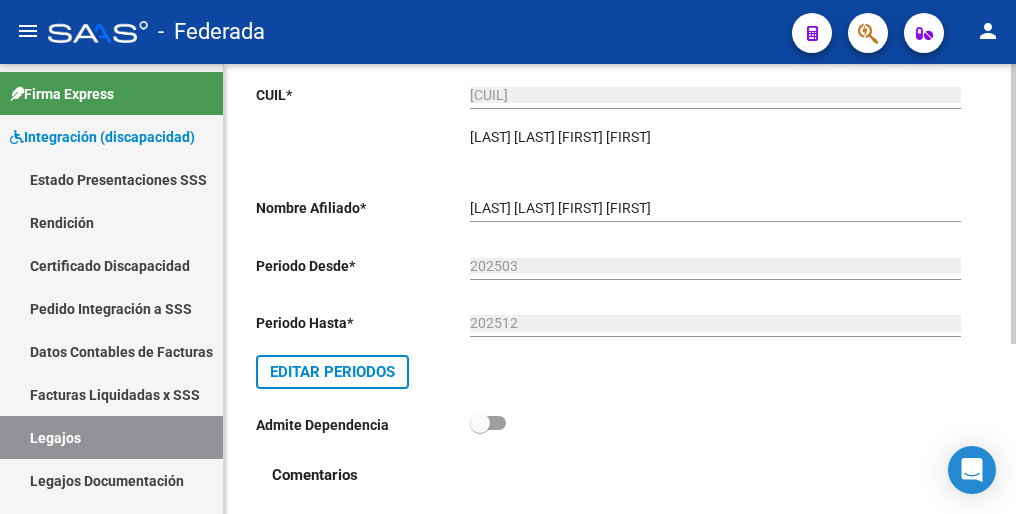 scroll, scrollTop: 0, scrollLeft: 0, axis: both 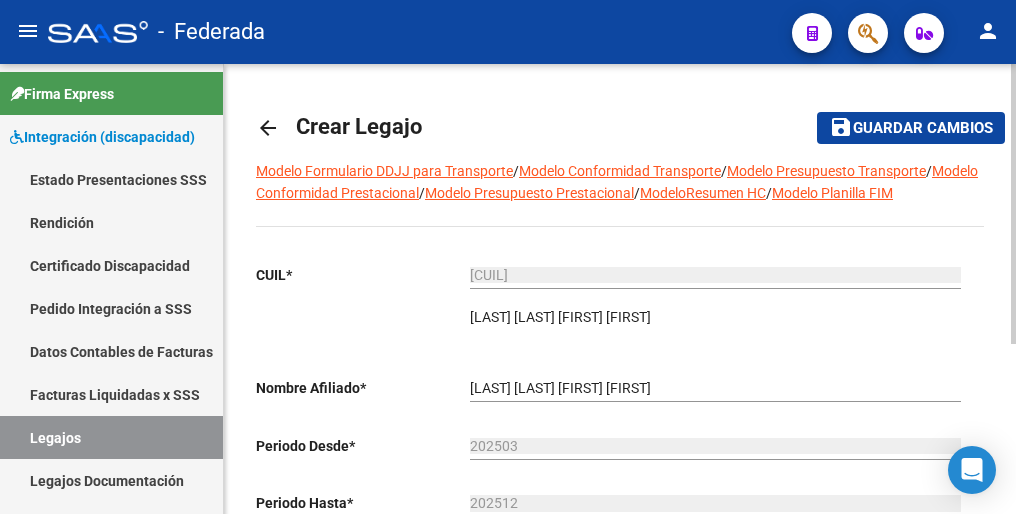 click on "Guardar cambios" 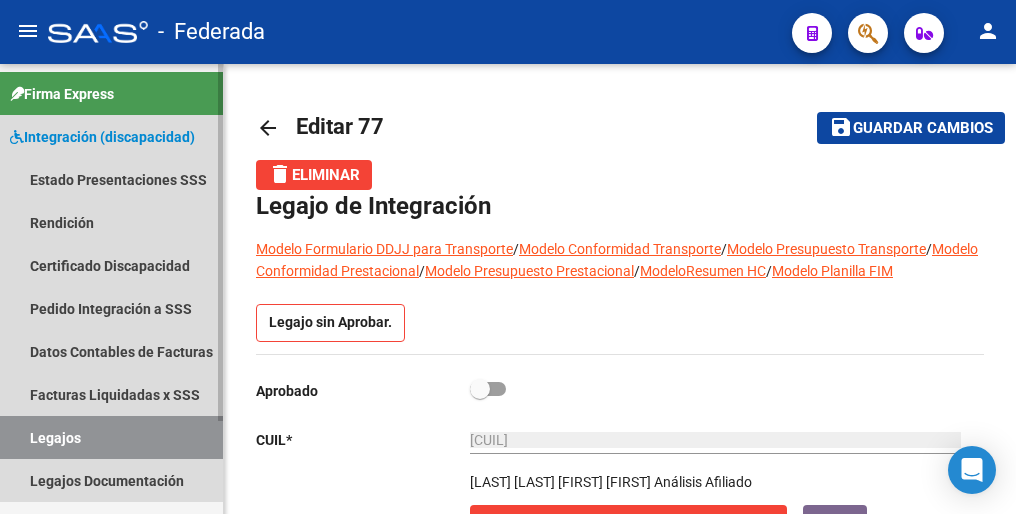 click on "Legajos" at bounding box center (111, 437) 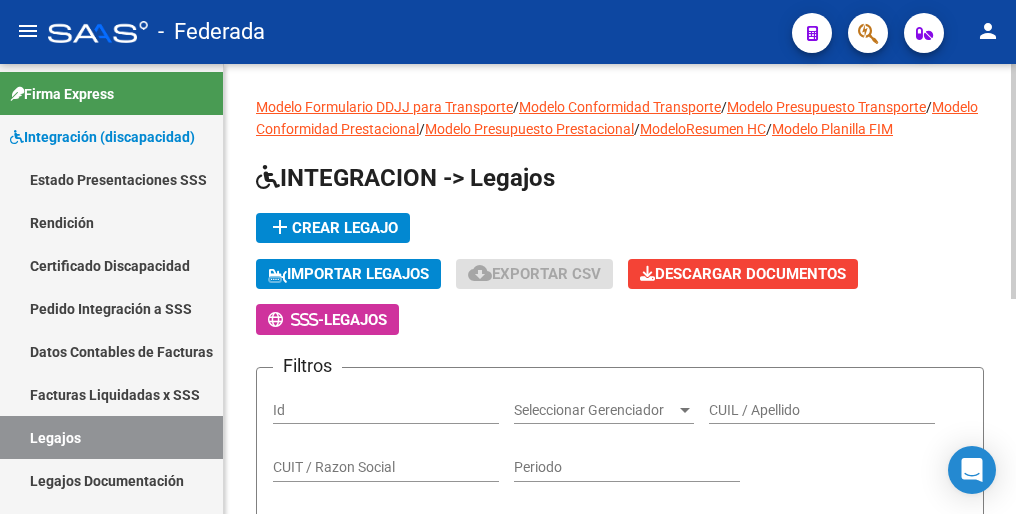 click on "add  Crear Legajo" 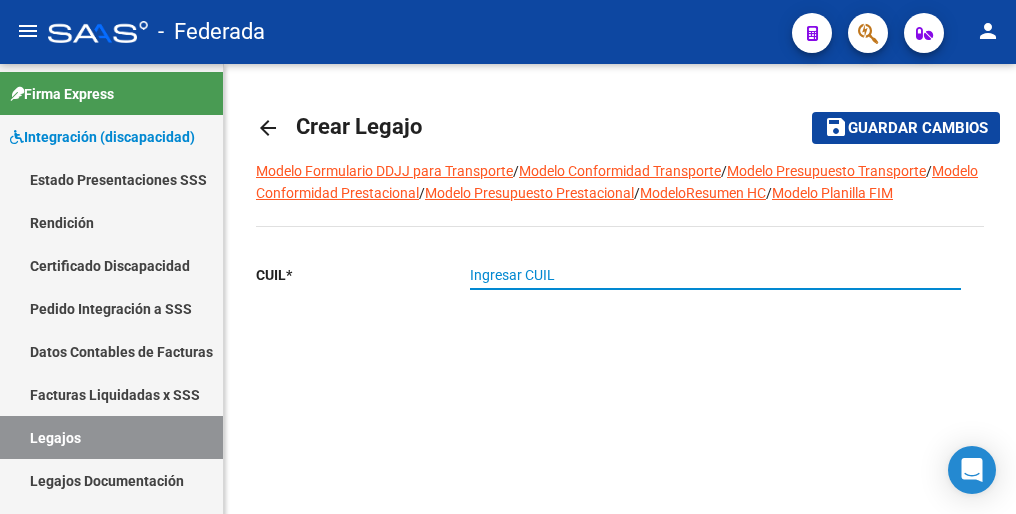 click on "Ingresar CUIL" at bounding box center [715, 275] 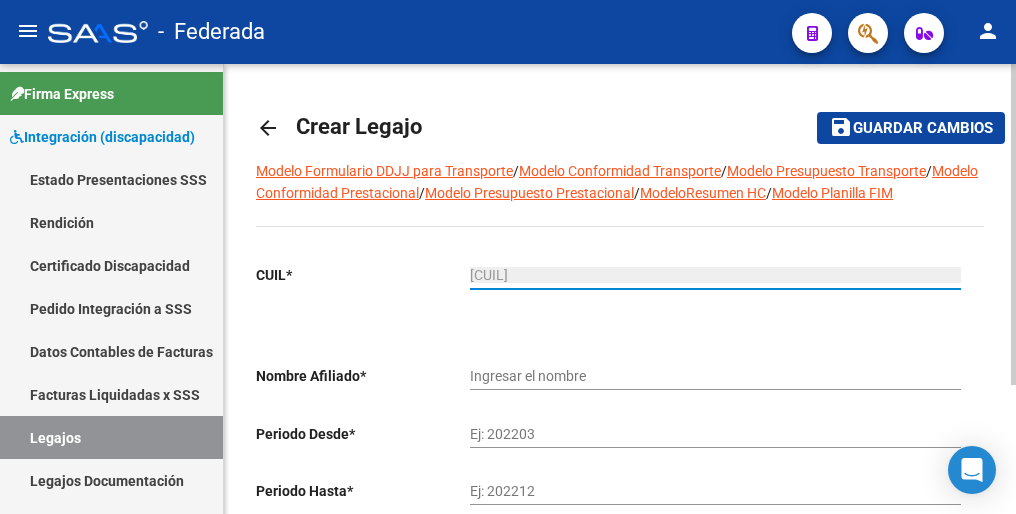 type on "[LAST] [LAST] [FIRST]" 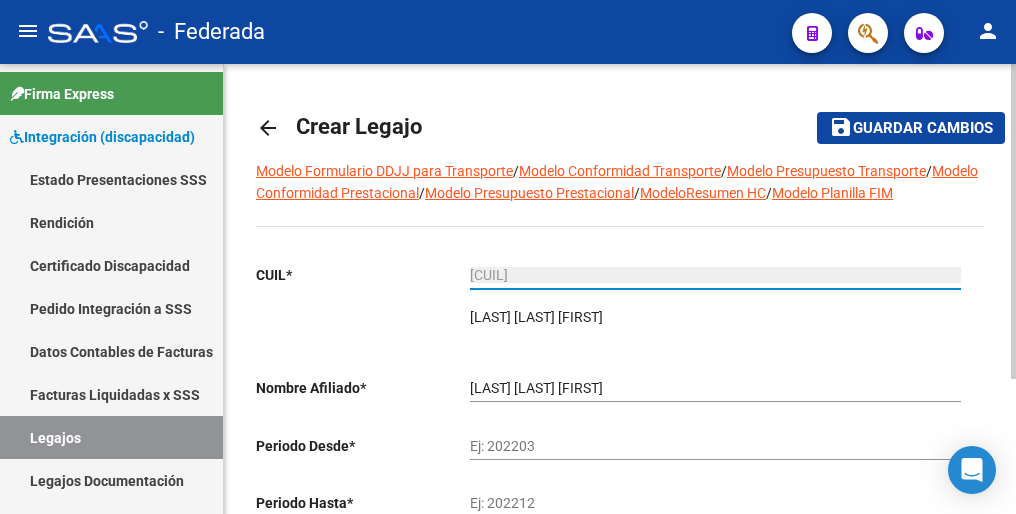 type on "[CUIL]" 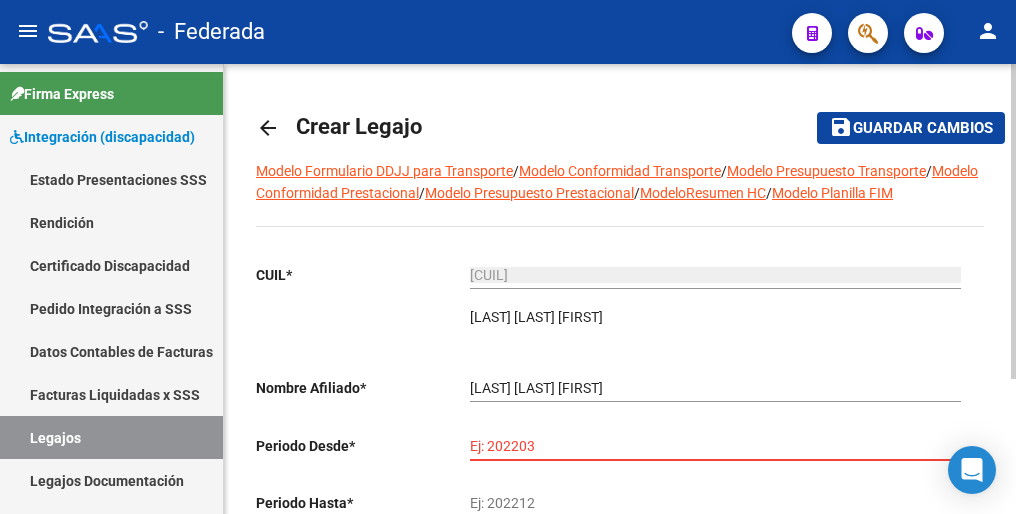 paste on "202501" 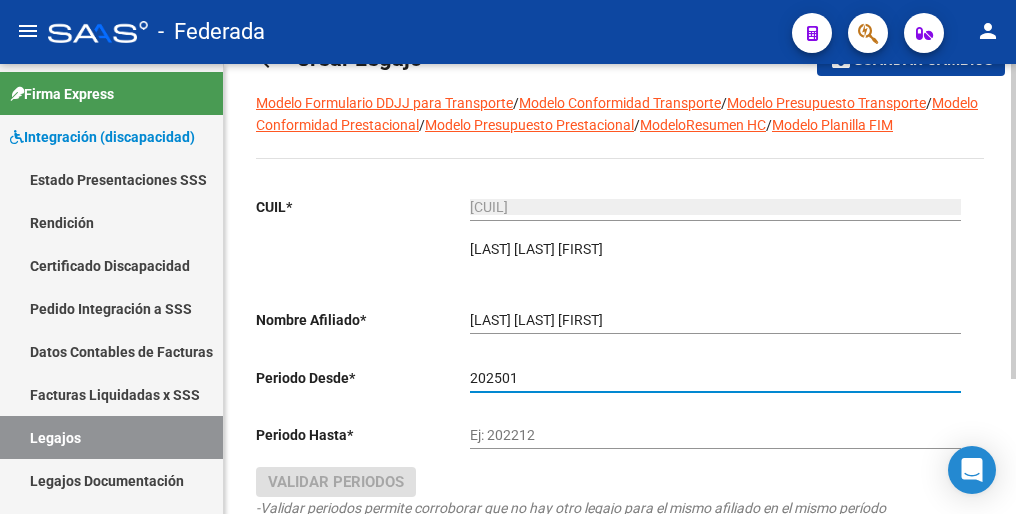 scroll, scrollTop: 100, scrollLeft: 0, axis: vertical 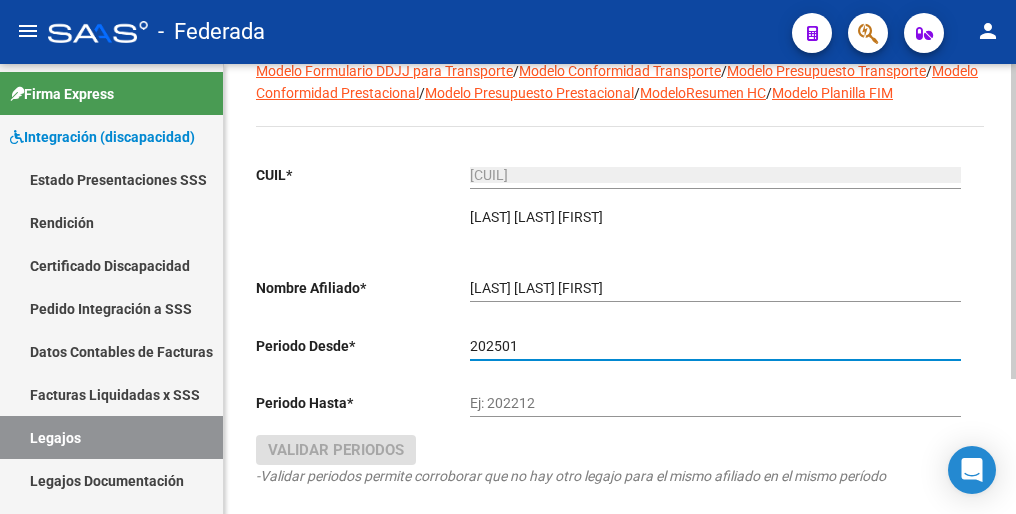 type on "202501" 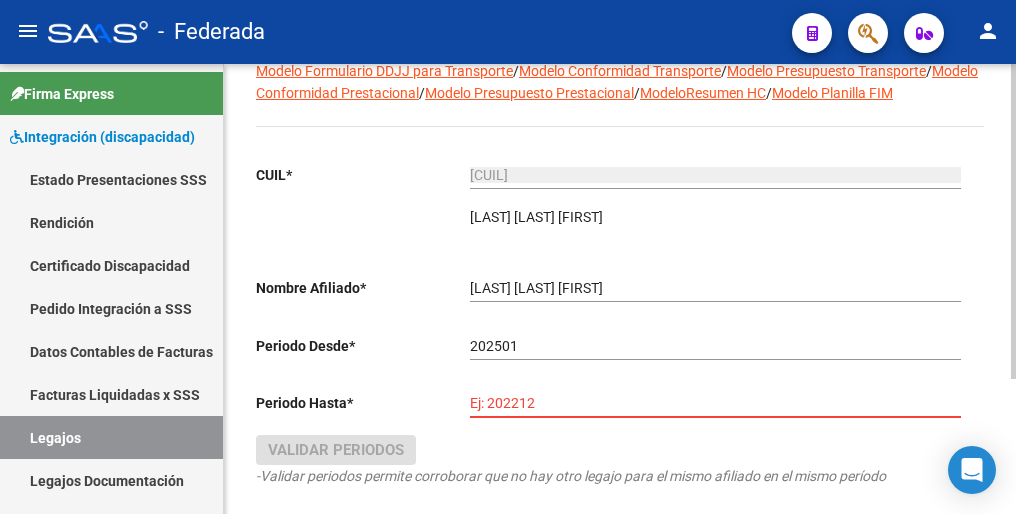 paste on "202512" 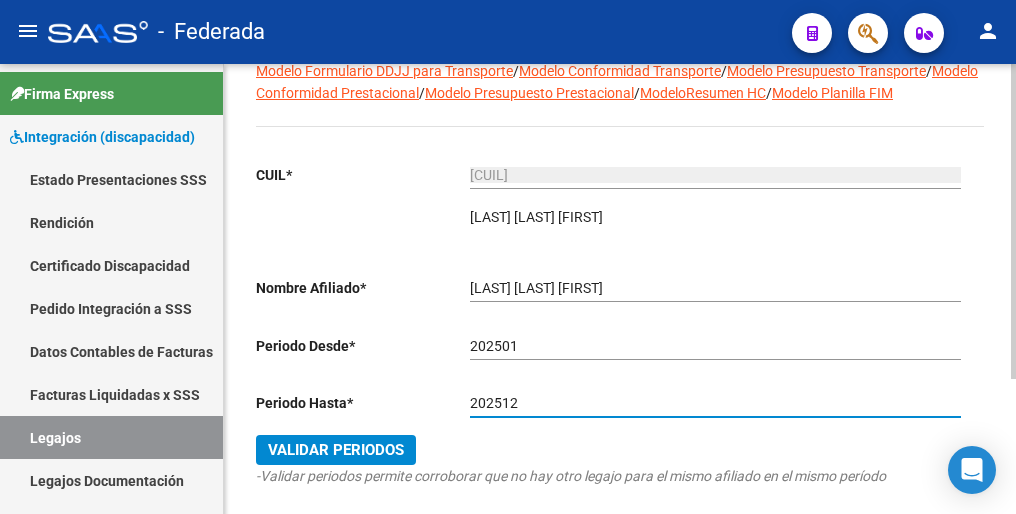 scroll, scrollTop: 192, scrollLeft: 0, axis: vertical 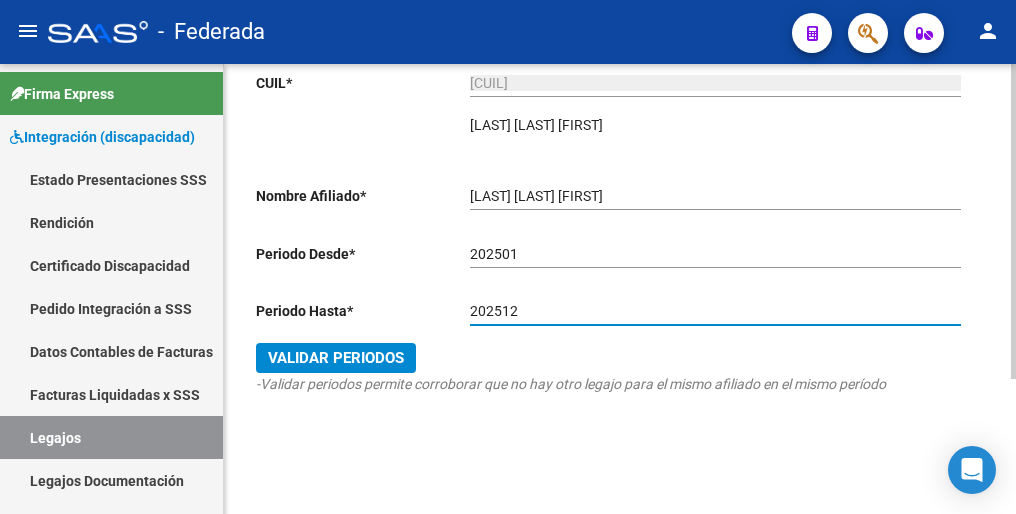 type on "202512" 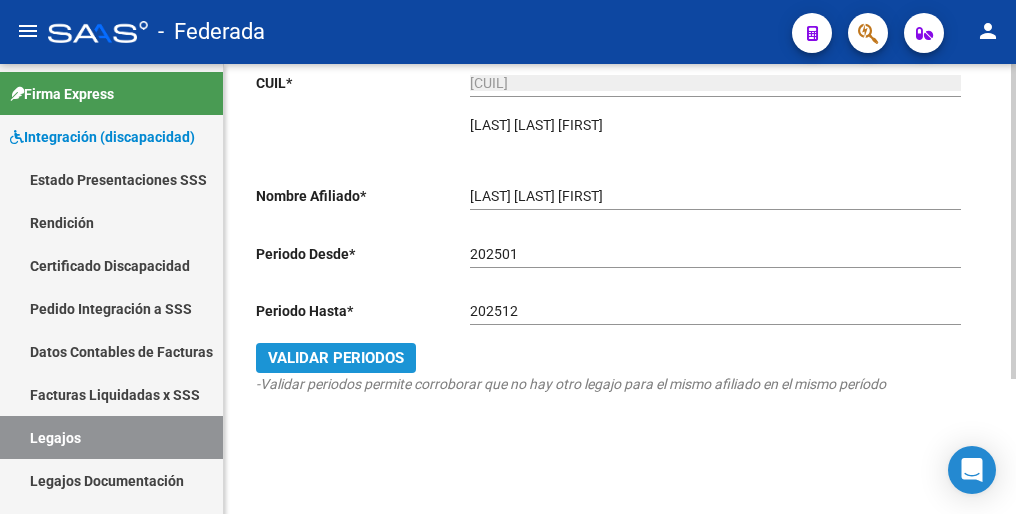 click on "Validar Periodos" 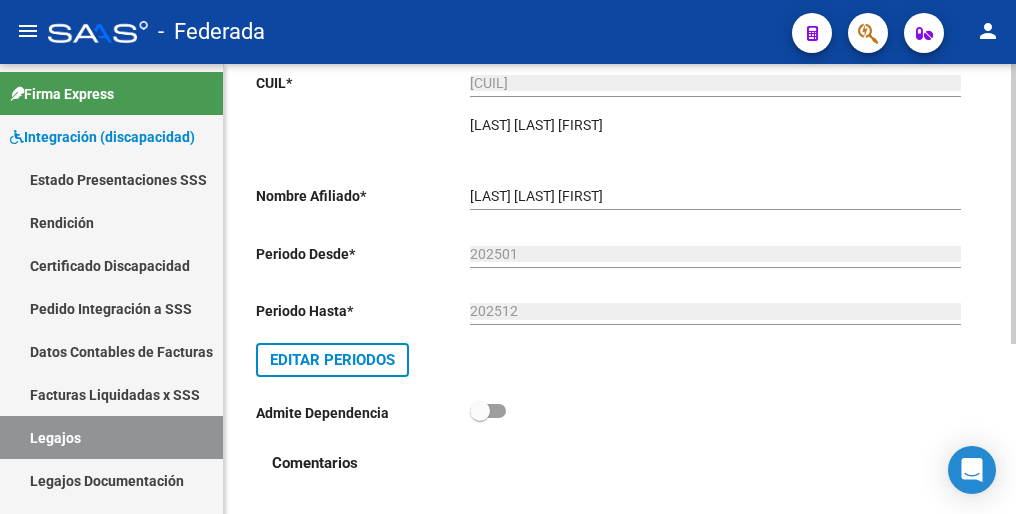 scroll, scrollTop: 0, scrollLeft: 0, axis: both 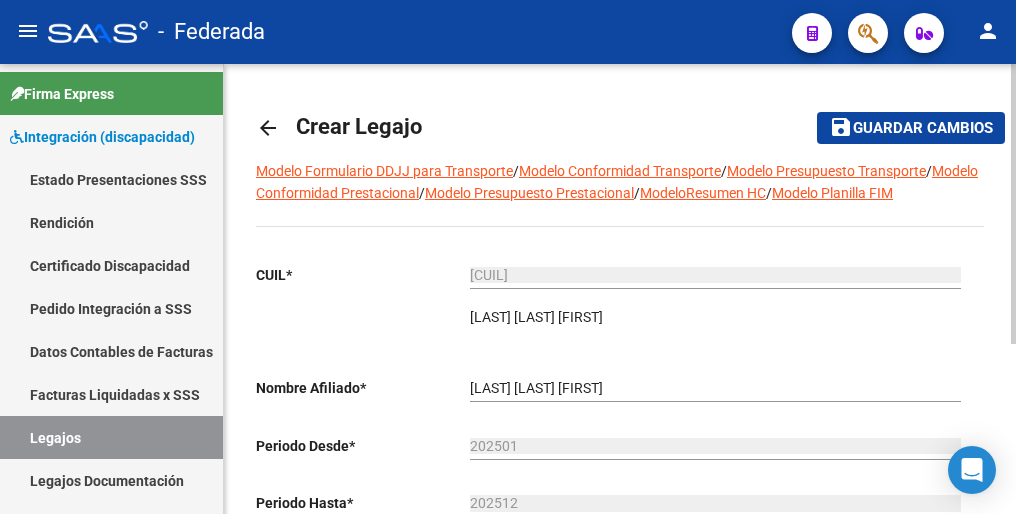 click on "Guardar cambios" 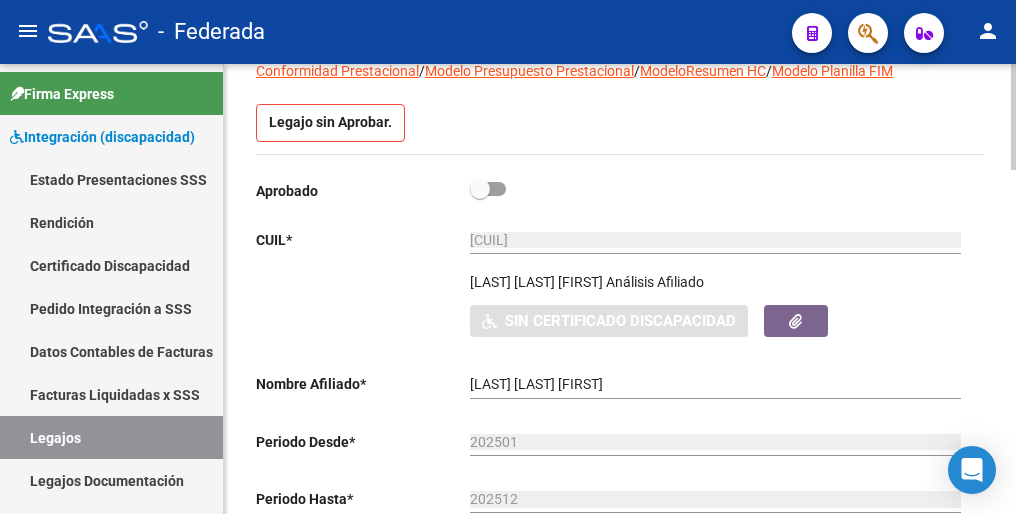 scroll, scrollTop: 100, scrollLeft: 0, axis: vertical 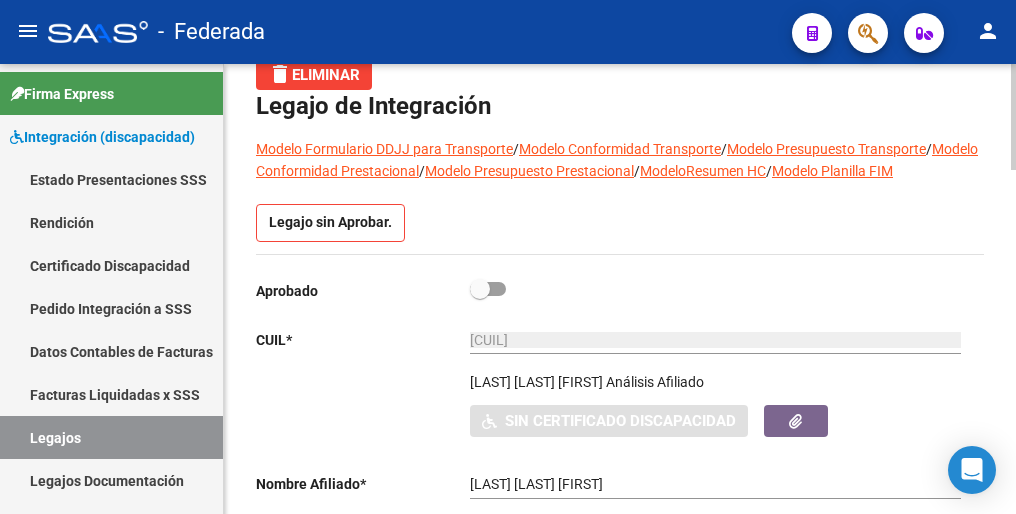 drag, startPoint x: 108, startPoint y: 429, endPoint x: 243, endPoint y: 350, distance: 156.4161 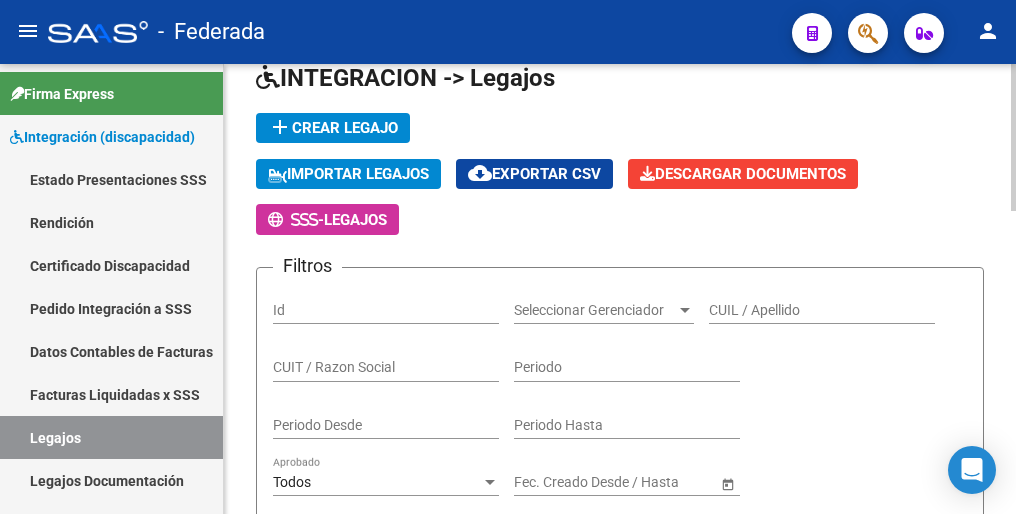 click on "add  Crear Legajo" 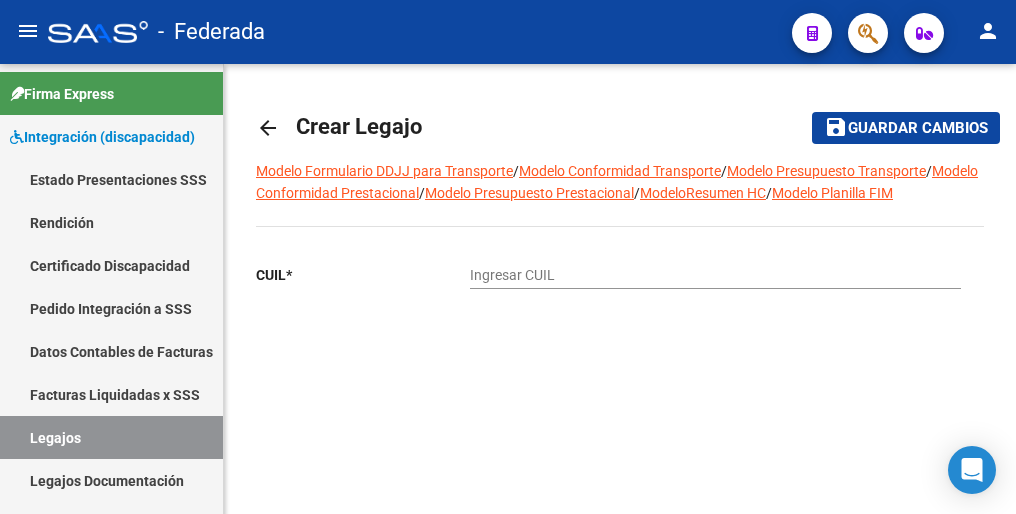scroll, scrollTop: 0, scrollLeft: 0, axis: both 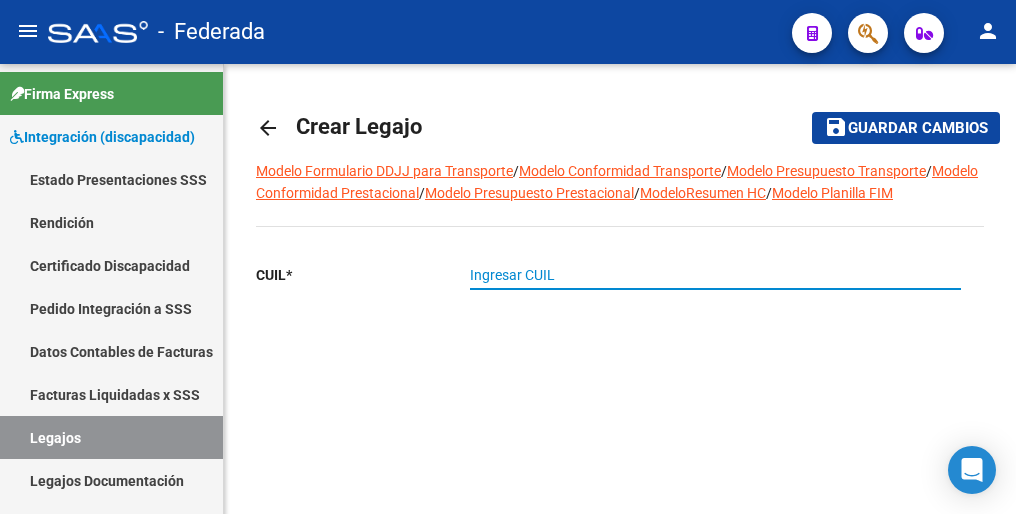 paste on "[CUIL]" 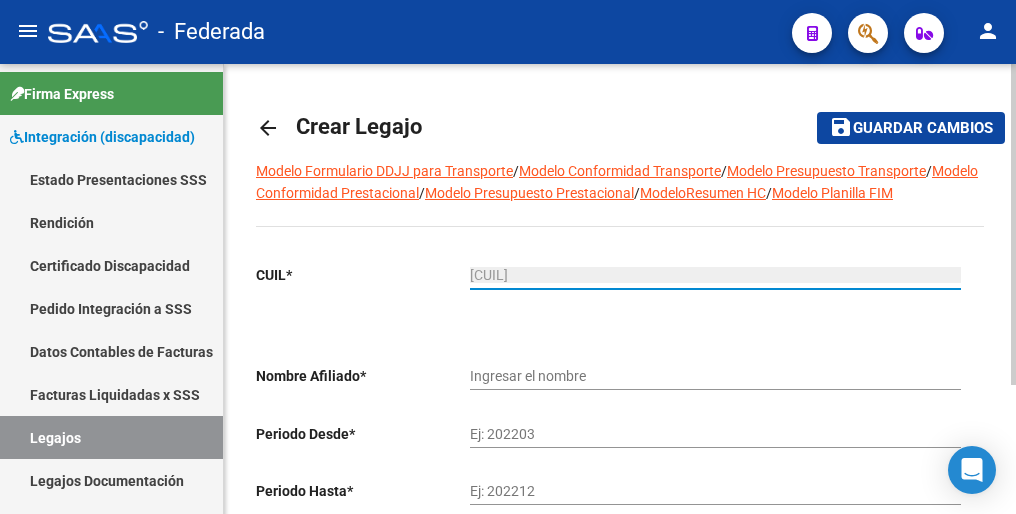 type on "[LAST] [LAST] [FIRST]" 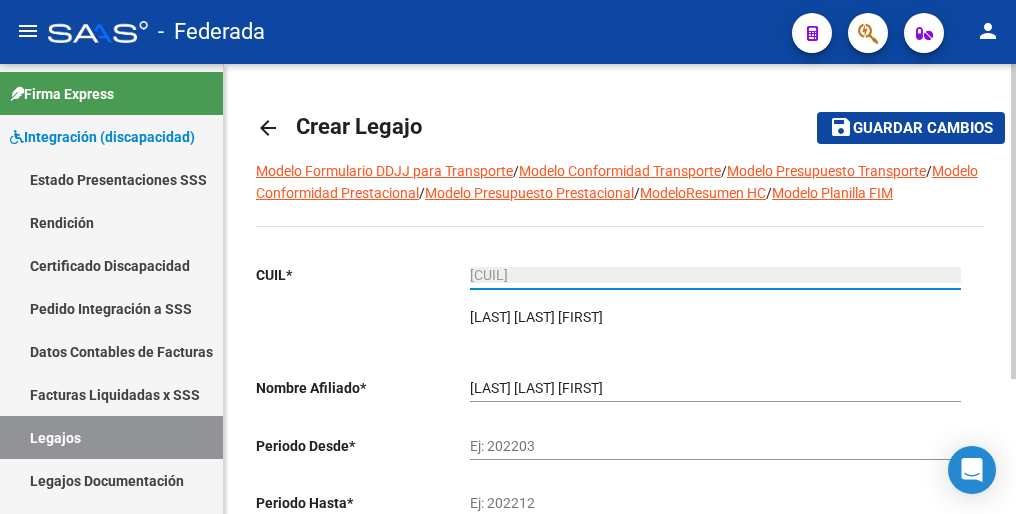 type on "[CUIL]" 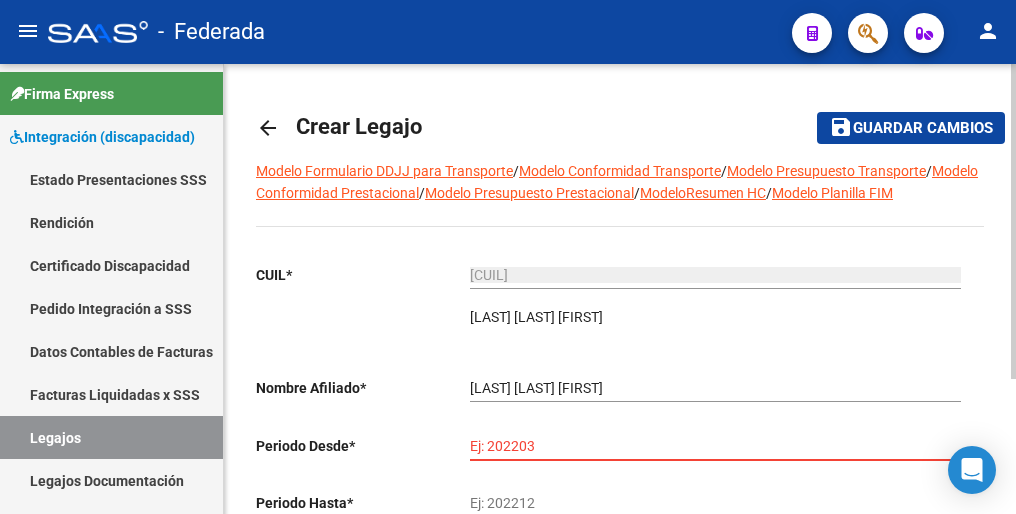 paste on "202502" 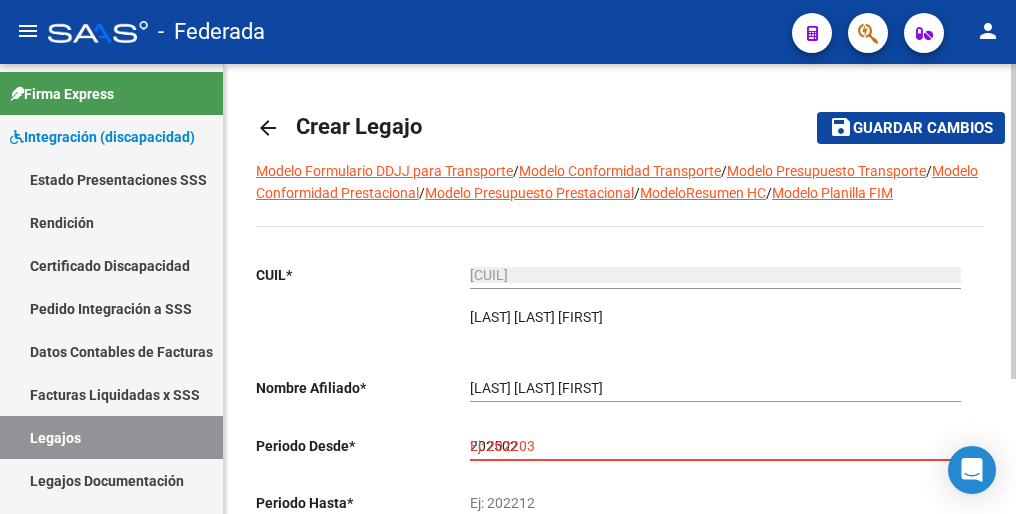 type on "202502" 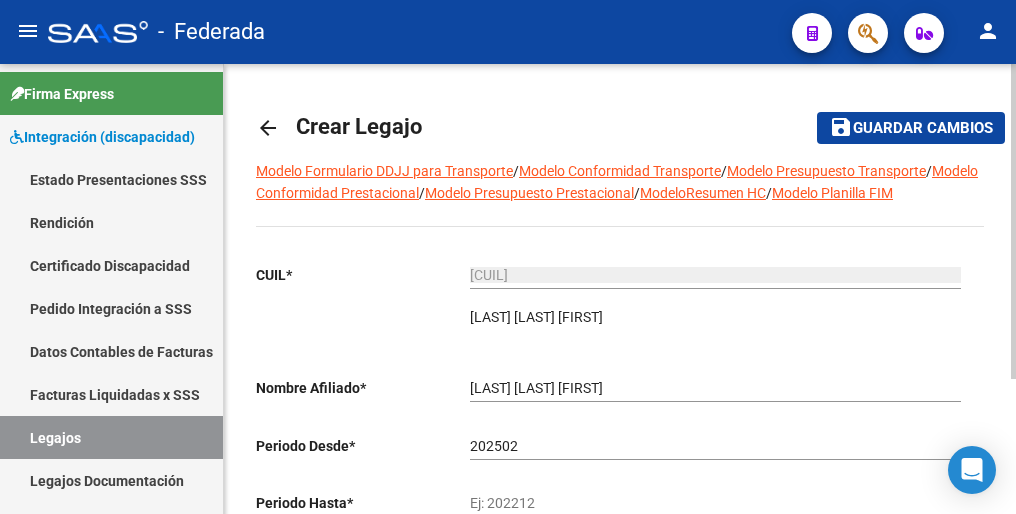 click on "[LAST] [LAST] [FIRST] Ingresar el nombre" 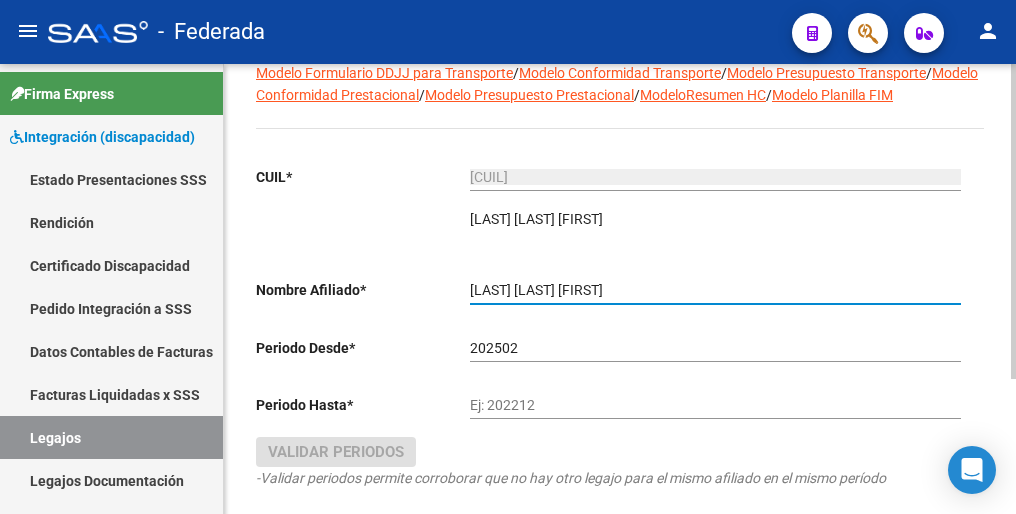 scroll, scrollTop: 100, scrollLeft: 0, axis: vertical 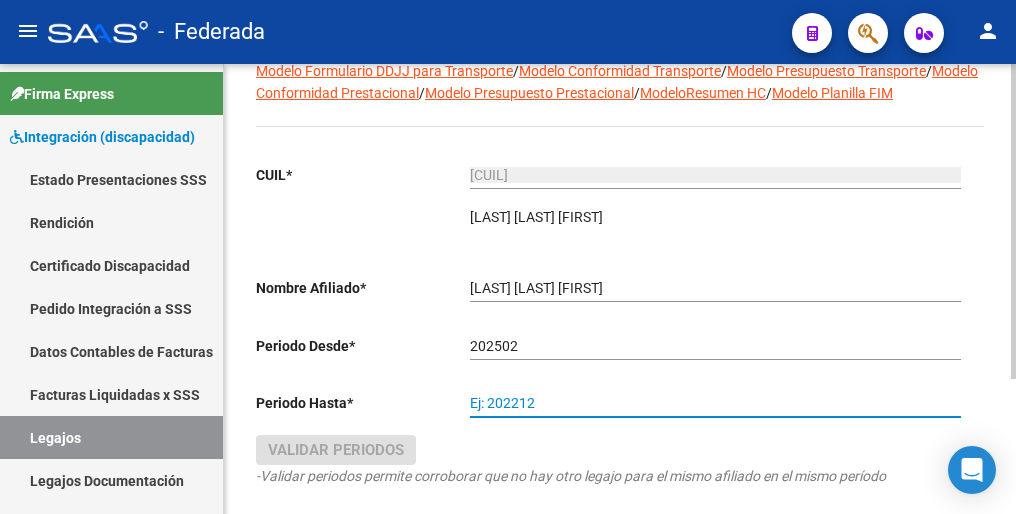 click on "Ej: 202212" at bounding box center (715, 403) 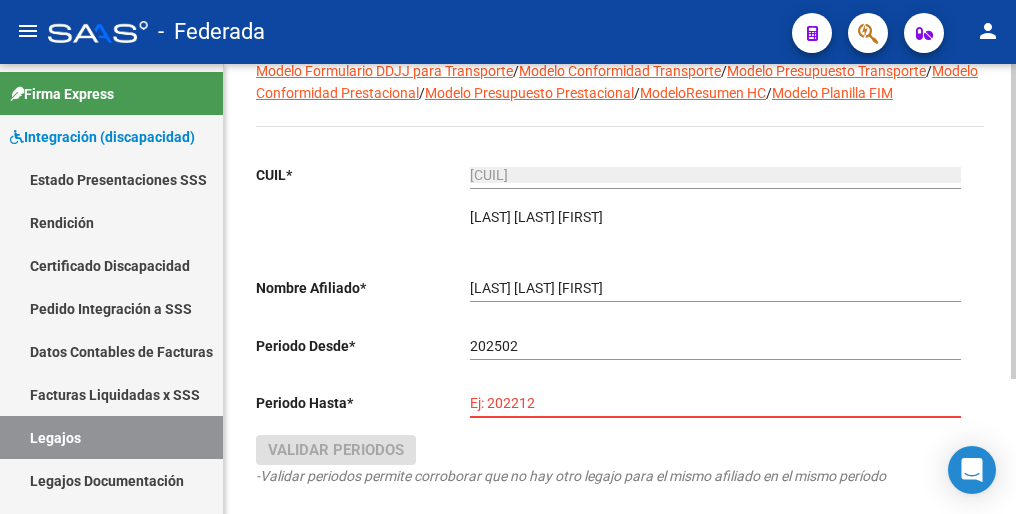 paste on "202512" 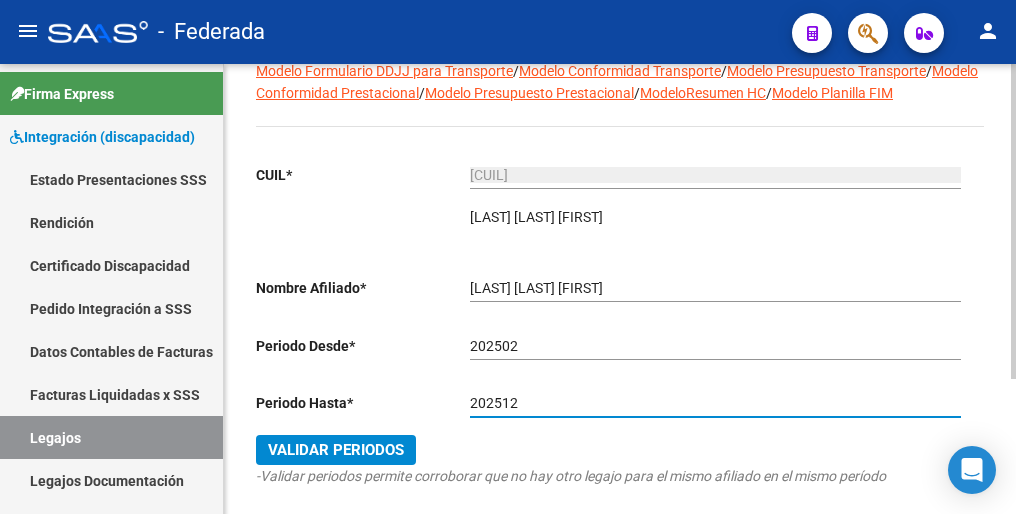 type on "202512" 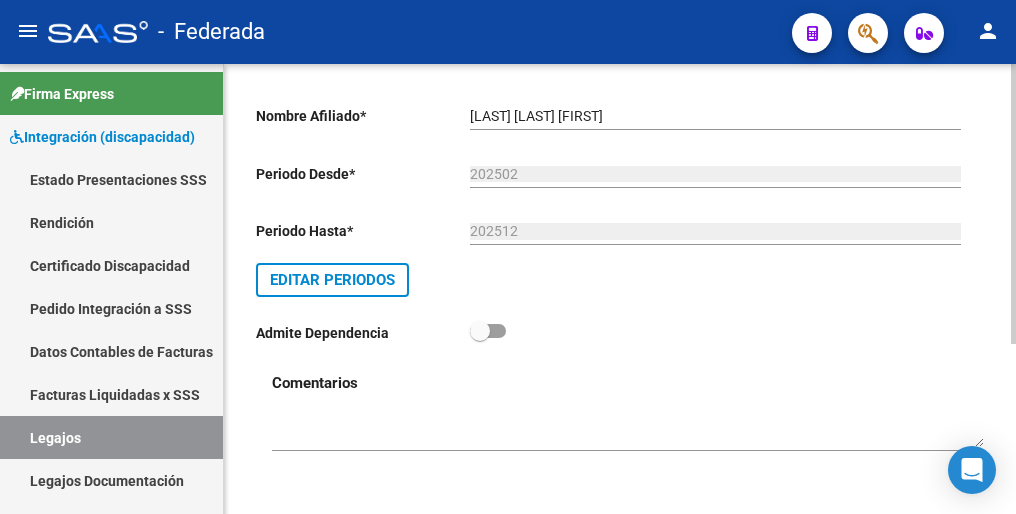 scroll, scrollTop: 0, scrollLeft: 0, axis: both 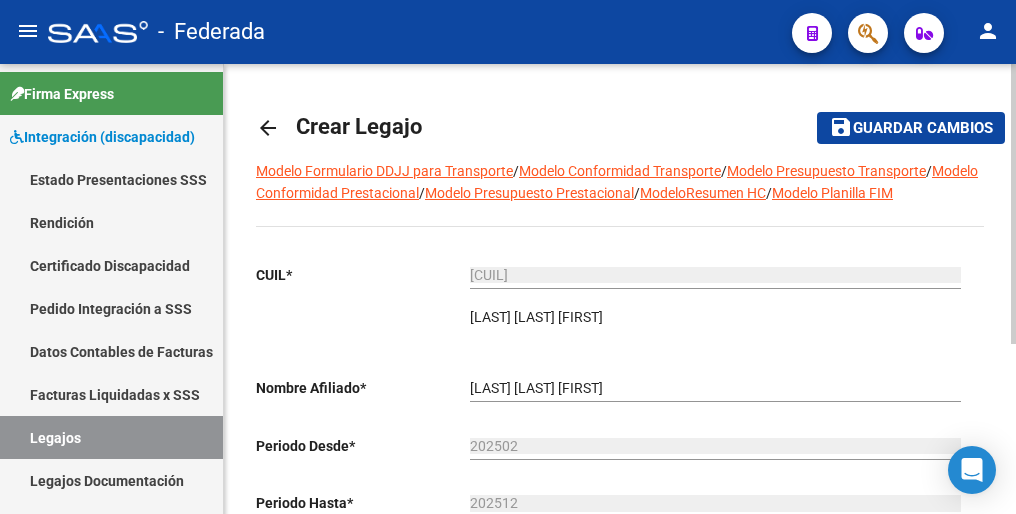 click on "Guardar cambios" 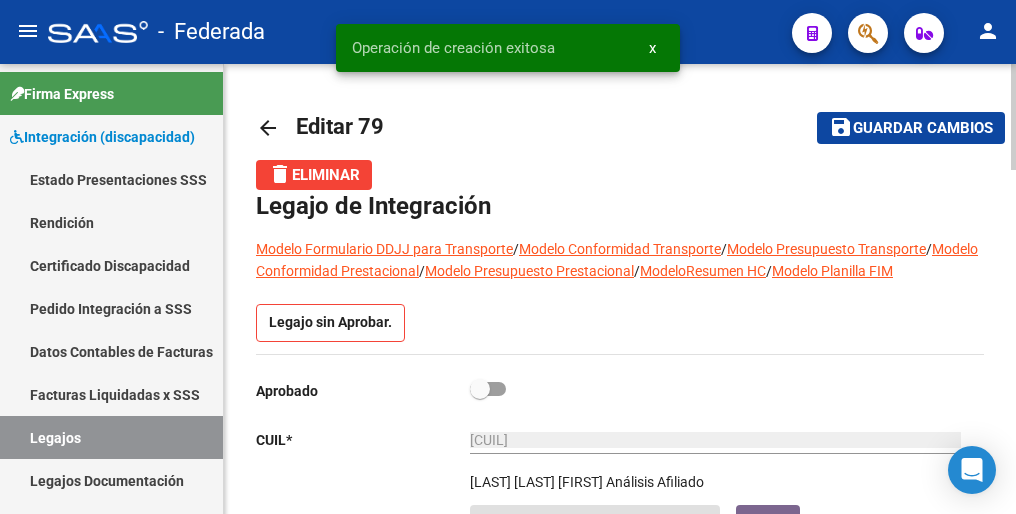 scroll, scrollTop: 200, scrollLeft: 0, axis: vertical 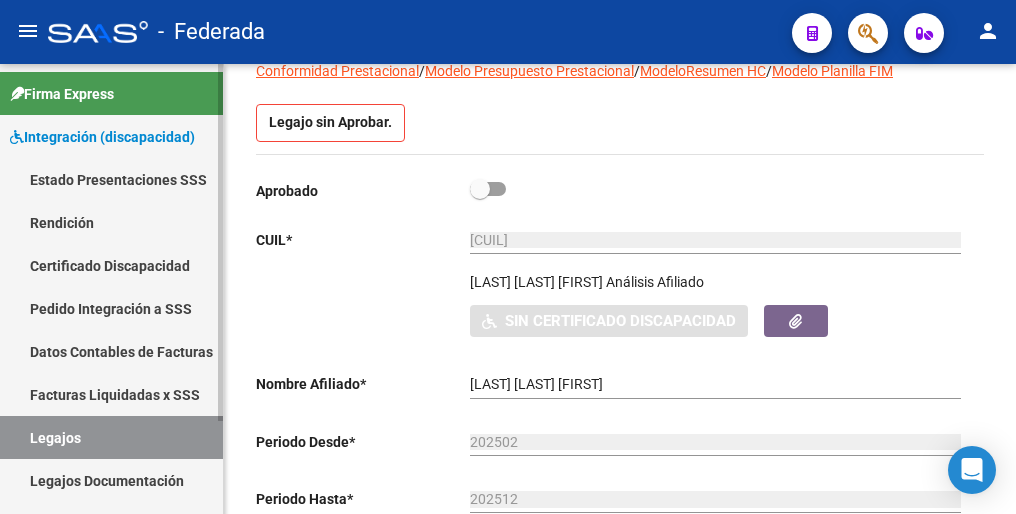 click on "Legajos" at bounding box center [111, 437] 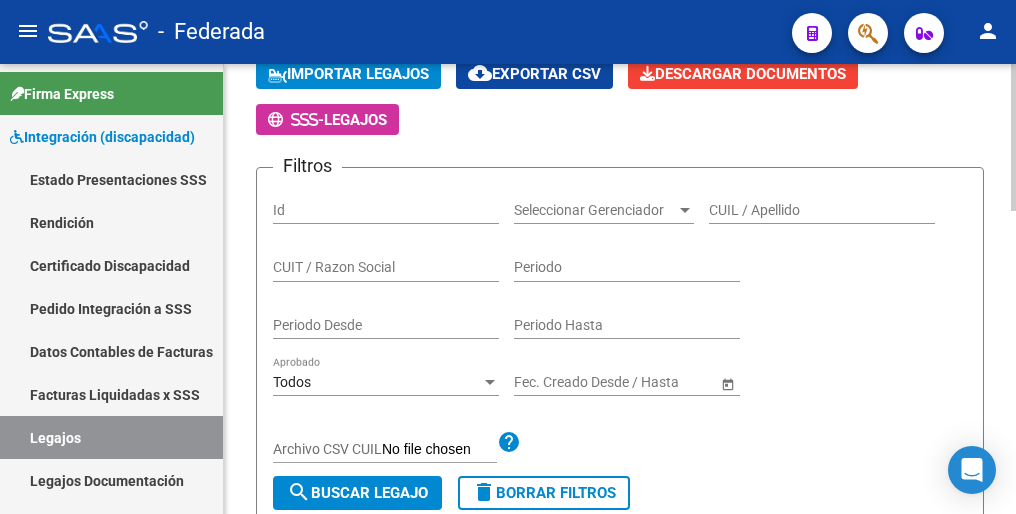 scroll, scrollTop: 100, scrollLeft: 0, axis: vertical 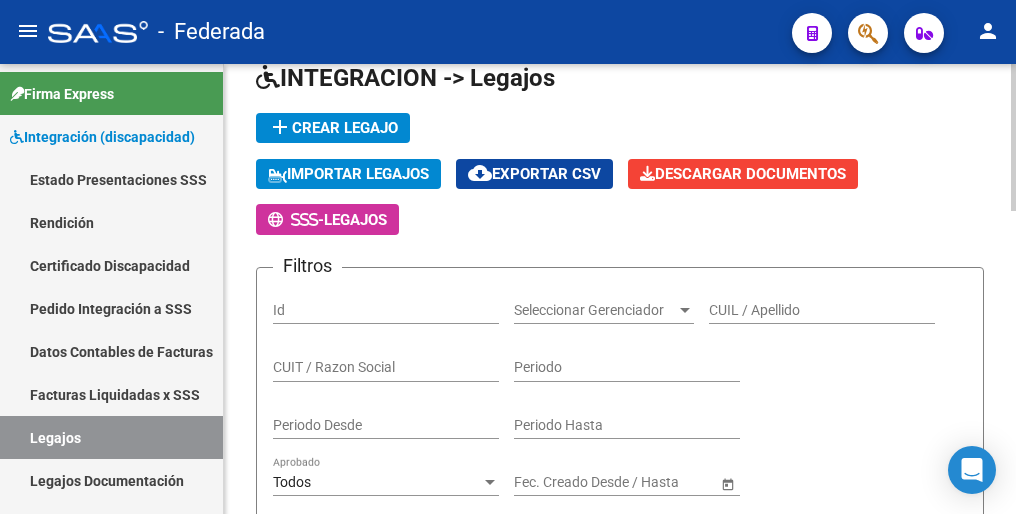 click on "add  Crear Legajo" 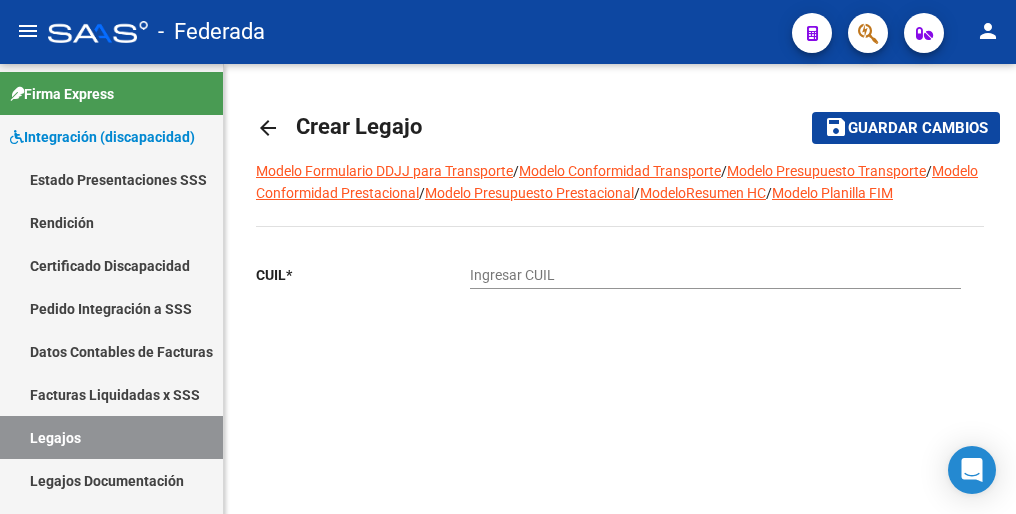 scroll, scrollTop: 0, scrollLeft: 0, axis: both 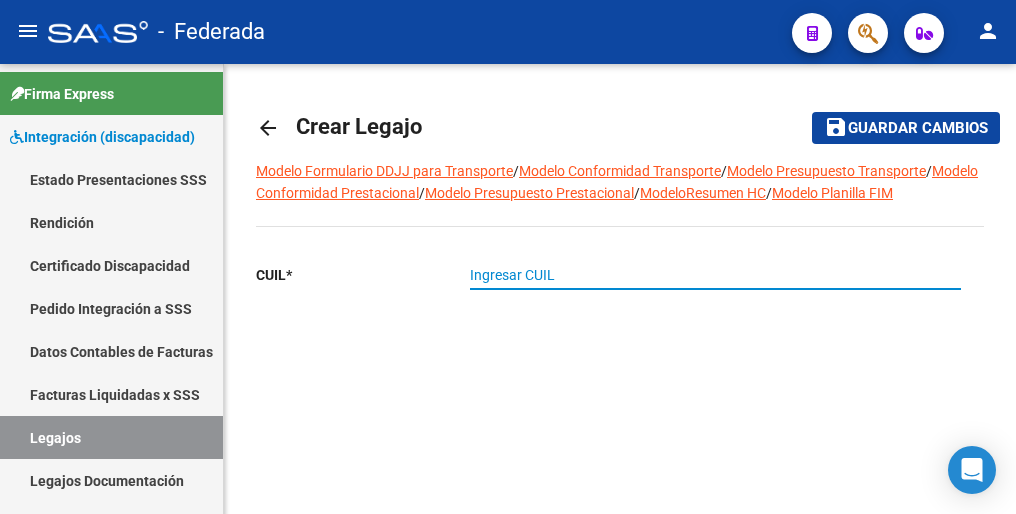 paste on "[CUIL]" 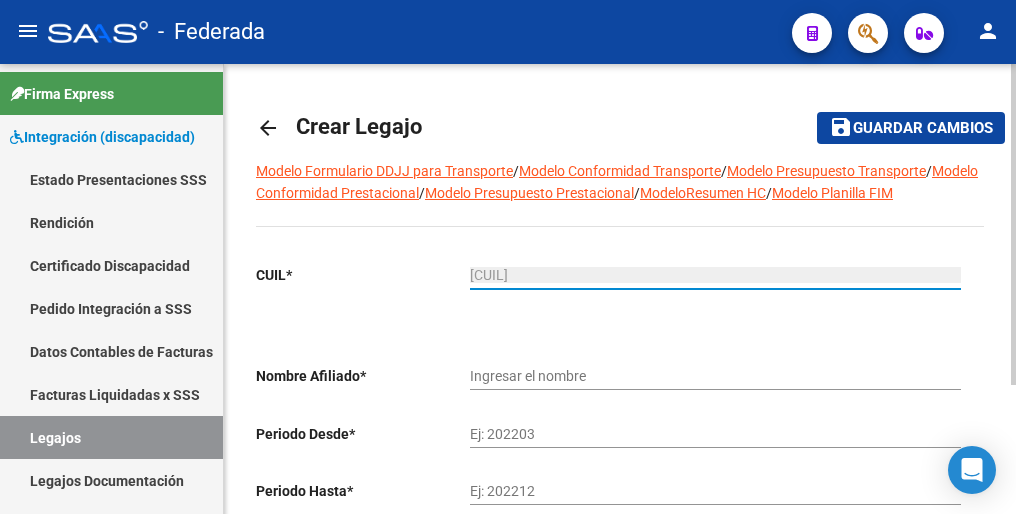 type on "[LAST] [LAST] [FIRST] [FIRST]" 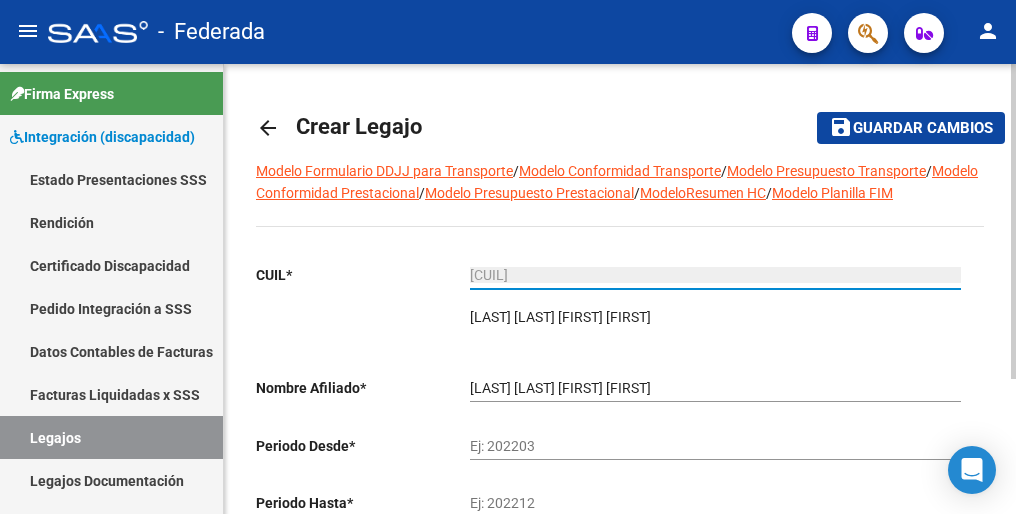 type on "[CUIL]" 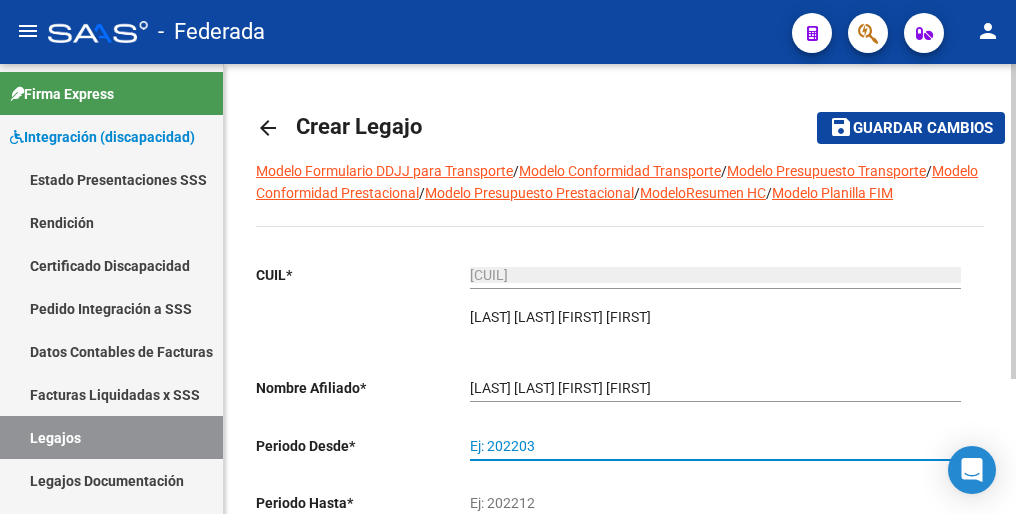 click on "Ej: 202203" at bounding box center (715, 446) 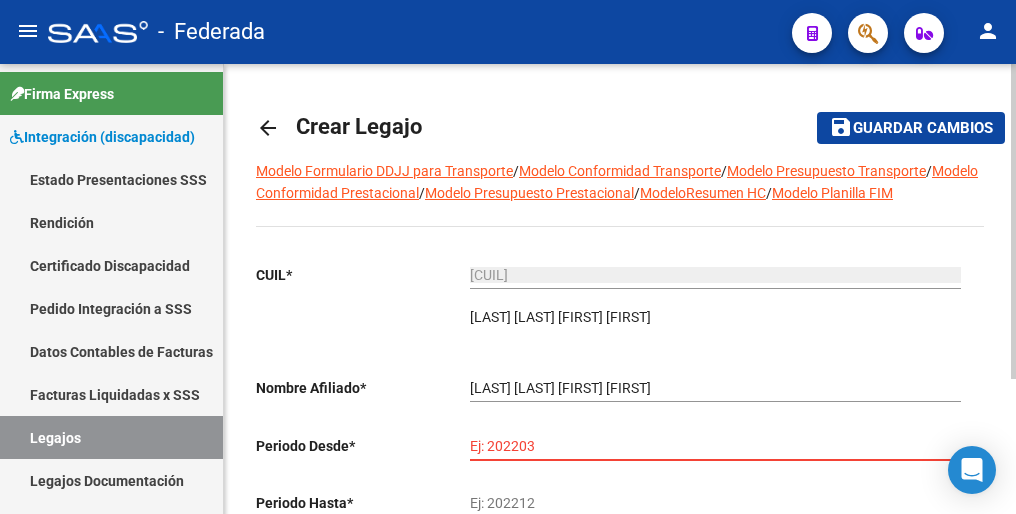 paste on "202503" 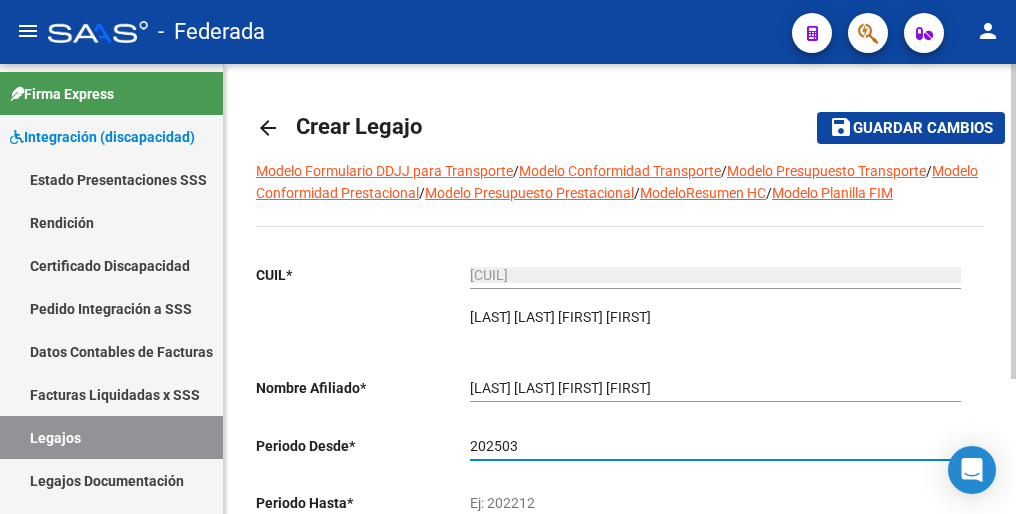 type on "202503" 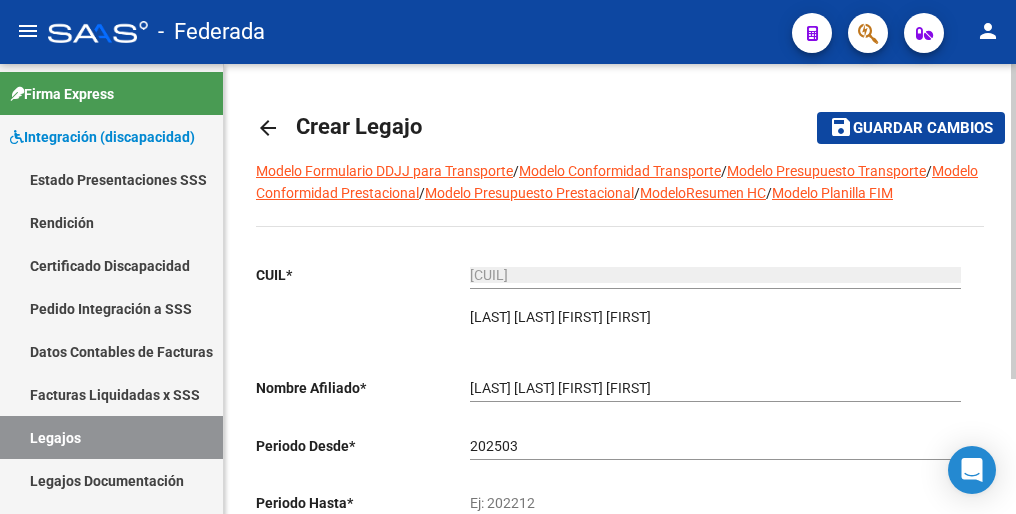 click on "Ej: 202212" 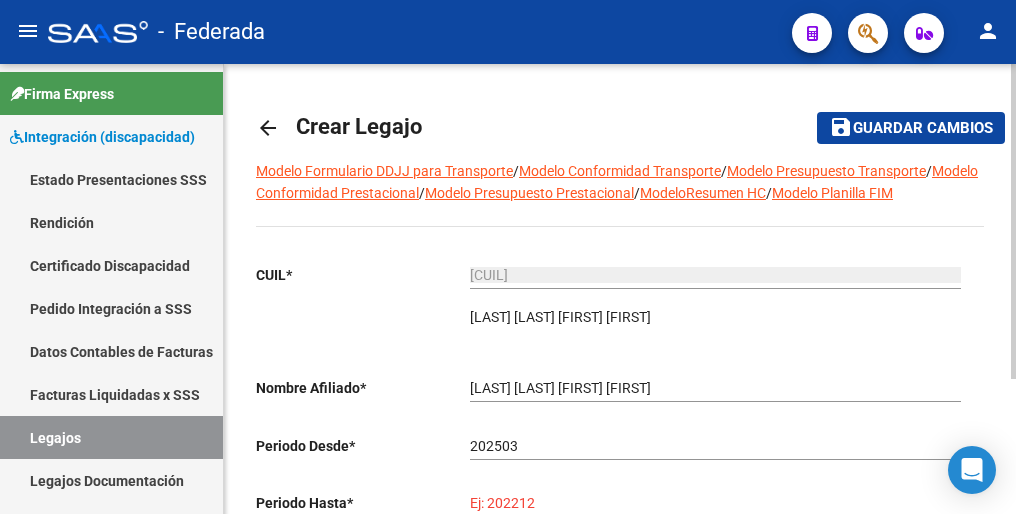 paste on "202512" 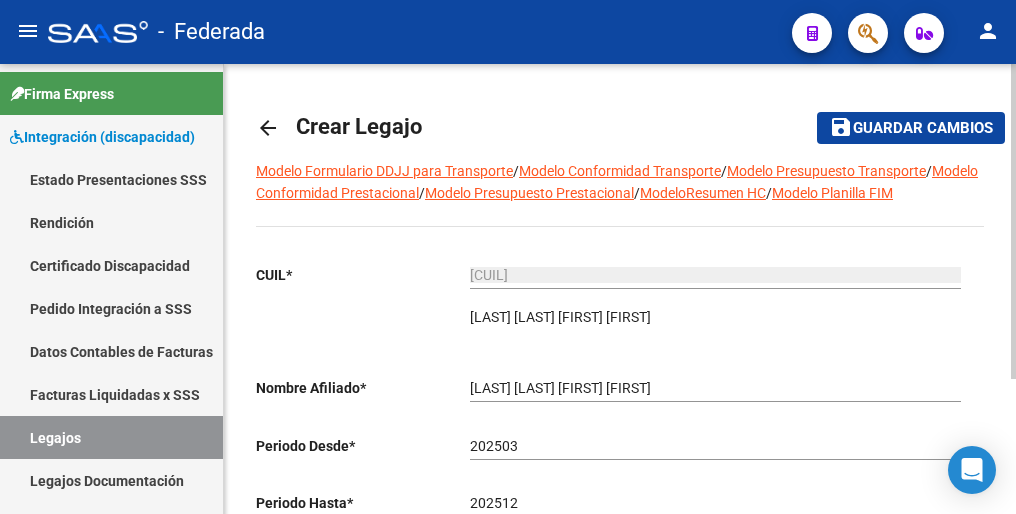 scroll, scrollTop: 100, scrollLeft: 0, axis: vertical 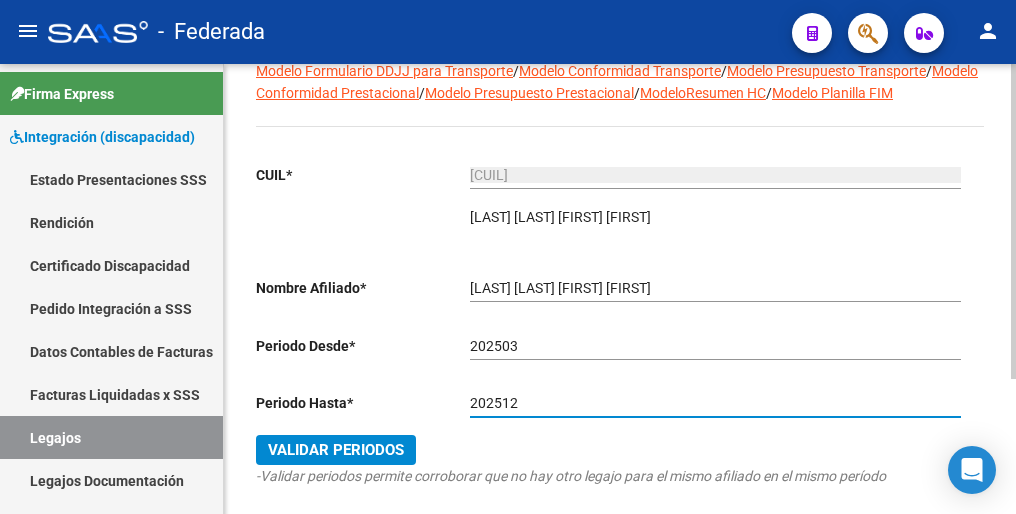 type on "202512" 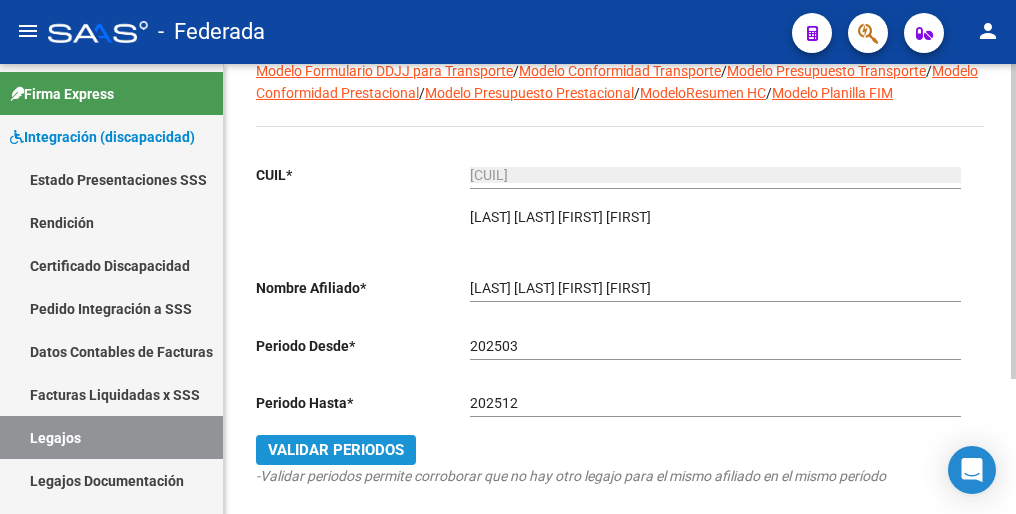 click on "Validar Periodos" 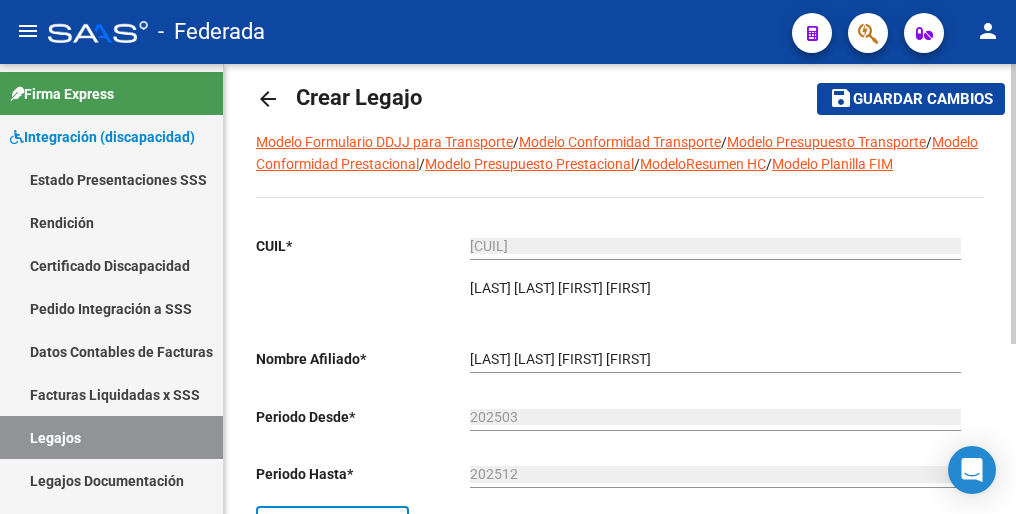 scroll, scrollTop: 0, scrollLeft: 0, axis: both 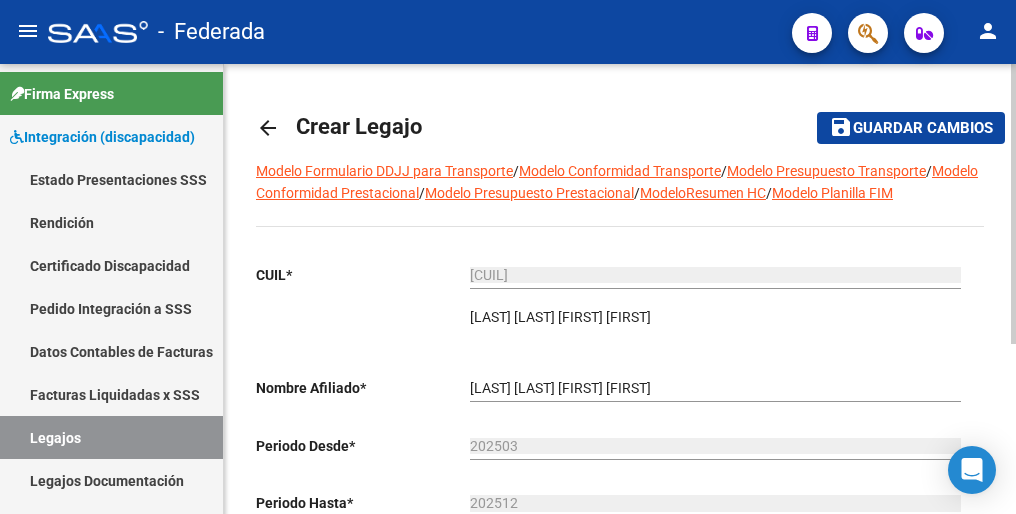 click on "Guardar cambios" 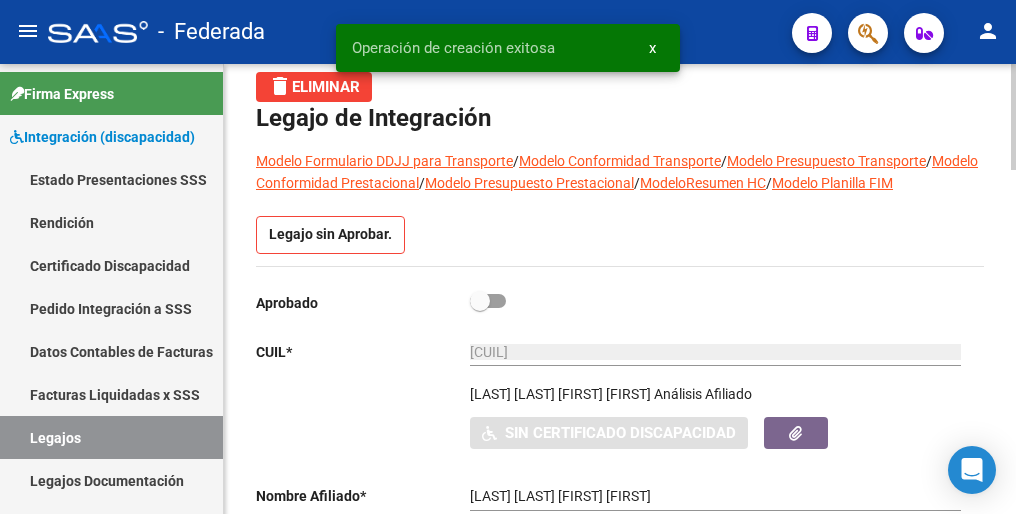 scroll, scrollTop: 200, scrollLeft: 0, axis: vertical 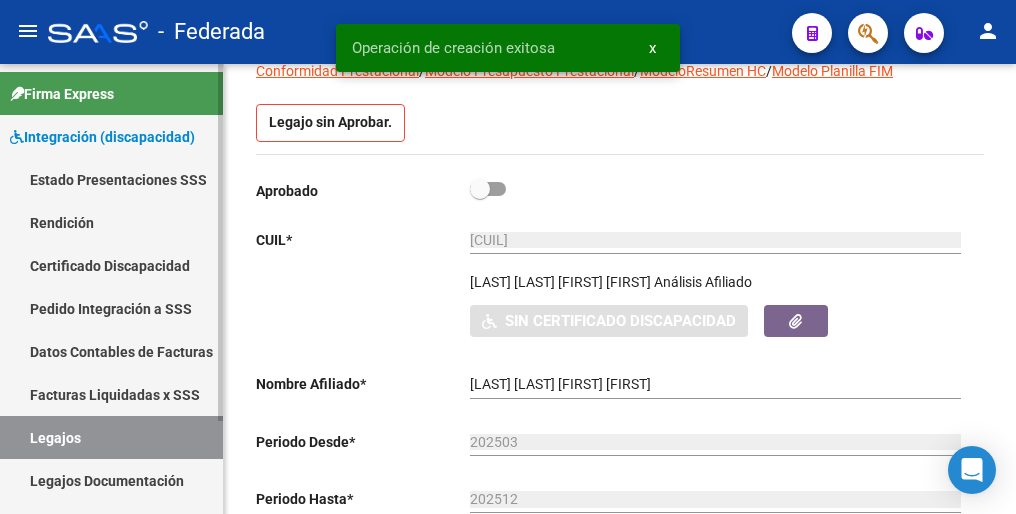 click on "Legajos" at bounding box center [111, 437] 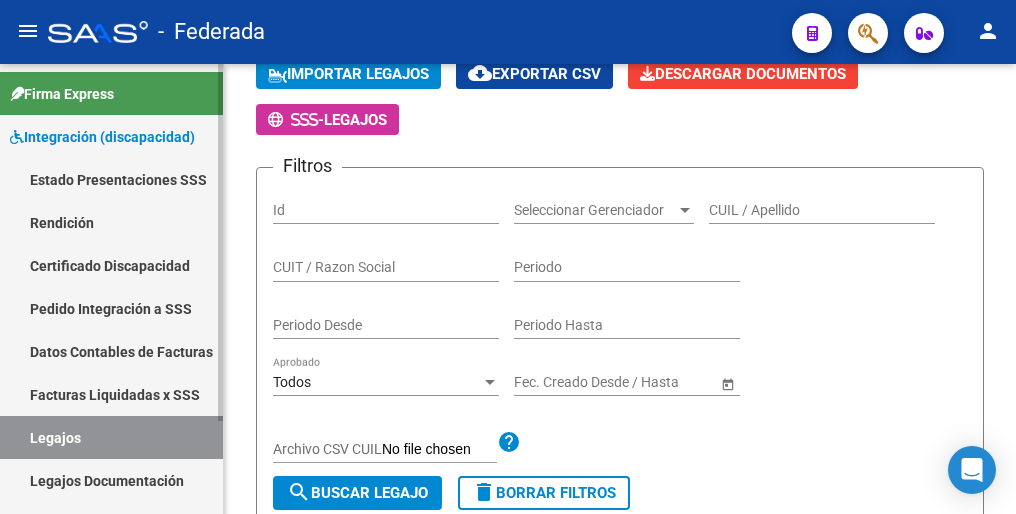drag, startPoint x: 126, startPoint y: 434, endPoint x: 133, endPoint y: 425, distance: 11.401754 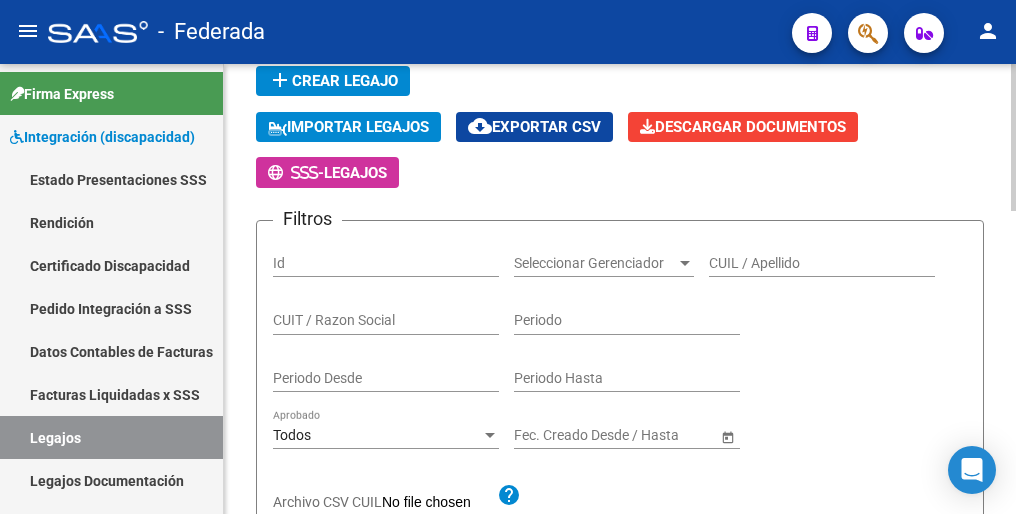 scroll, scrollTop: 100, scrollLeft: 0, axis: vertical 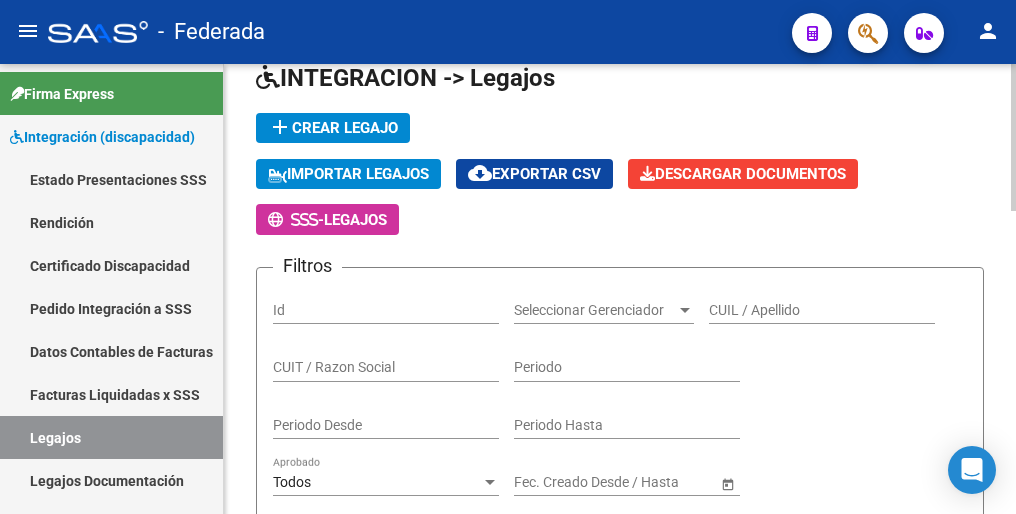 click on "add  Crear Legajo" 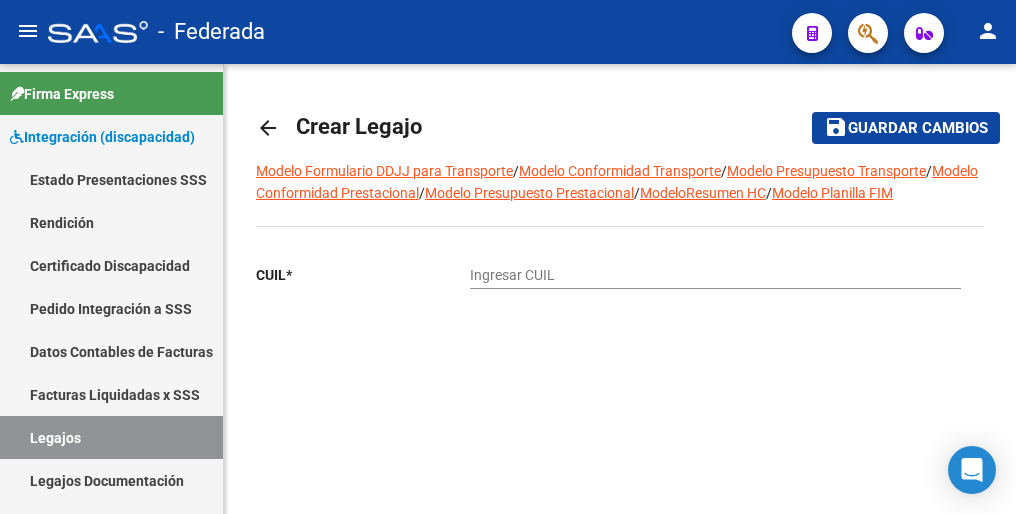 scroll, scrollTop: 0, scrollLeft: 0, axis: both 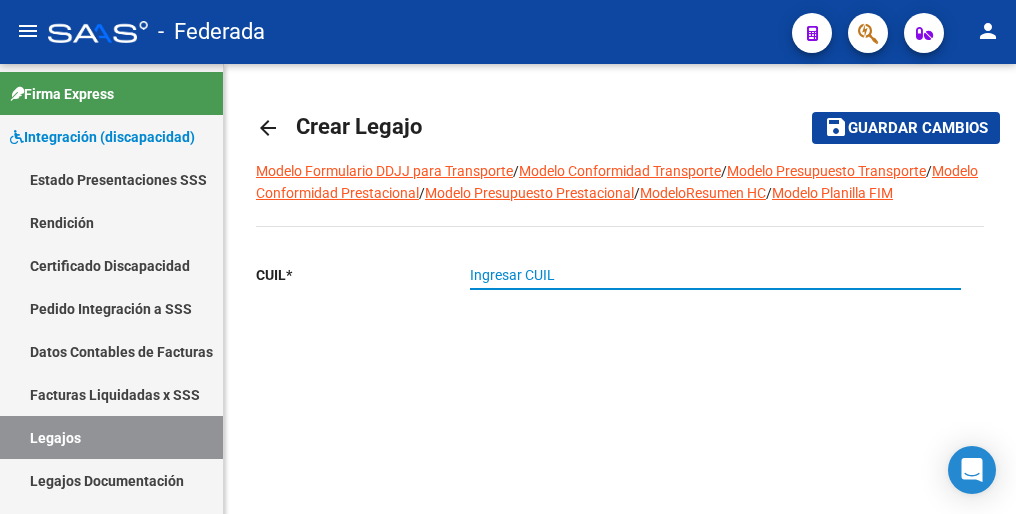 click on "Ingresar CUIL" at bounding box center (715, 275) 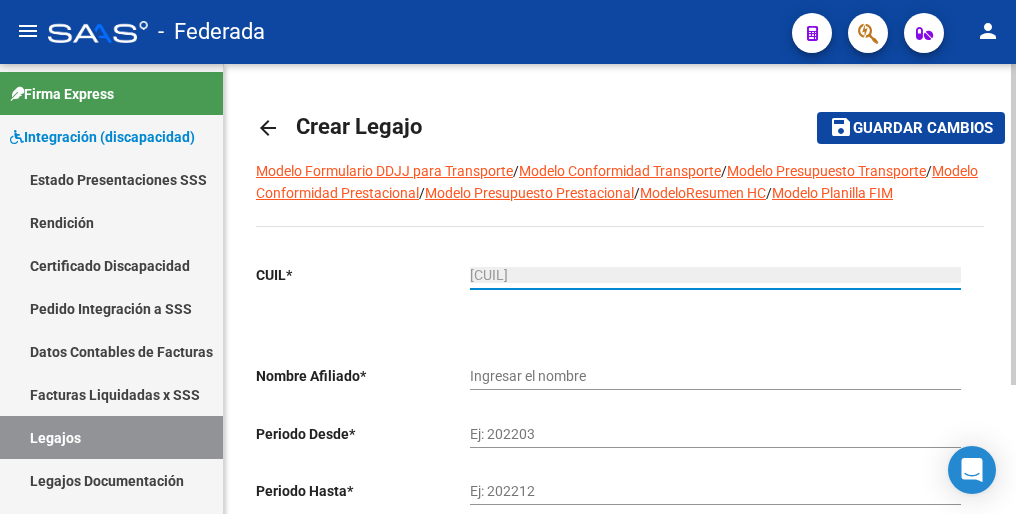 type on "[LAST] [LAST] [FIRST]" 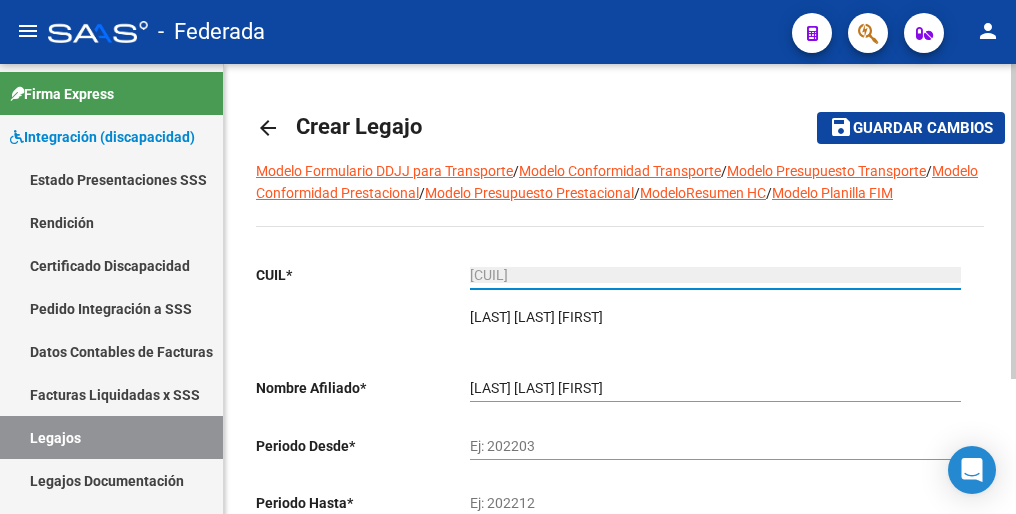 type on "[CUIL]" 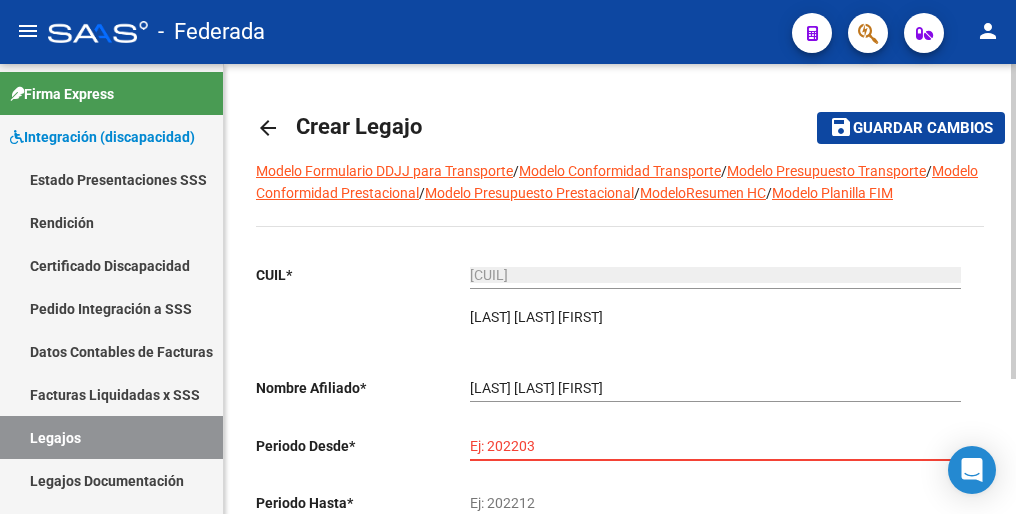 paste on "202501" 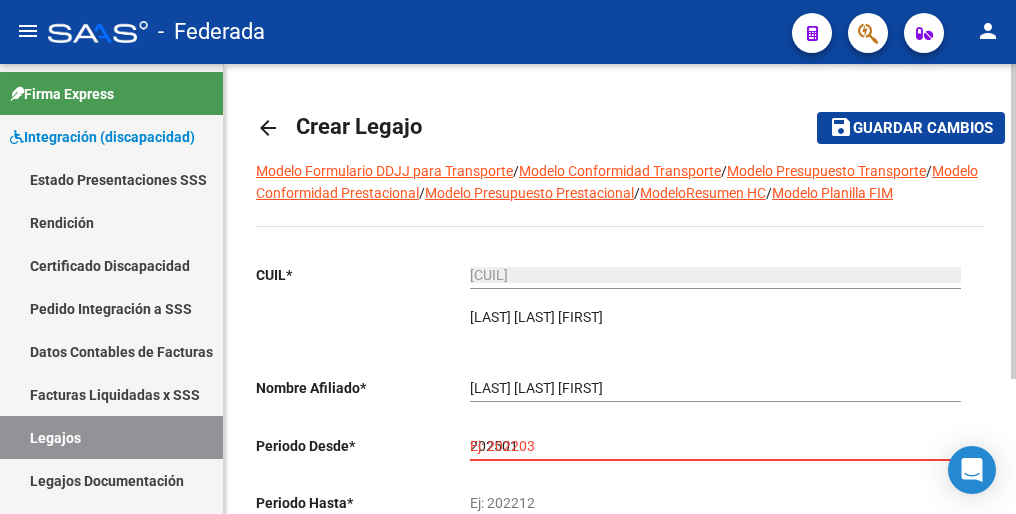 type on "202501" 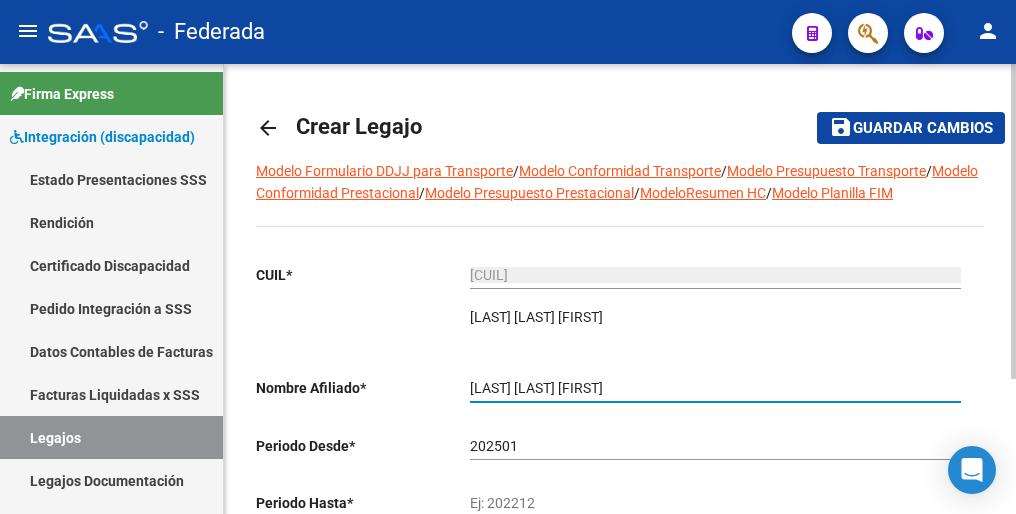 drag, startPoint x: 547, startPoint y: 390, endPoint x: 521, endPoint y: 478, distance: 91.76056 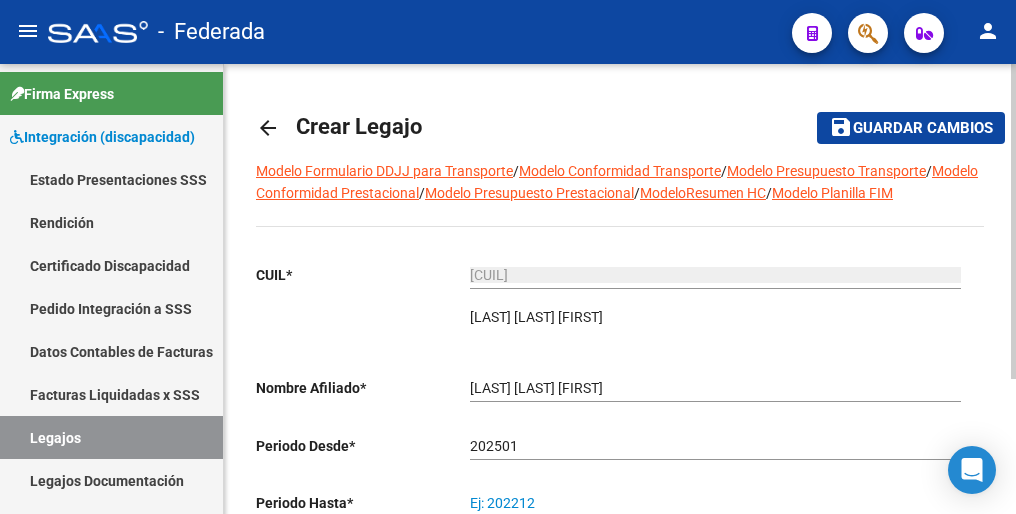 click on "Ej: 202212" at bounding box center (715, 503) 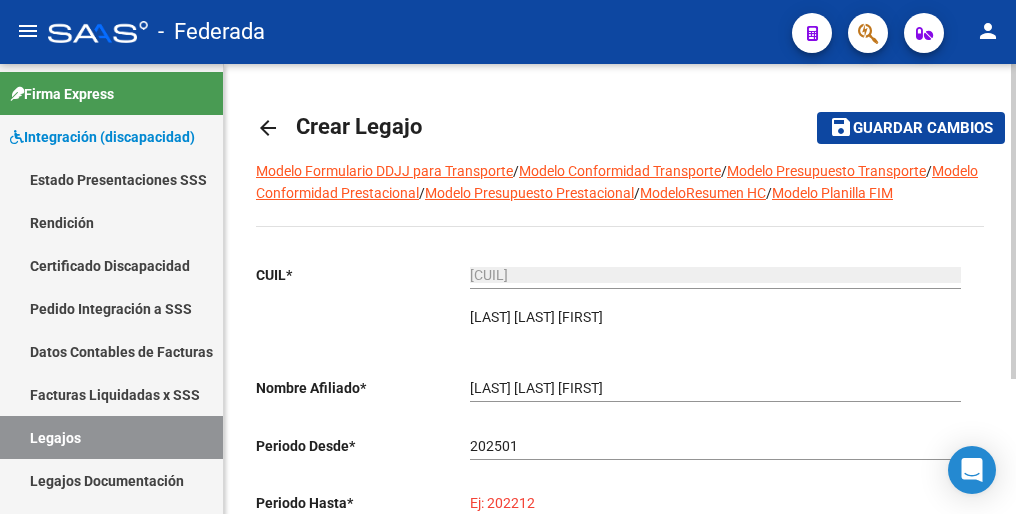 click on "Ej: 202212" at bounding box center (715, 503) 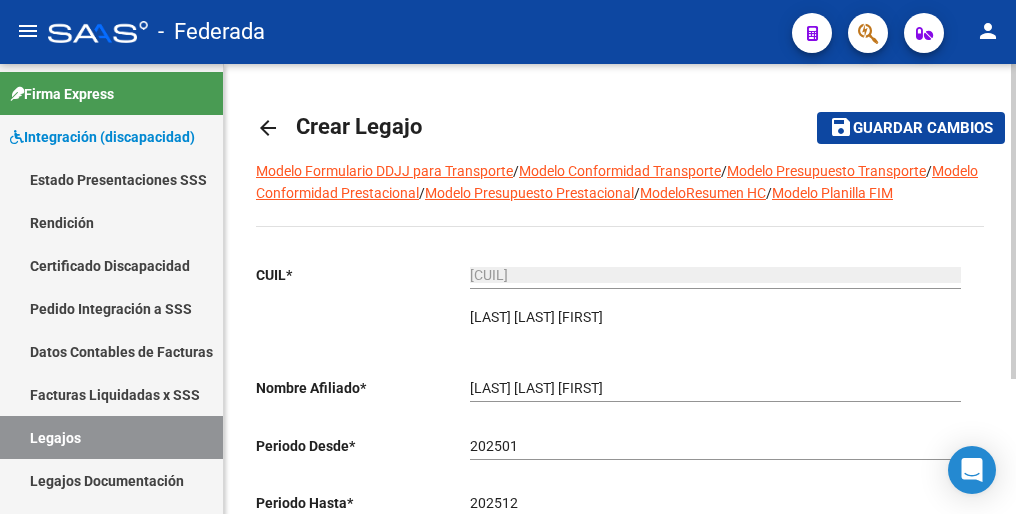 drag, startPoint x: 514, startPoint y: 498, endPoint x: 573, endPoint y: 470, distance: 65.30697 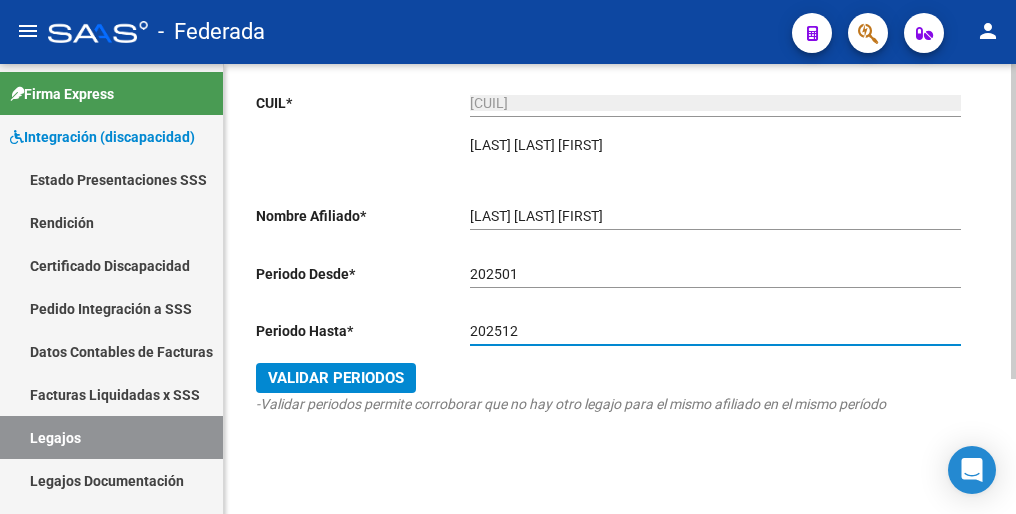 scroll, scrollTop: 192, scrollLeft: 0, axis: vertical 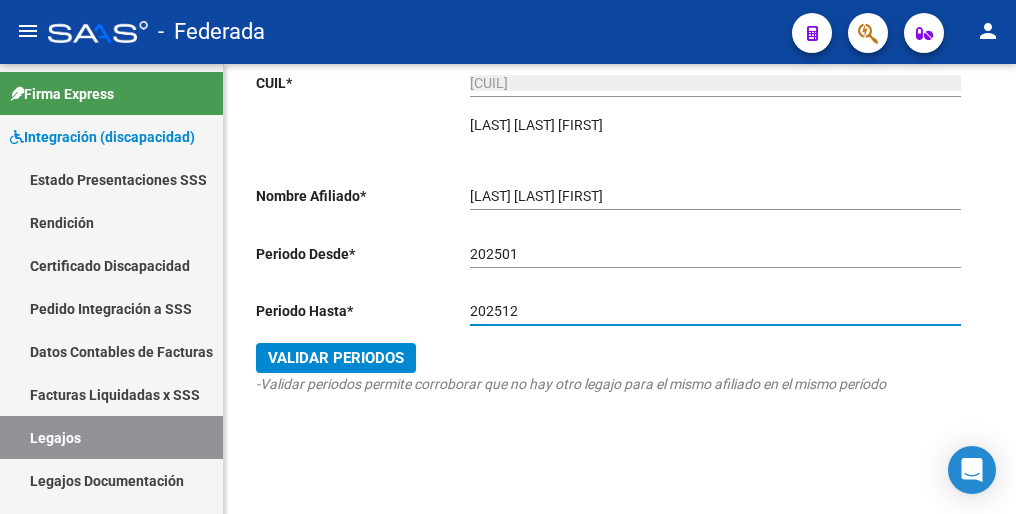 type on "202512" 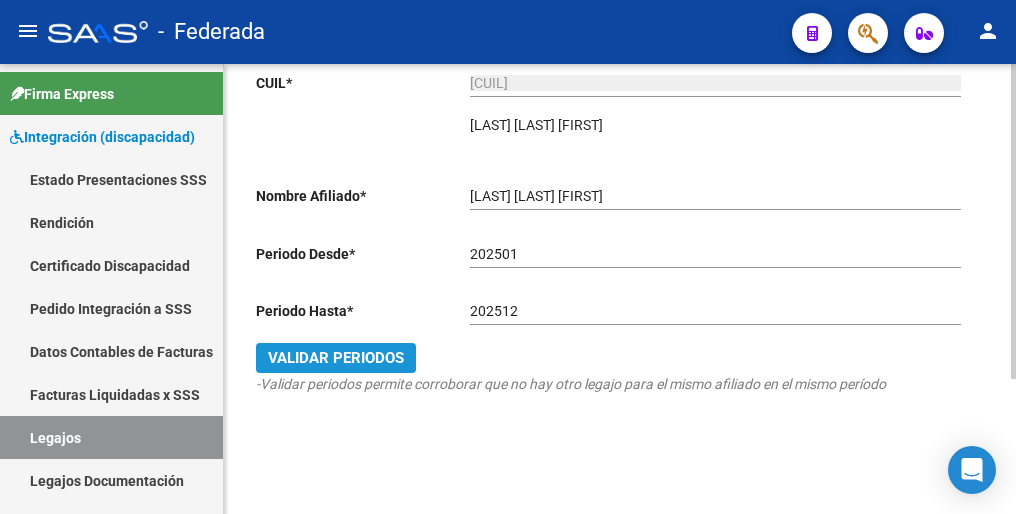 drag, startPoint x: 368, startPoint y: 362, endPoint x: 854, endPoint y: 262, distance: 496.18143 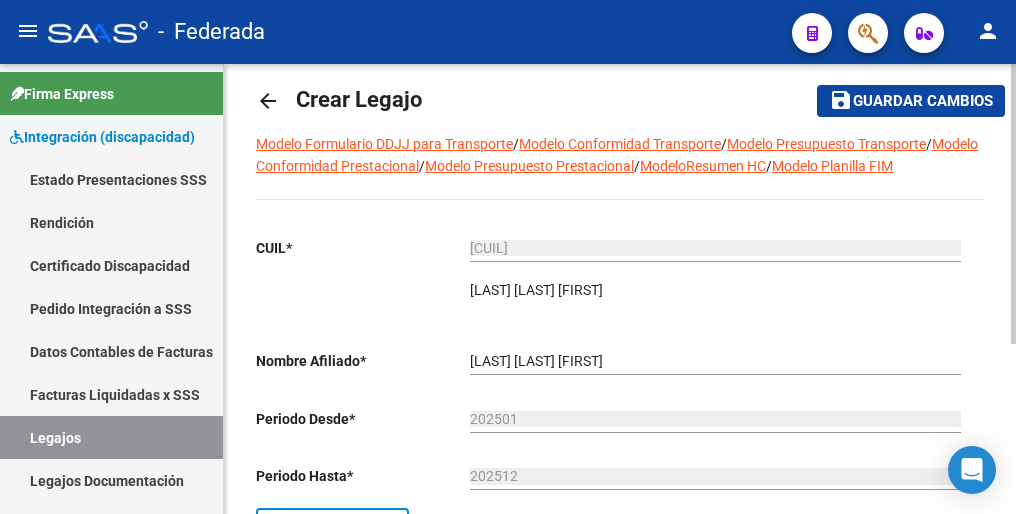 scroll, scrollTop: 0, scrollLeft: 0, axis: both 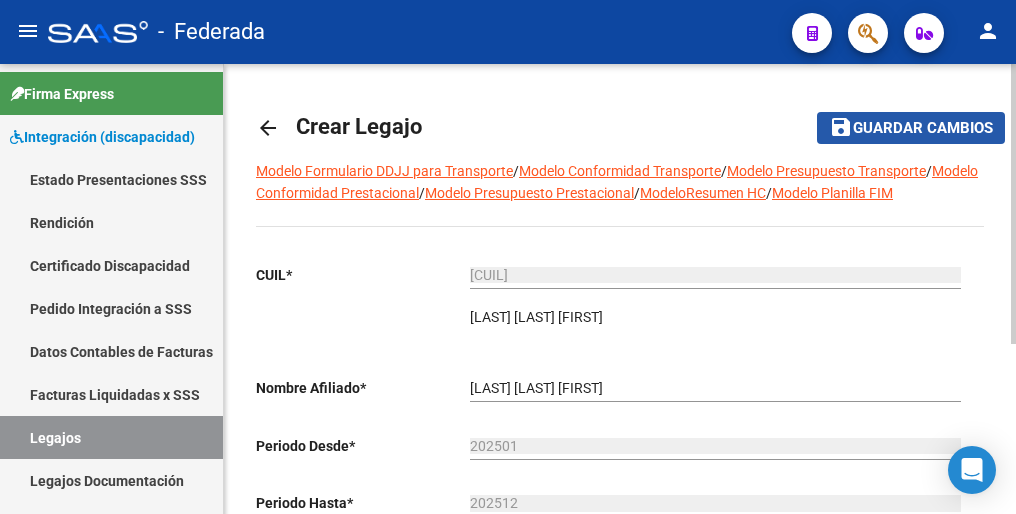 click on "Guardar cambios" 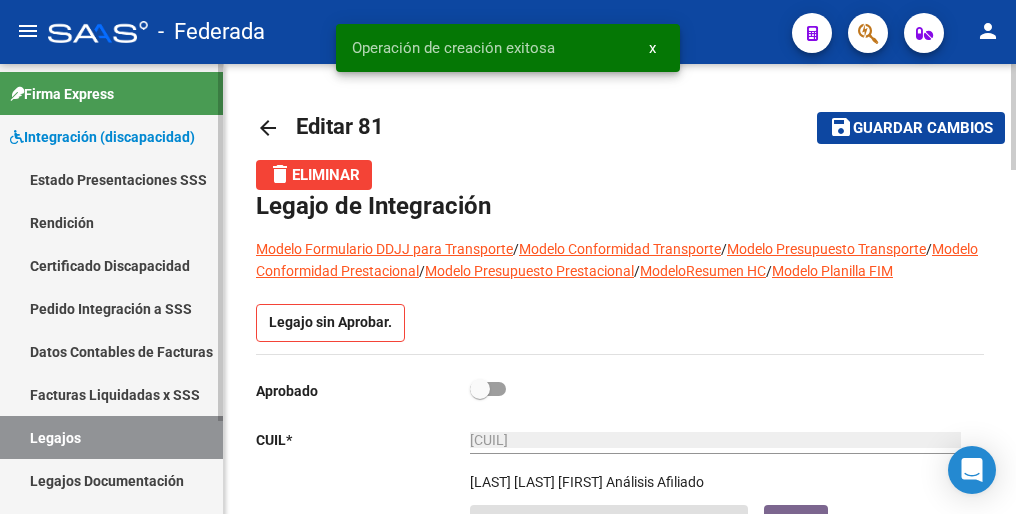click on "Legajos" at bounding box center [111, 437] 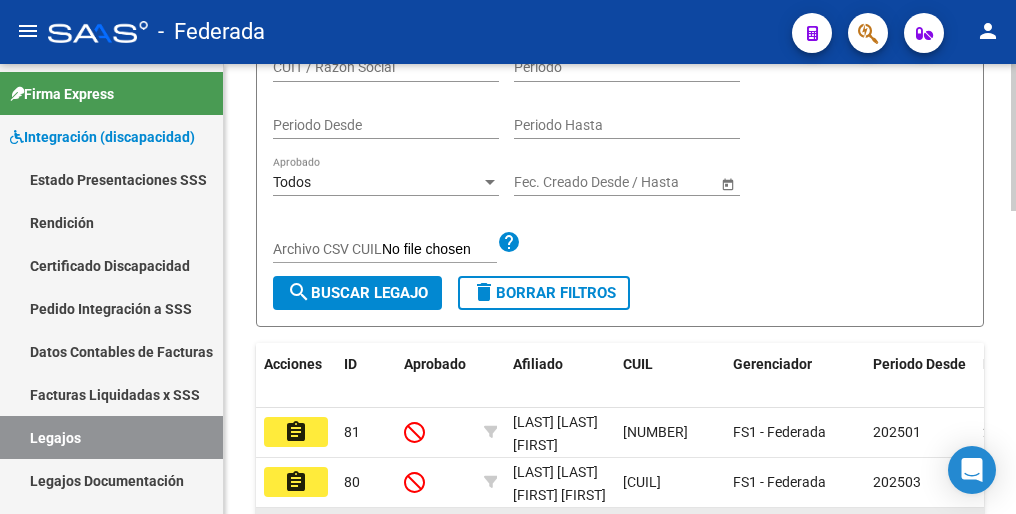 scroll, scrollTop: 100, scrollLeft: 0, axis: vertical 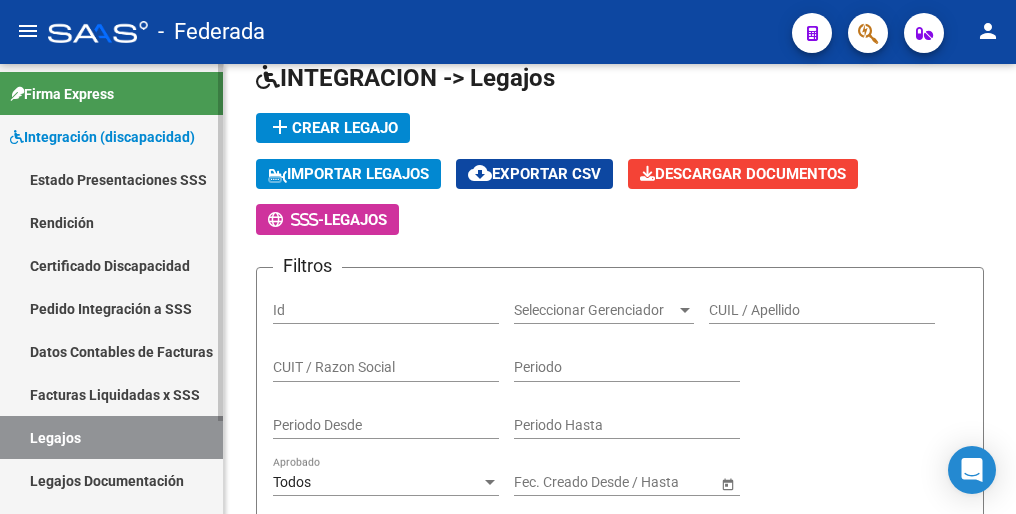 click on "Legajos" at bounding box center (111, 437) 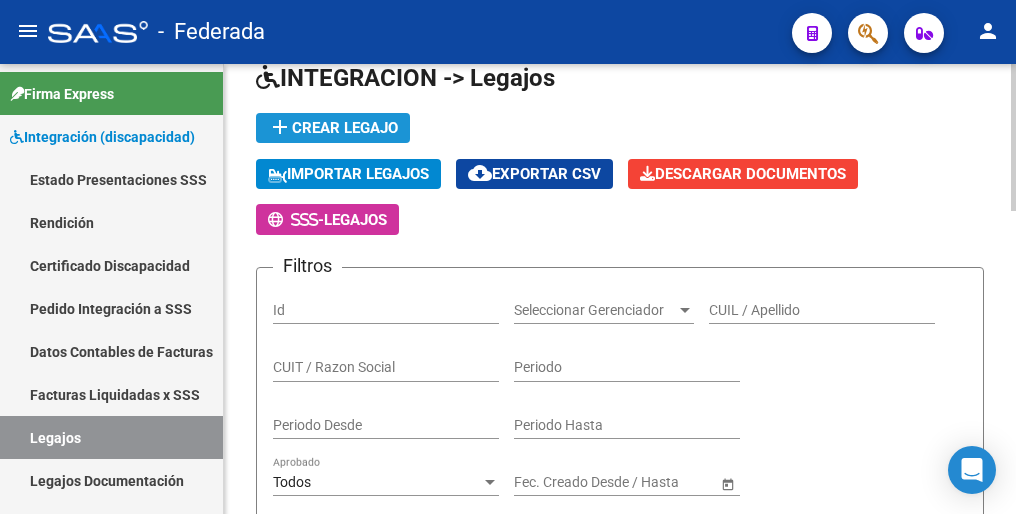 click on "add  Crear Legajo" 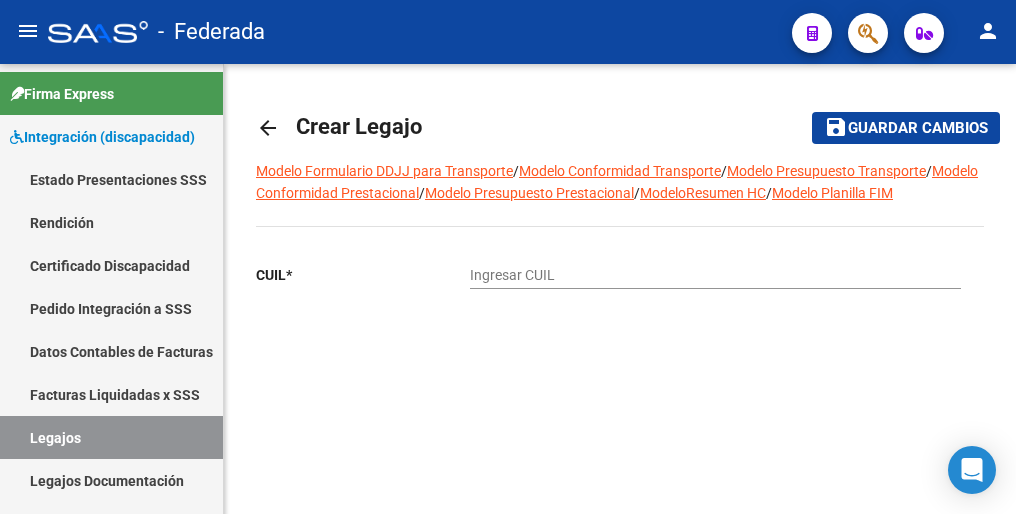 click on "Ingresar CUIL" at bounding box center [715, 275] 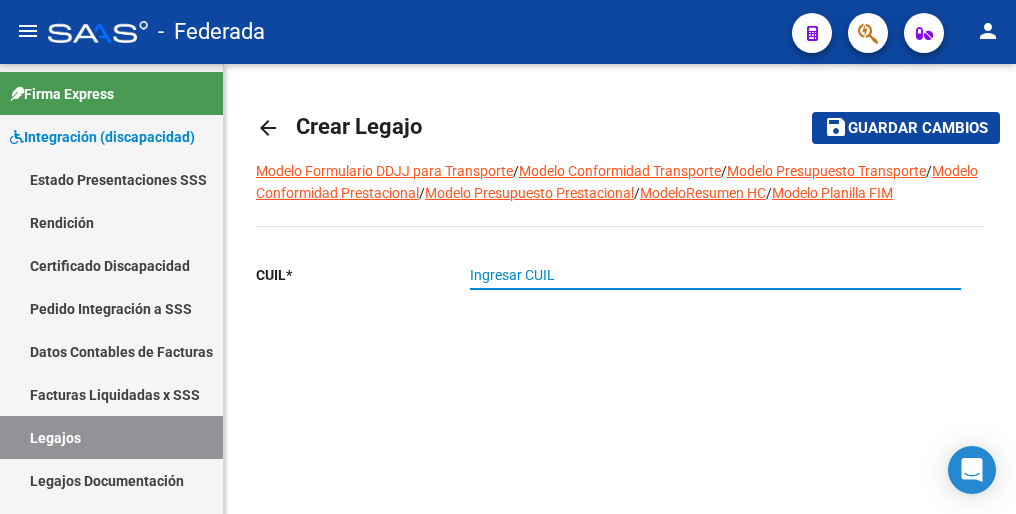 paste on "[CUIL]" 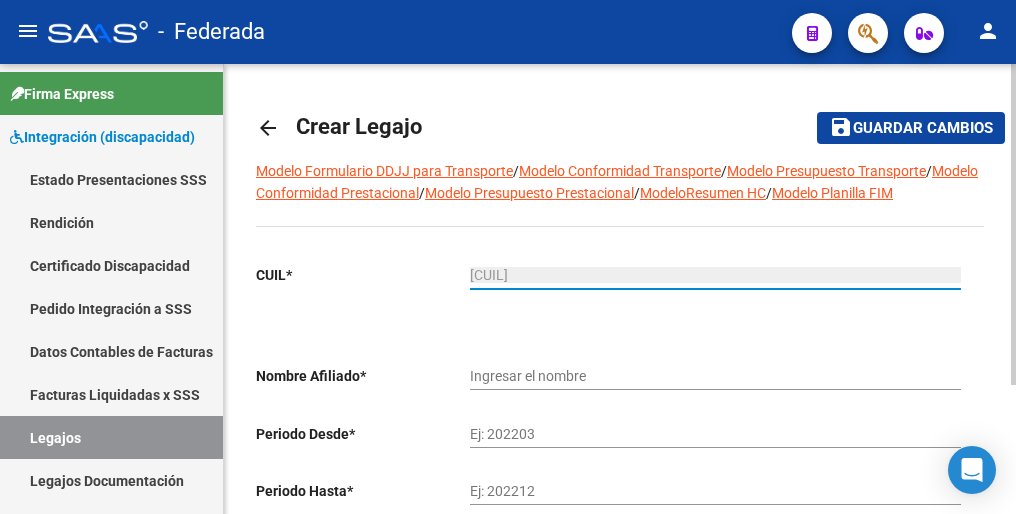 type on "[LAST] [LAST] [FIRST] [FIRST]" 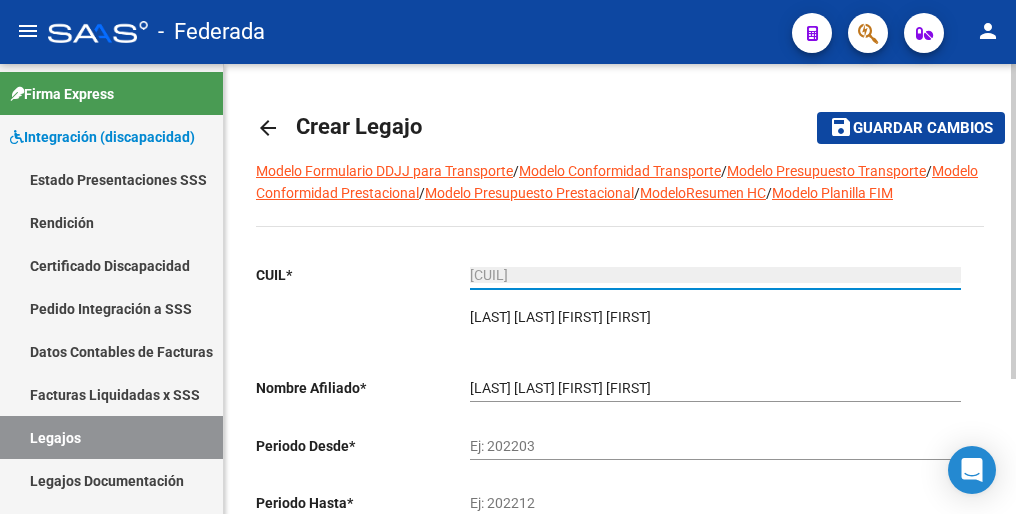 type on "[CUIL]" 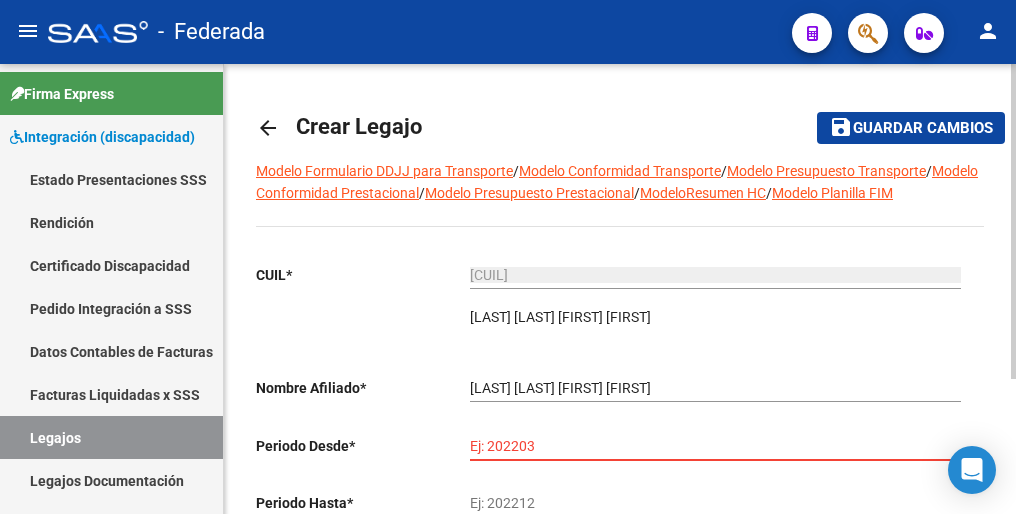 paste on "202502" 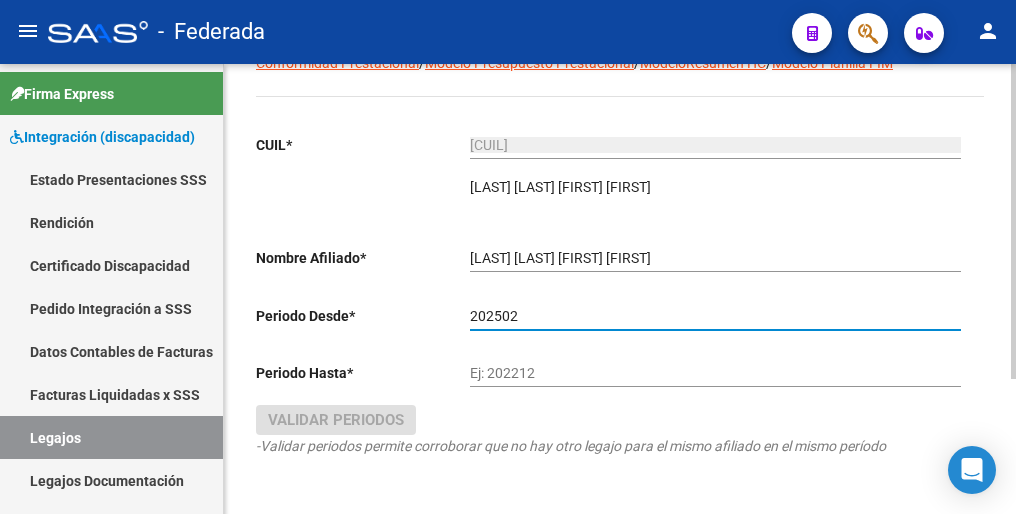 scroll, scrollTop: 192, scrollLeft: 0, axis: vertical 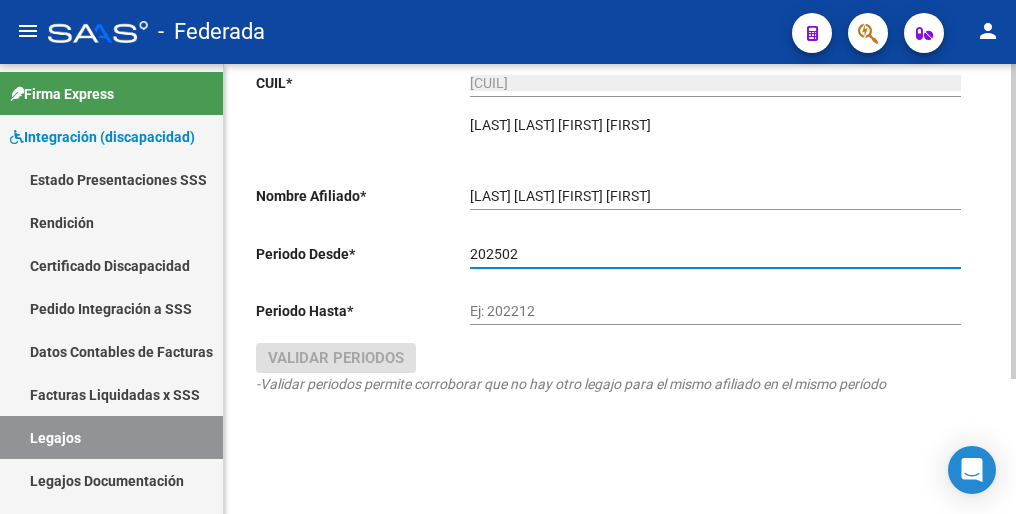 type on "202502" 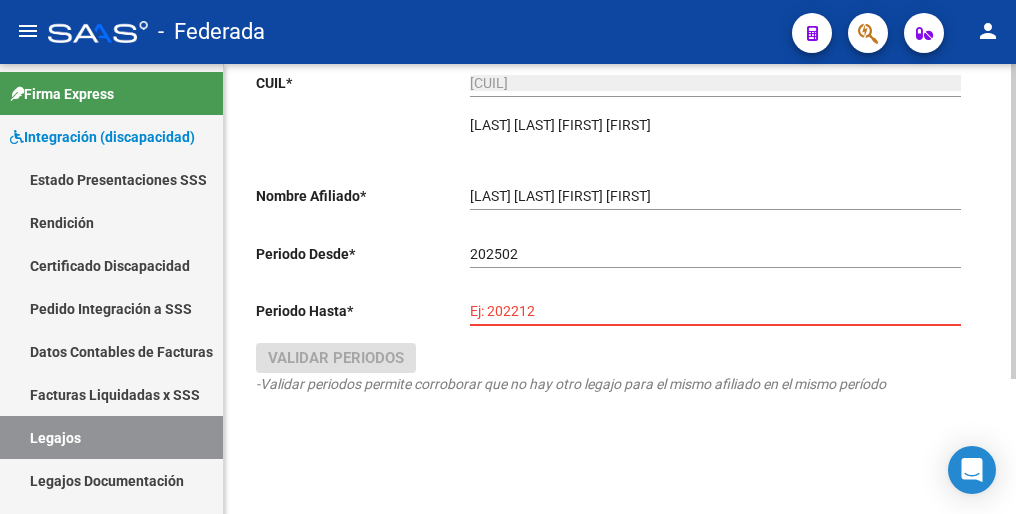 paste on "202512" 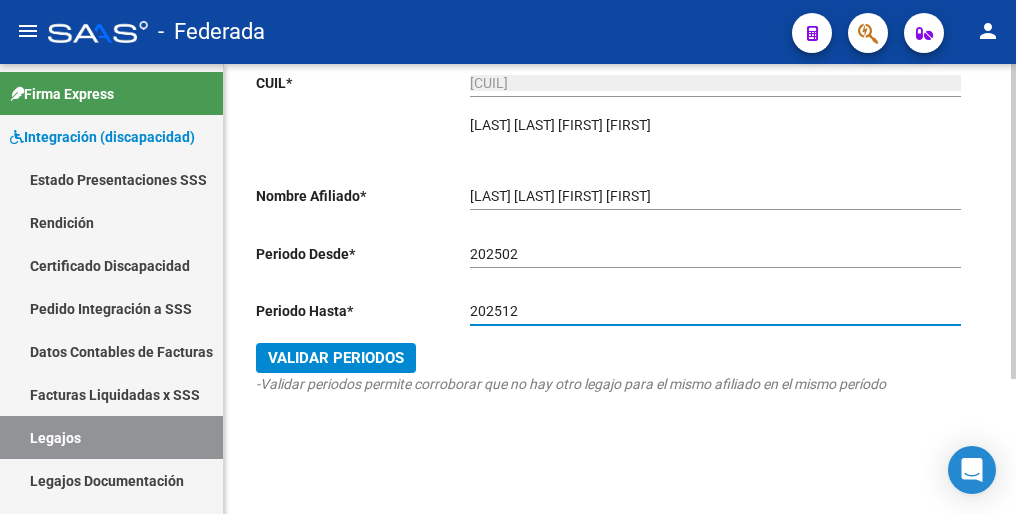 type on "202512" 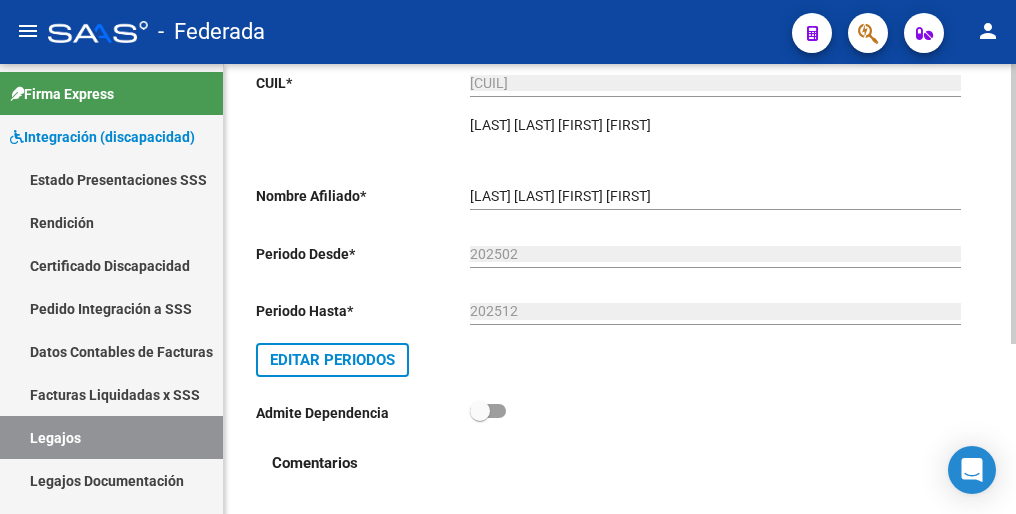 scroll, scrollTop: 0, scrollLeft: 0, axis: both 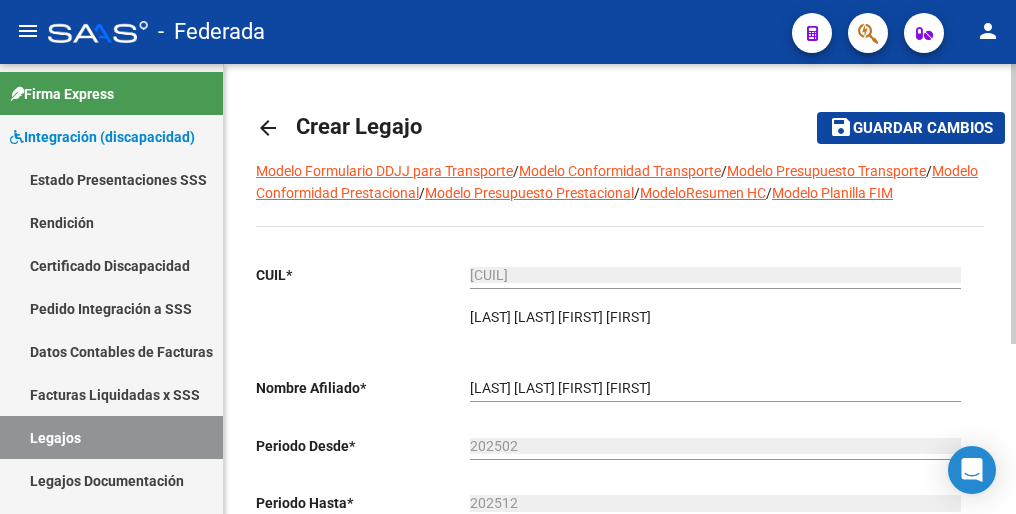 click on "Guardar cambios" 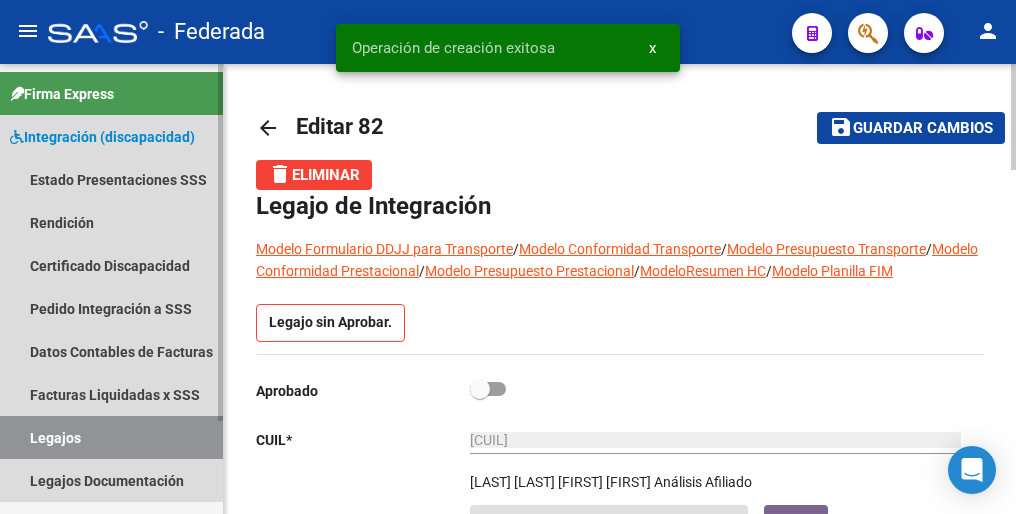 click on "Legajos" at bounding box center (111, 437) 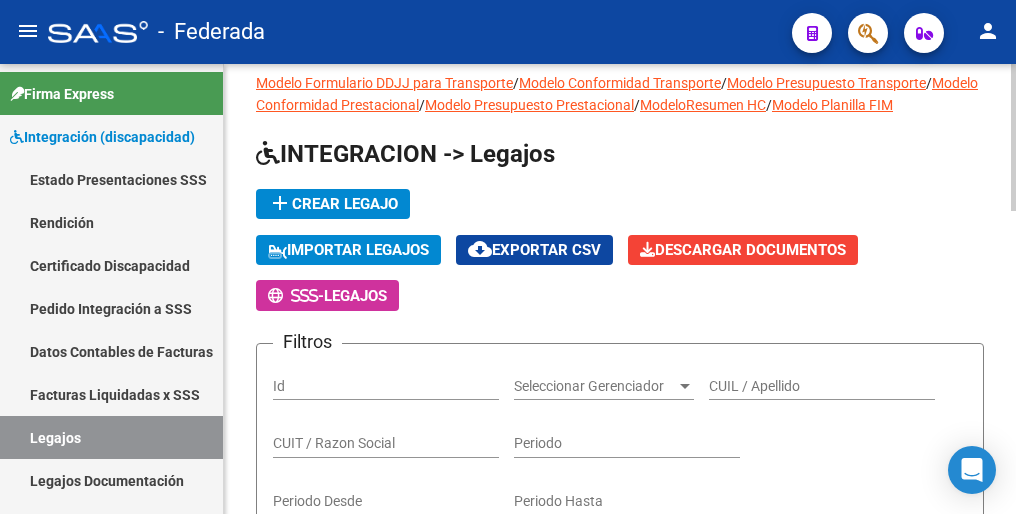 scroll, scrollTop: 0, scrollLeft: 0, axis: both 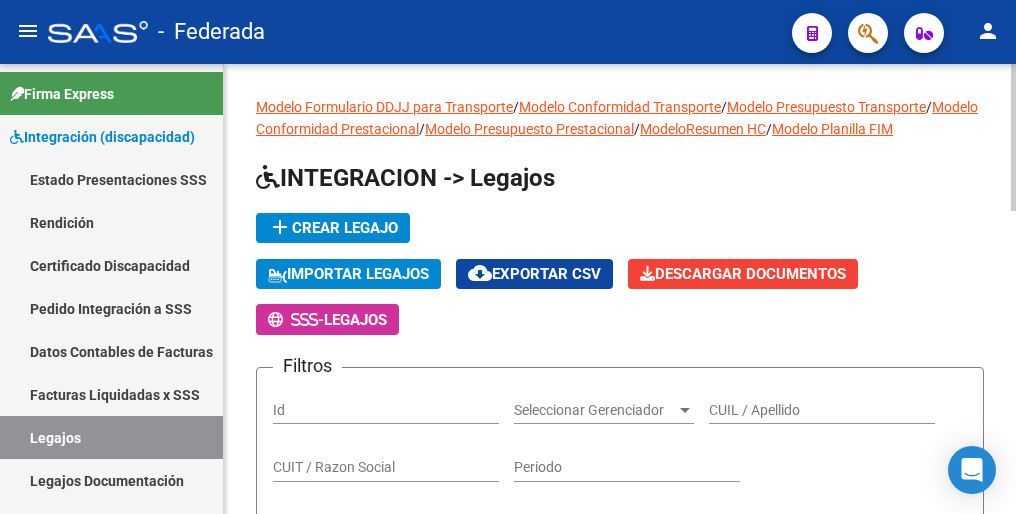 click on "add  Crear Legajo" 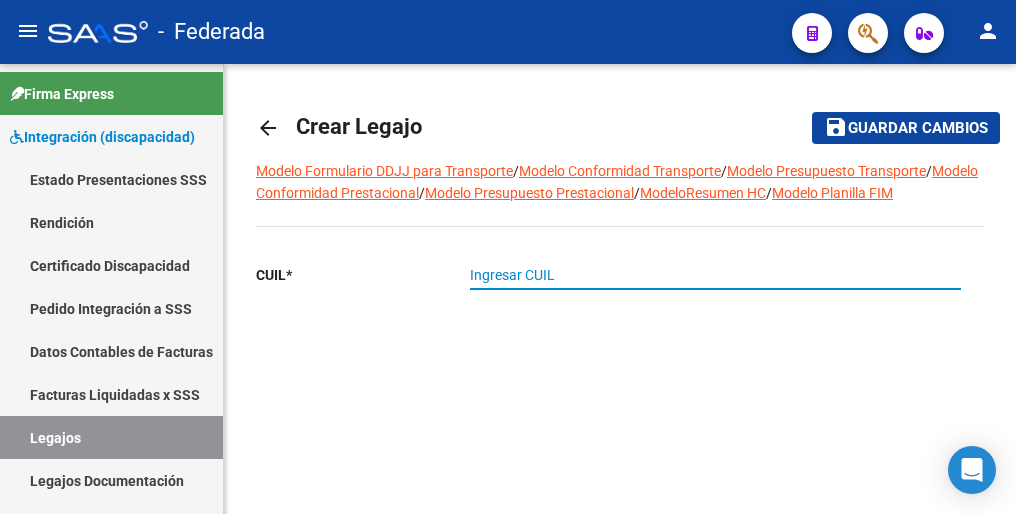 click on "Ingresar CUIL" at bounding box center [715, 275] 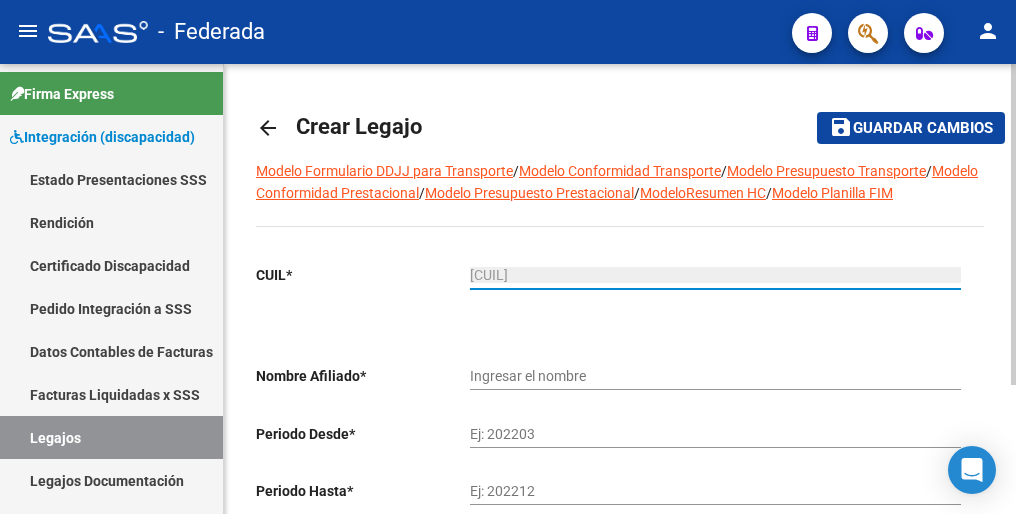 drag, startPoint x: 546, startPoint y: 274, endPoint x: 552, endPoint y: 288, distance: 15.231546 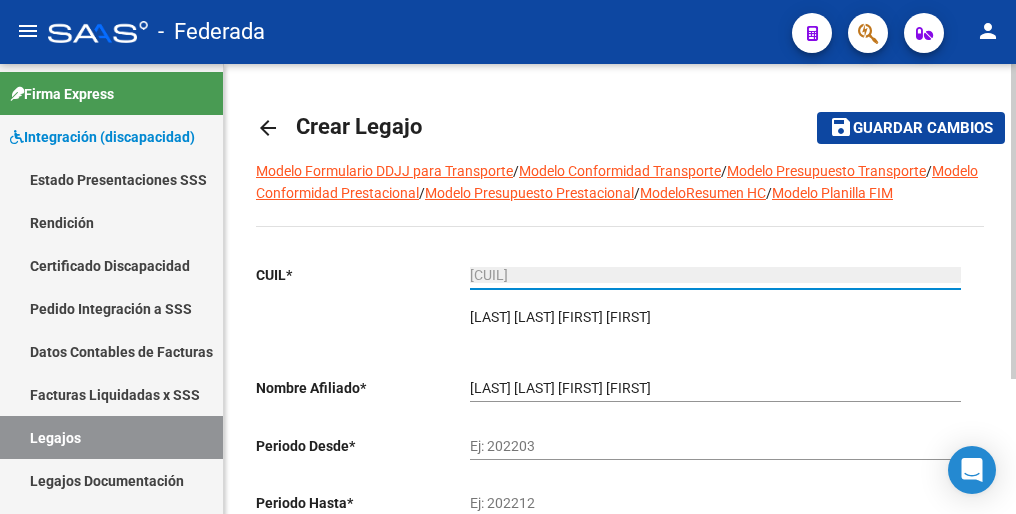 type on "[CUIL]" 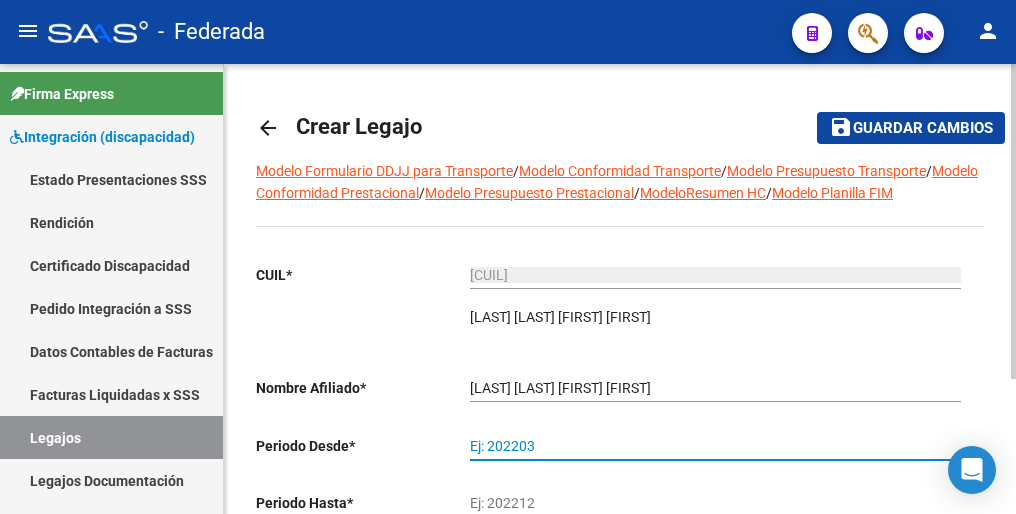 drag, startPoint x: 552, startPoint y: 288, endPoint x: 559, endPoint y: 444, distance: 156.15697 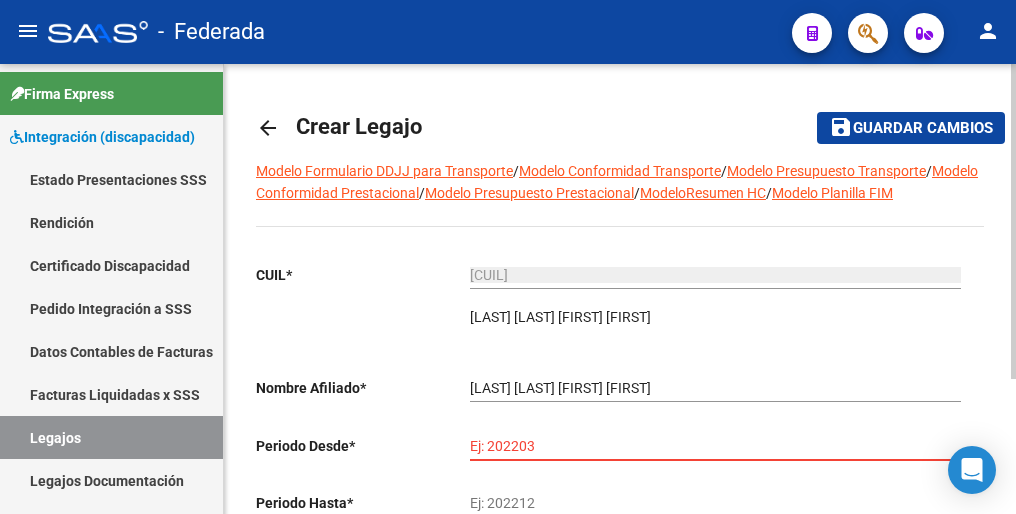 paste on "202501" 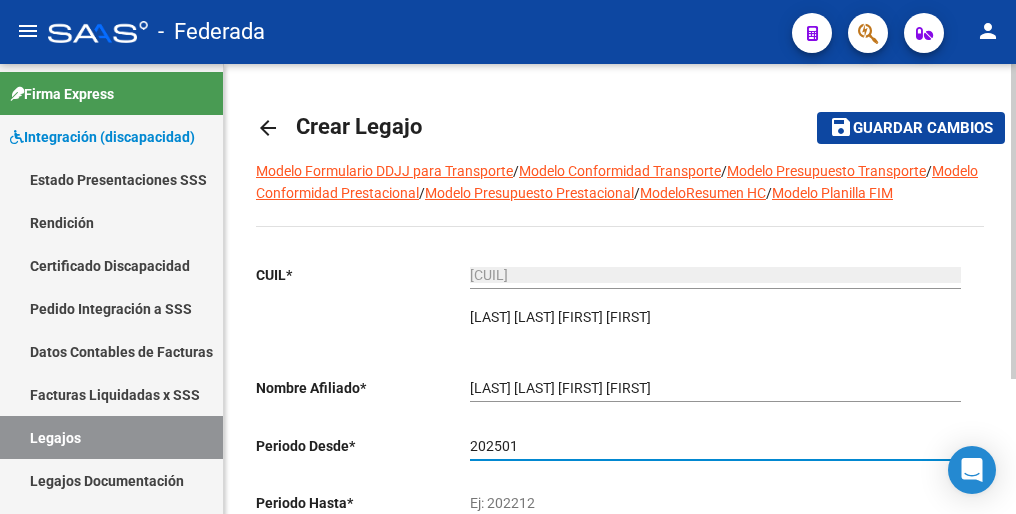 click on "202501 Ej: 202203" 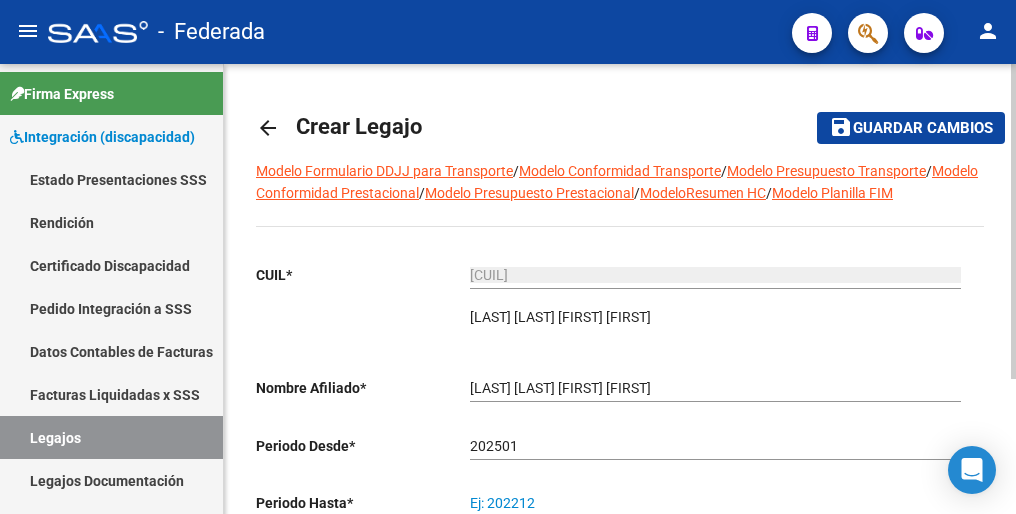 paste on "202512" 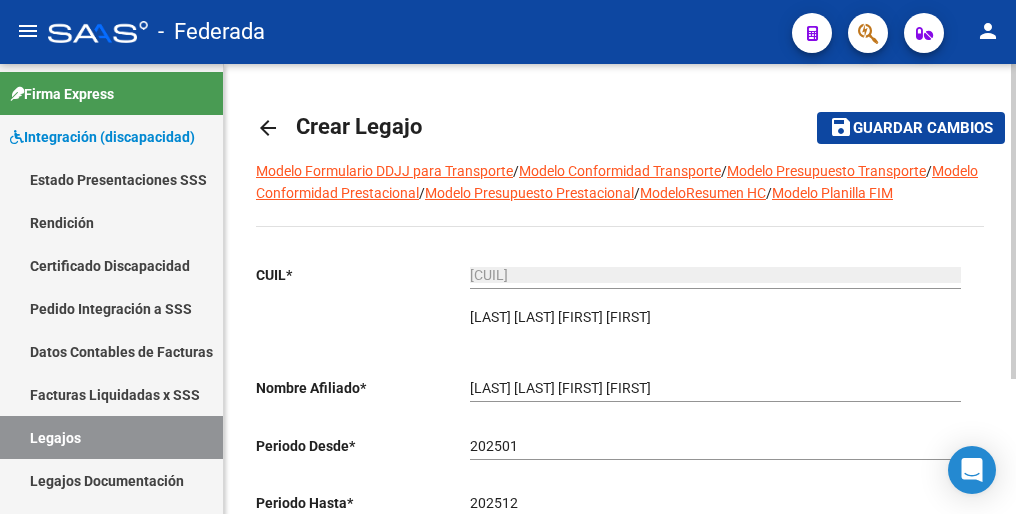 drag, startPoint x: 510, startPoint y: 488, endPoint x: 616, endPoint y: 430, distance: 120.83046 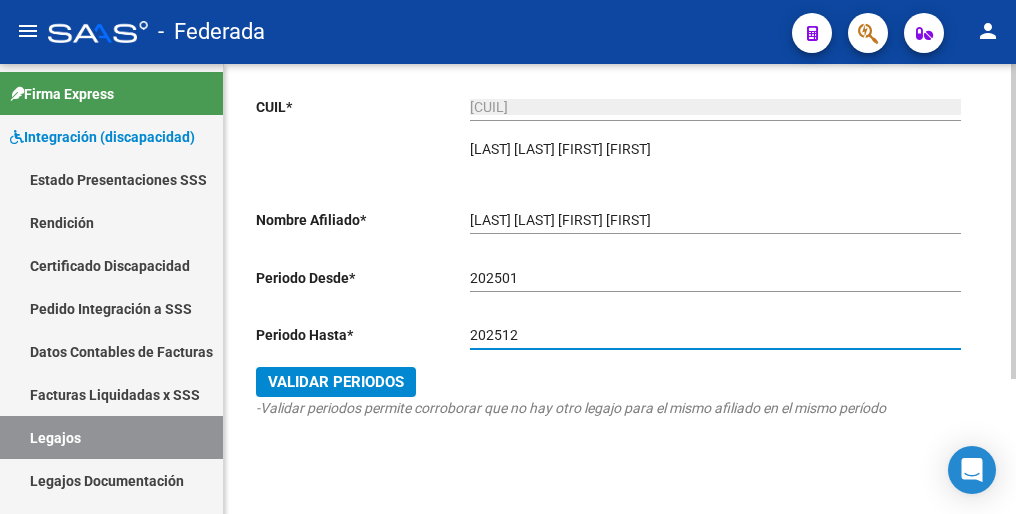 scroll, scrollTop: 192, scrollLeft: 0, axis: vertical 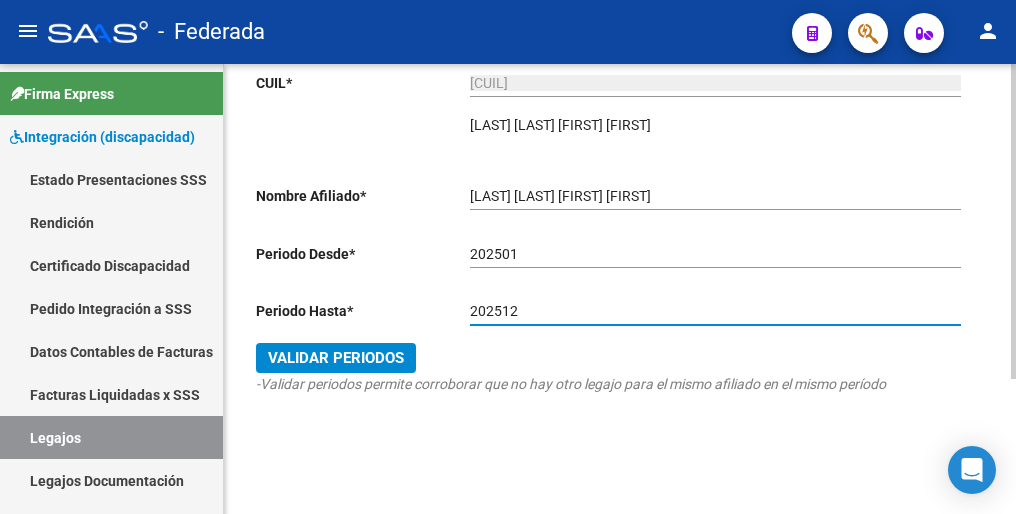 type on "202512" 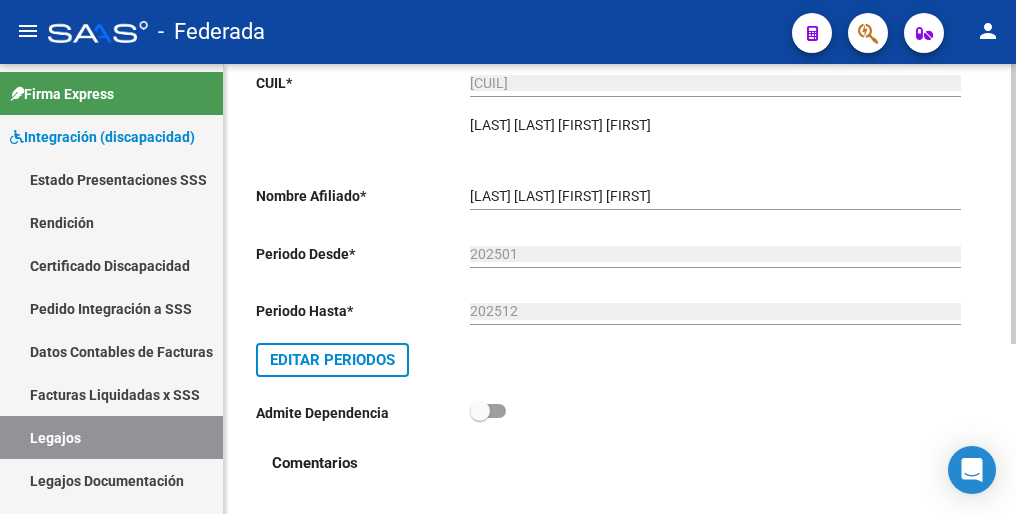 scroll, scrollTop: 0, scrollLeft: 0, axis: both 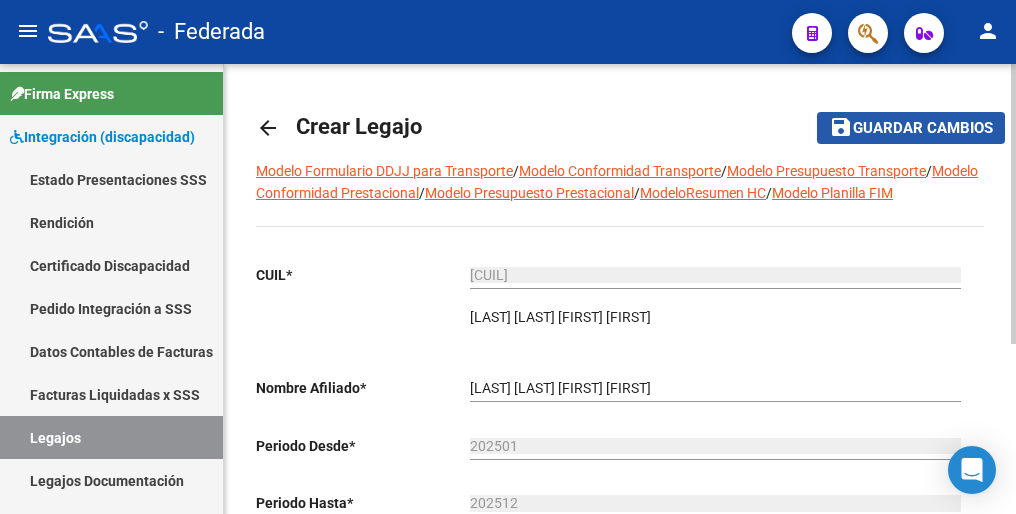 click on "Guardar cambios" 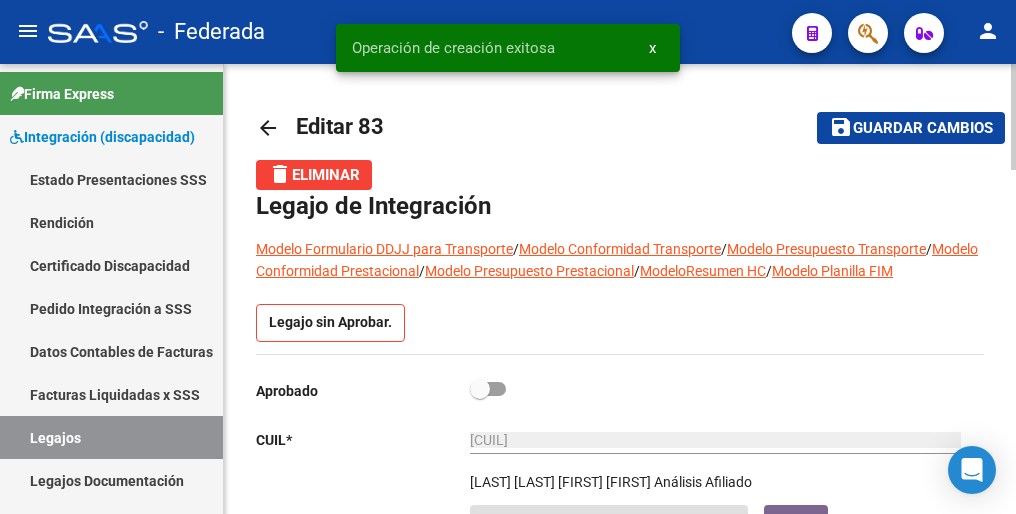 scroll, scrollTop: 100, scrollLeft: 0, axis: vertical 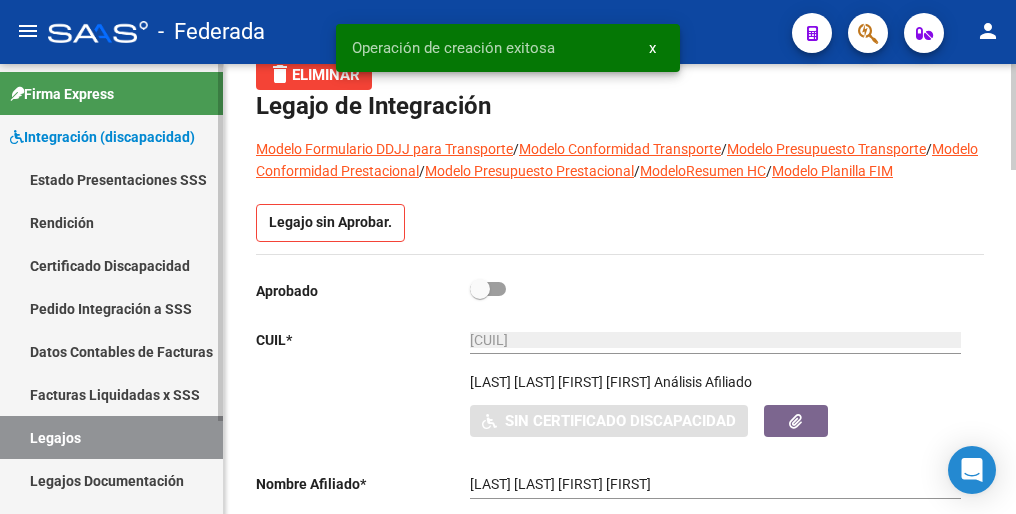 click on "Legajos" at bounding box center [111, 437] 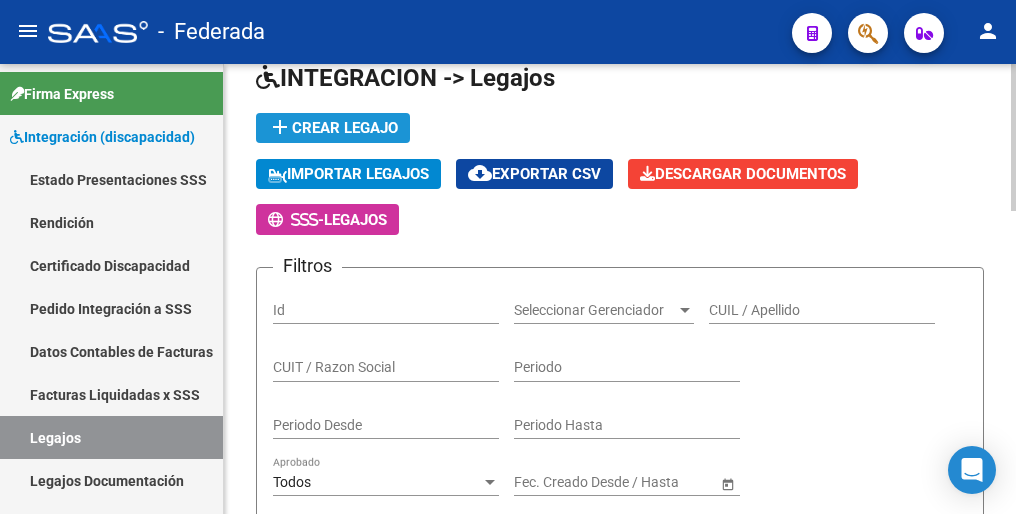 click on "add  Crear Legajo" 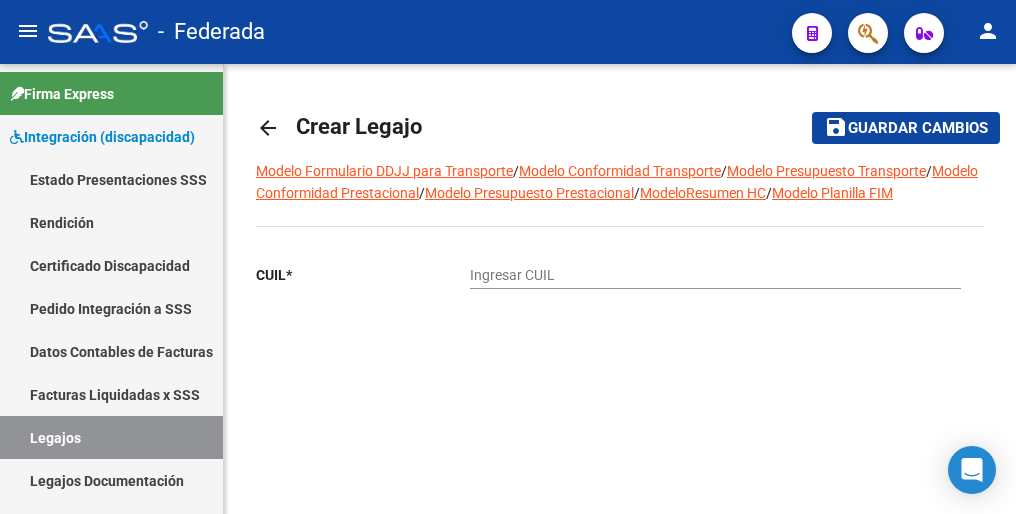 scroll, scrollTop: 0, scrollLeft: 0, axis: both 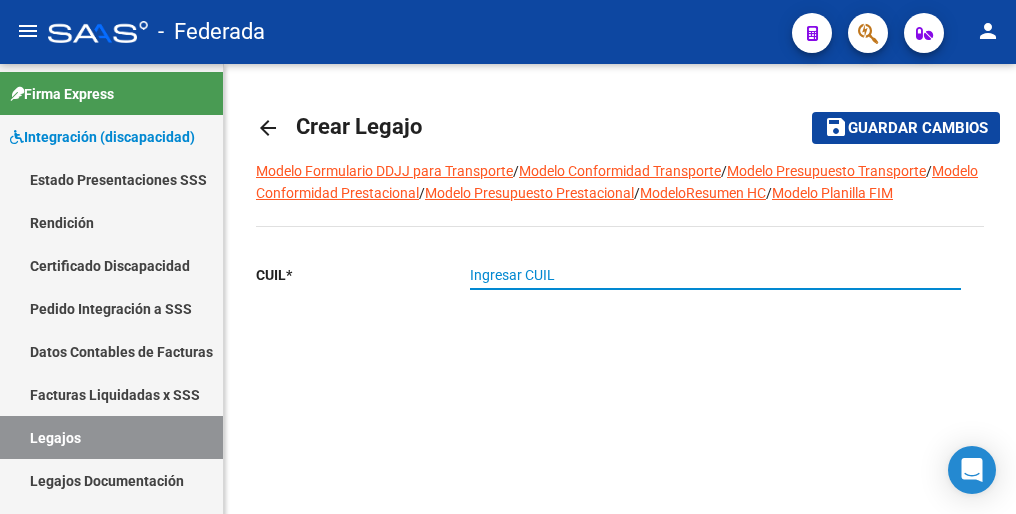 paste on "[CUIL]" 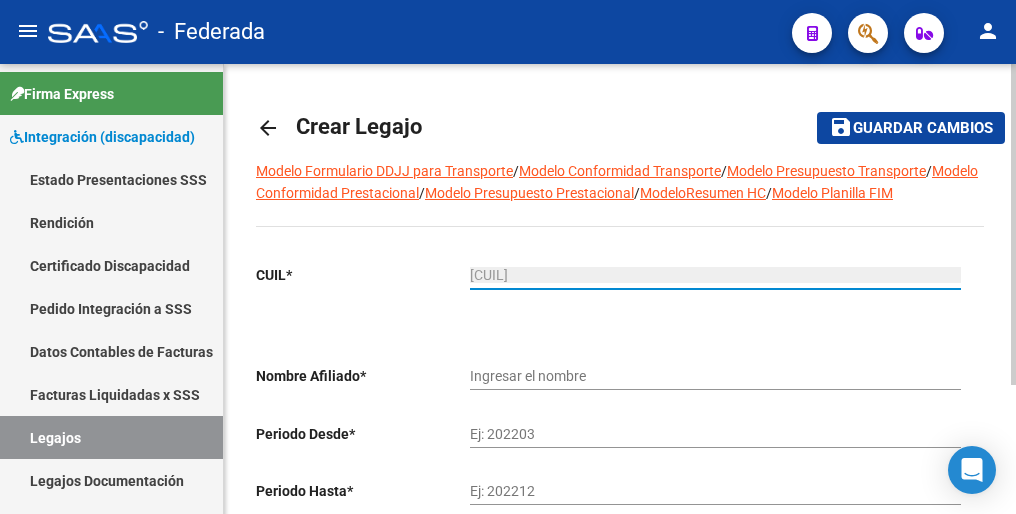 type on "[LAST] [LAST] [FIRST]" 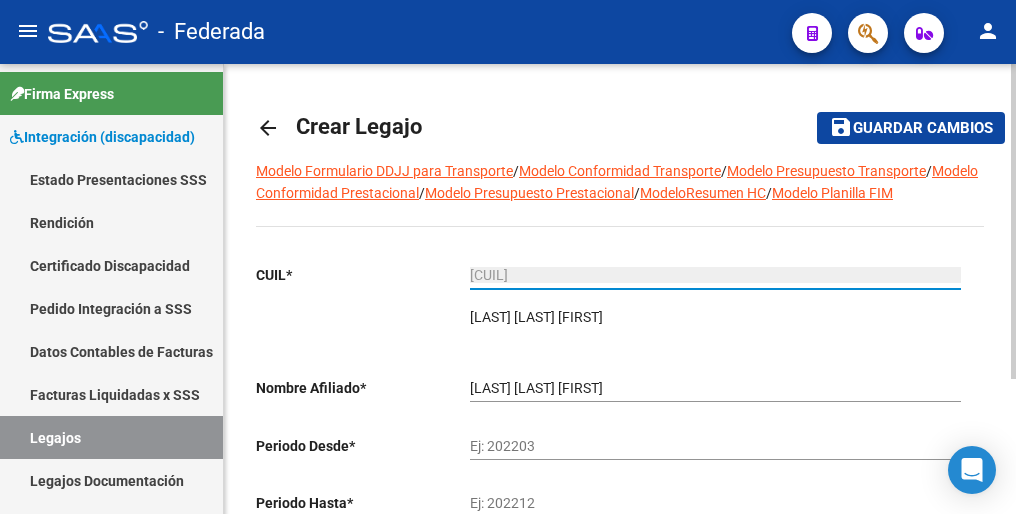 type on "[CUIL]" 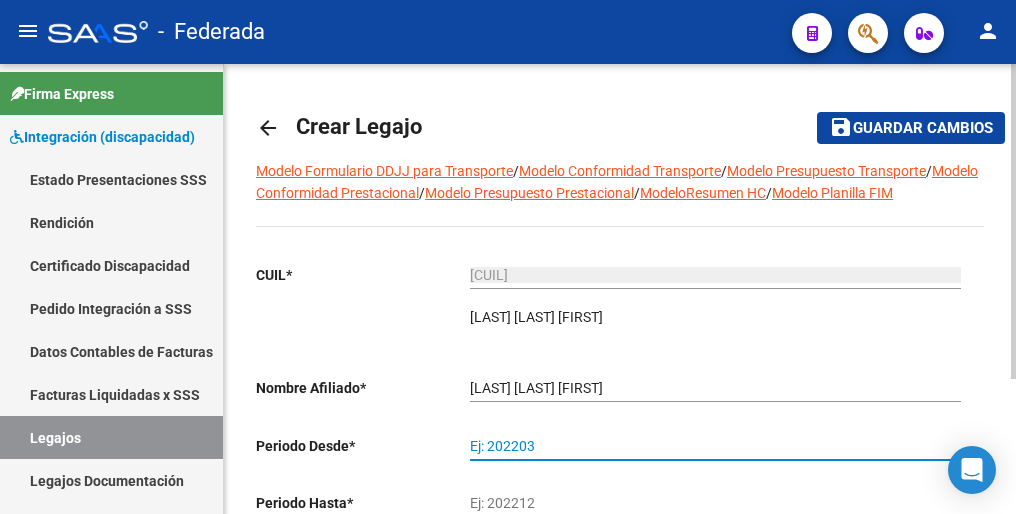 click on "Ej: 202203" at bounding box center (715, 446) 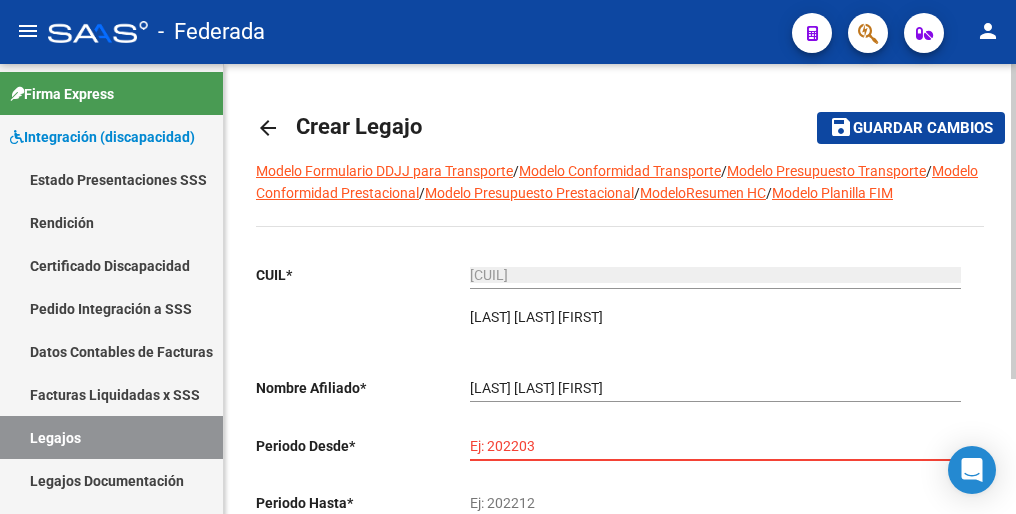 paste on "202501" 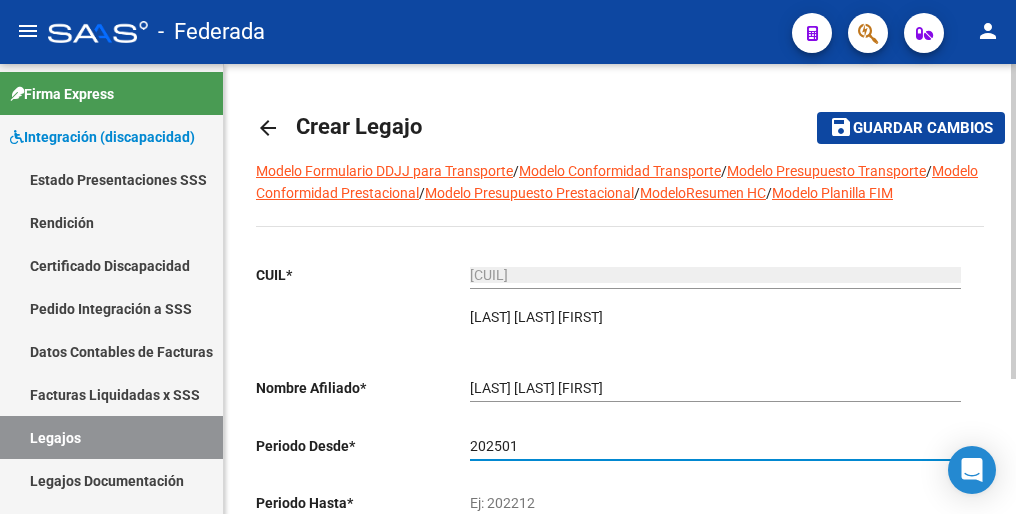 type on "202501" 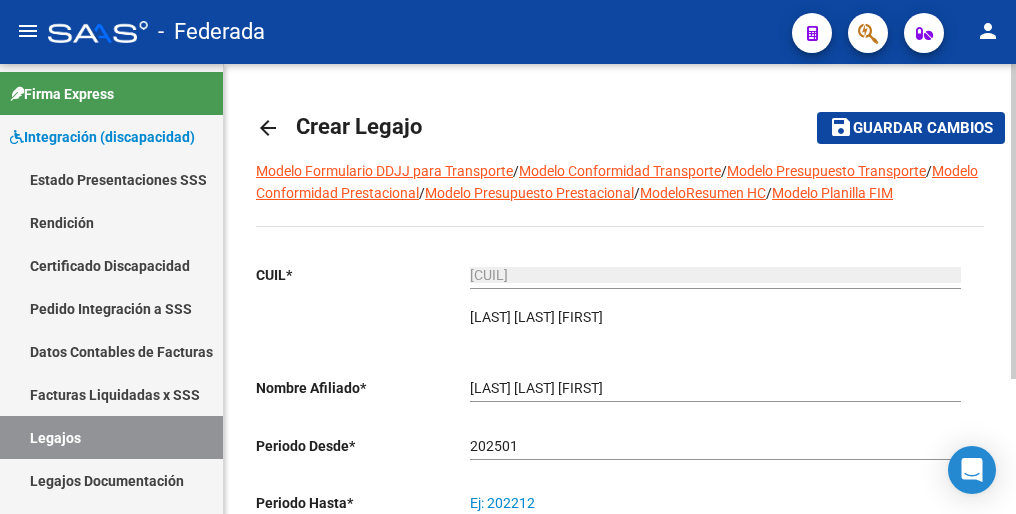 click on "Ej: 202212" at bounding box center (715, 503) 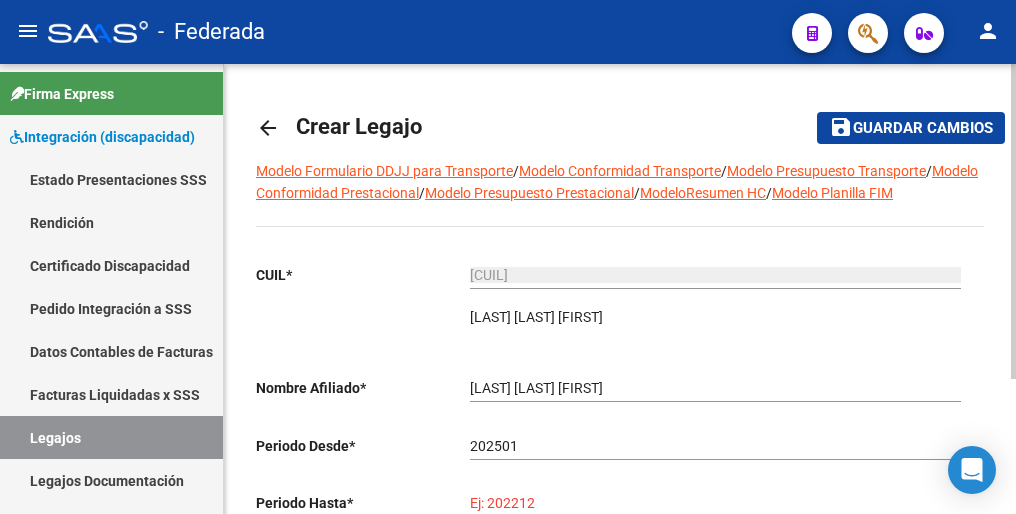 paste on "202512" 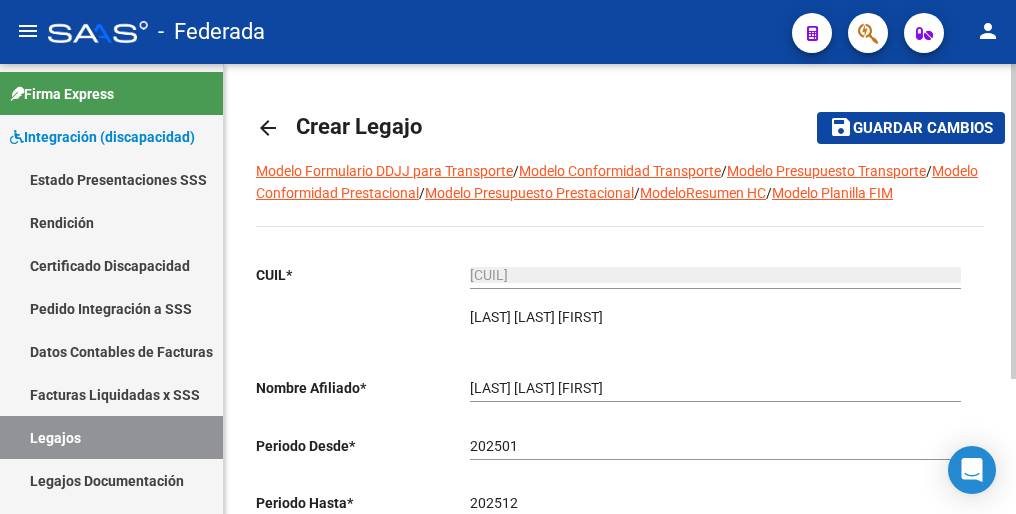 drag, startPoint x: 535, startPoint y: 501, endPoint x: 556, endPoint y: 486, distance: 25.806976 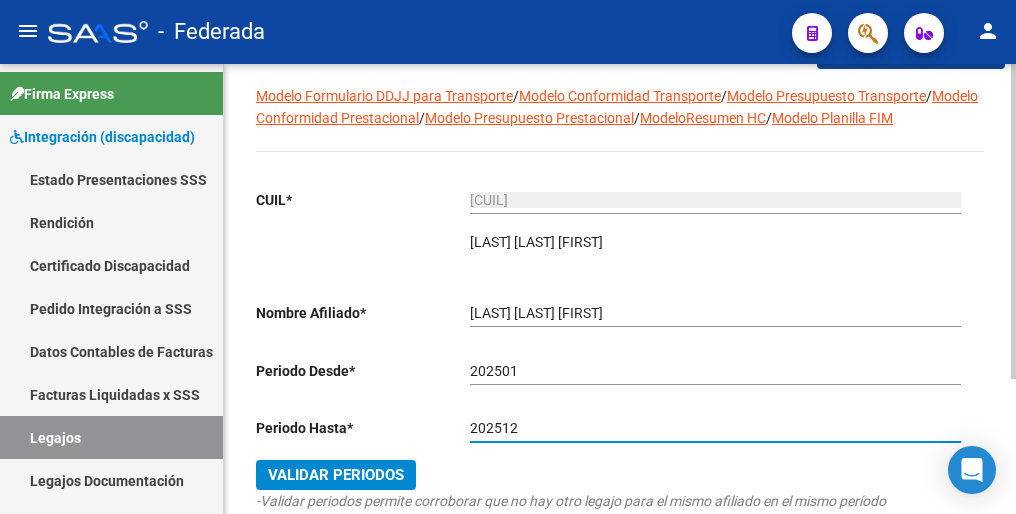 scroll, scrollTop: 192, scrollLeft: 0, axis: vertical 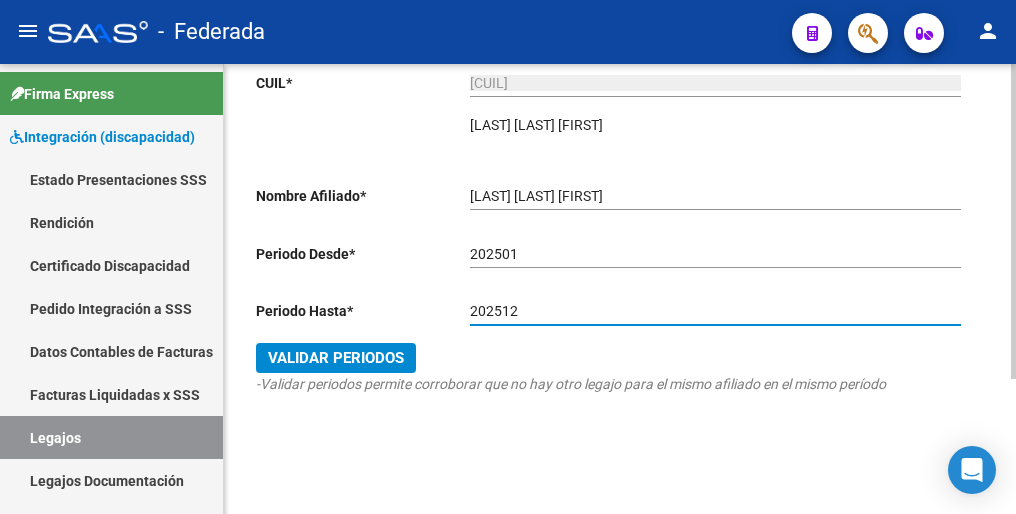 type on "202512" 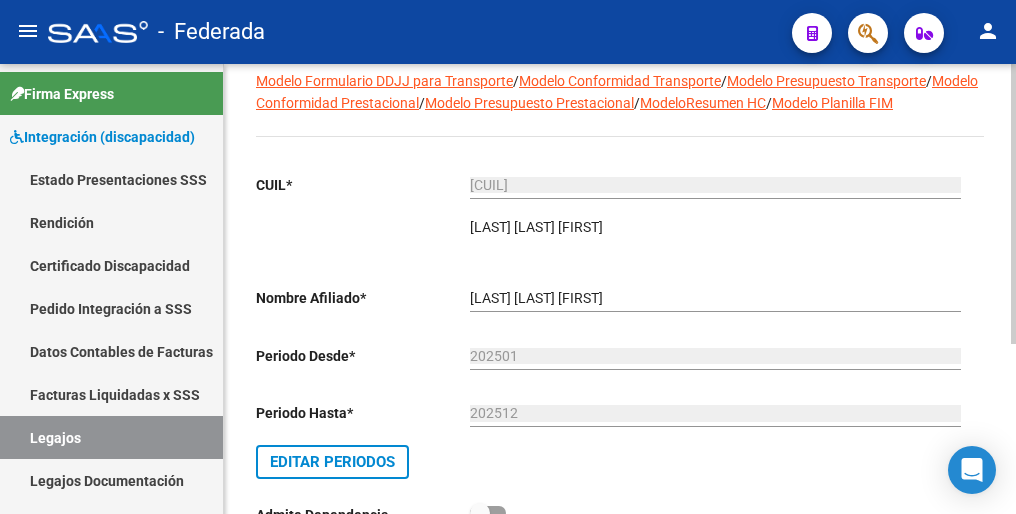 scroll, scrollTop: 0, scrollLeft: 0, axis: both 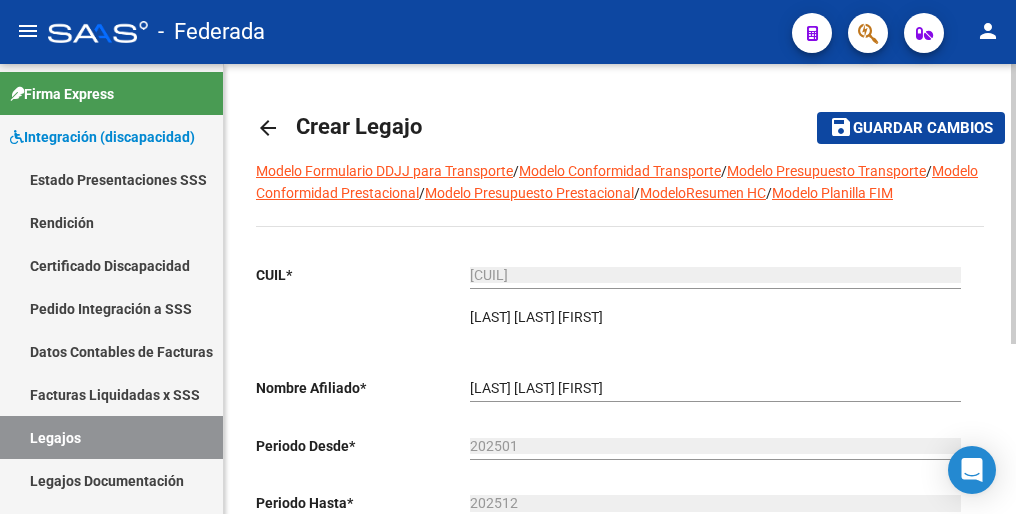 click on "Guardar cambios" 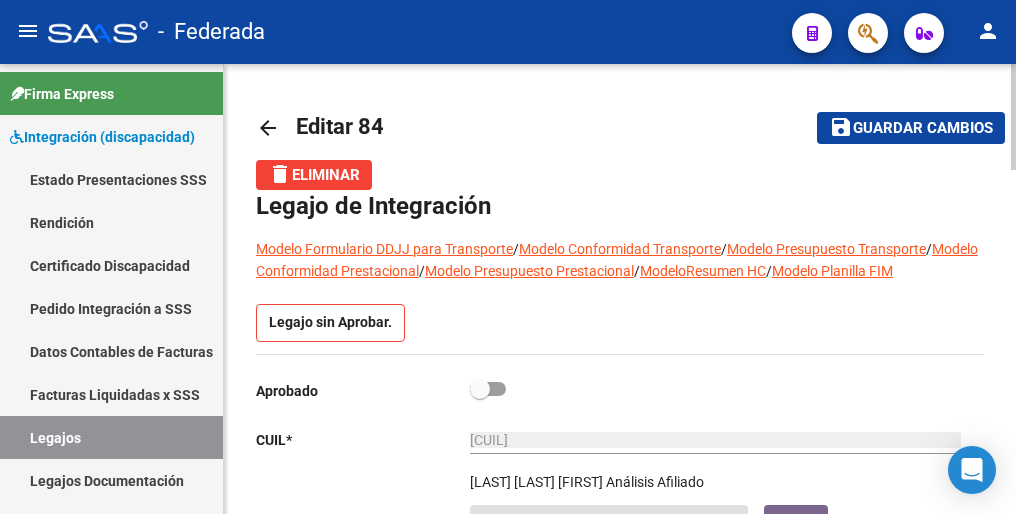 click on "Guardar cambios" 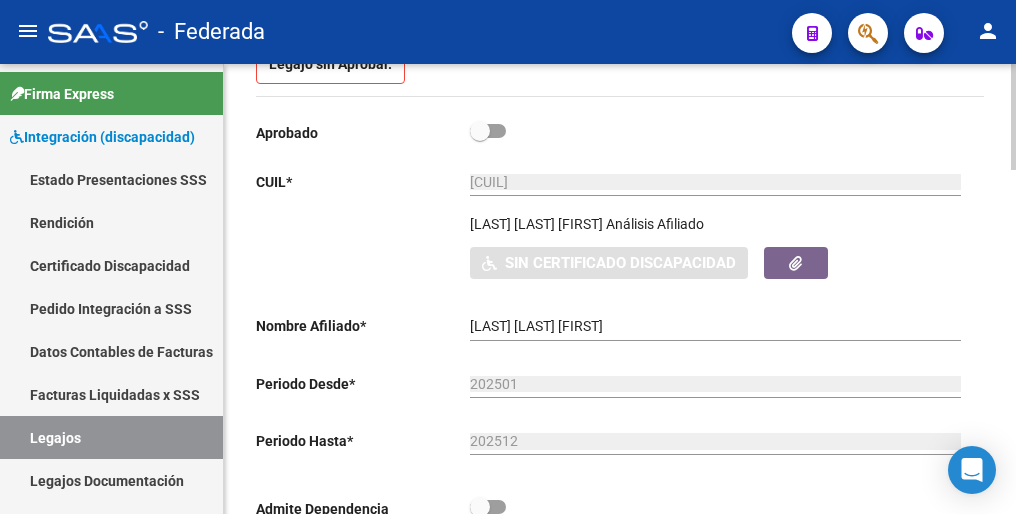 scroll, scrollTop: 300, scrollLeft: 0, axis: vertical 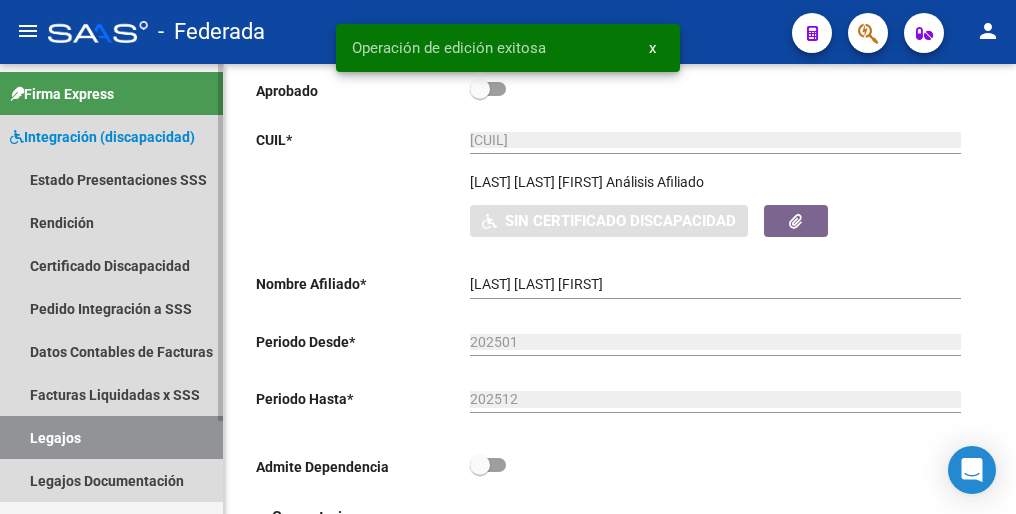 click on "Legajos" at bounding box center [111, 437] 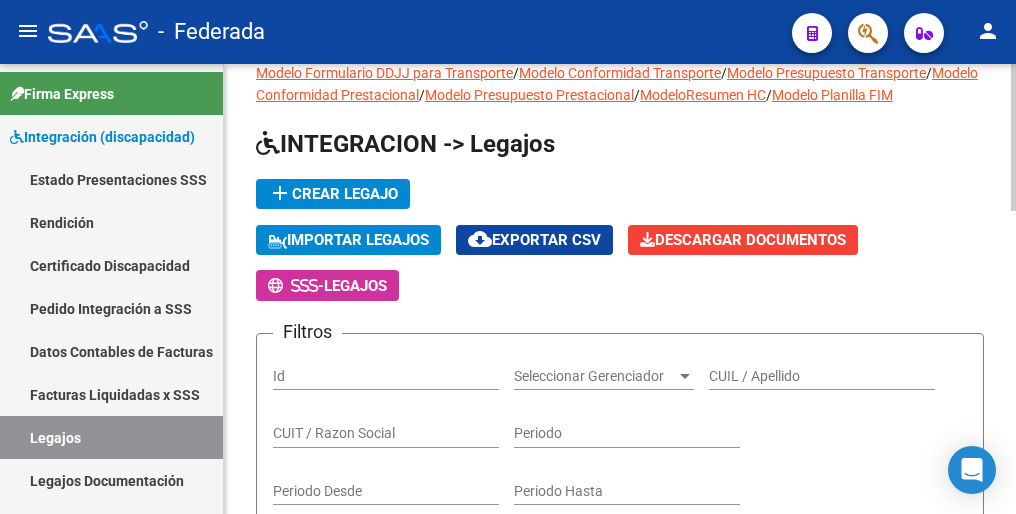 scroll, scrollTop: 0, scrollLeft: 0, axis: both 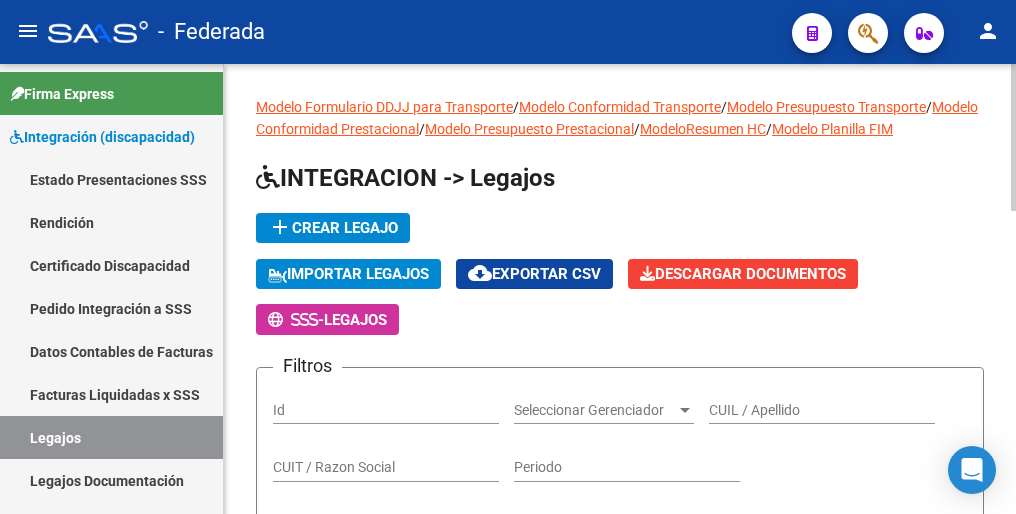 click on "add  Crear Legajo" 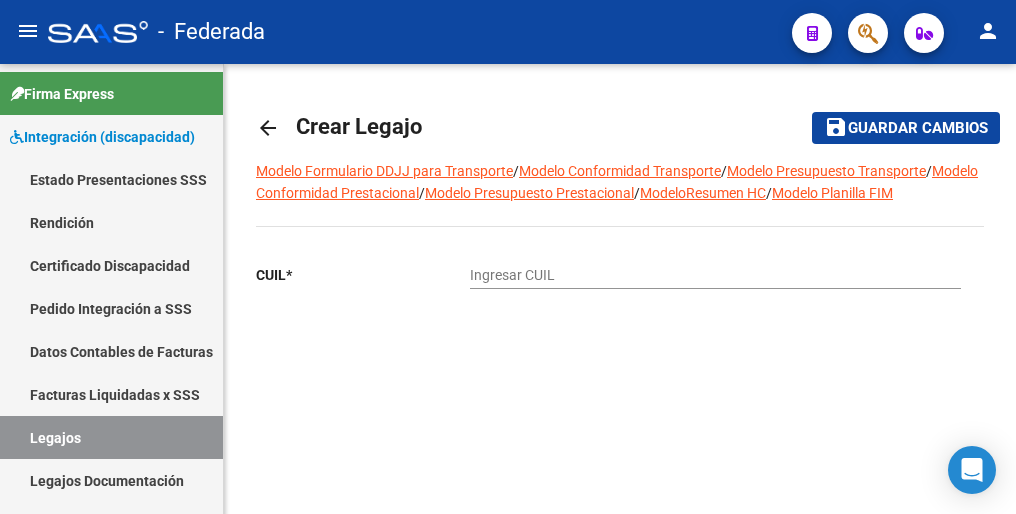 click on "Ingresar CUIL" 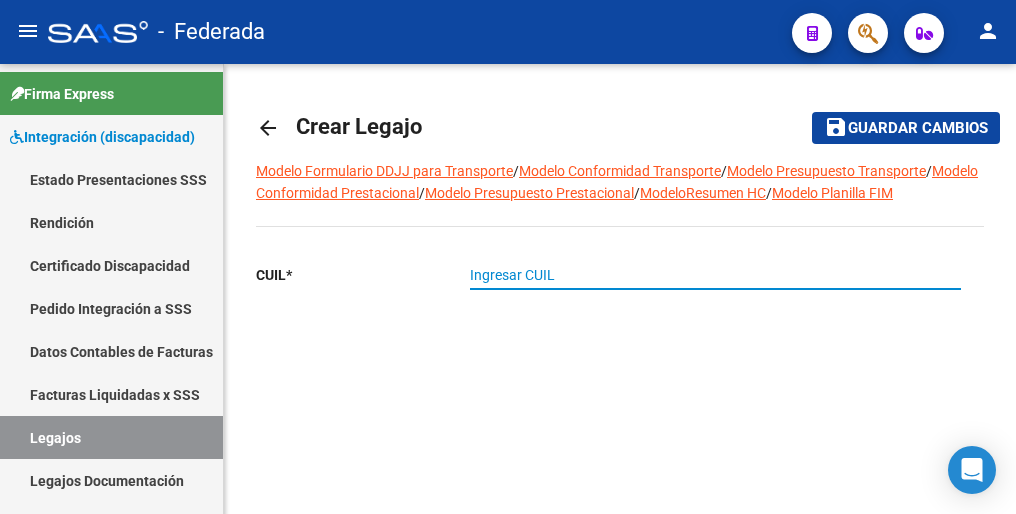 paste on "[CUIL]" 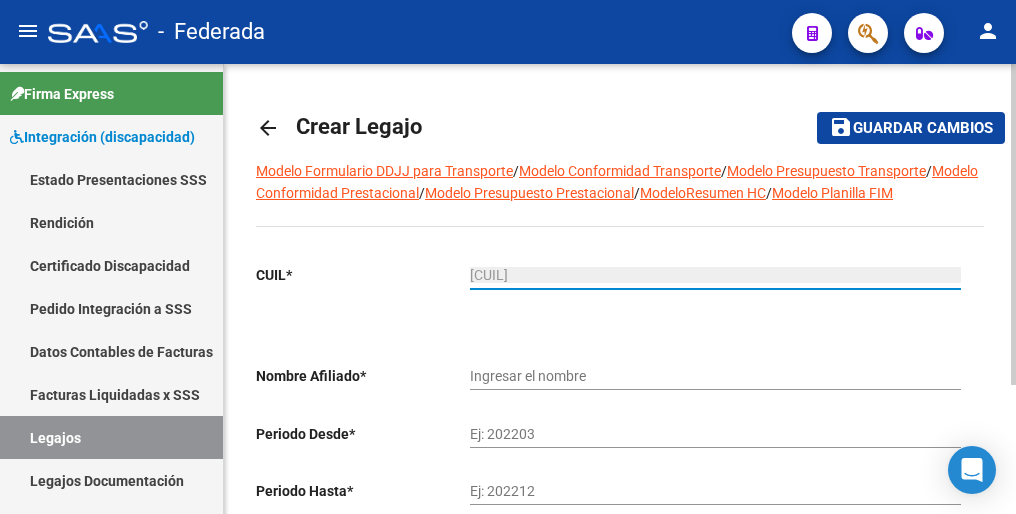 type on "[LAST] [LAST] [FIRST] [FIRST]" 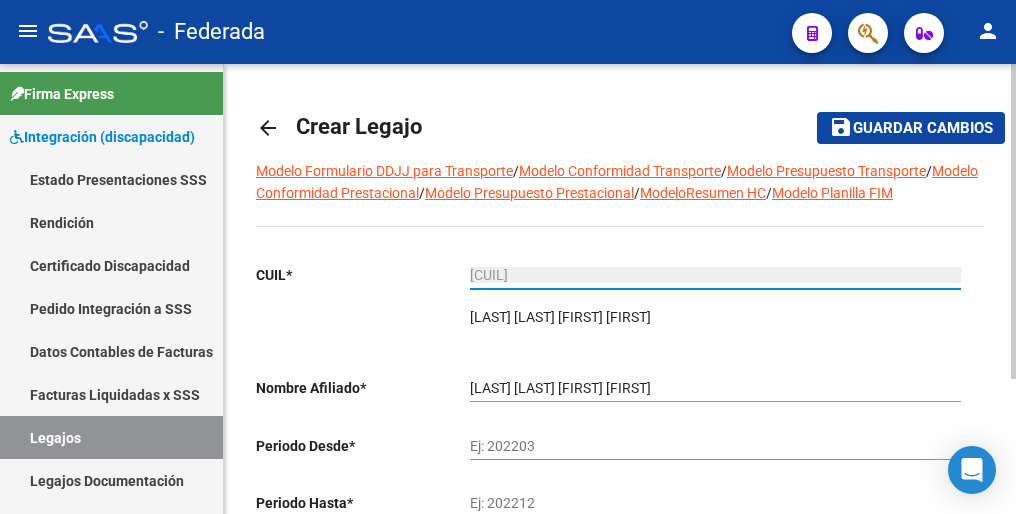 type on "[CUIL]" 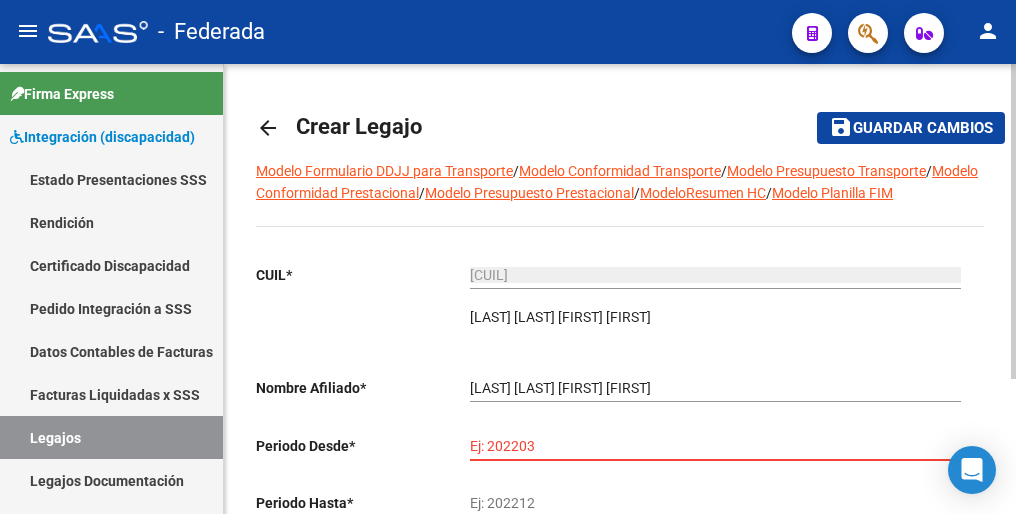 paste on "202501" 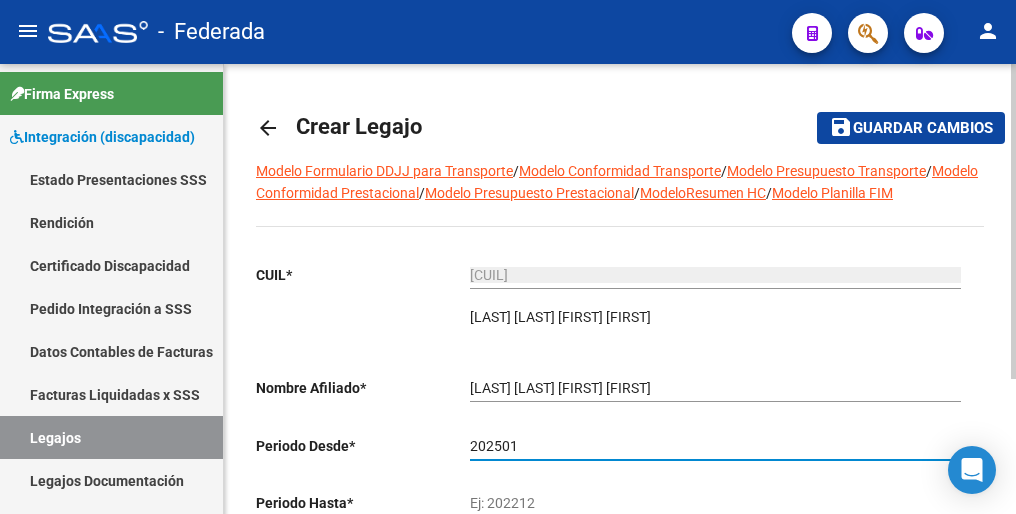 type on "202501" 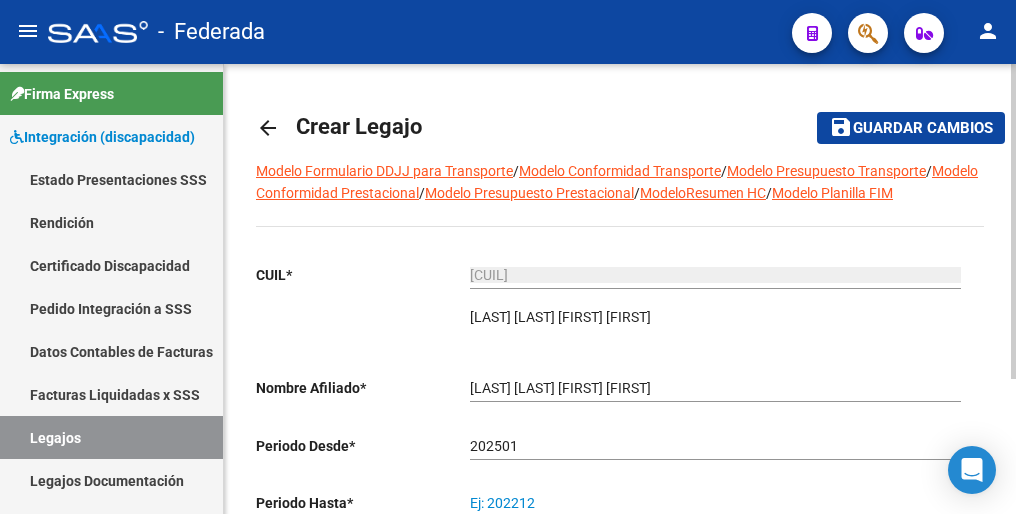 click on "Ej: 202212" at bounding box center [715, 503] 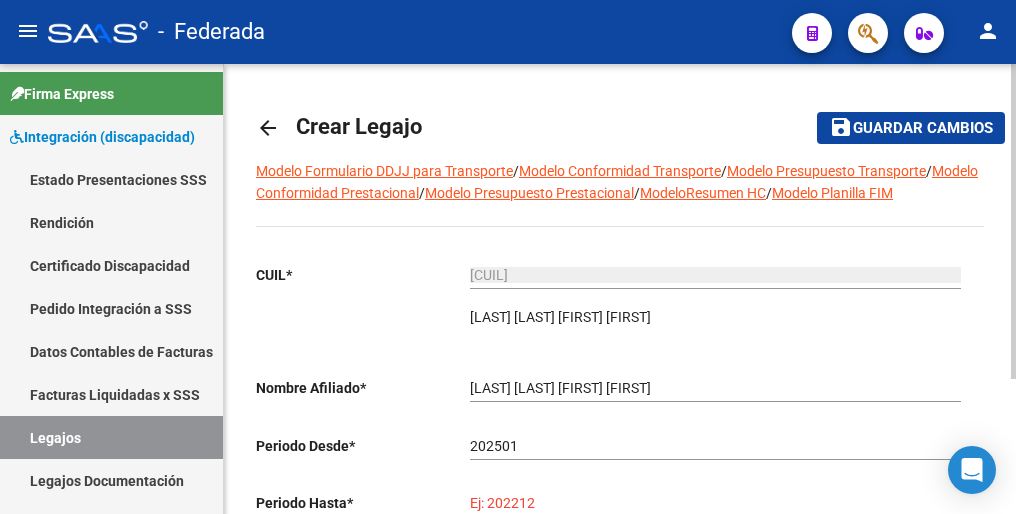 paste on "202512" 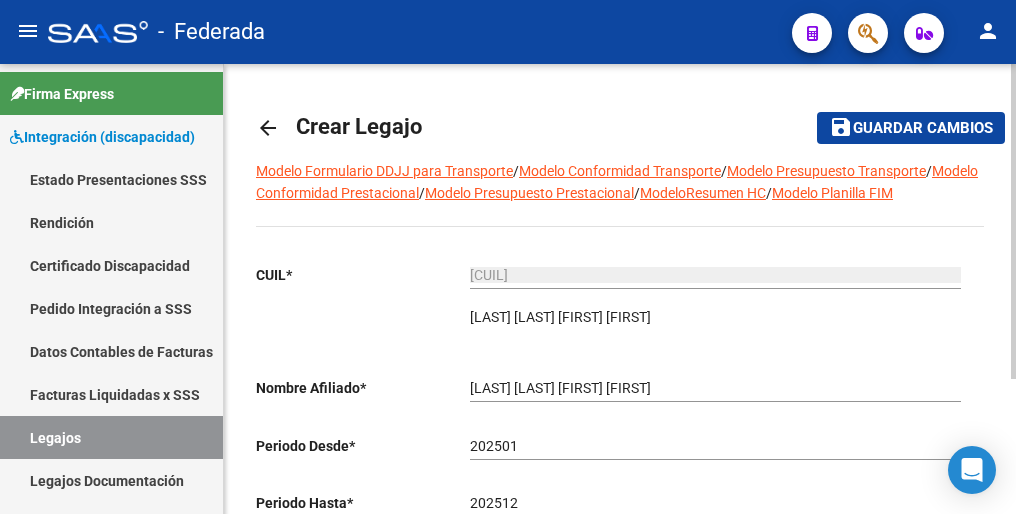 type on "202512" 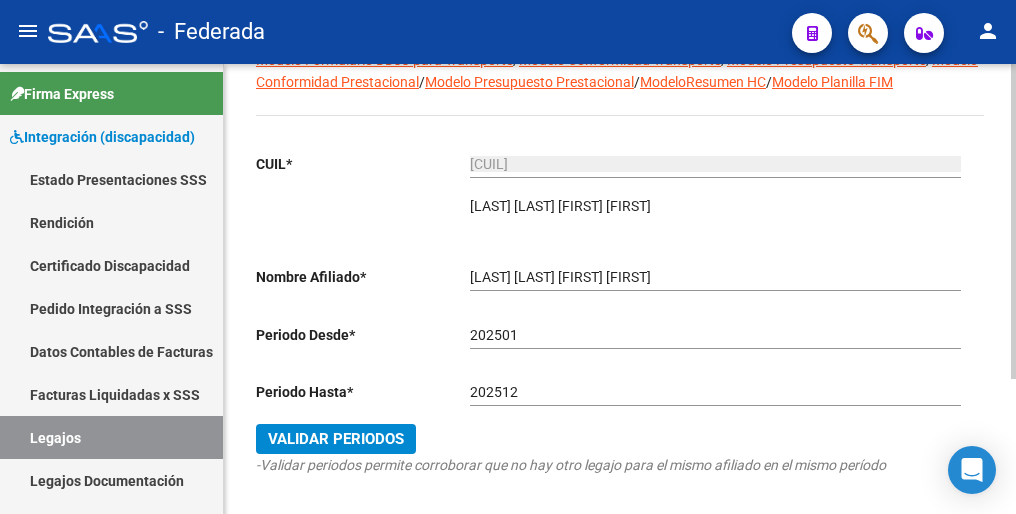 scroll, scrollTop: 192, scrollLeft: 0, axis: vertical 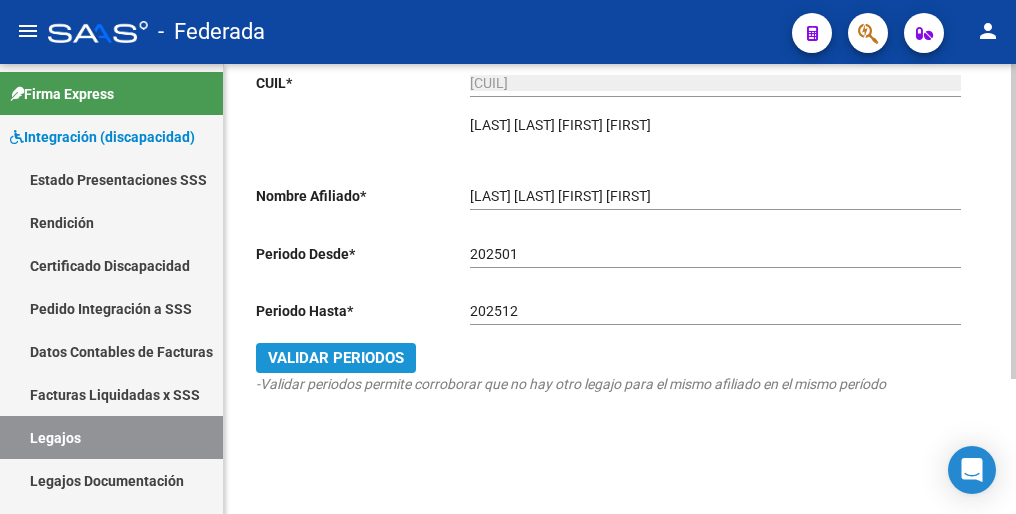 click on "Validar Periodos" 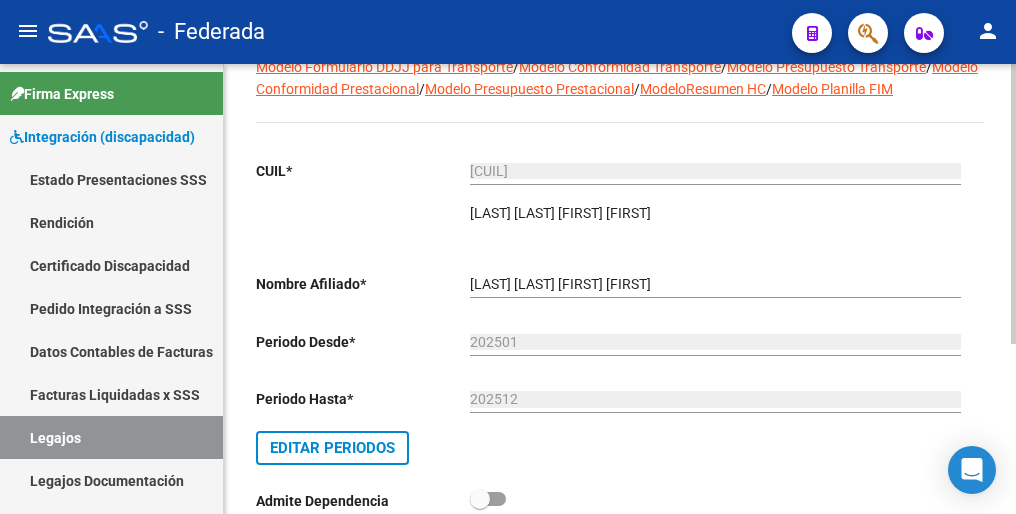 scroll, scrollTop: 0, scrollLeft: 0, axis: both 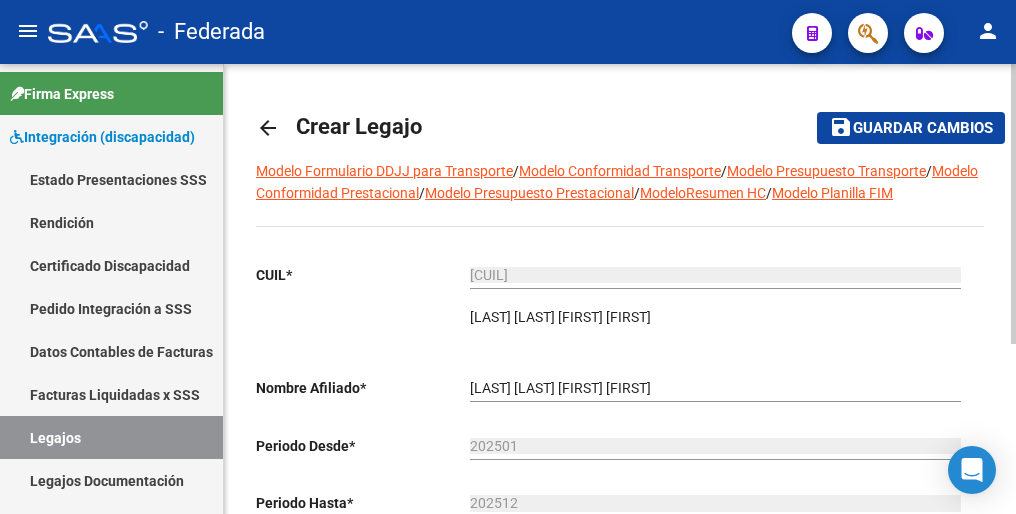 click on "Guardar cambios" 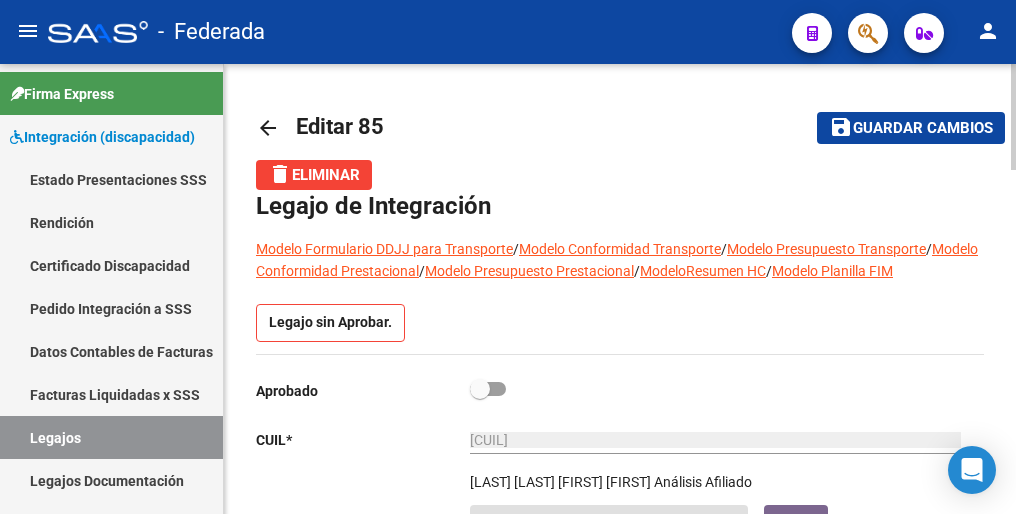 click on "Legajos" at bounding box center (111, 437) 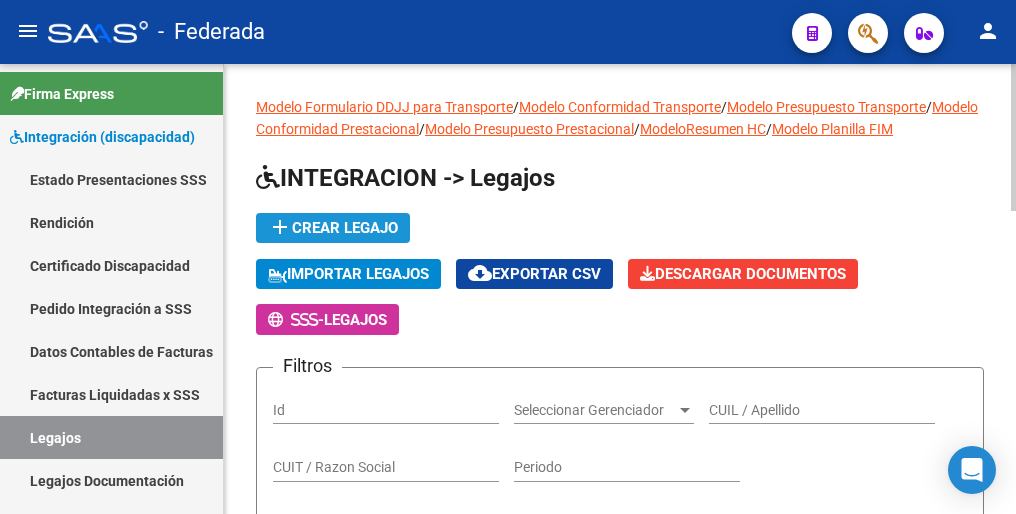 click on "add  Crear Legajo" 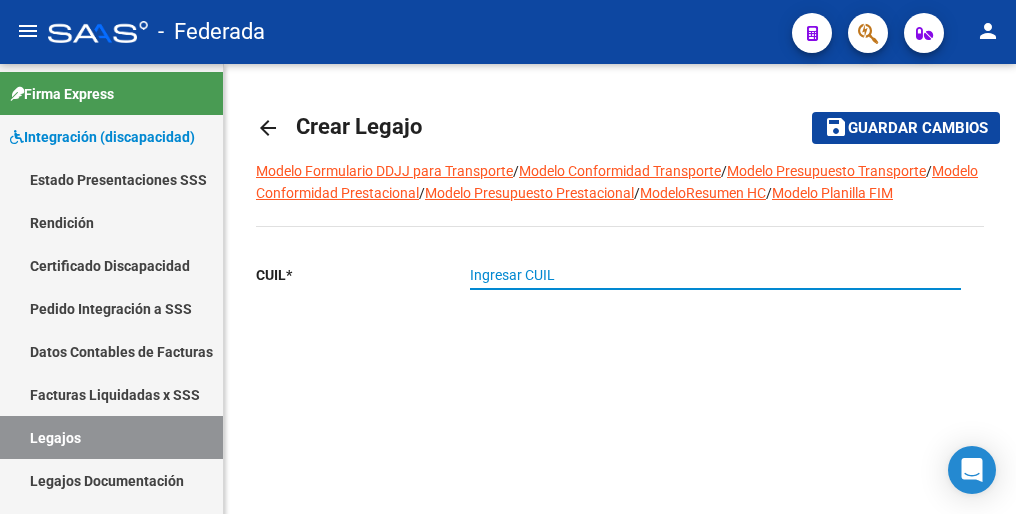 click on "Ingresar CUIL" at bounding box center [715, 275] 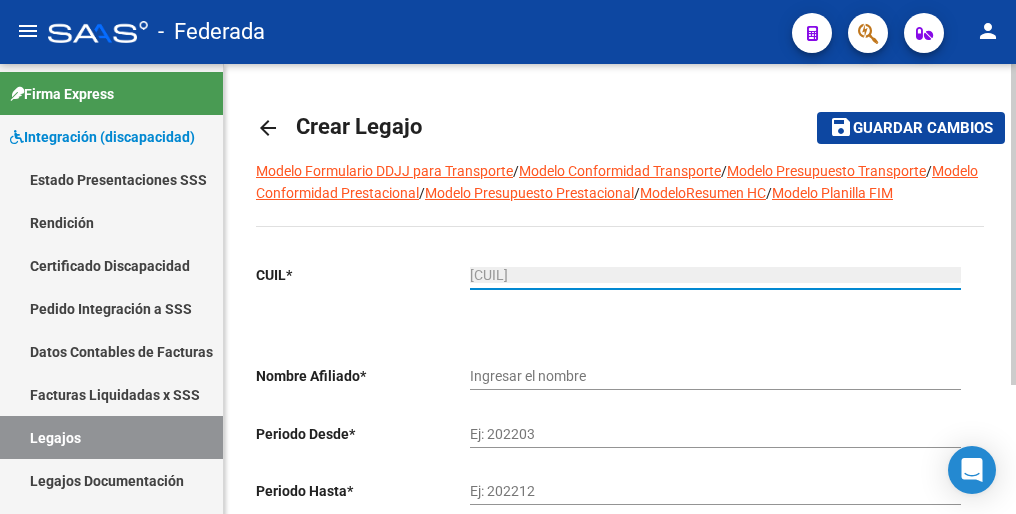 type on "[LAST] [LAST] [FIRST]" 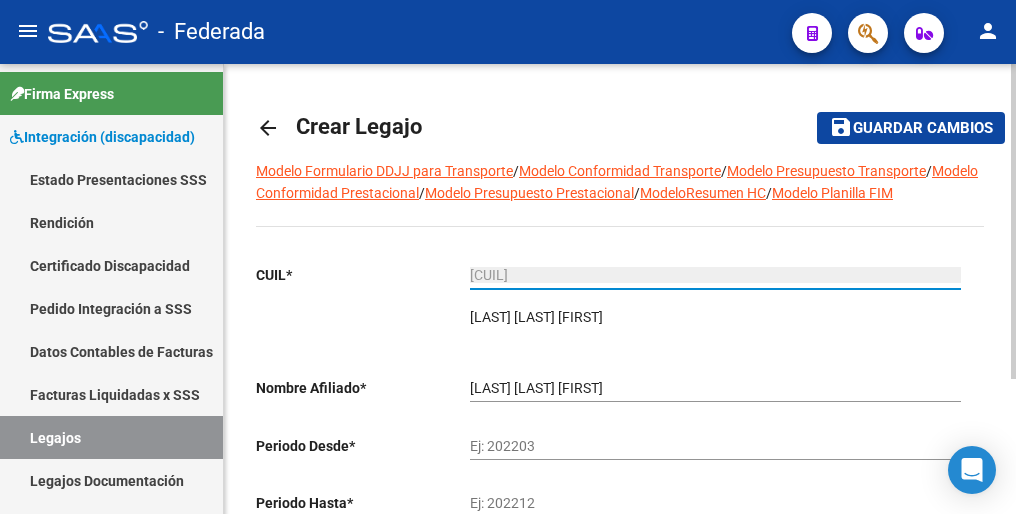 type on "[CUIL]" 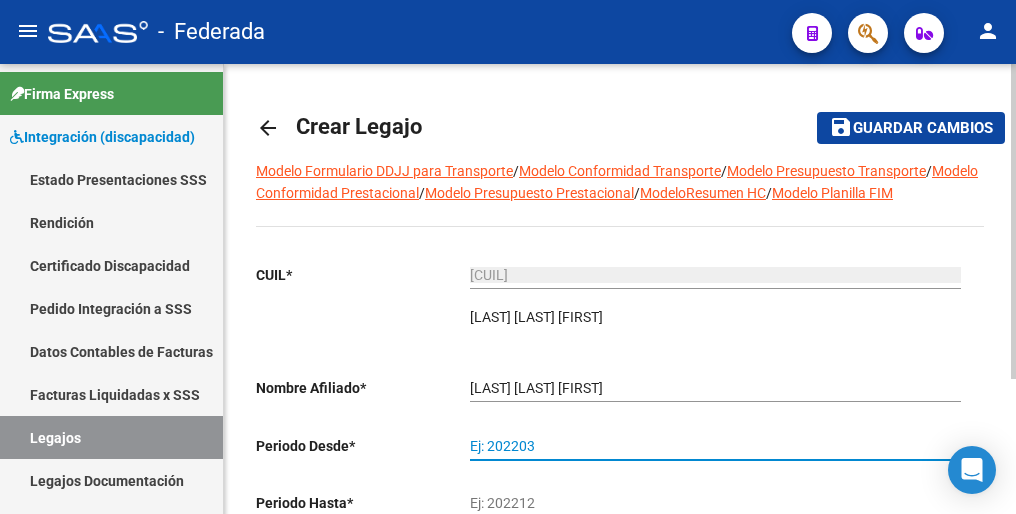 click on "Ej: 202203" at bounding box center [715, 446] 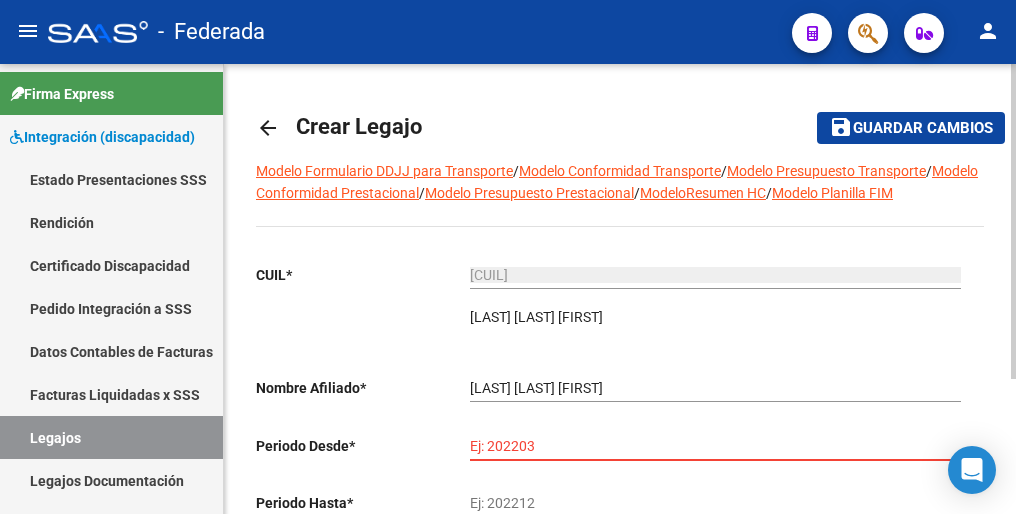 paste on "202501" 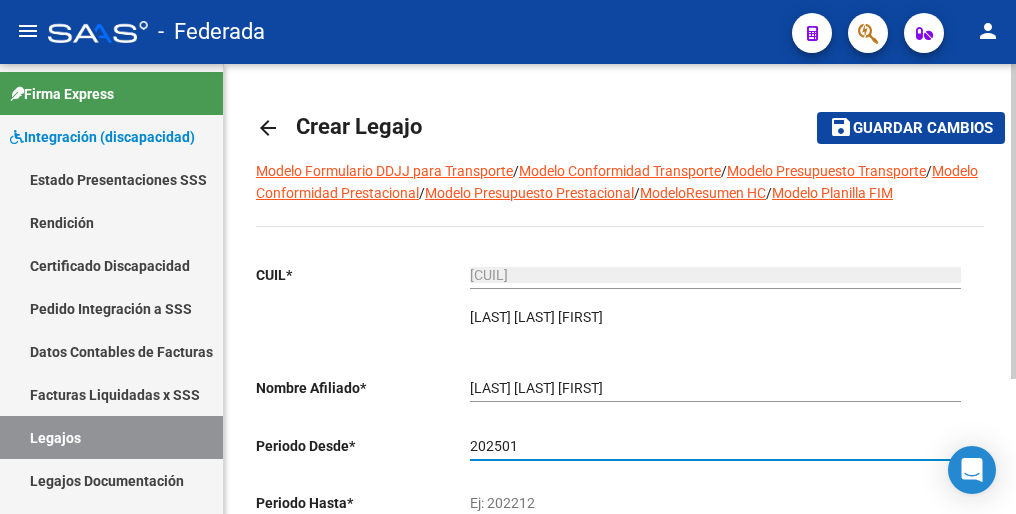 type on "202501" 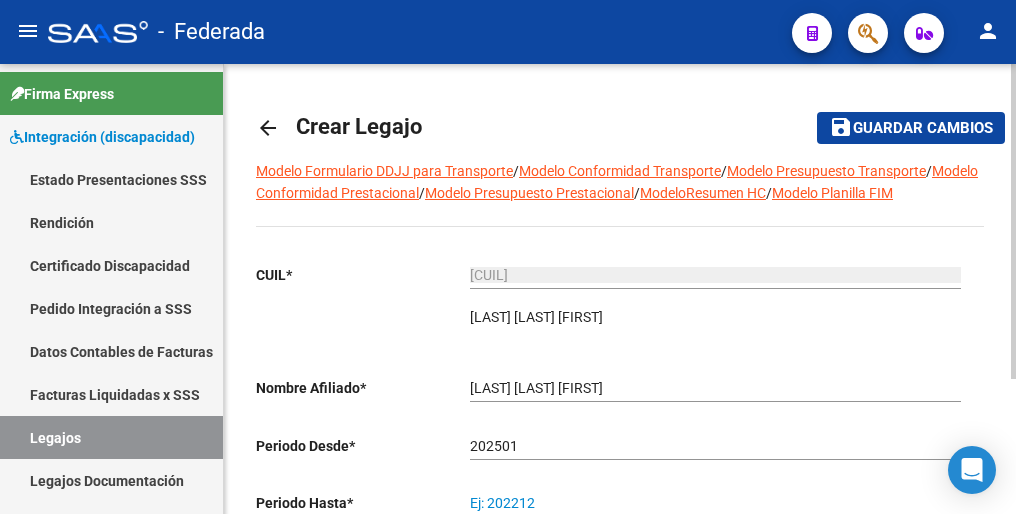 click on "Ej: 202212" at bounding box center [715, 503] 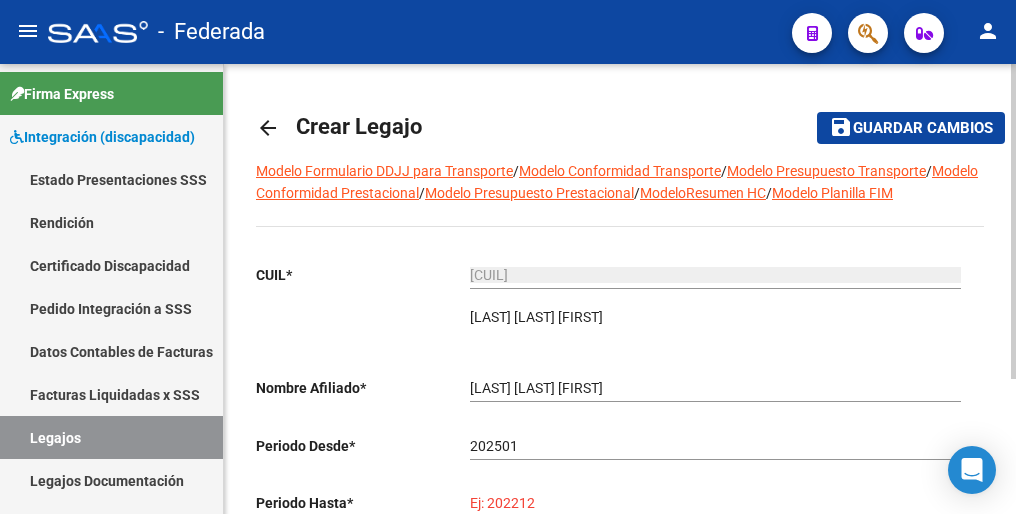 paste on "202512" 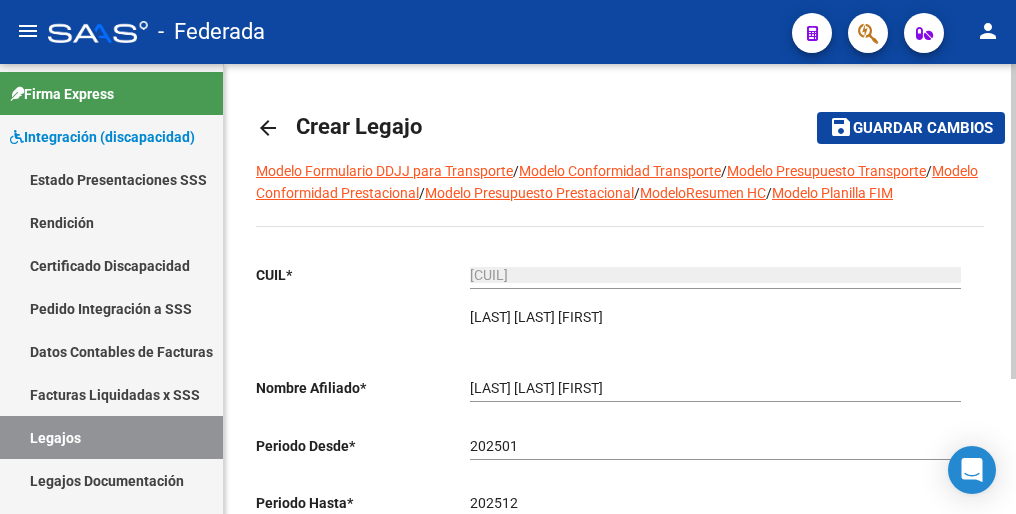 drag, startPoint x: 536, startPoint y: 497, endPoint x: 560, endPoint y: 462, distance: 42.43819 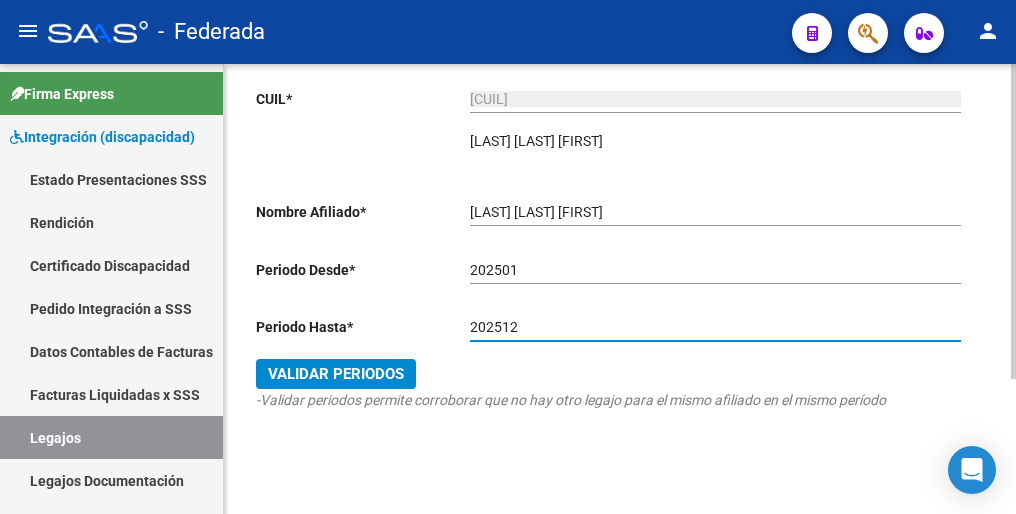 scroll, scrollTop: 192, scrollLeft: 0, axis: vertical 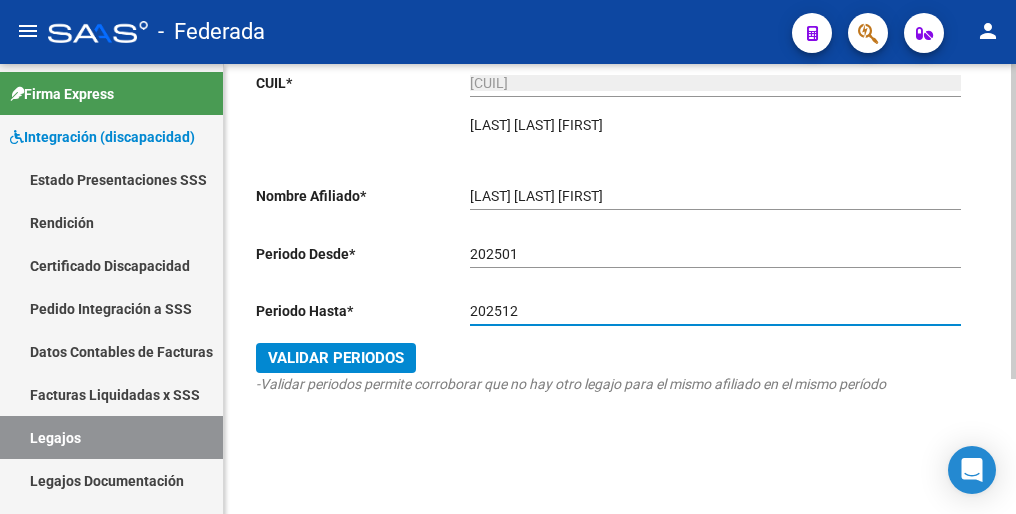 type on "202512" 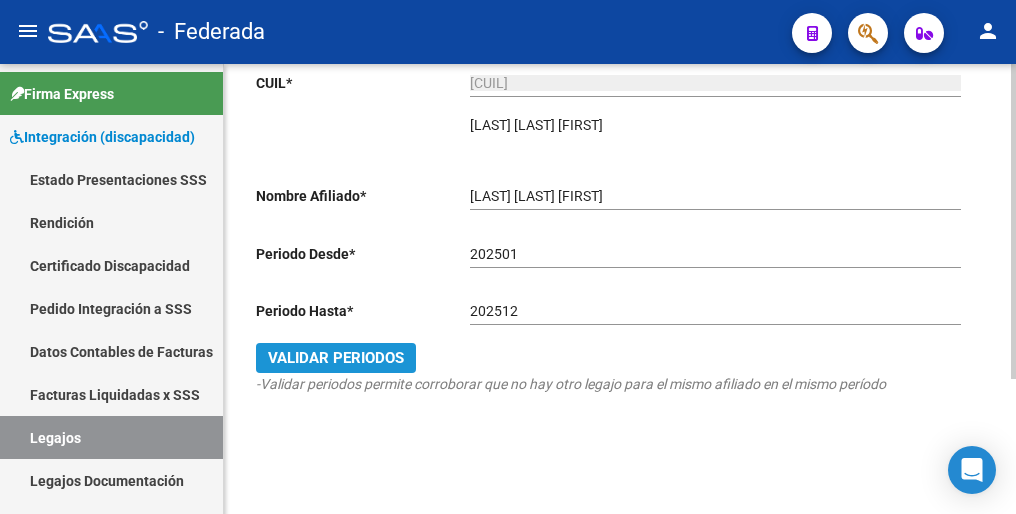 click on "Validar Periodos" 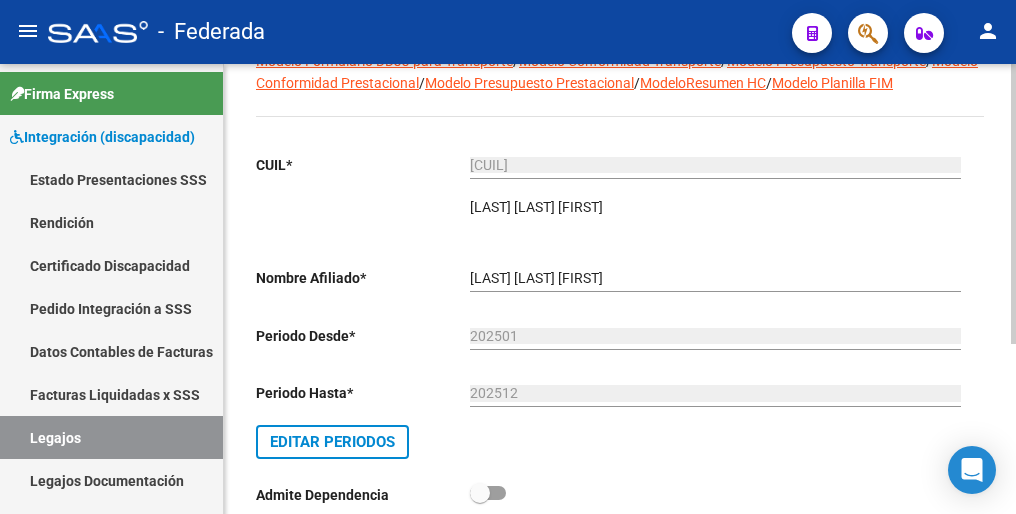 scroll, scrollTop: 0, scrollLeft: 0, axis: both 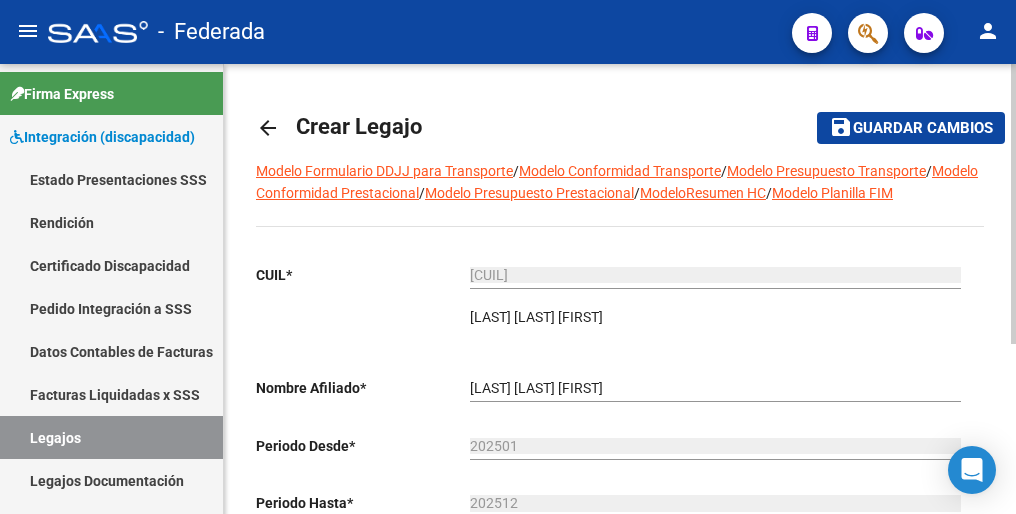 click on "Guardar cambios" 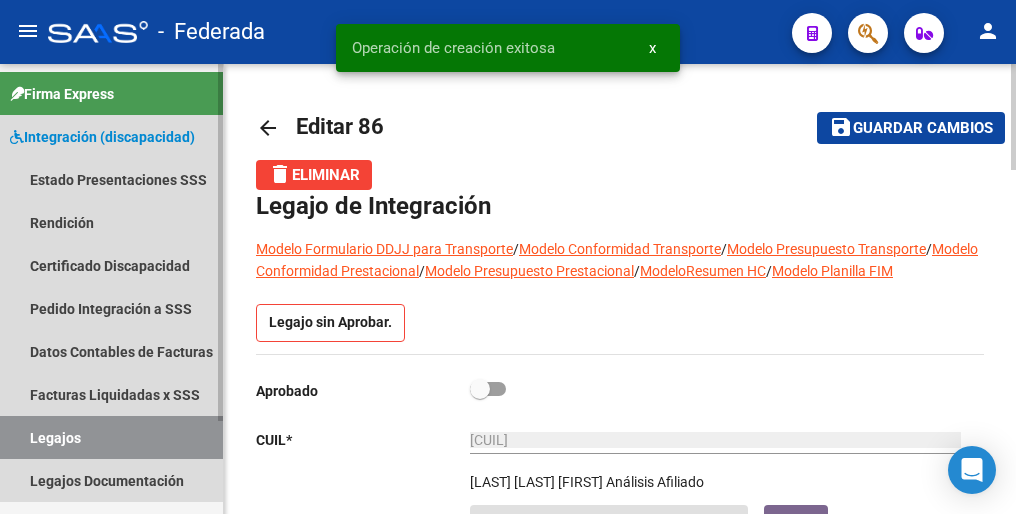 click on "Legajos" at bounding box center (111, 437) 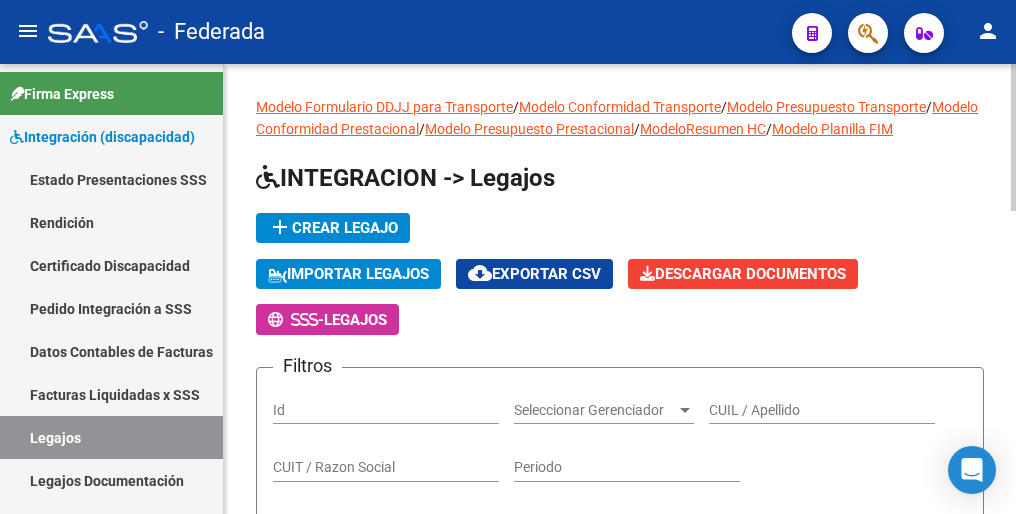 click on "add  Crear Legajo" 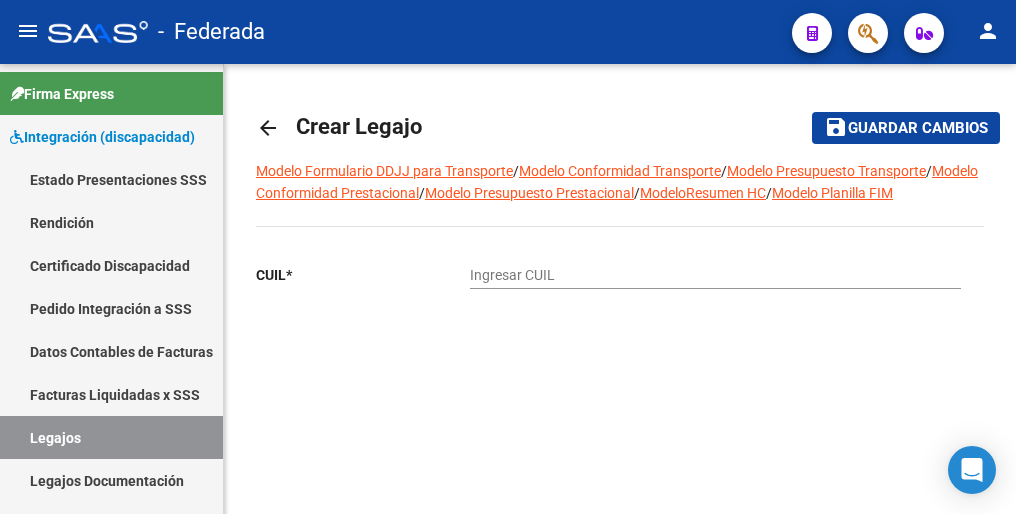 click on "Ingresar CUIL" at bounding box center [715, 275] 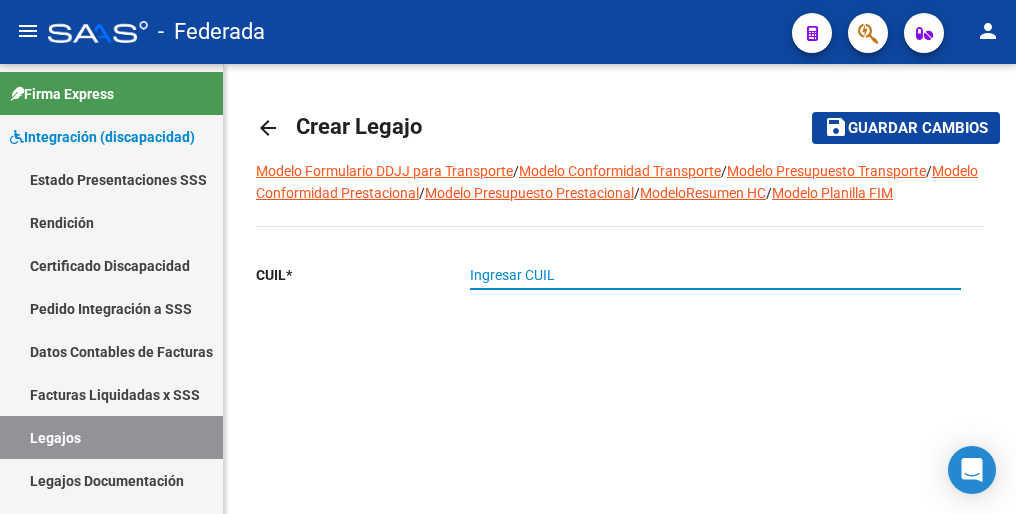 paste on "[CUIL]" 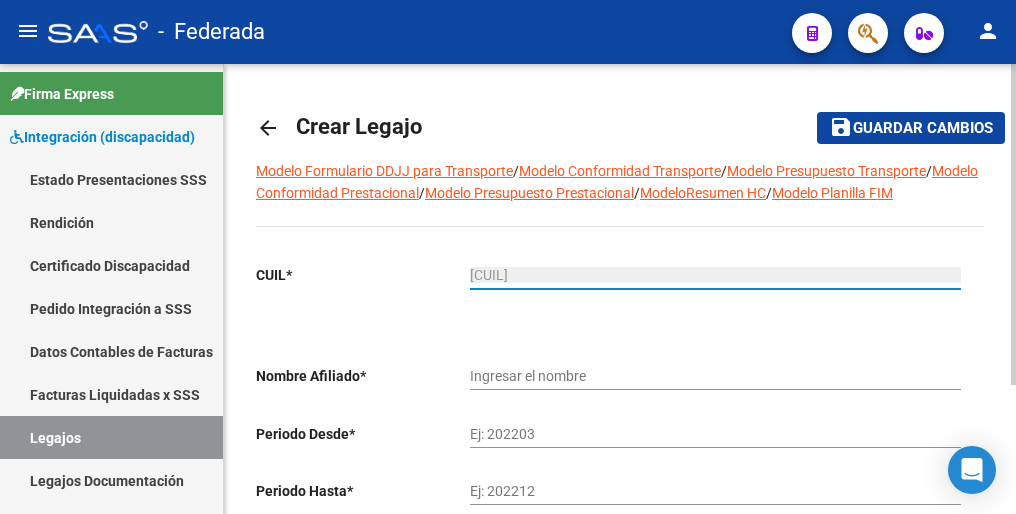 type on "[LAST] [LAST] [FIRST]" 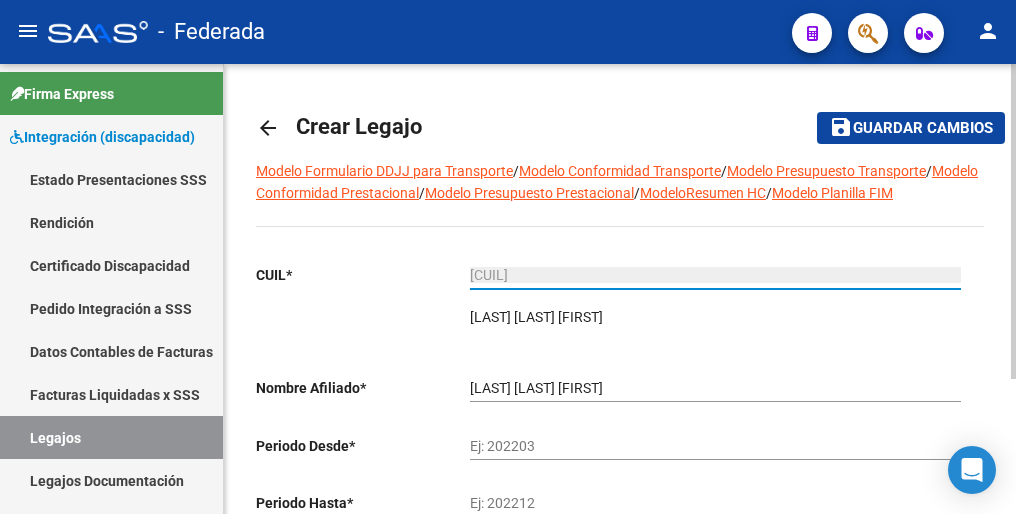 type on "[CUIL]" 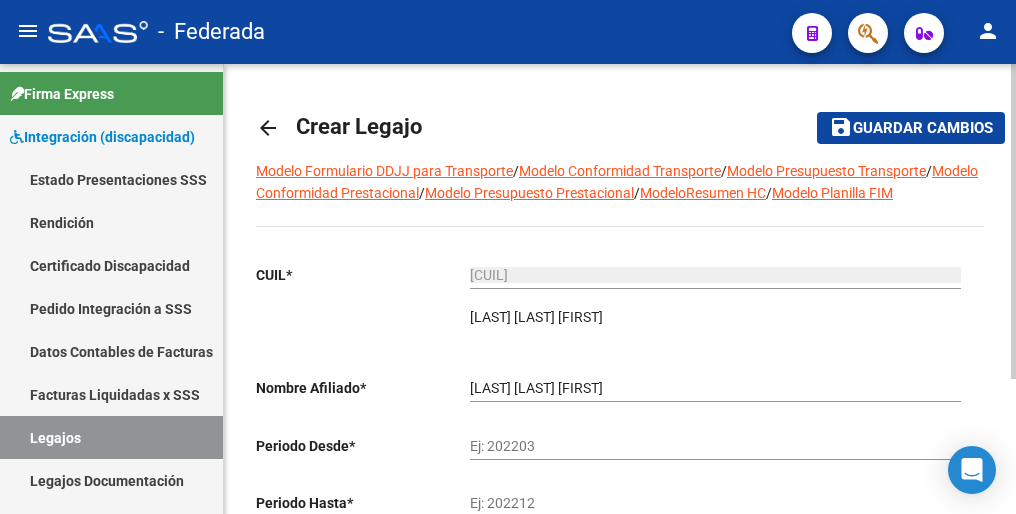 click on "Ej: 202203" 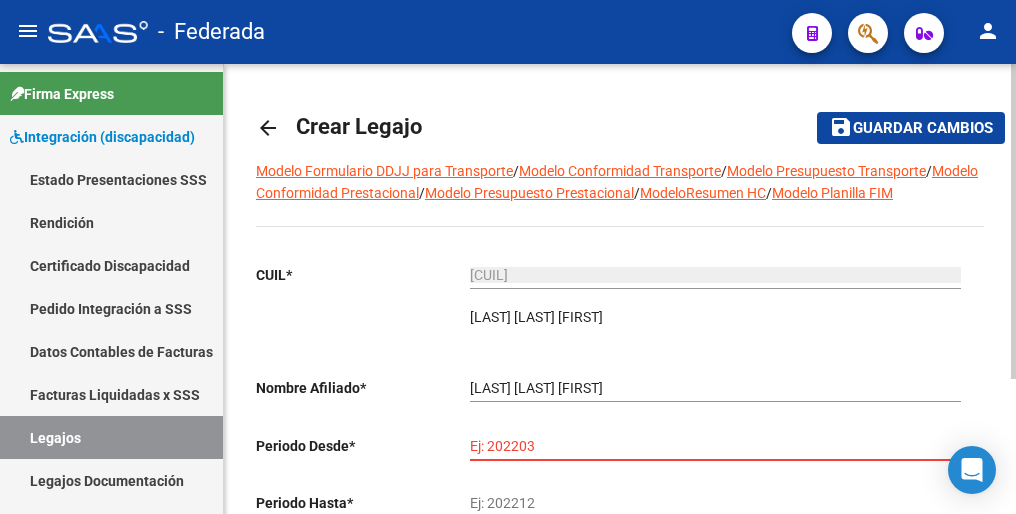 paste on "202501" 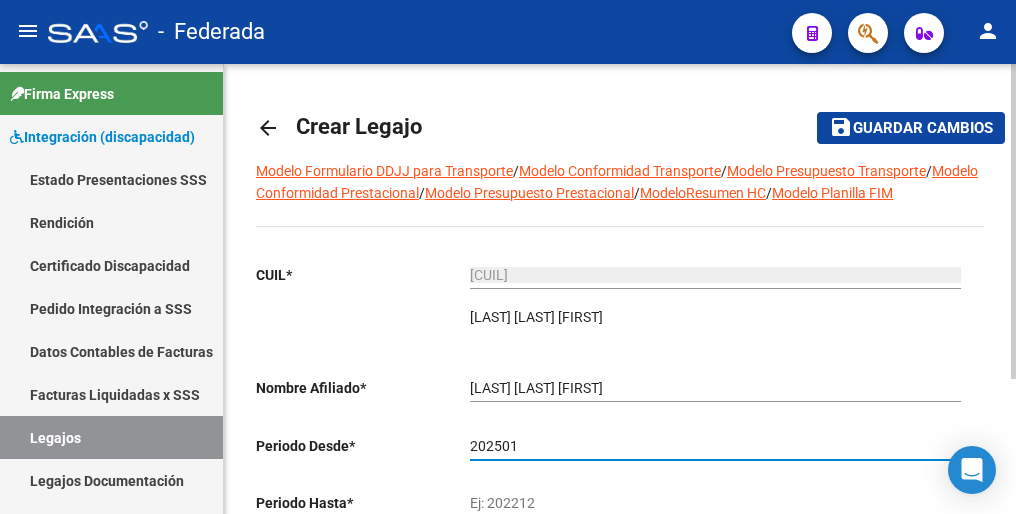 type on "202501" 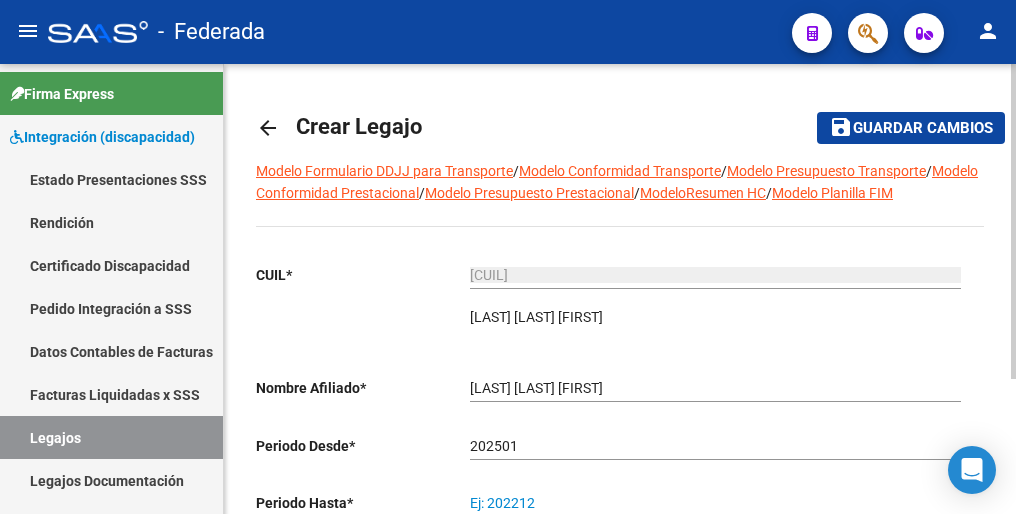 click on "Ej: 202212" at bounding box center (715, 503) 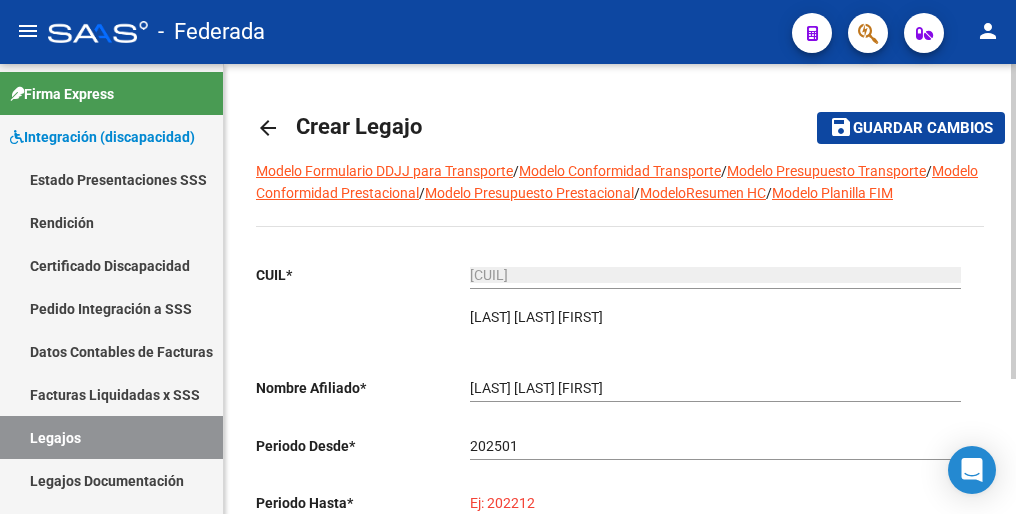 click on "Ej: 202212" at bounding box center (715, 503) 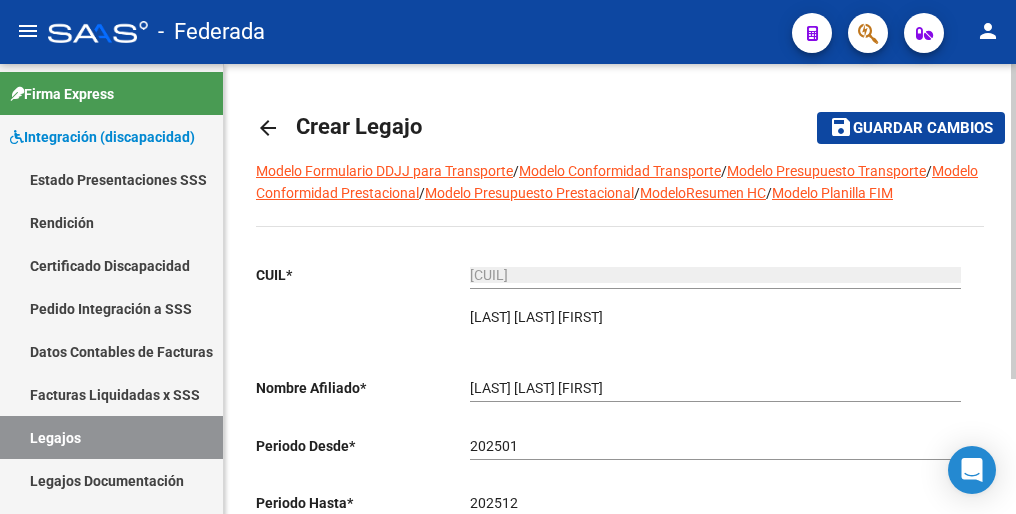 scroll, scrollTop: 192, scrollLeft: 0, axis: vertical 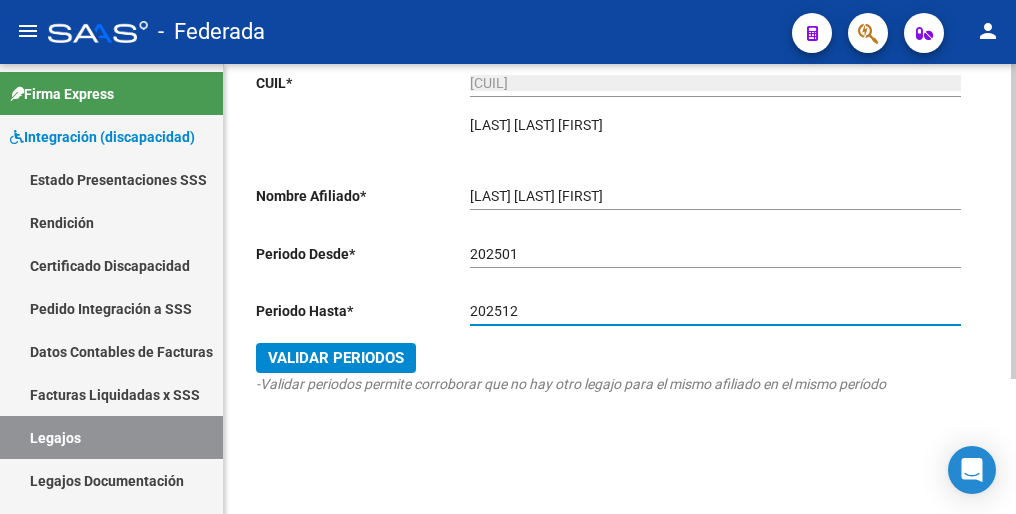 type on "202512" 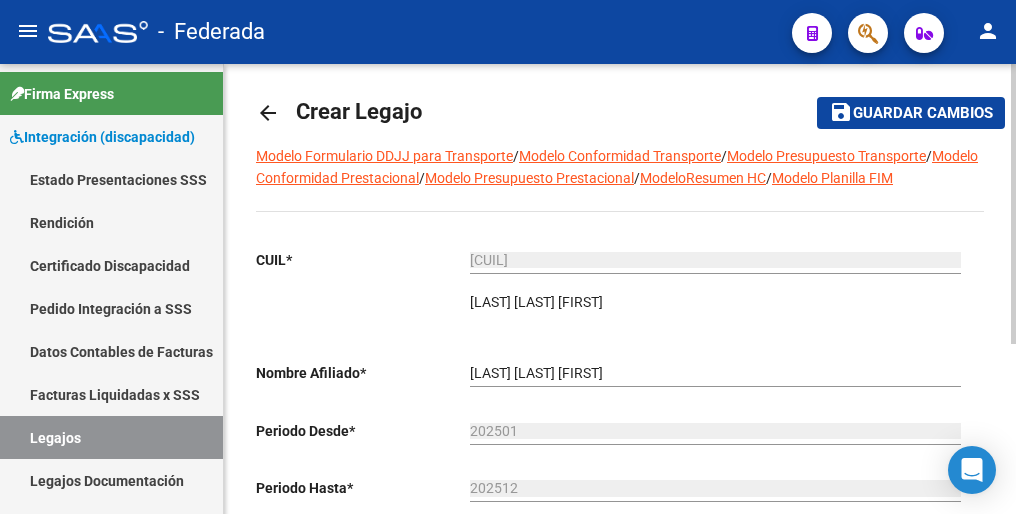 scroll, scrollTop: 0, scrollLeft: 0, axis: both 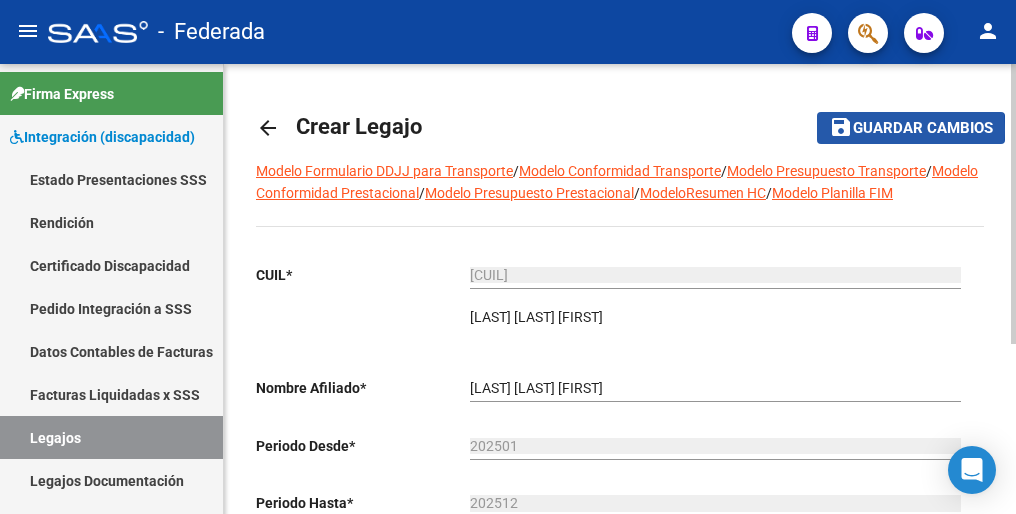 click on "Guardar cambios" 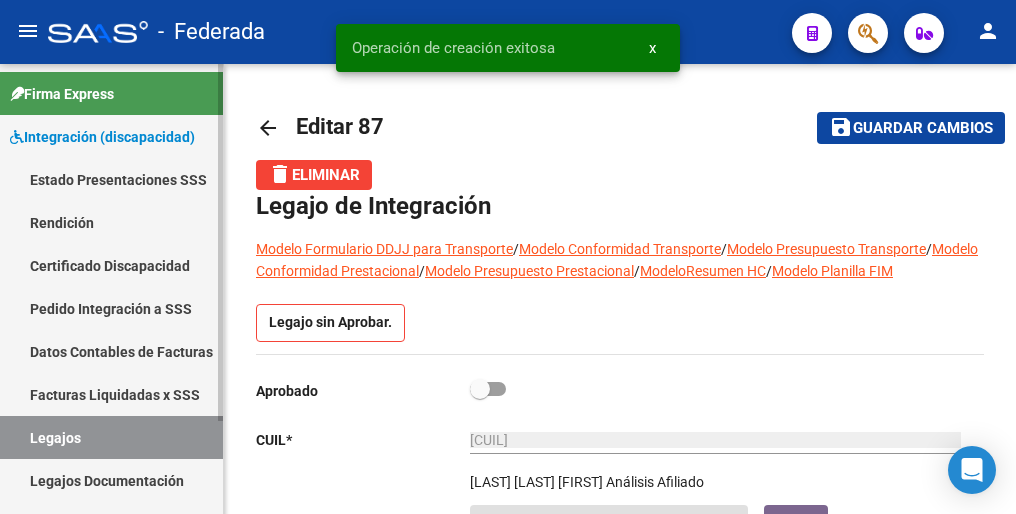 click on "Legajos" at bounding box center [111, 437] 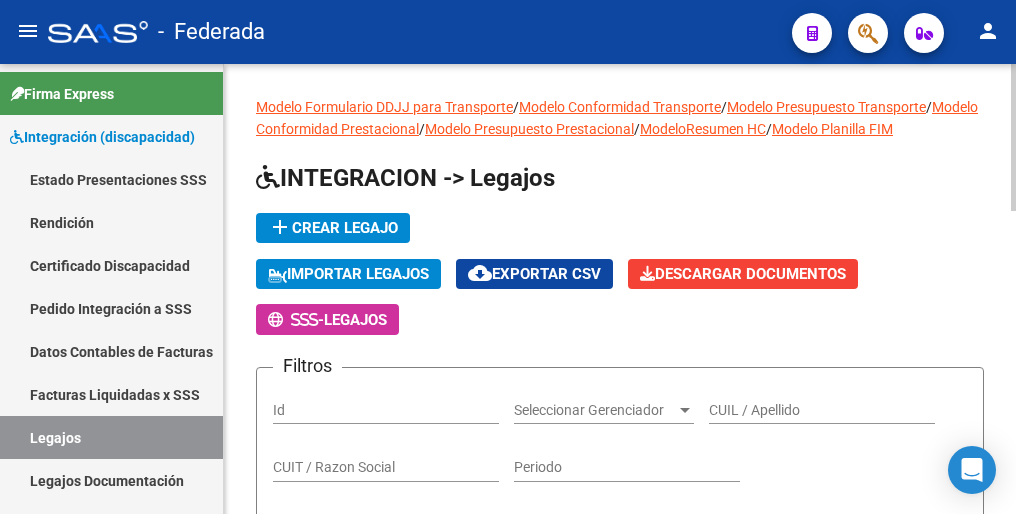 click on "add  Crear Legajo" 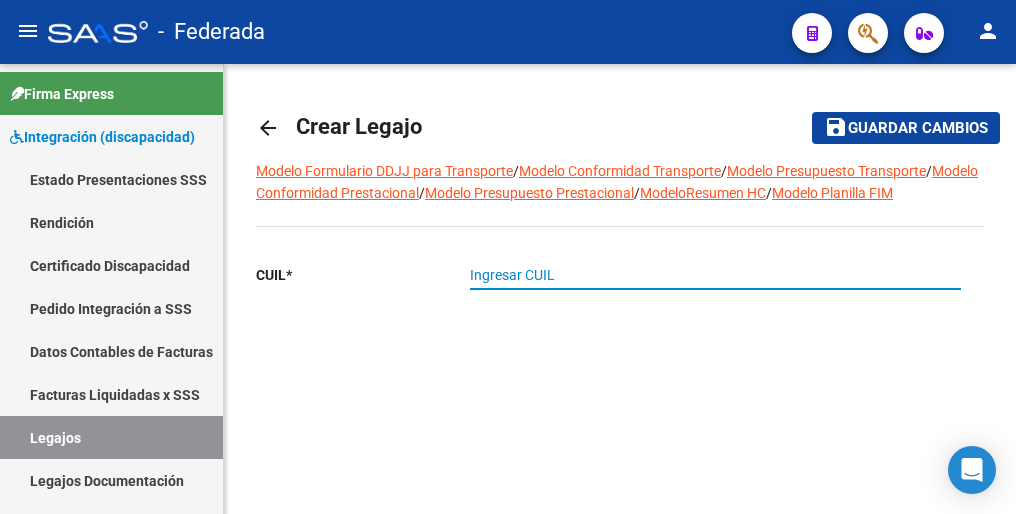 click on "Ingresar CUIL" at bounding box center (715, 275) 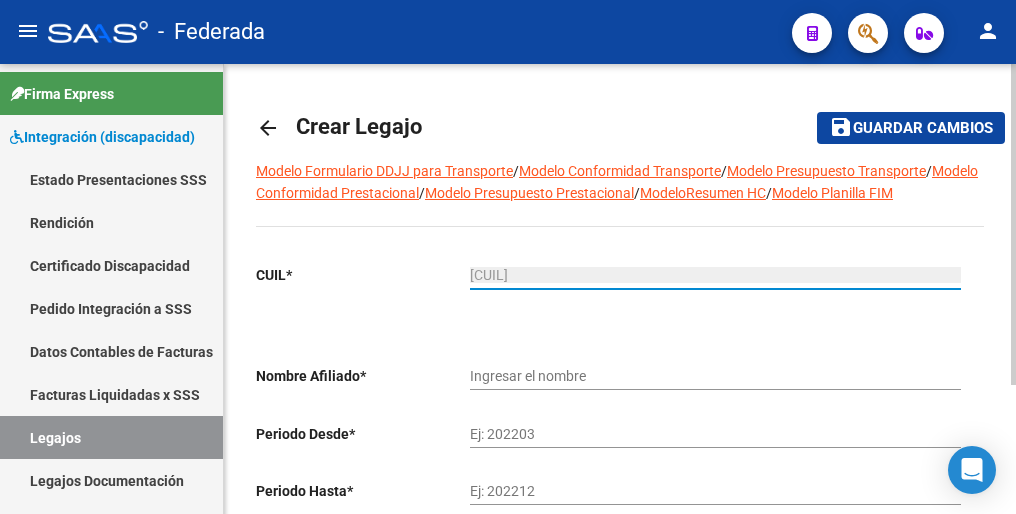 type on "[LAST] [LAST] [FIRST]" 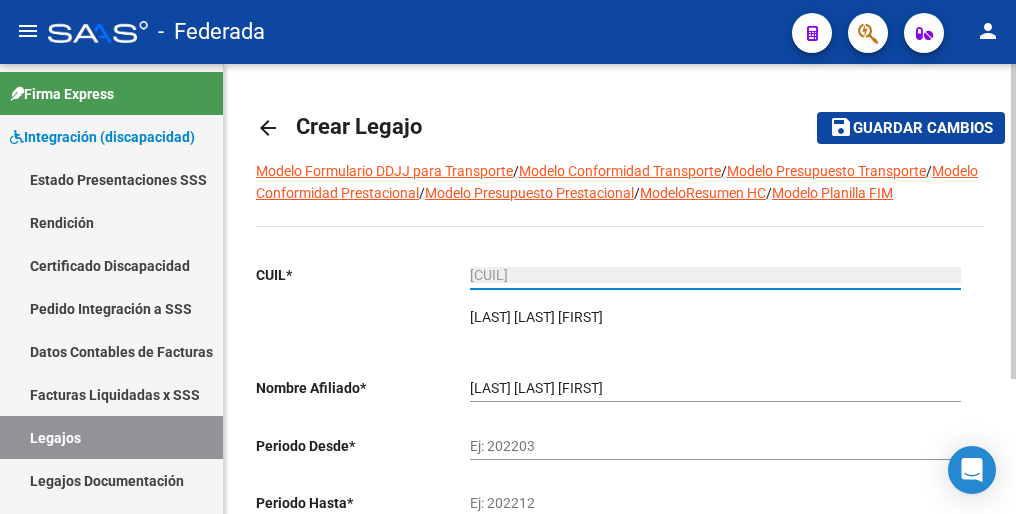 type on "[CUIL]" 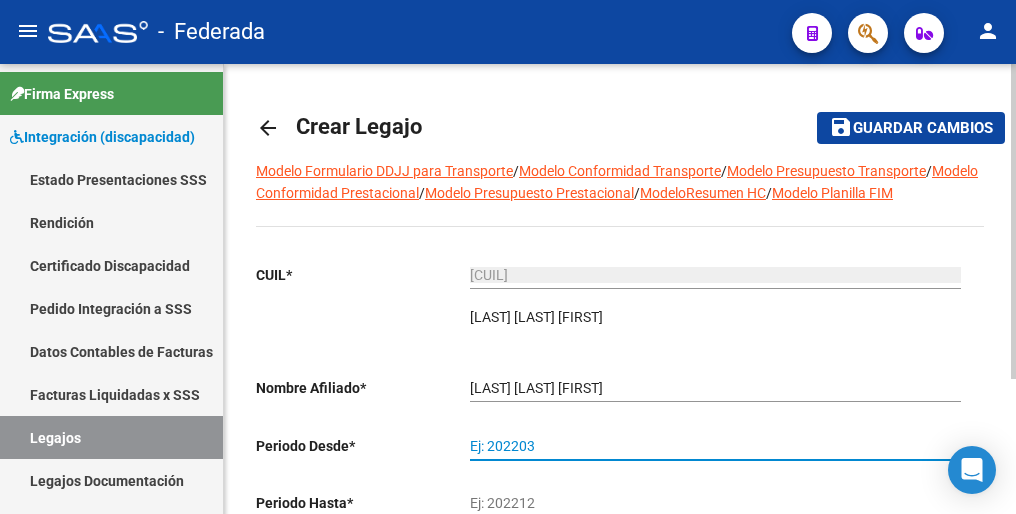 click on "Ej: 202203" at bounding box center (715, 446) 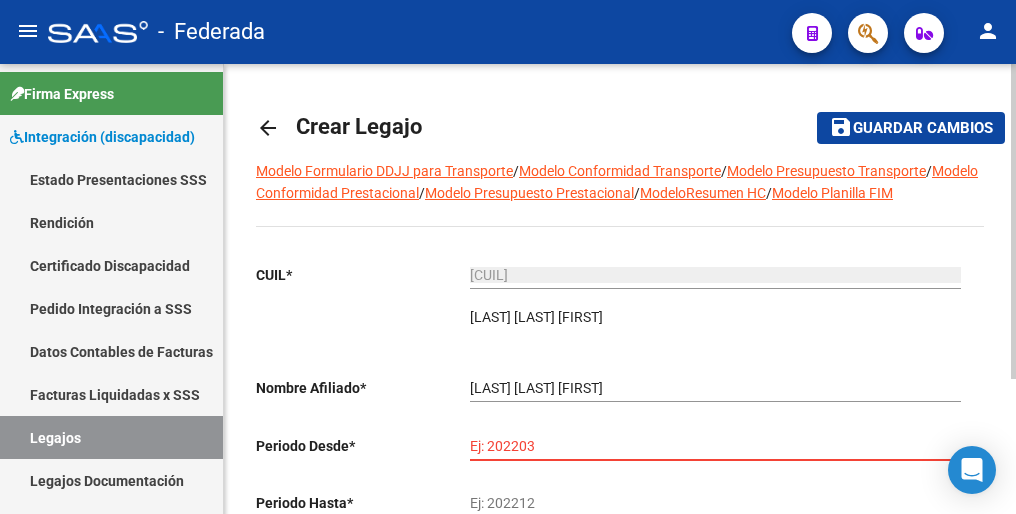 paste on "202501" 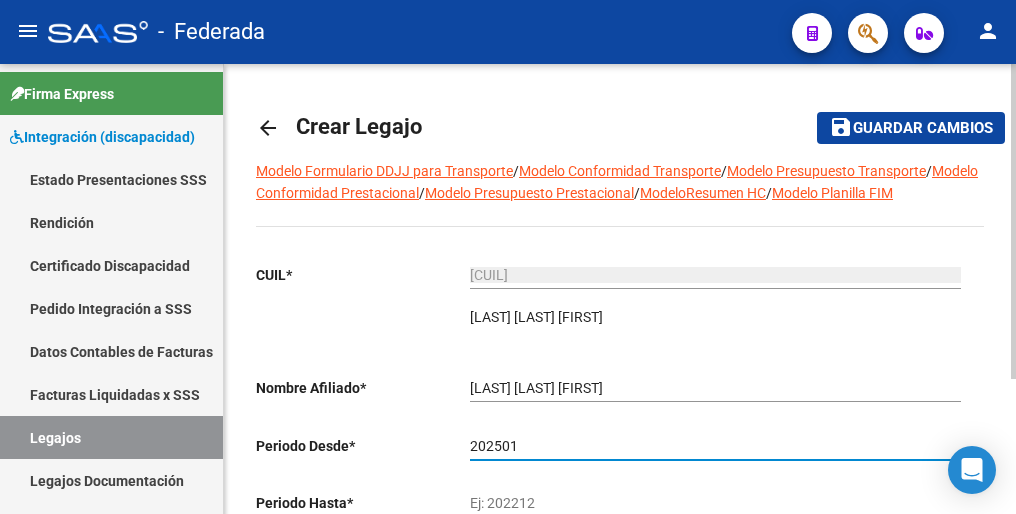 type on "202501" 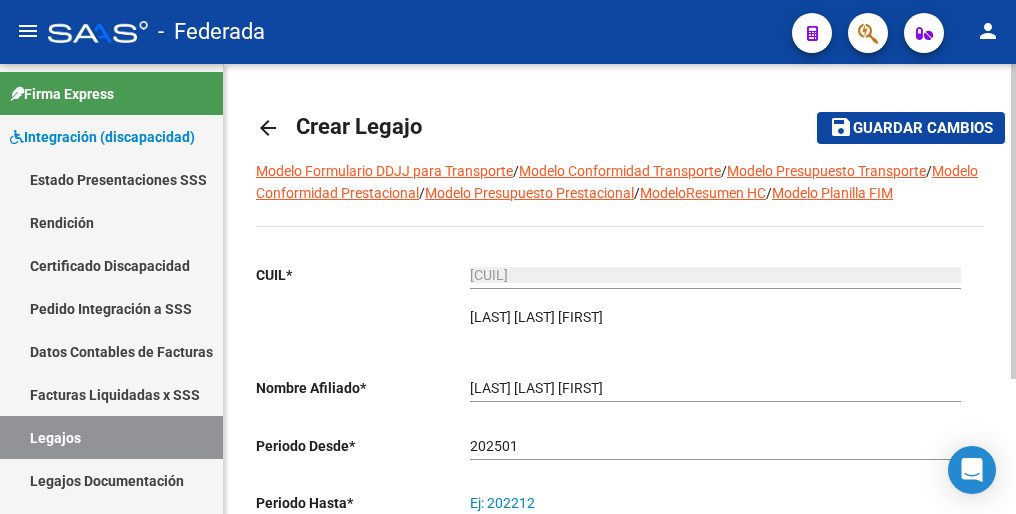click on "Ej: 202212" at bounding box center [715, 503] 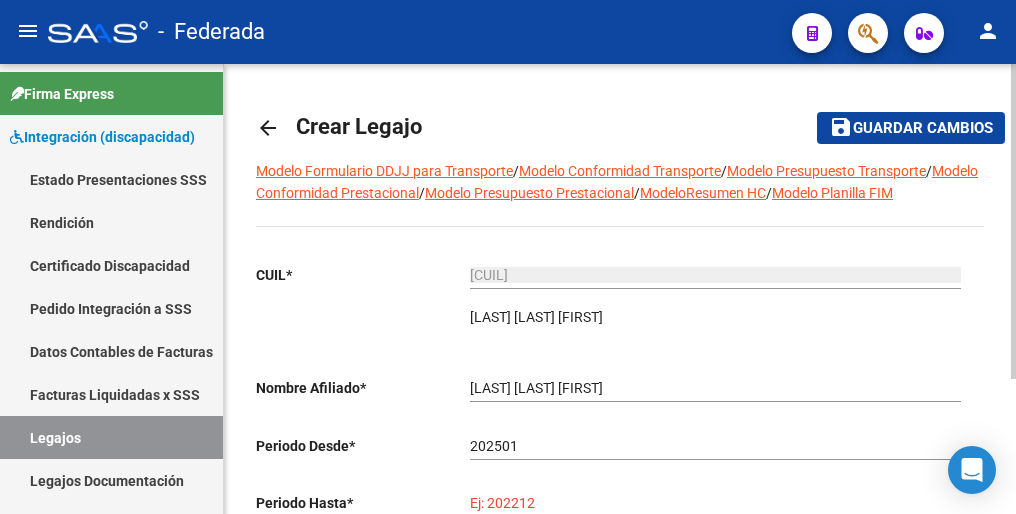 click on "Ej: 202212" at bounding box center [715, 503] 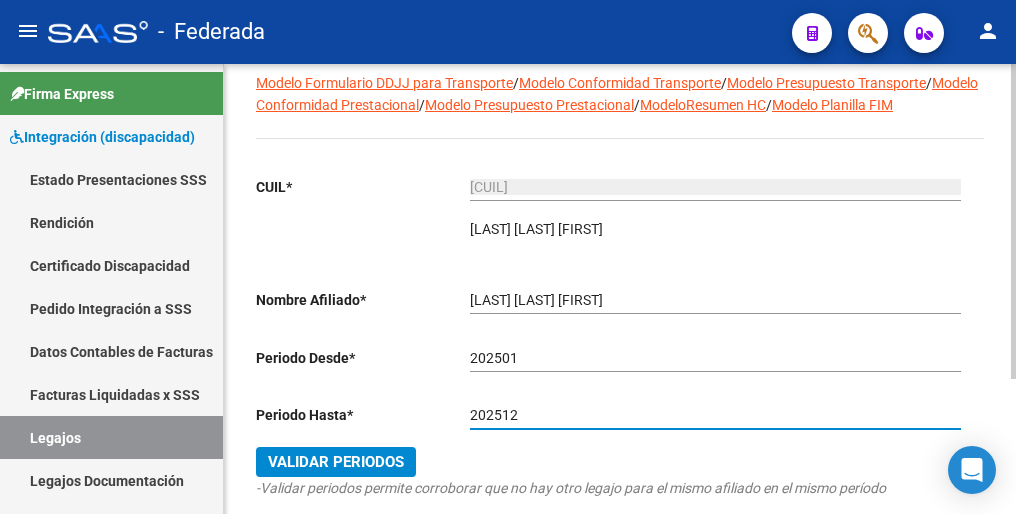 scroll, scrollTop: 192, scrollLeft: 0, axis: vertical 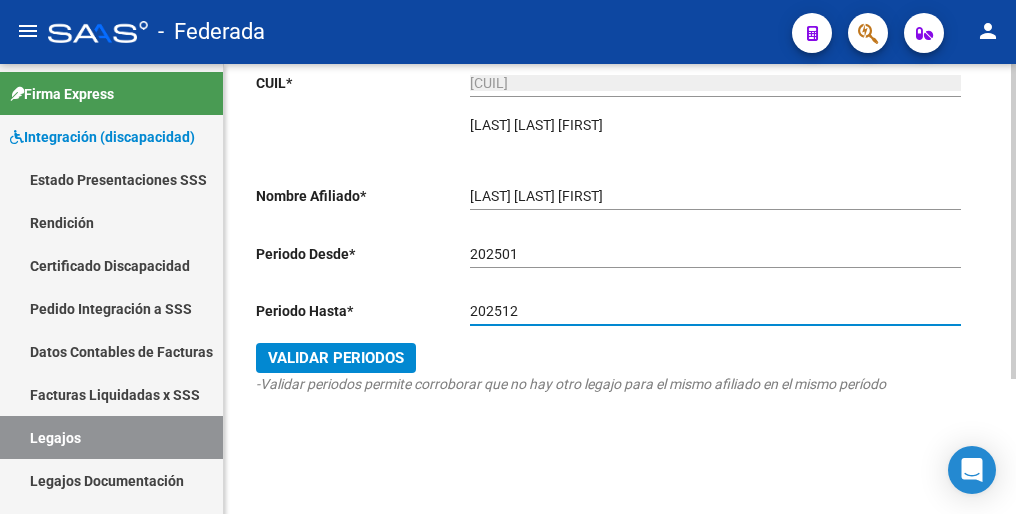 type on "202512" 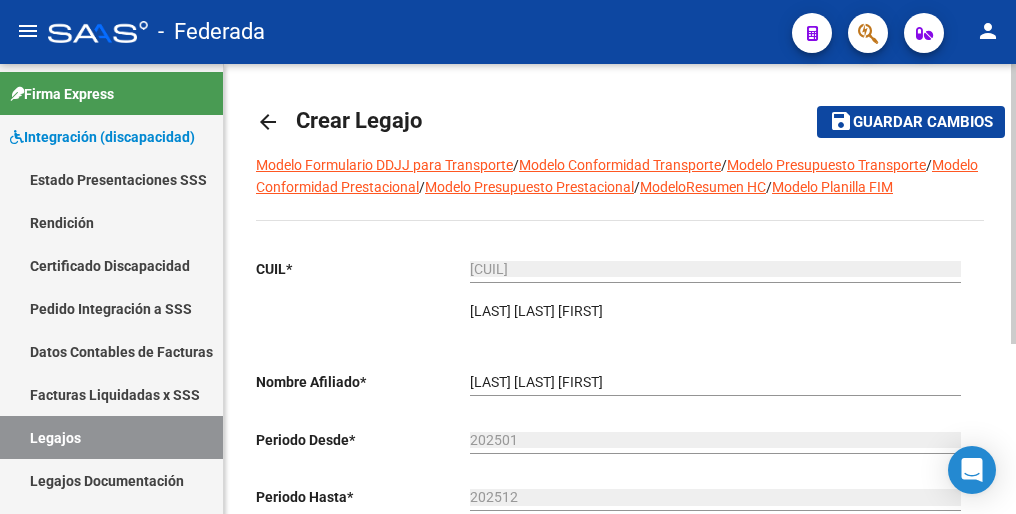 scroll, scrollTop: 0, scrollLeft: 0, axis: both 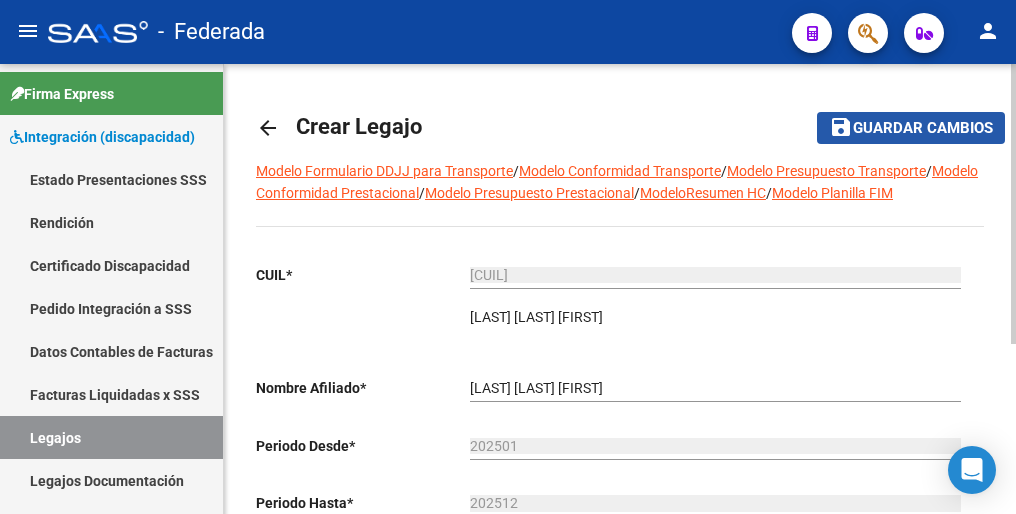 click on "Guardar cambios" 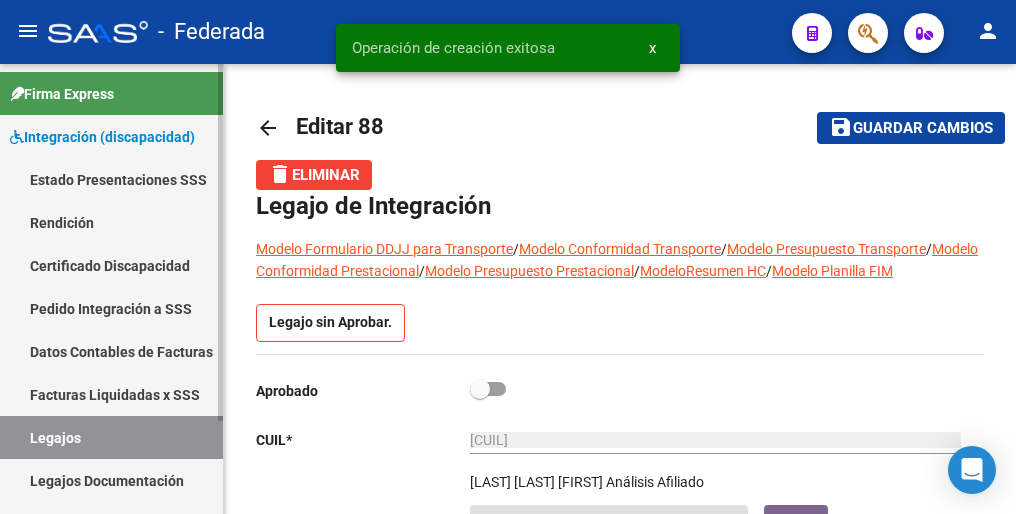 click on "Legajos" at bounding box center [111, 437] 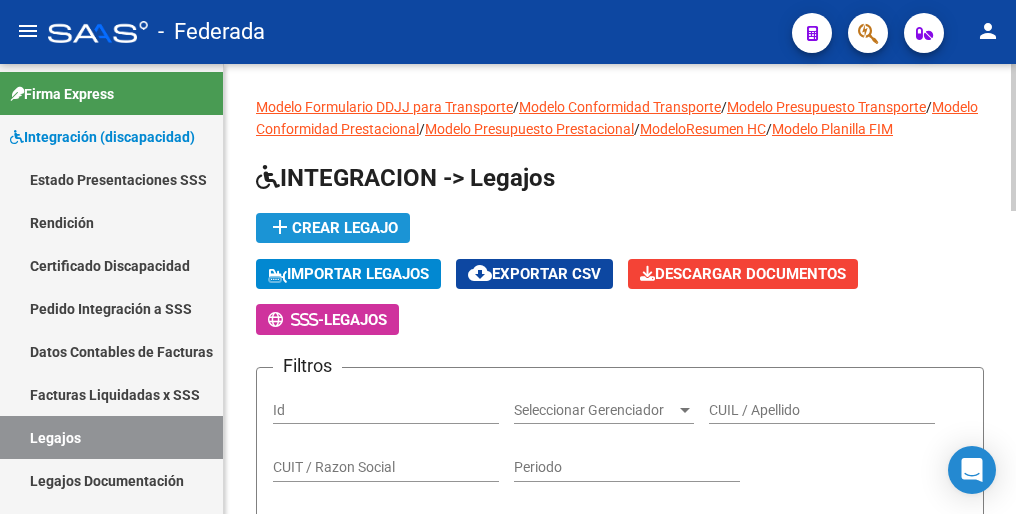 click on "add  Crear Legajo" 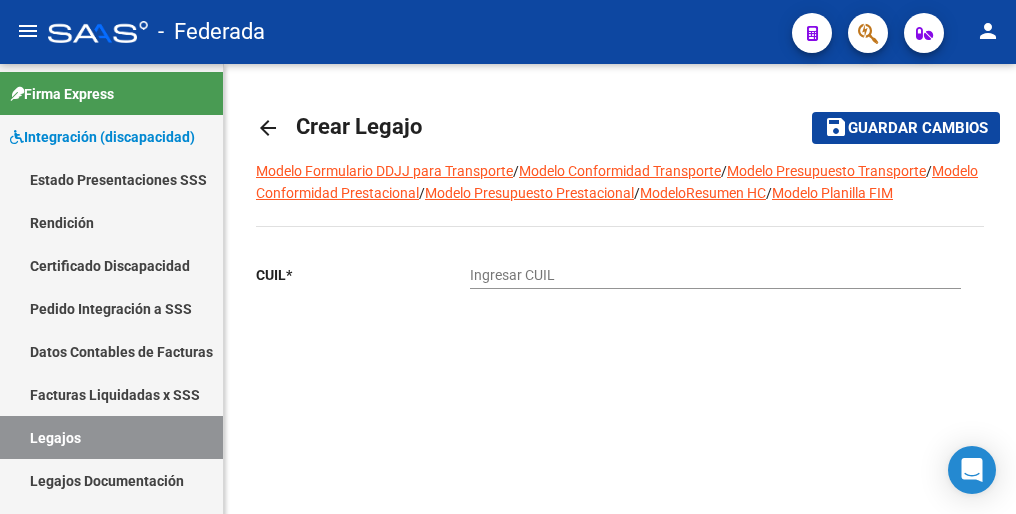 click on "Ingresar CUIL" at bounding box center [715, 275] 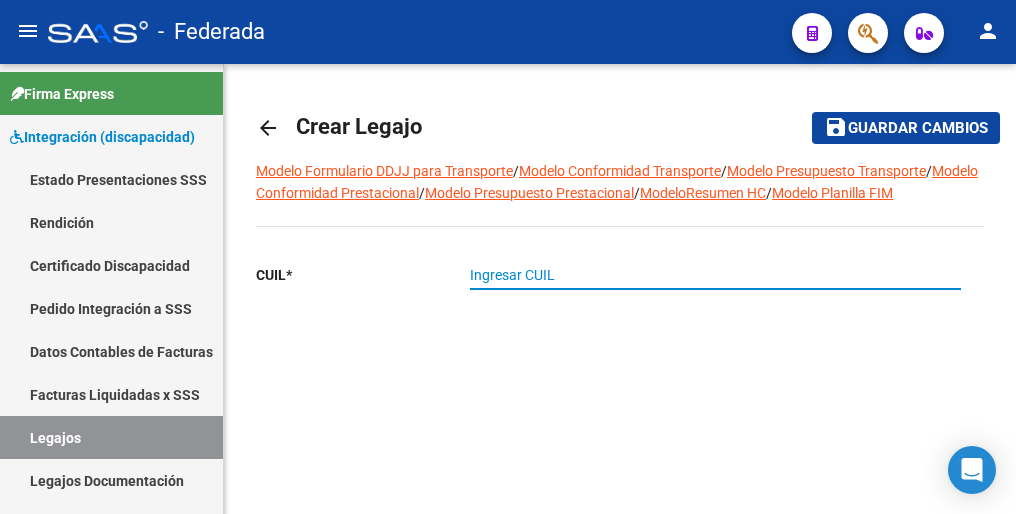paste on "[CUIL]" 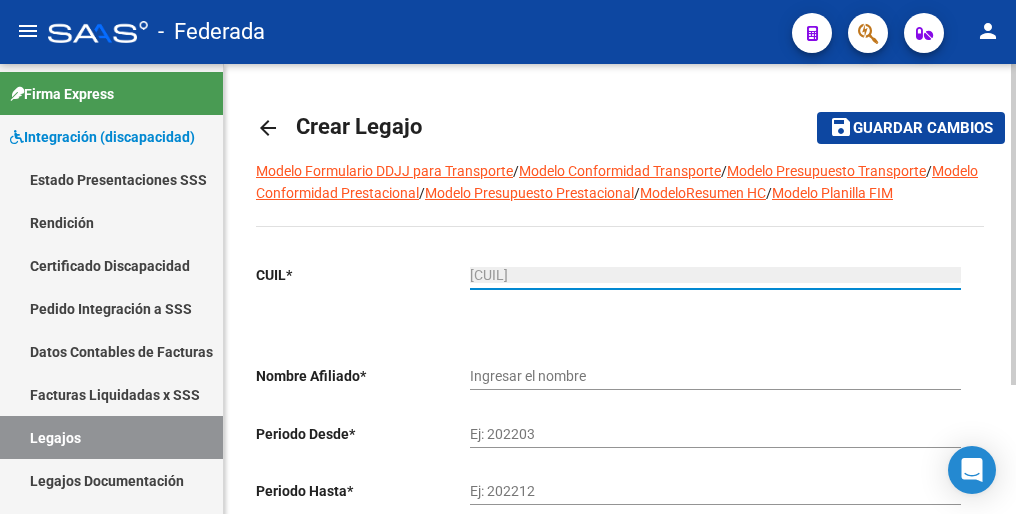 type on "[LAST] [LAST] [FIRST]" 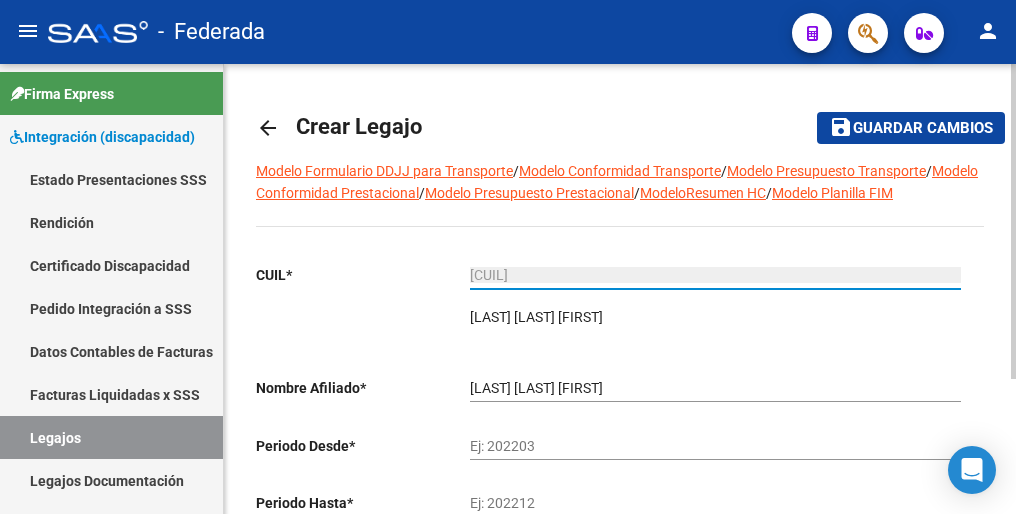 type on "[CUIL]" 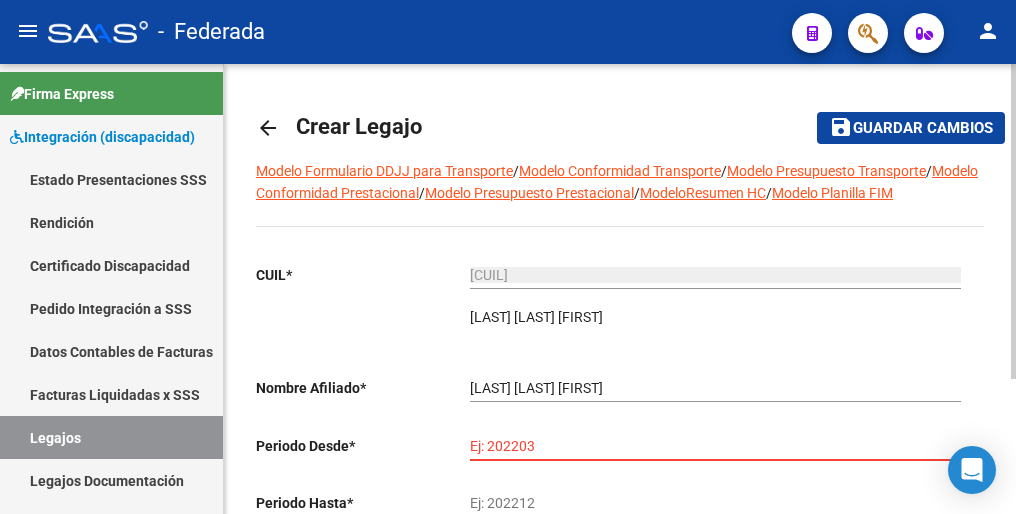 paste on "202501" 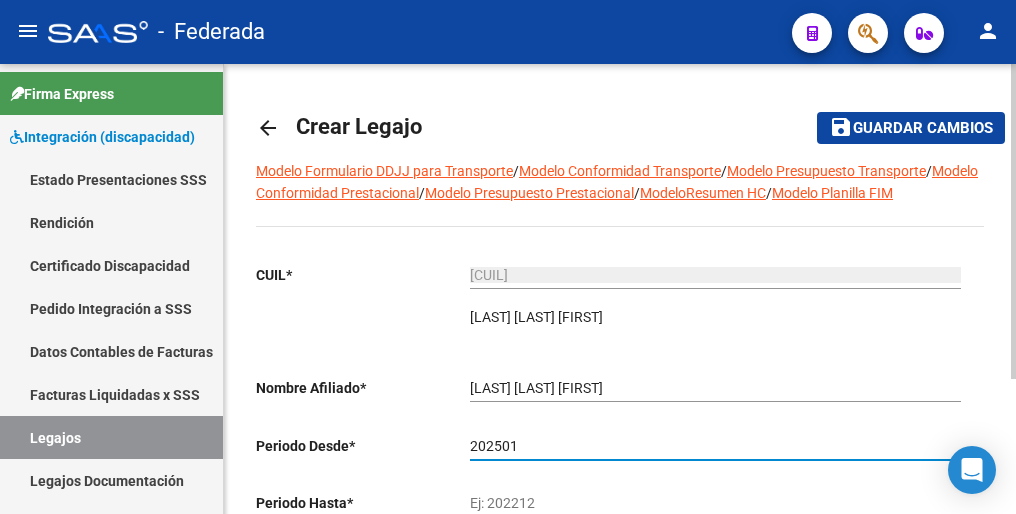 type on "202501" 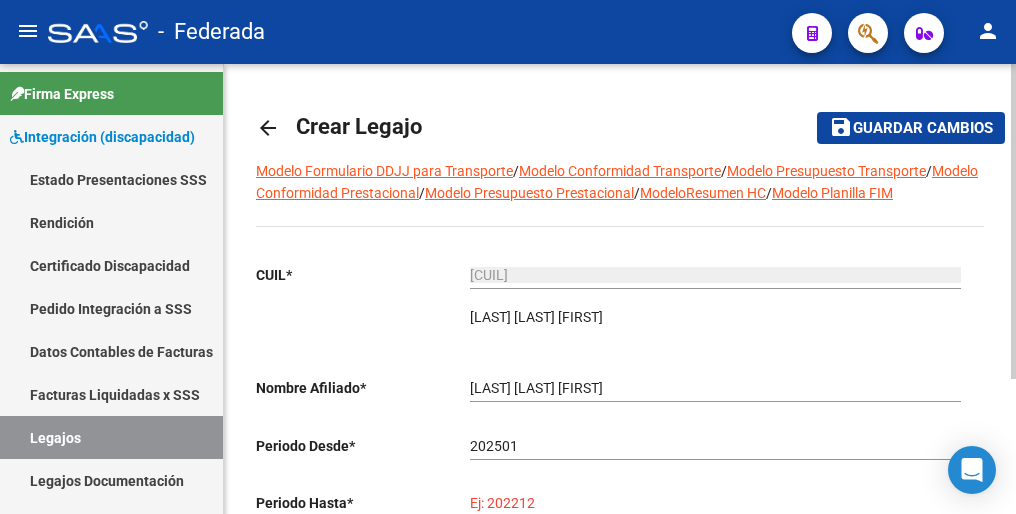 paste on "202512" 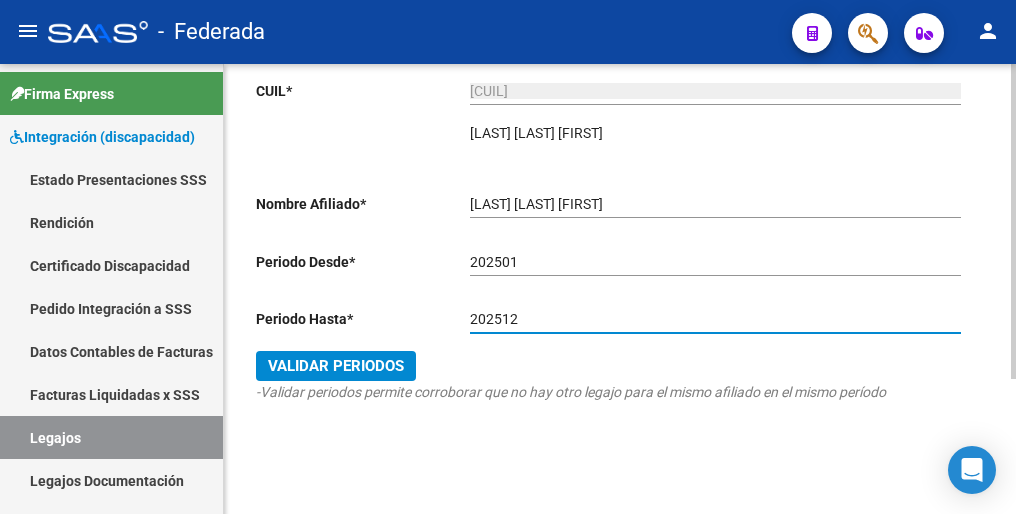 scroll, scrollTop: 192, scrollLeft: 0, axis: vertical 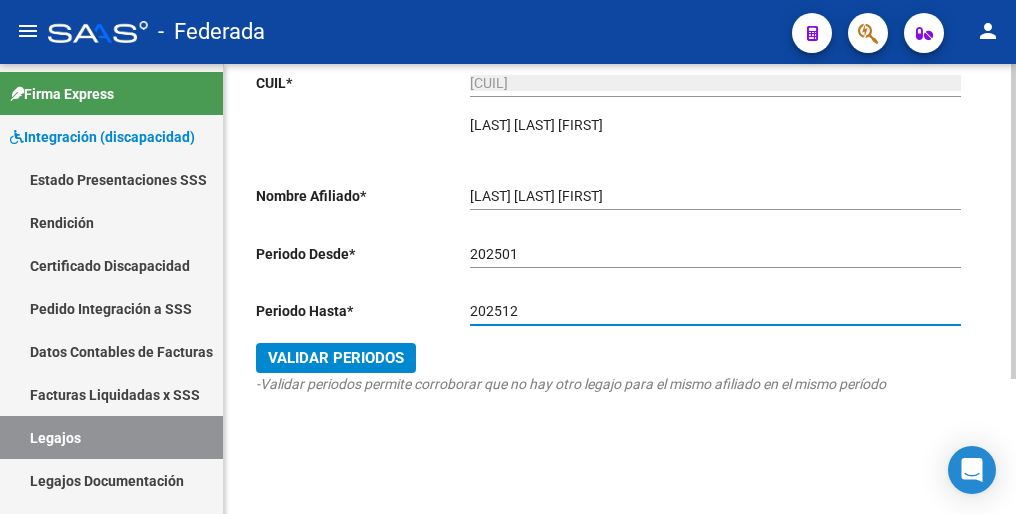 type on "202512" 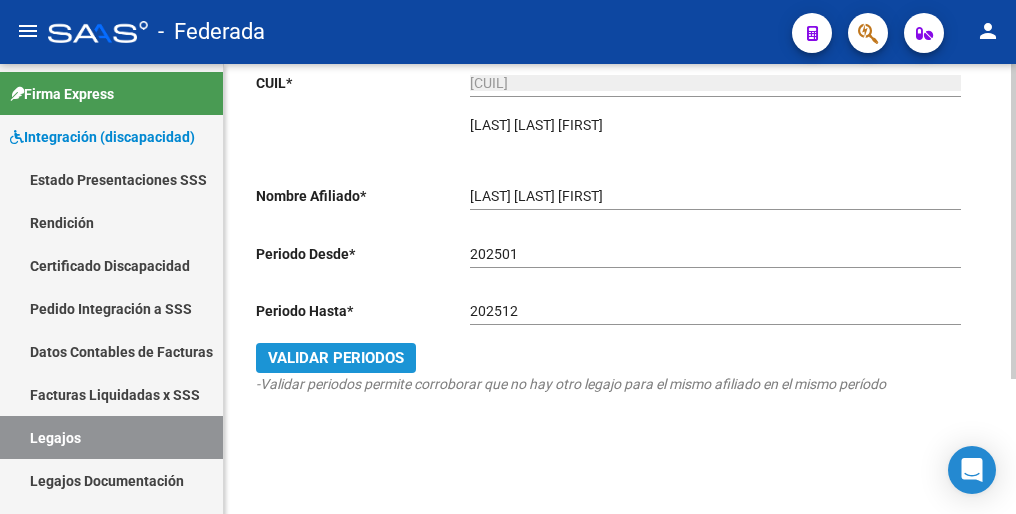 click on "Validar Periodos" 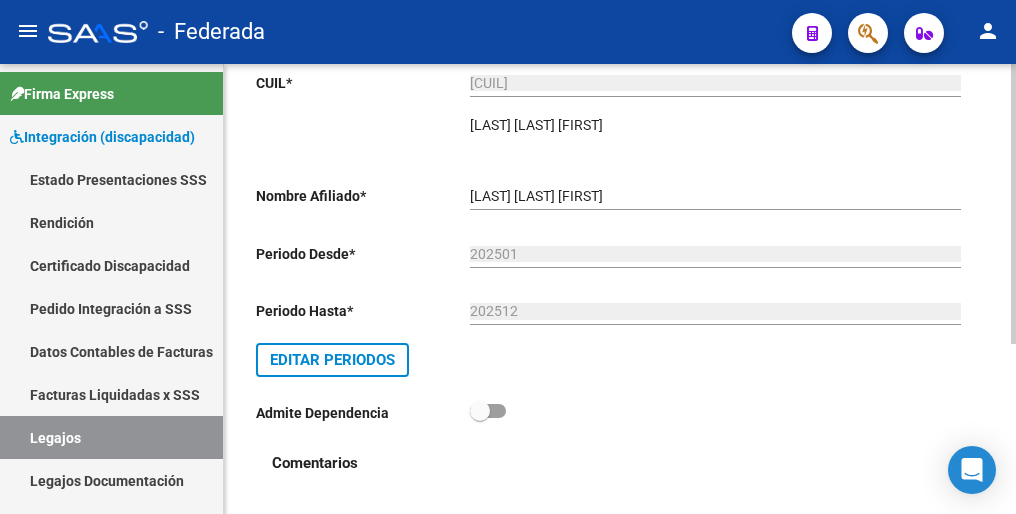 scroll, scrollTop: 0, scrollLeft: 0, axis: both 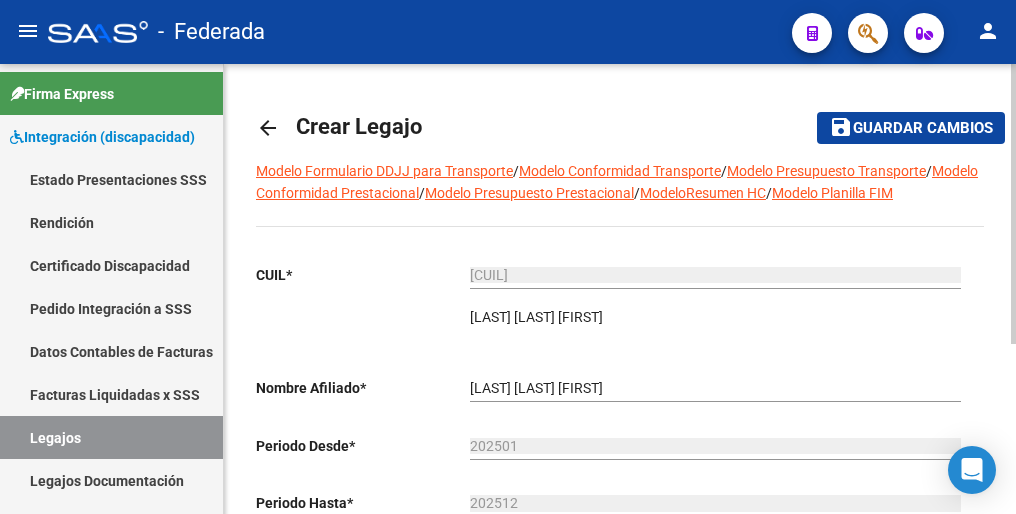 click on "Guardar cambios" 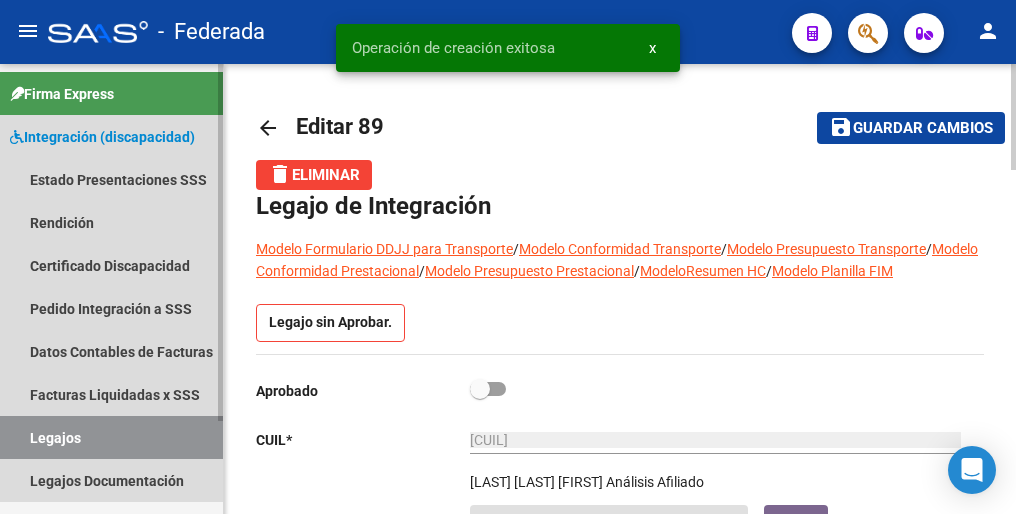 click on "Legajos" at bounding box center (111, 437) 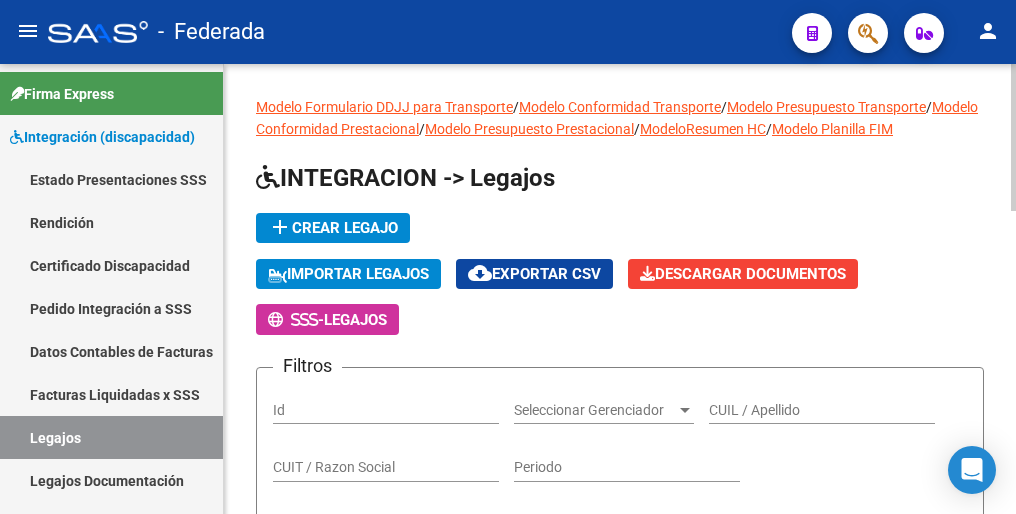 click on "add  Crear Legajo" 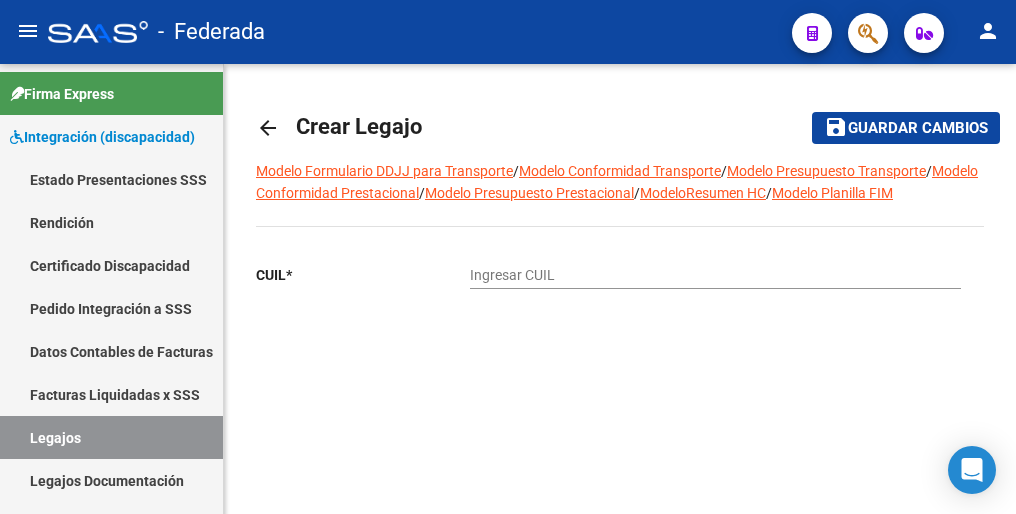 click on "Ingresar CUIL" at bounding box center (715, 275) 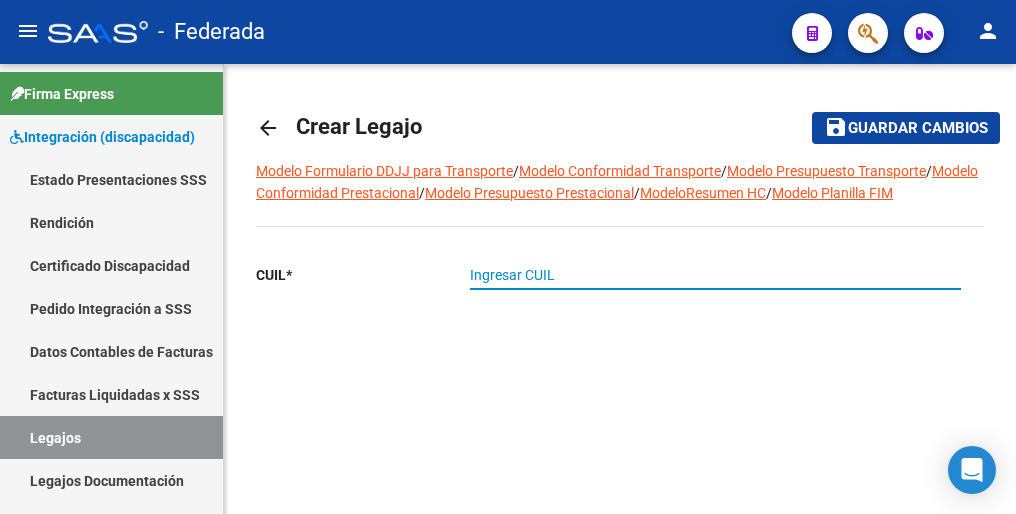 paste on "[CUIL]" 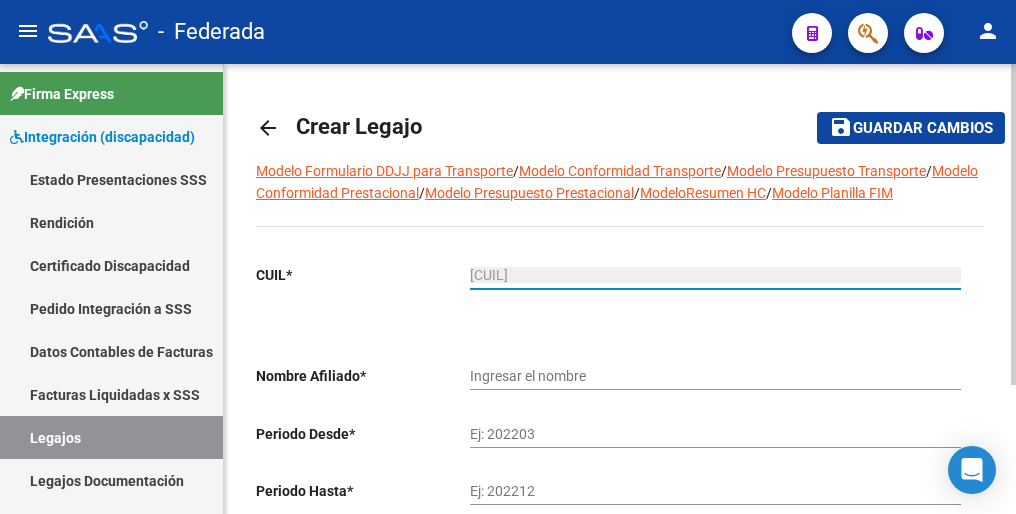 type on "[LAST] [LAST] [FIRST]" 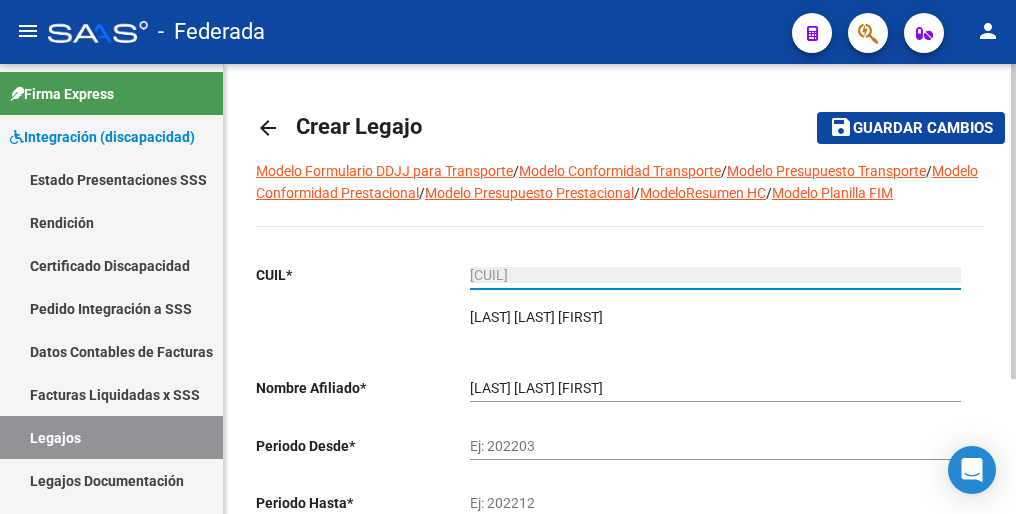 type on "[CUIL]" 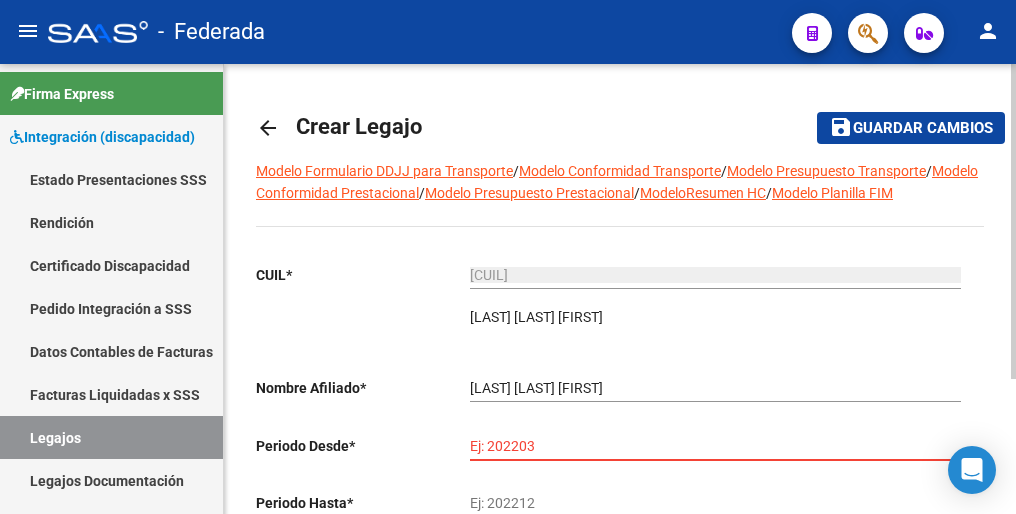 paste on "202502" 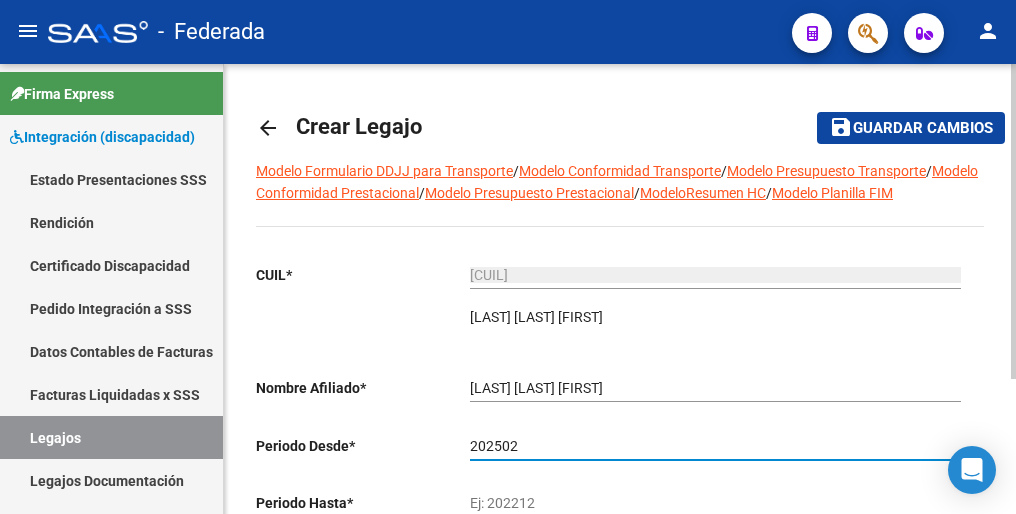 type on "202502" 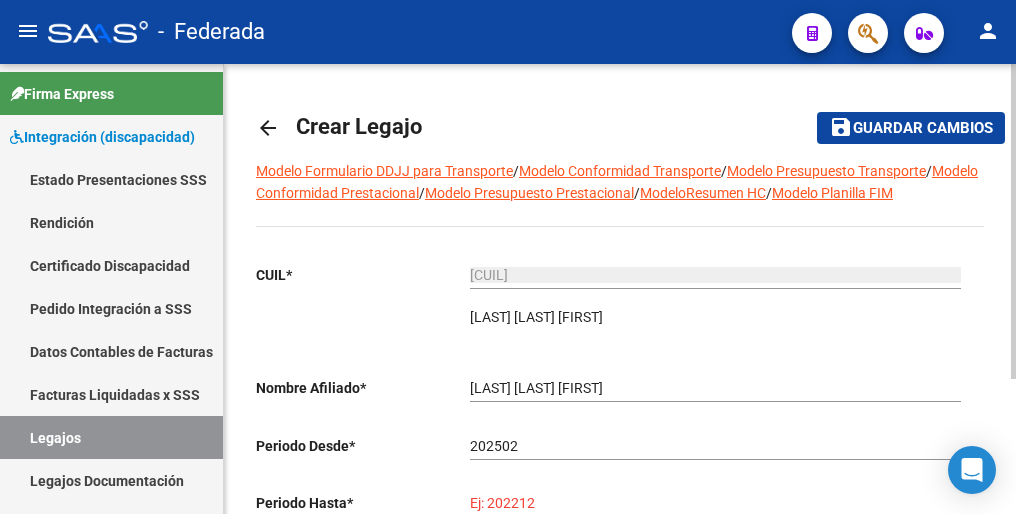 paste on "202512" 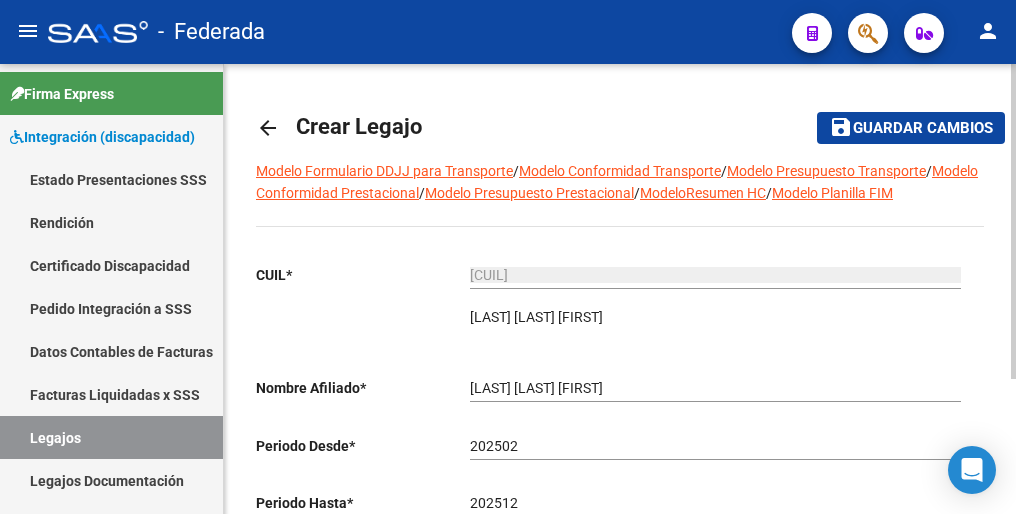 scroll, scrollTop: 192, scrollLeft: 0, axis: vertical 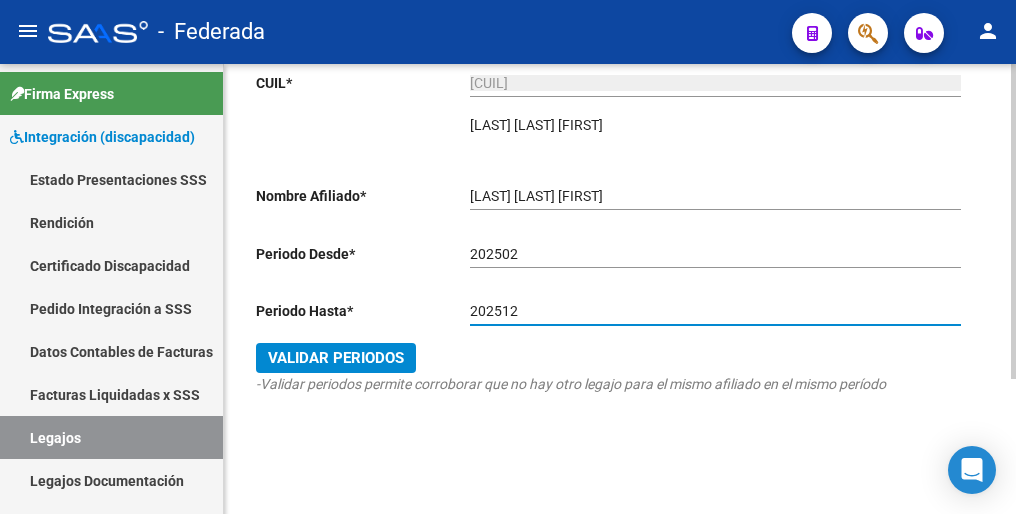 type on "202512" 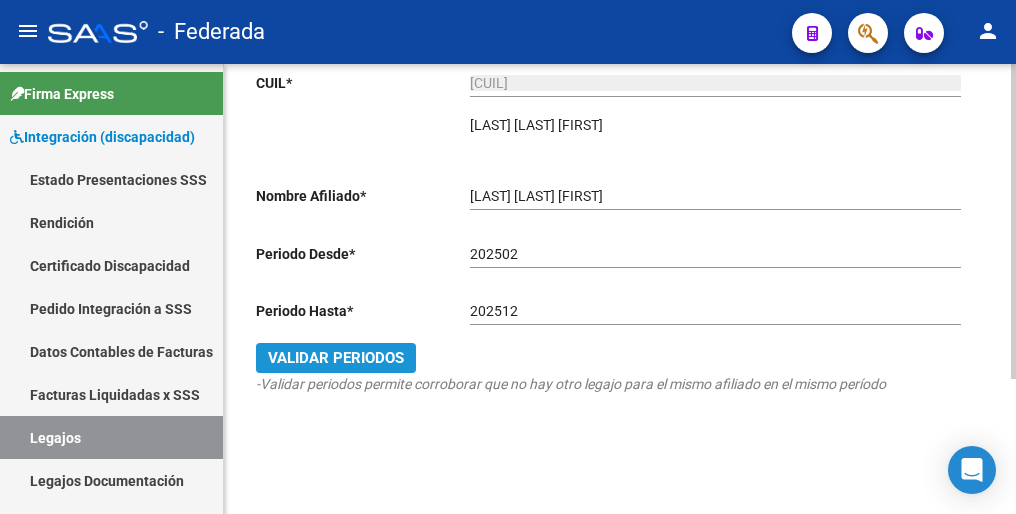 drag, startPoint x: 362, startPoint y: 357, endPoint x: 382, endPoint y: 355, distance: 20.09975 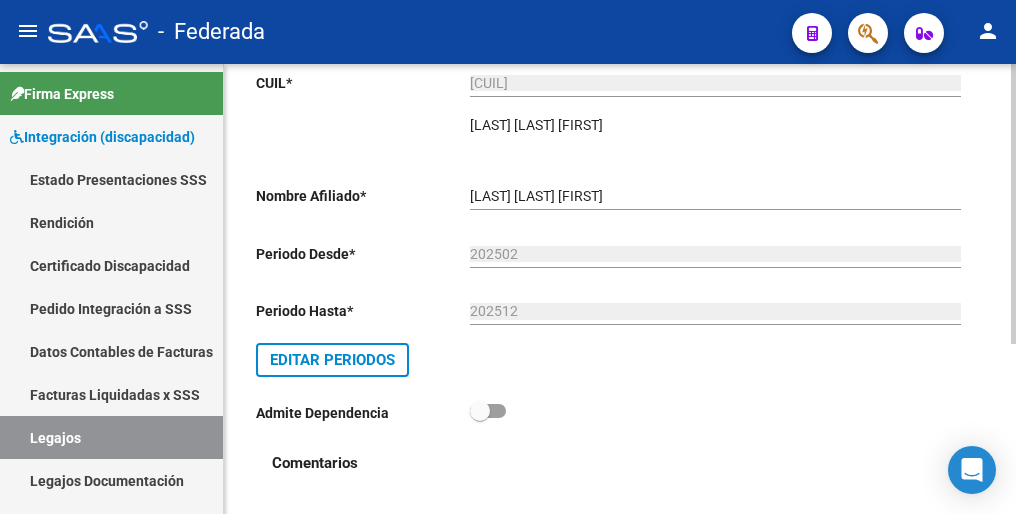 scroll, scrollTop: 0, scrollLeft: 0, axis: both 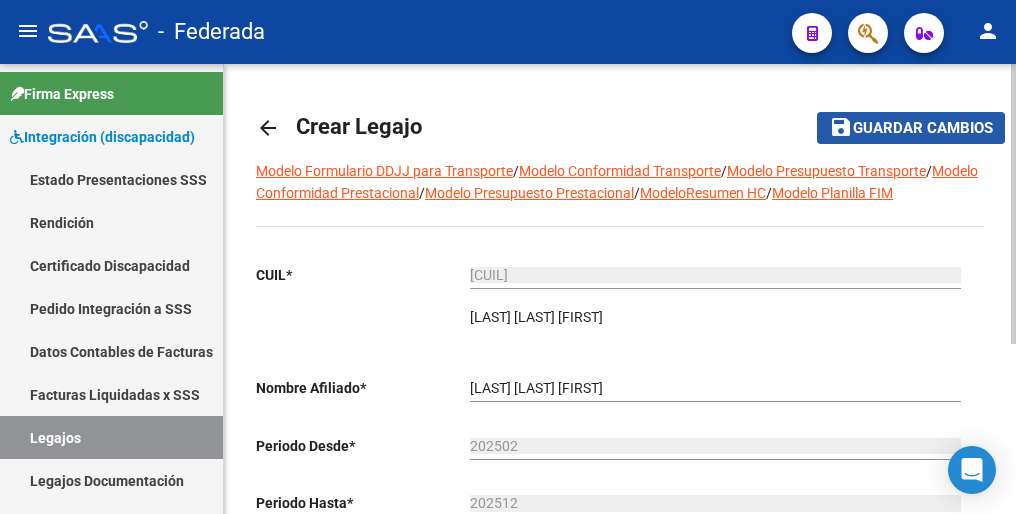 click on "Guardar cambios" 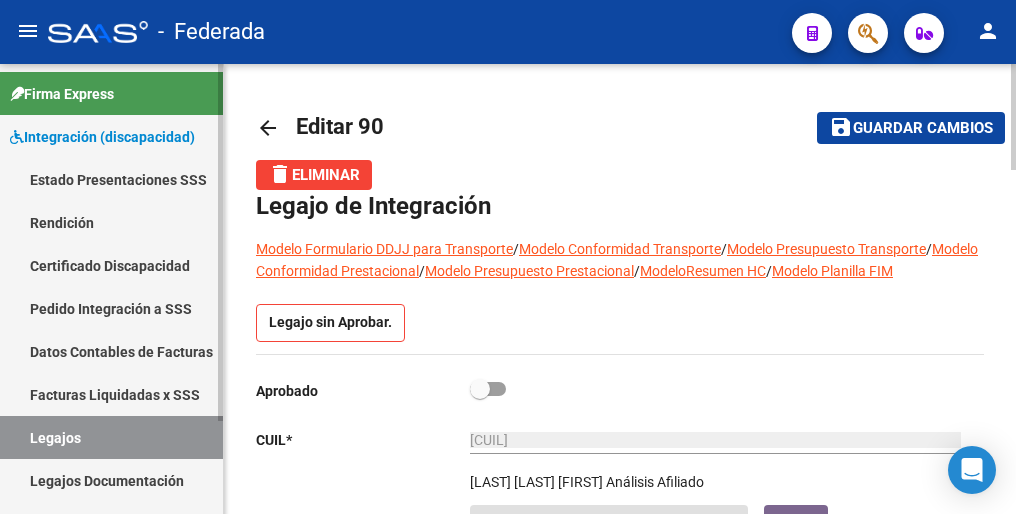 click on "Legajos" at bounding box center [111, 437] 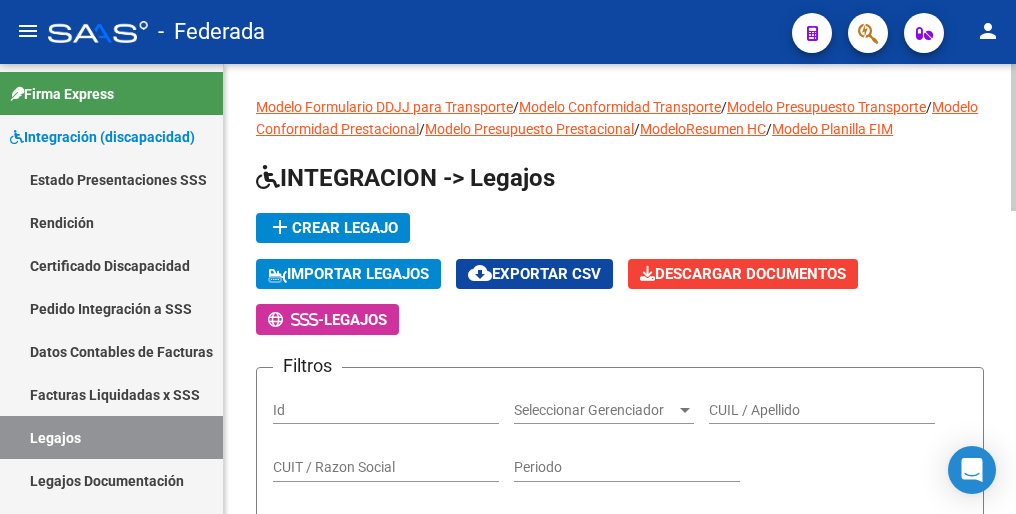 click on "add  Crear Legajo" 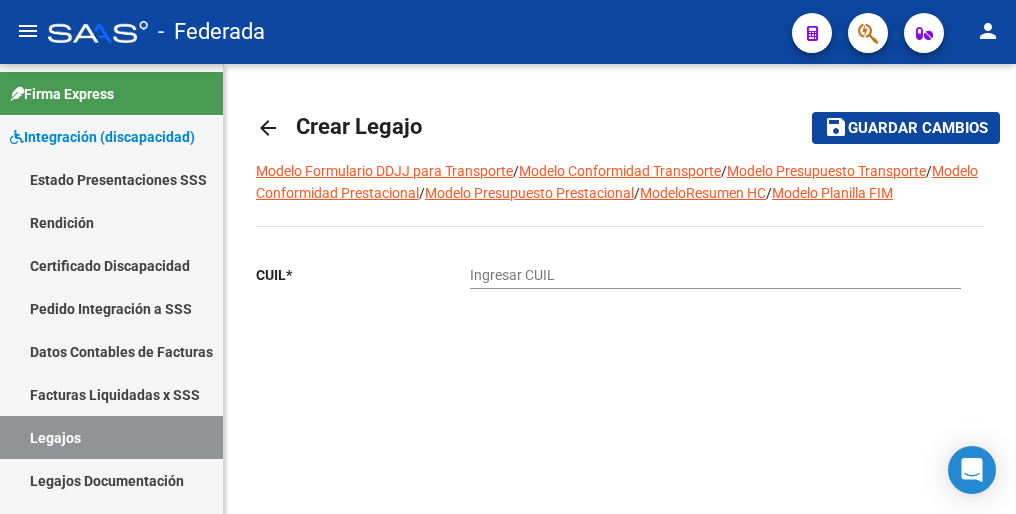 click on "Ingresar CUIL" at bounding box center [715, 275] 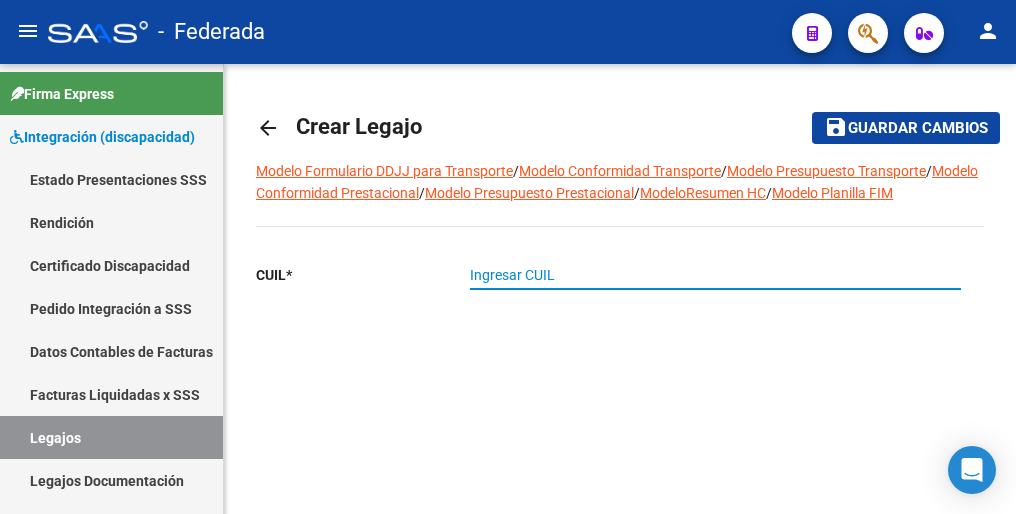 paste on "[CUIL]" 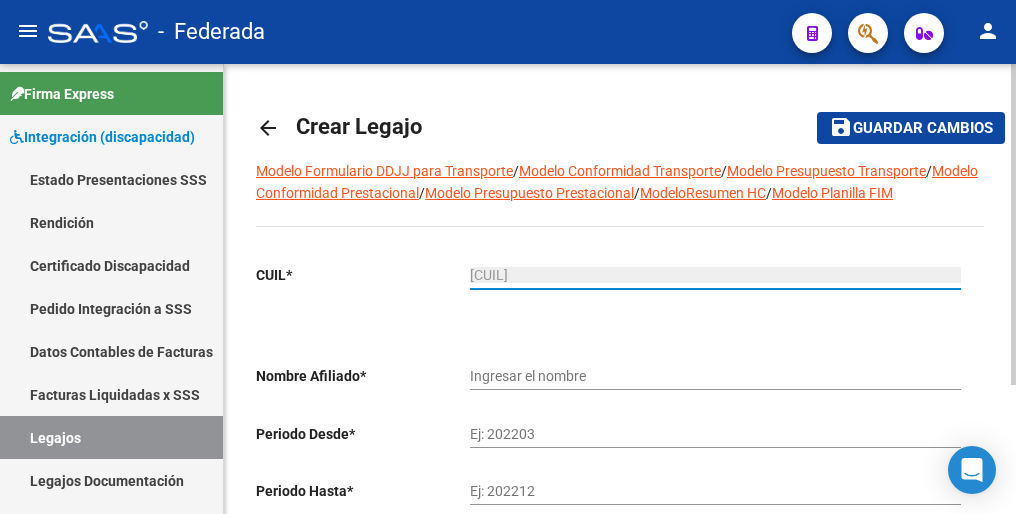 type on "[LAST] [LAST] [FIRST] [FIRST]" 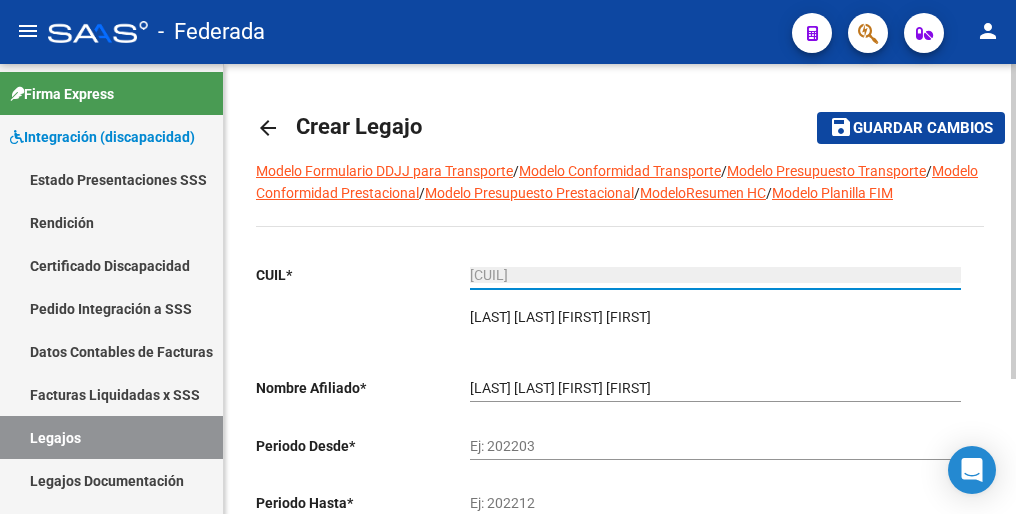 type on "[CUIL]" 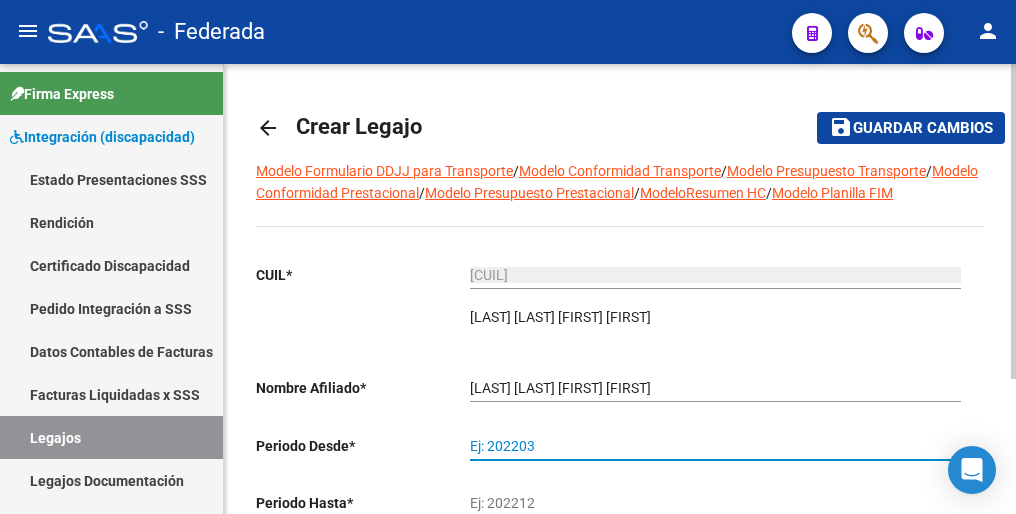 click on "Ej: 202203" at bounding box center (715, 446) 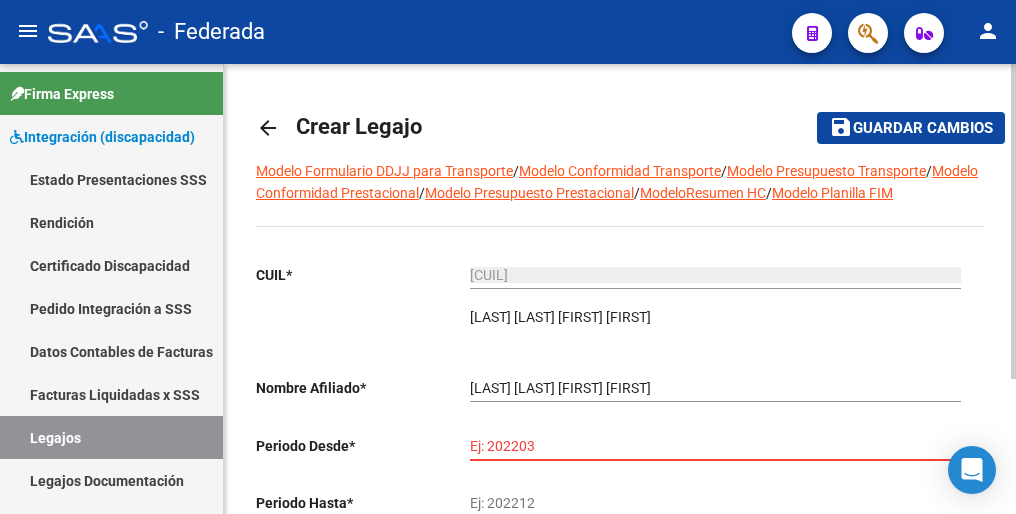 paste on "202502" 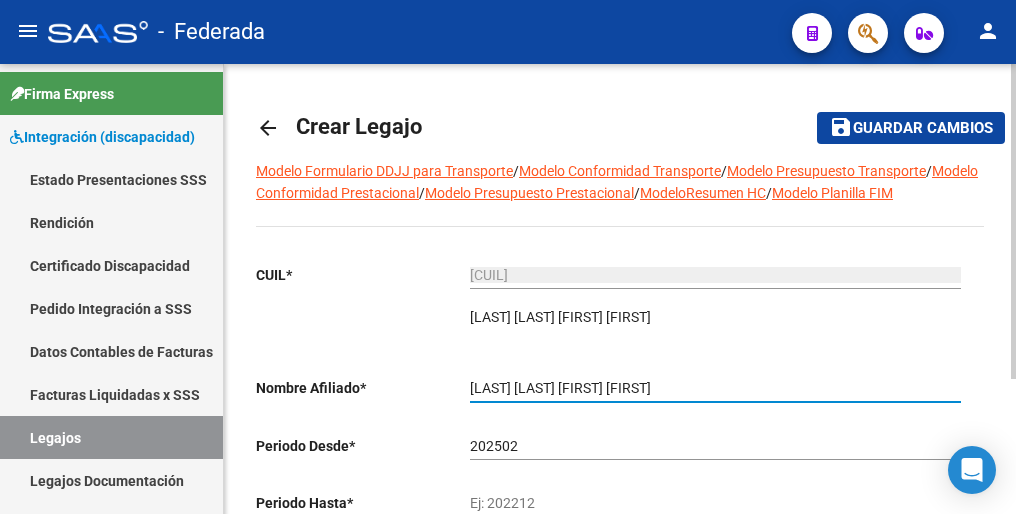 drag, startPoint x: 544, startPoint y: 398, endPoint x: 524, endPoint y: 461, distance: 66.09841 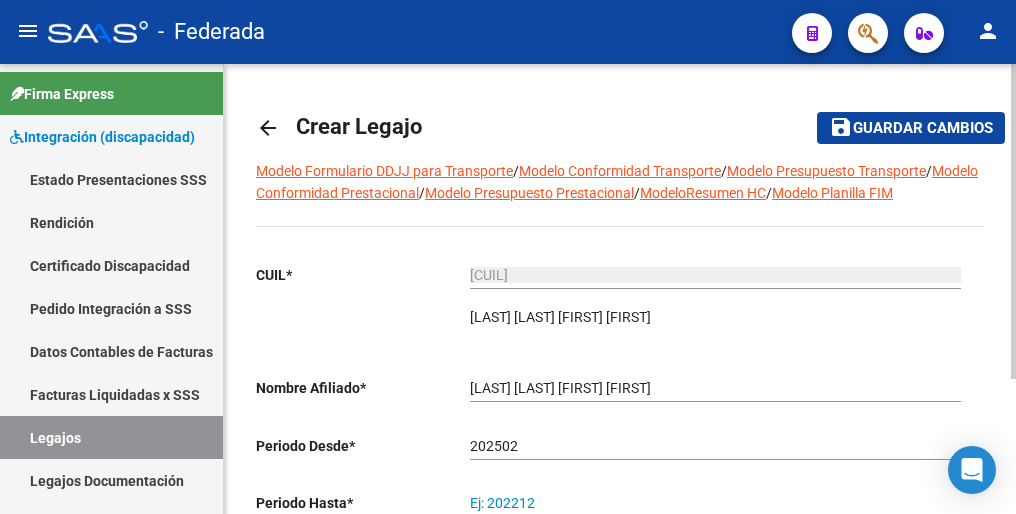 click on "Ej: 202212" at bounding box center (715, 503) 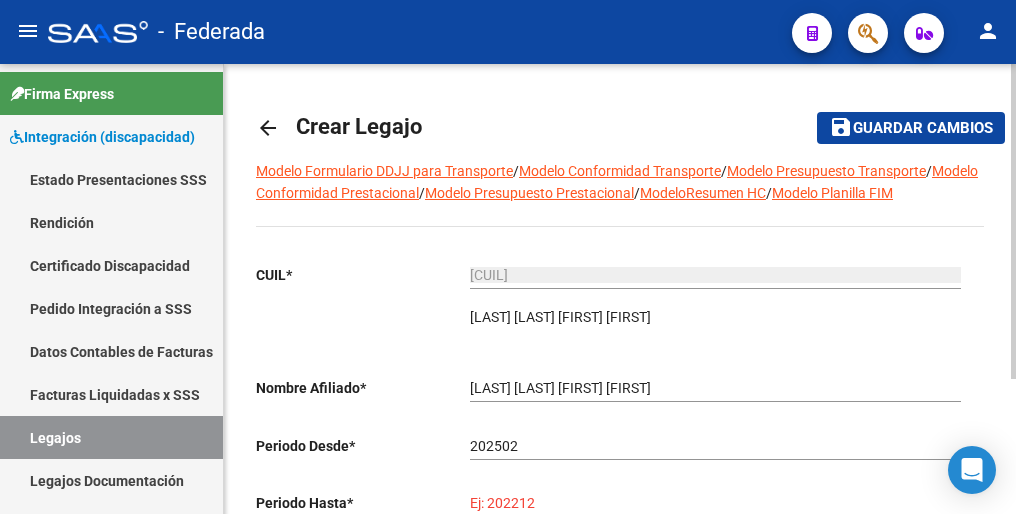paste on "202512" 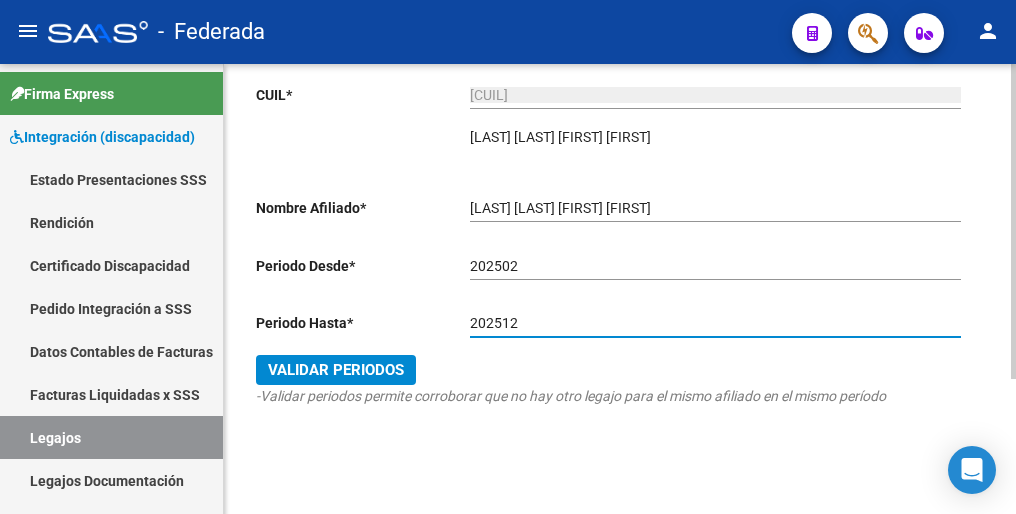 scroll, scrollTop: 192, scrollLeft: 0, axis: vertical 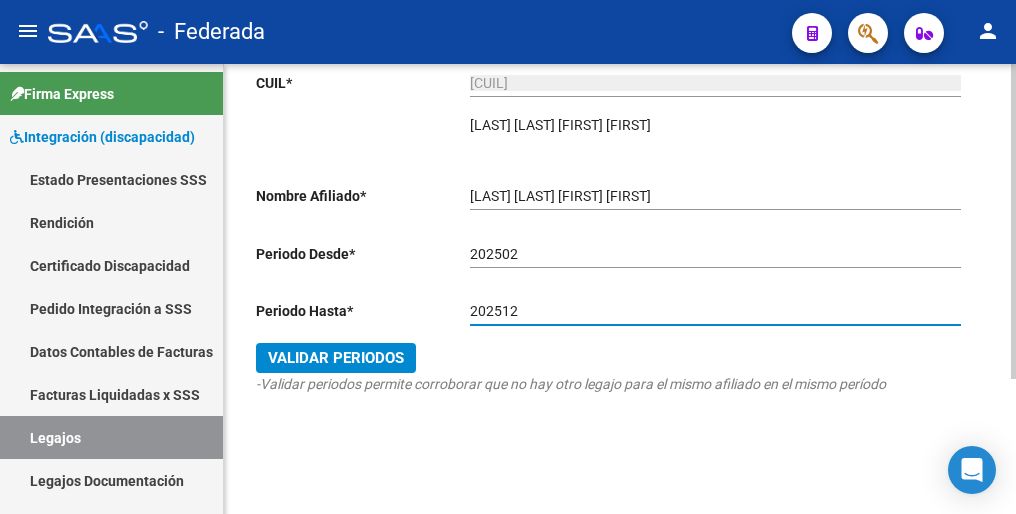 type on "202512" 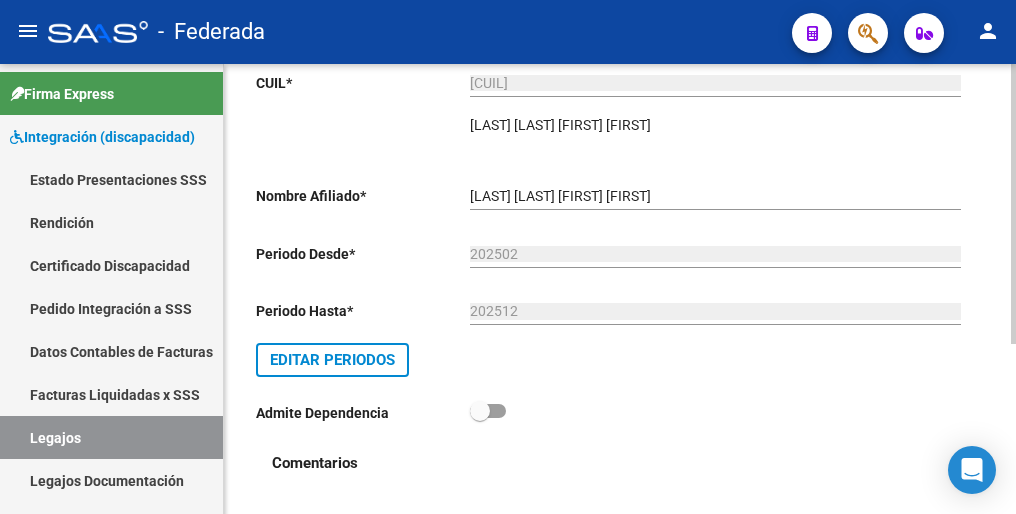 scroll, scrollTop: 0, scrollLeft: 0, axis: both 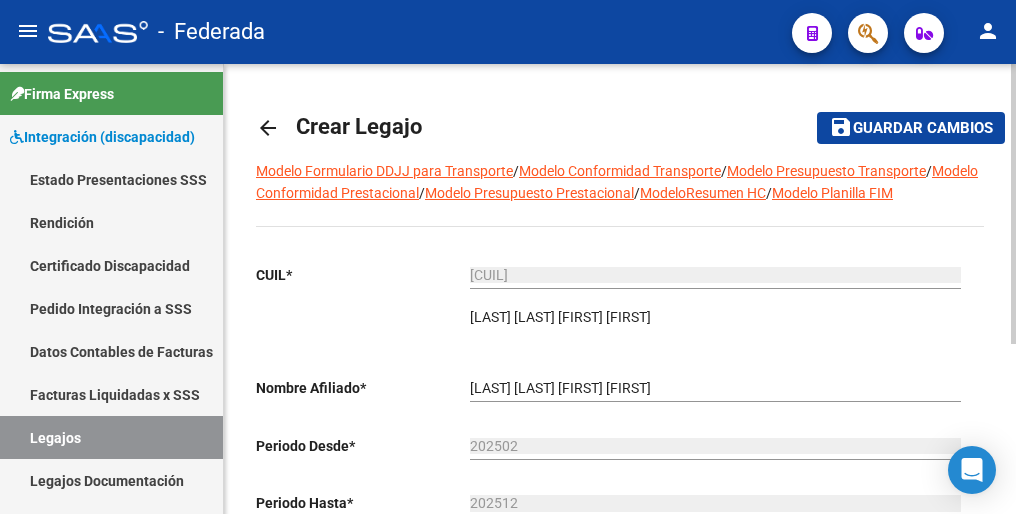 click on "Guardar cambios" 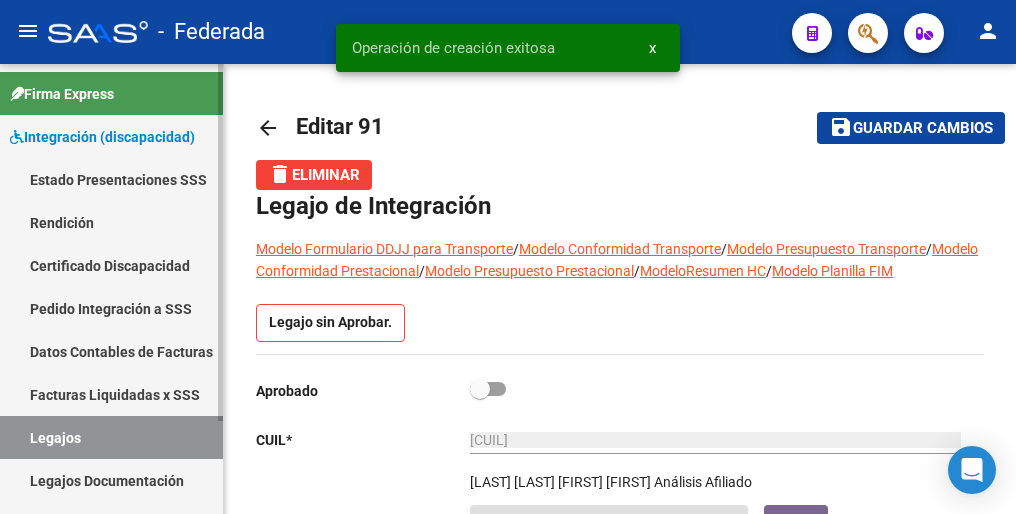 click on "Legajos" at bounding box center [111, 437] 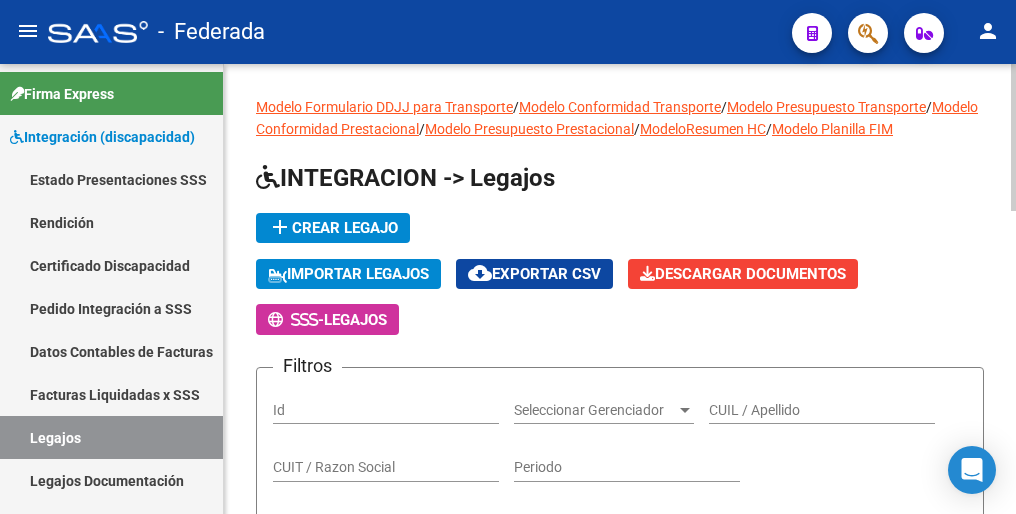 click on "add  Crear Legajo" 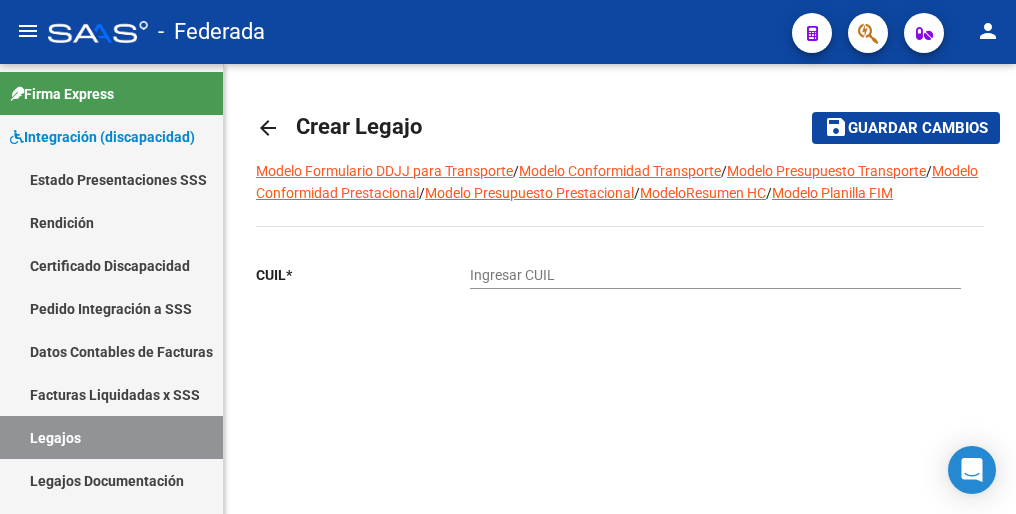 click on "Ingresar CUIL" at bounding box center [715, 275] 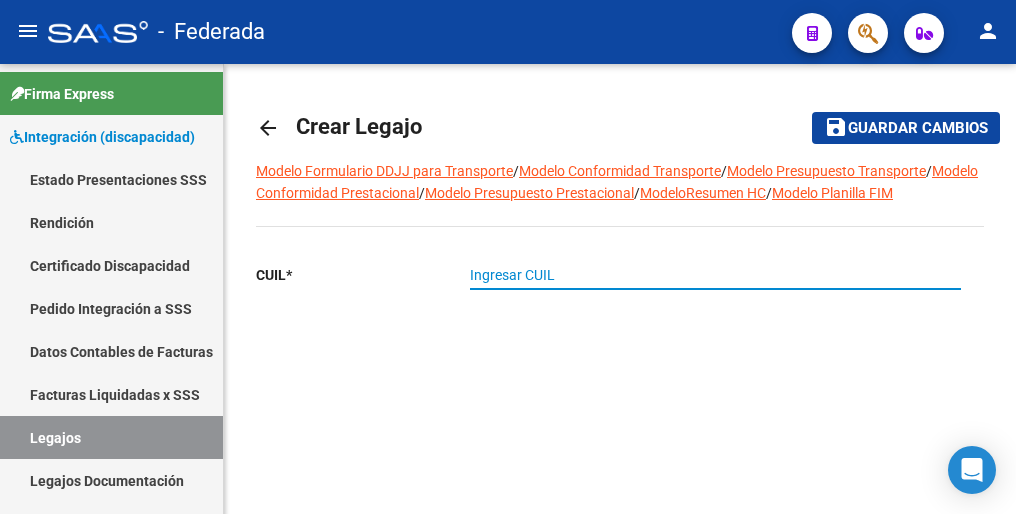 paste on "[CUIL]" 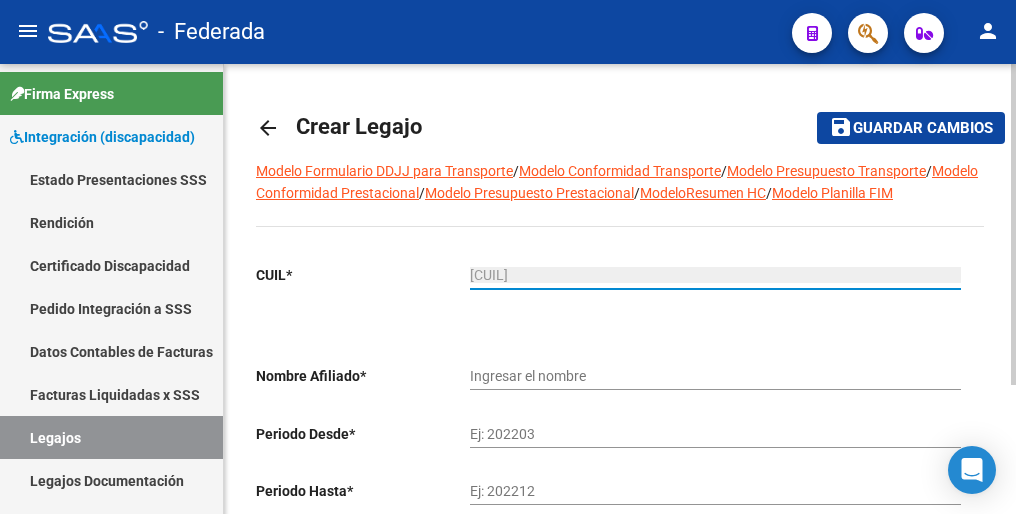 type on "[LAST] [LAST] [FIRST]" 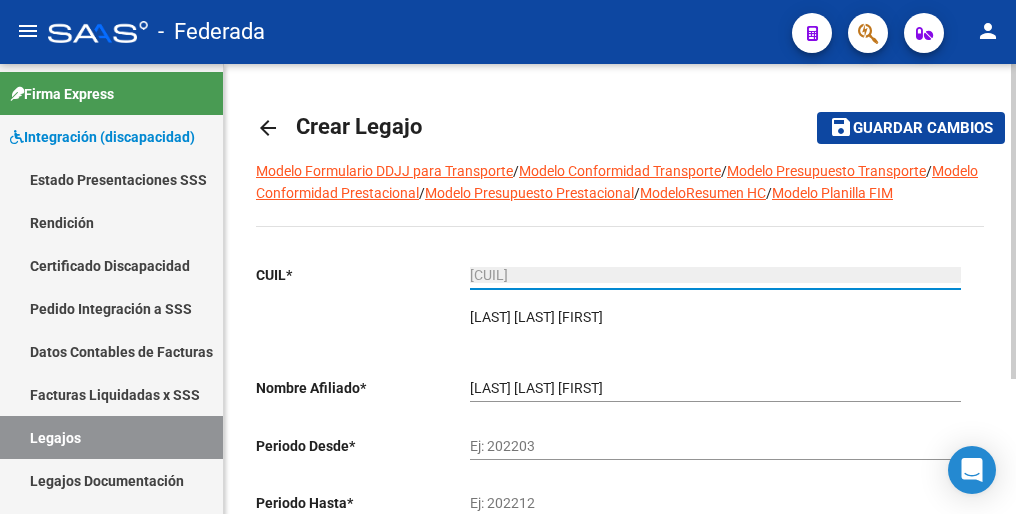 type on "[CUIL]" 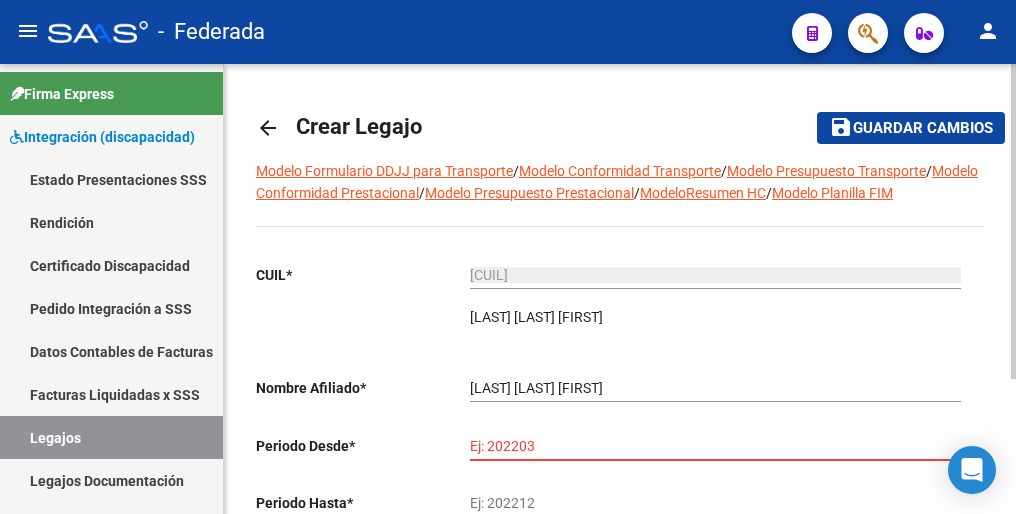 paste on "202501" 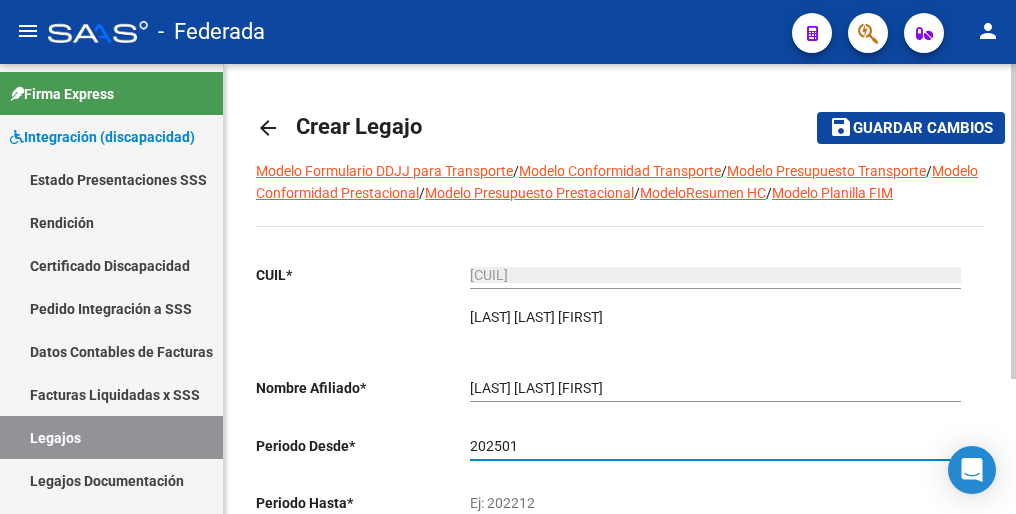 type on "202501" 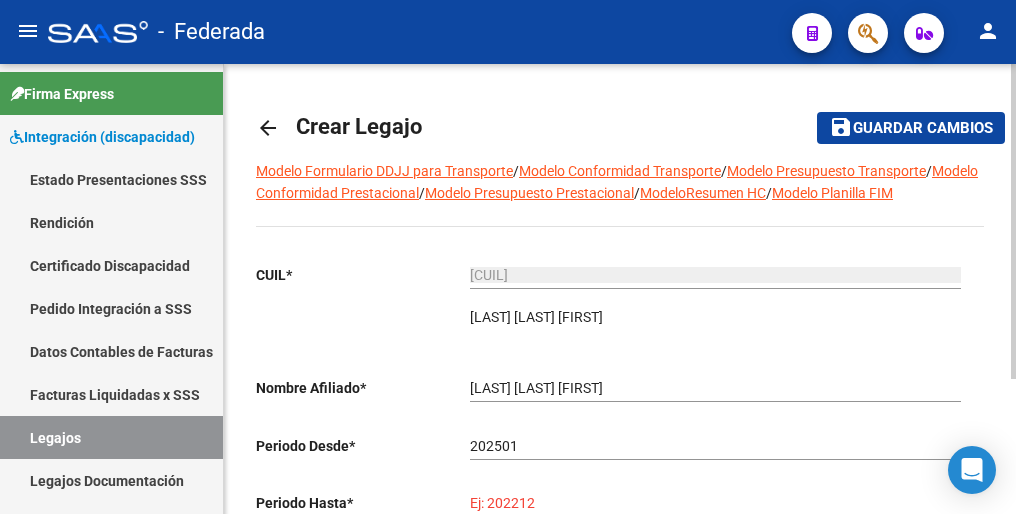 paste on "202512" 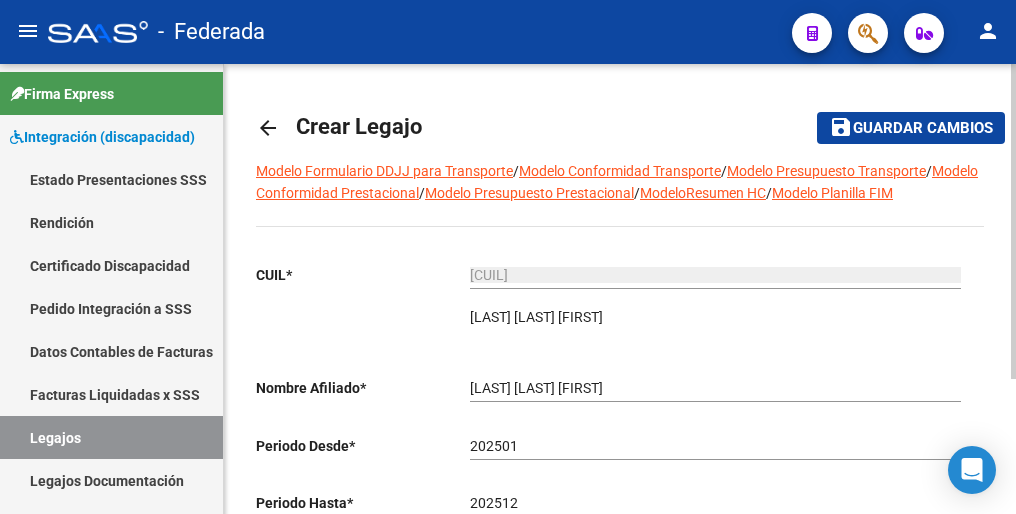 scroll, scrollTop: 192, scrollLeft: 0, axis: vertical 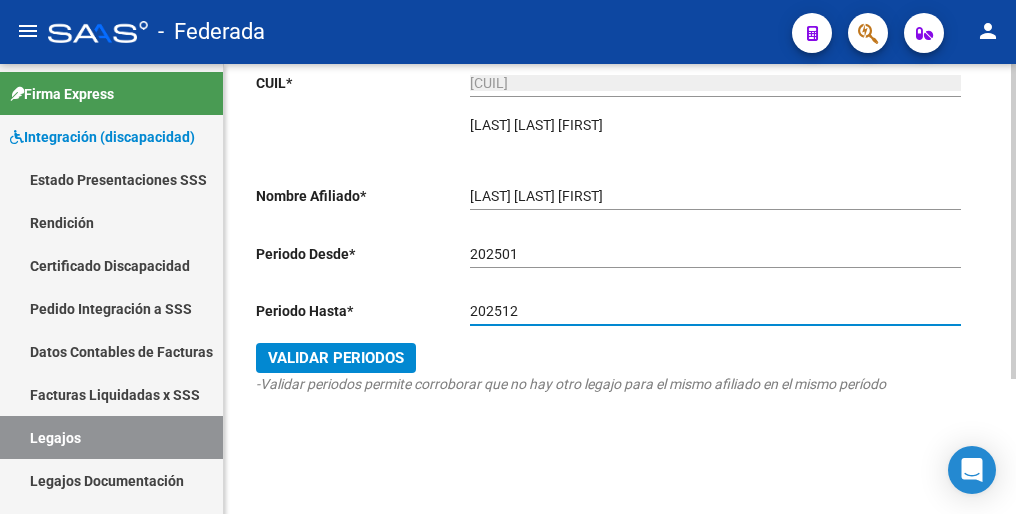 type on "202512" 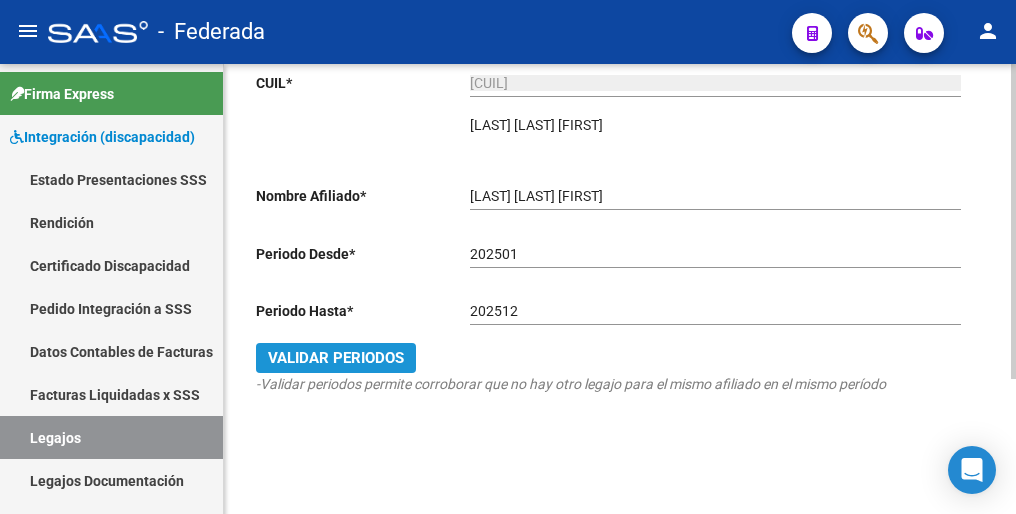 click on "Validar Periodos" 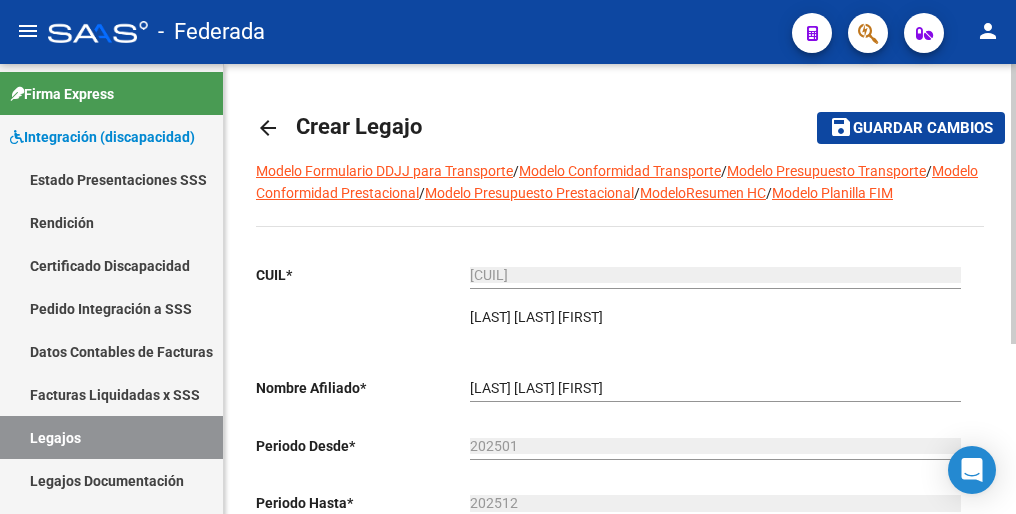 scroll, scrollTop: 0, scrollLeft: 0, axis: both 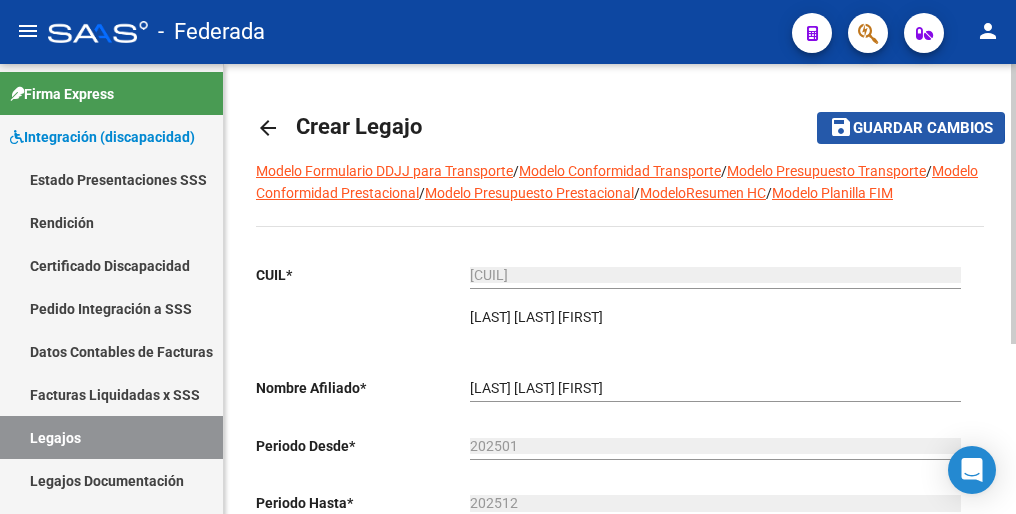 click on "Guardar cambios" 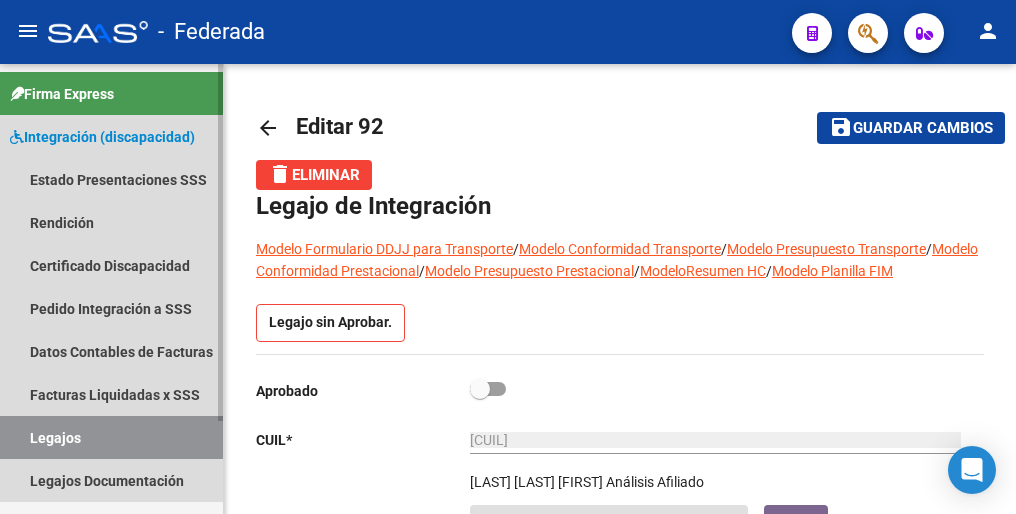 click on "Legajos" at bounding box center [111, 437] 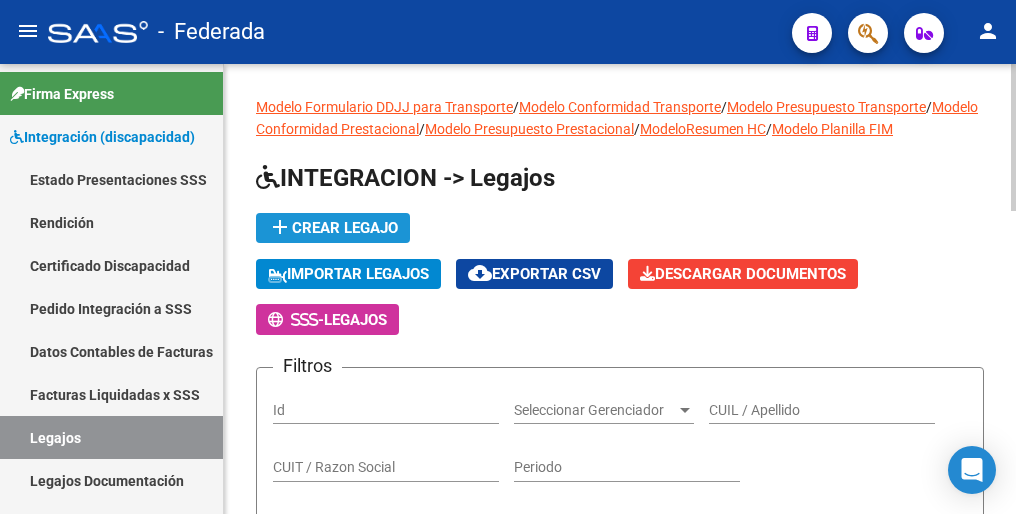 click on "add  Crear Legajo" 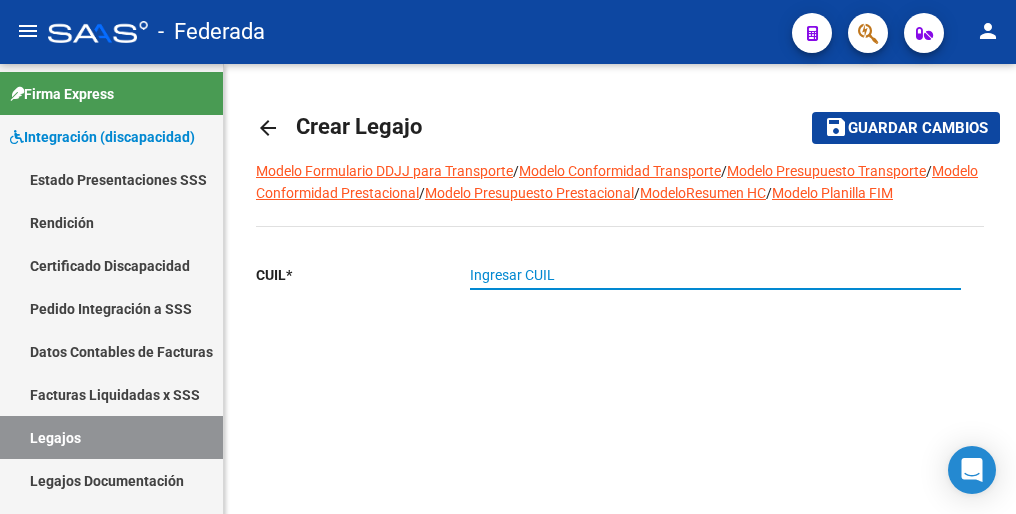 click on "Ingresar CUIL" at bounding box center (715, 275) 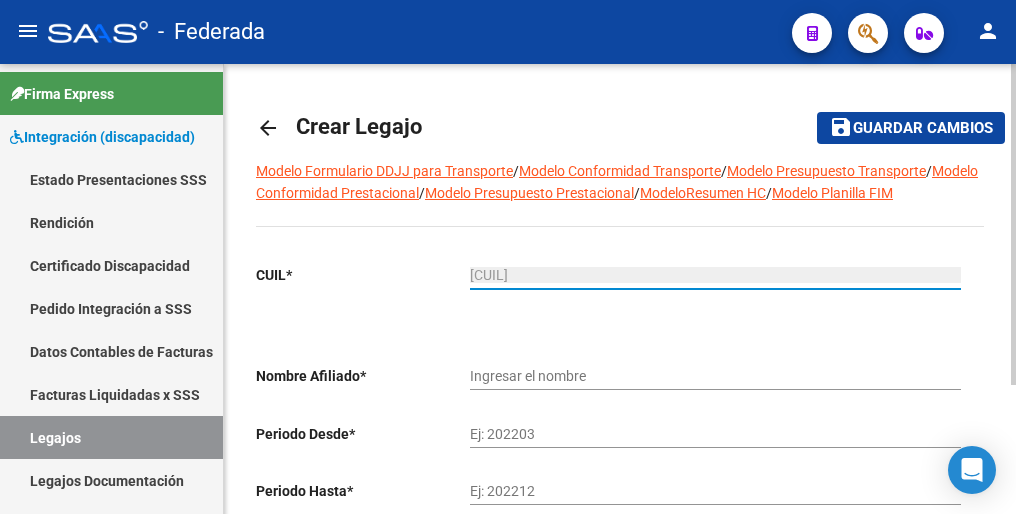 type on "[LAST] [LAST] [FIRST] [FIRST]" 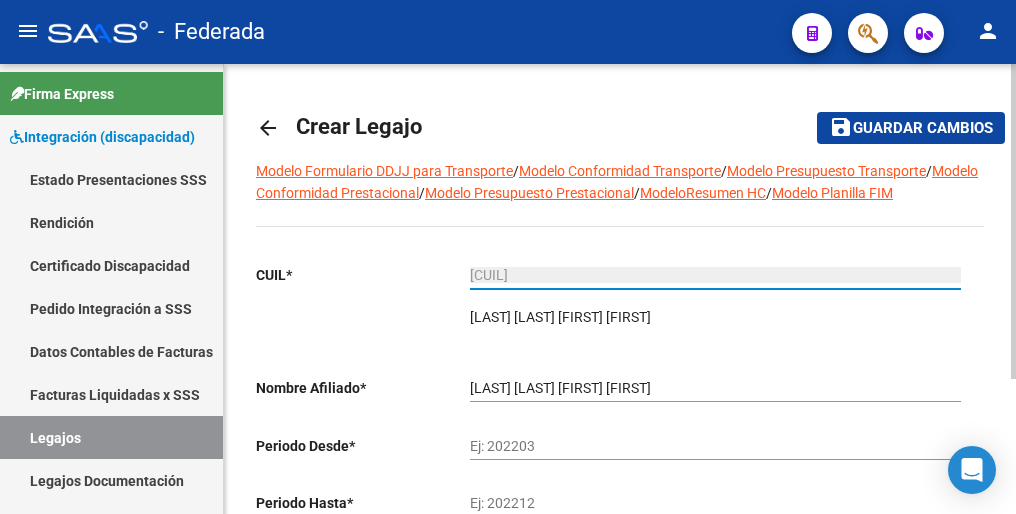 type on "[CUIL]" 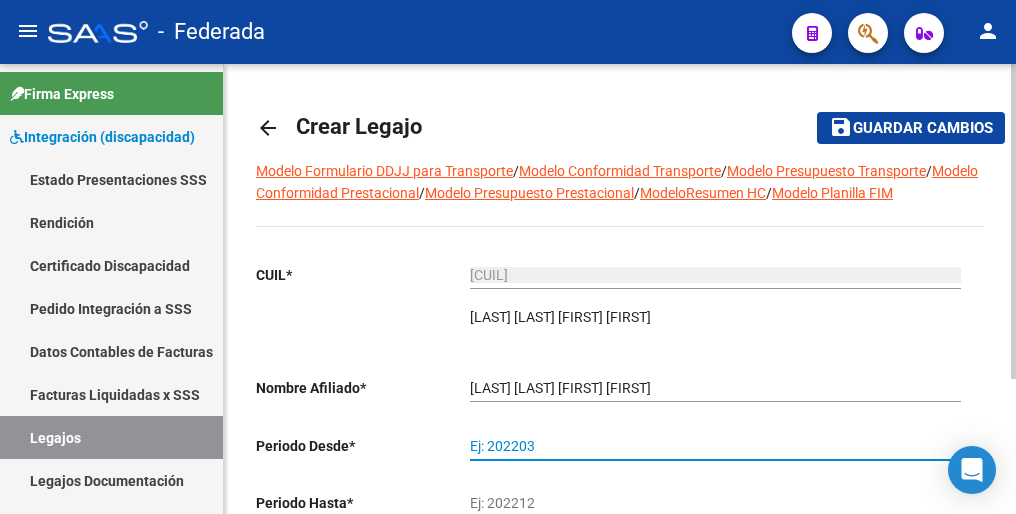 click on "Ej: 202203" at bounding box center (715, 446) 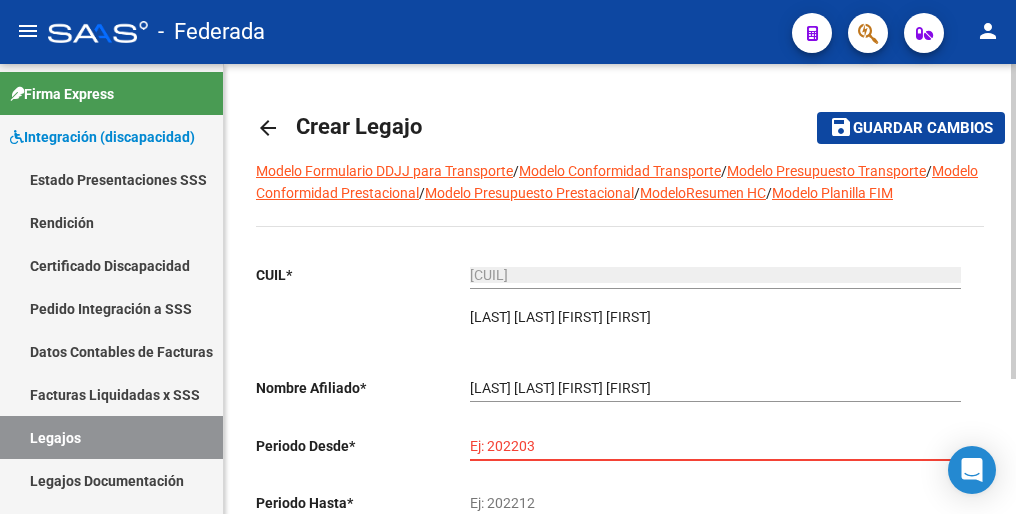 paste on "202501" 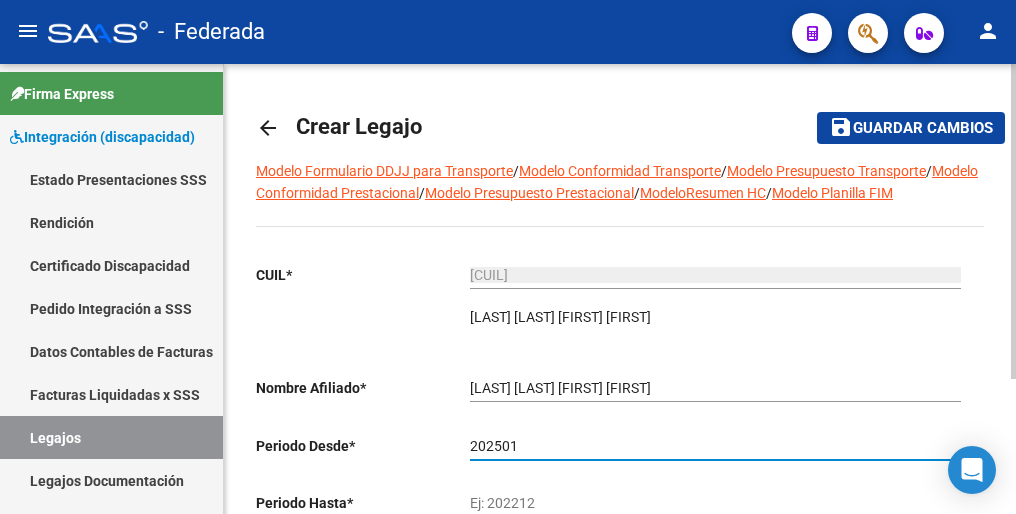 type on "202501" 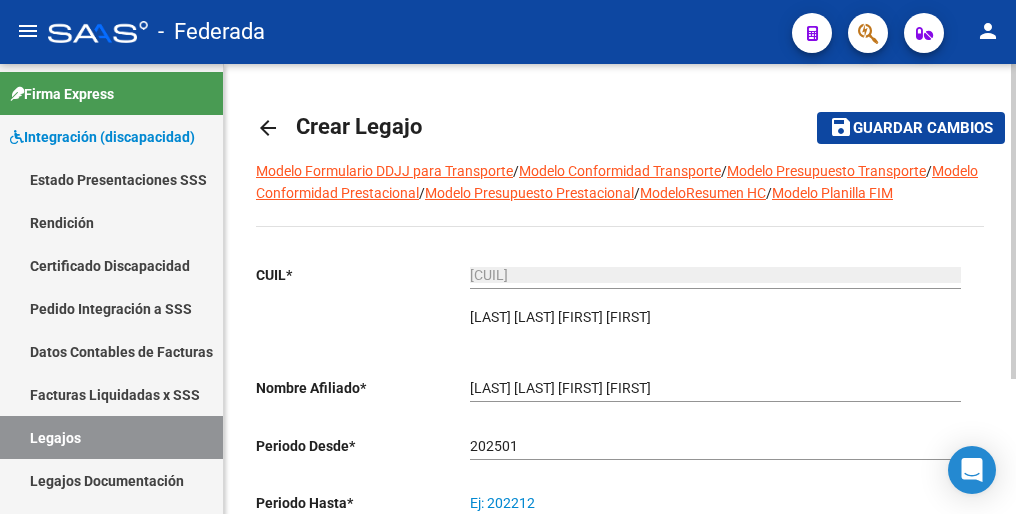 click on "Ej: 202212" at bounding box center [715, 503] 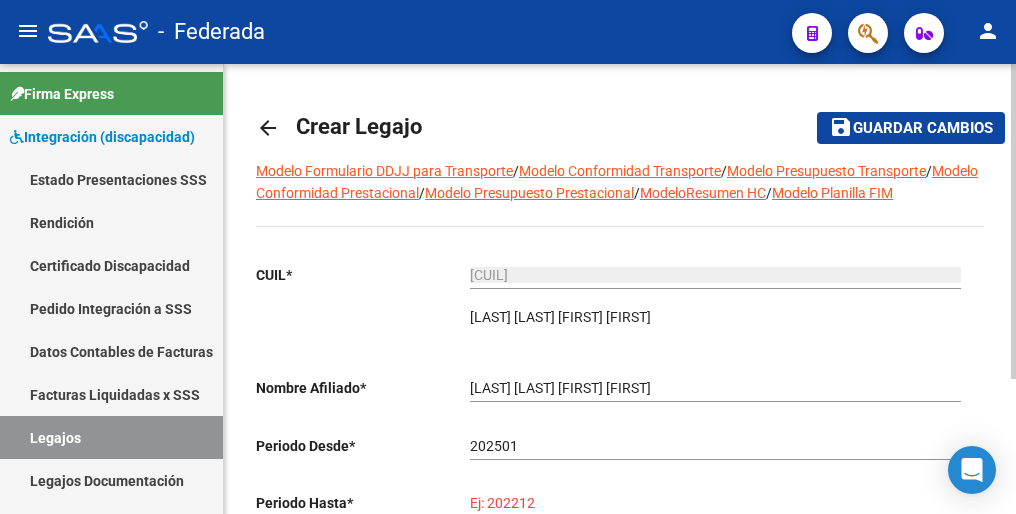 paste on "202512" 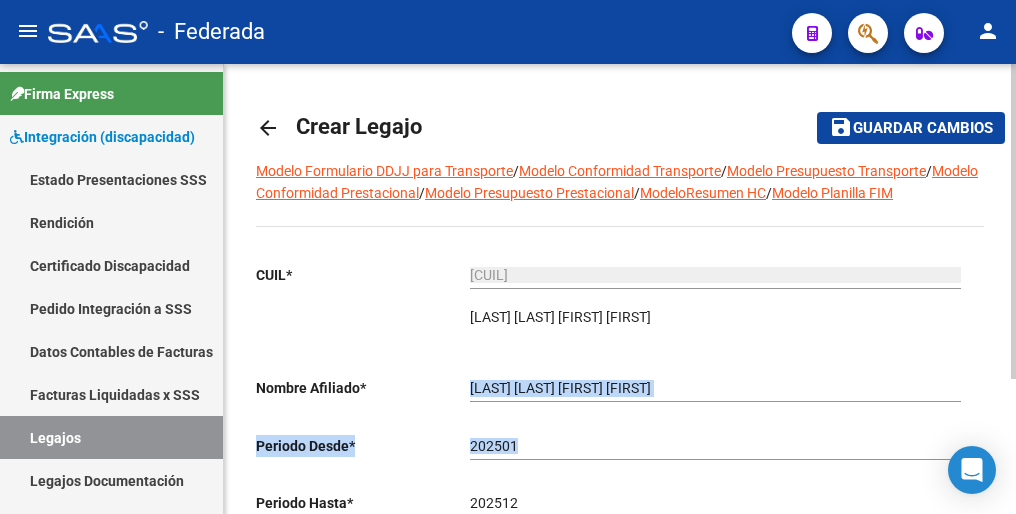 drag, startPoint x: 502, startPoint y: 470, endPoint x: 568, endPoint y: 370, distance: 119.81653 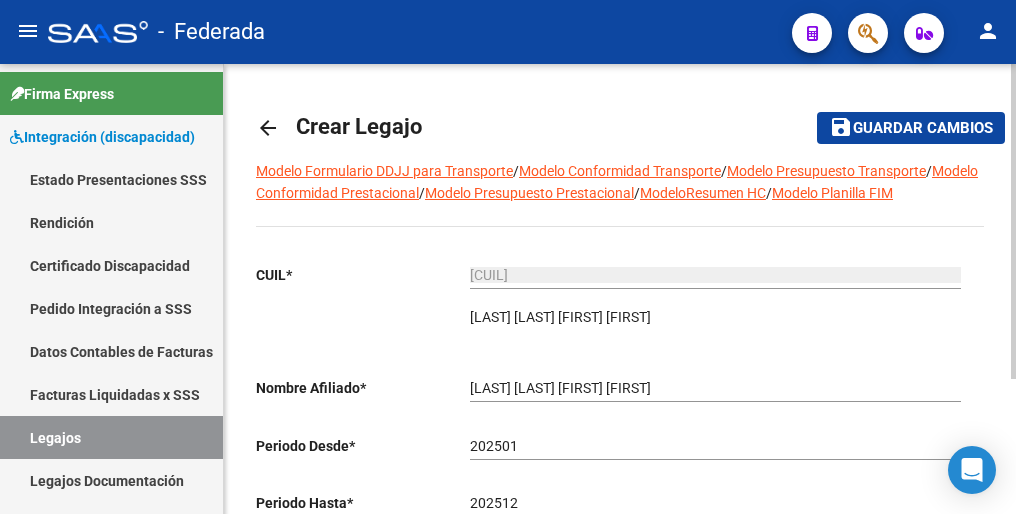 drag, startPoint x: 568, startPoint y: 370, endPoint x: 568, endPoint y: 504, distance: 134 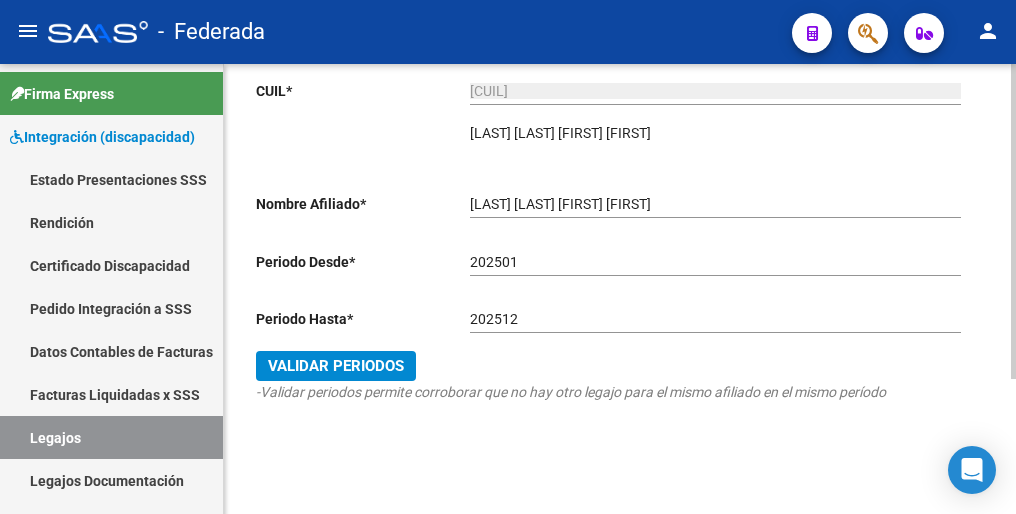 scroll, scrollTop: 192, scrollLeft: 0, axis: vertical 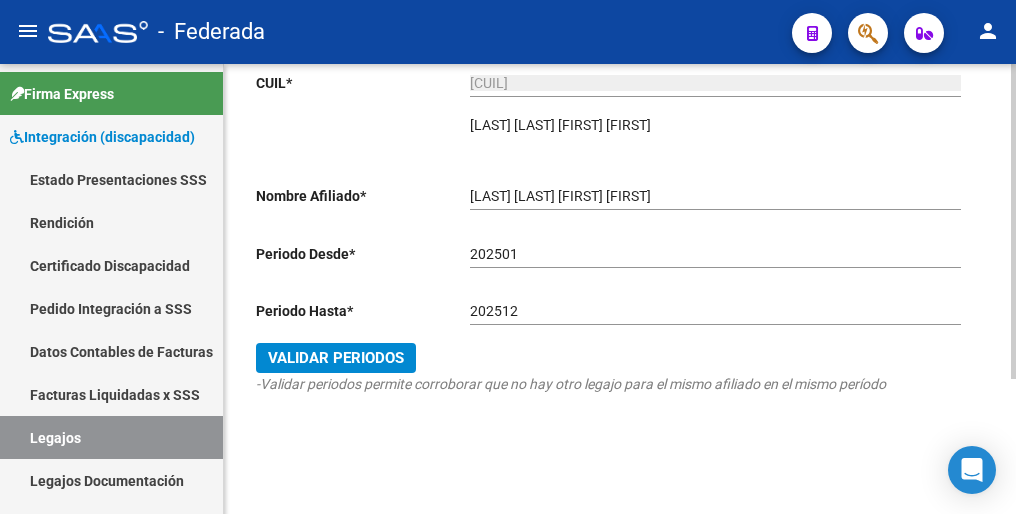 click on "Validar Periodos" 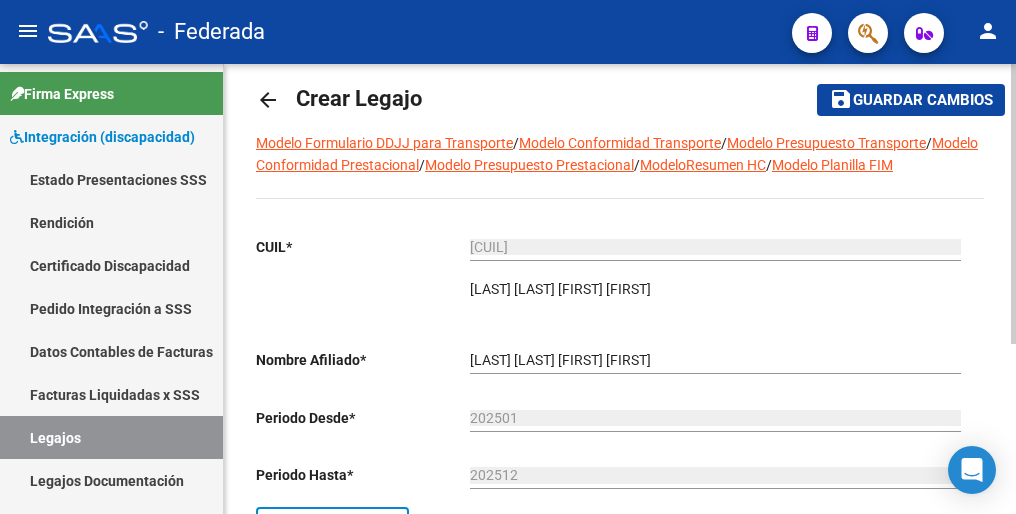 scroll, scrollTop: 0, scrollLeft: 0, axis: both 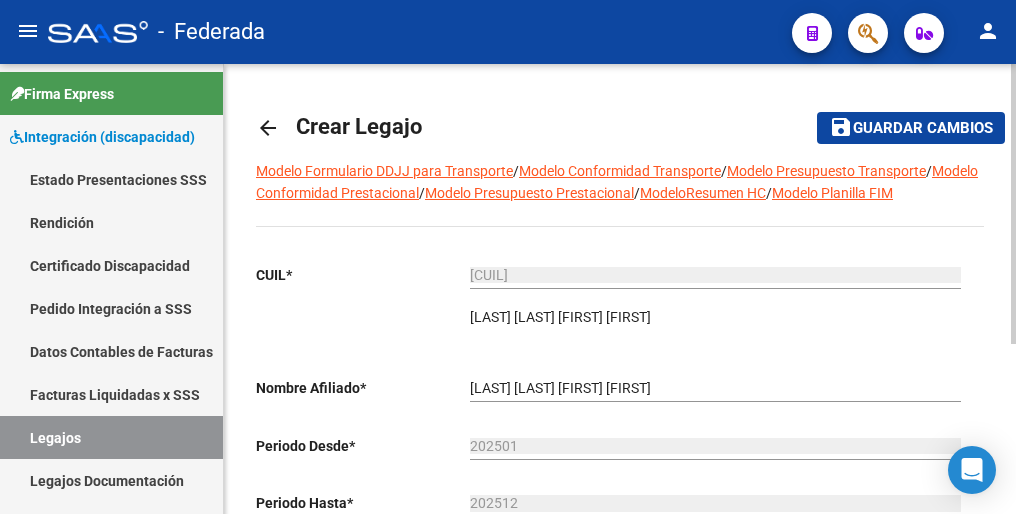 click on "Guardar cambios" 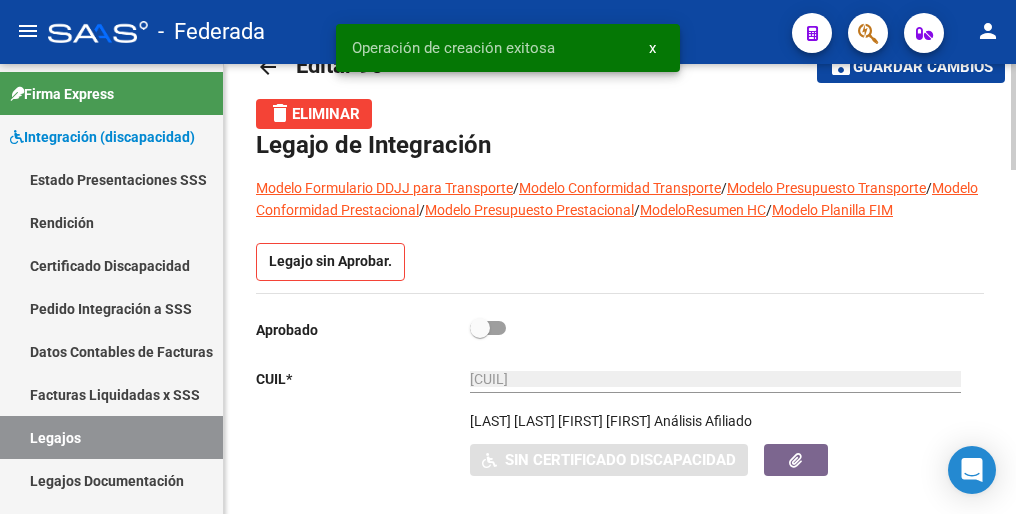 scroll, scrollTop: 100, scrollLeft: 0, axis: vertical 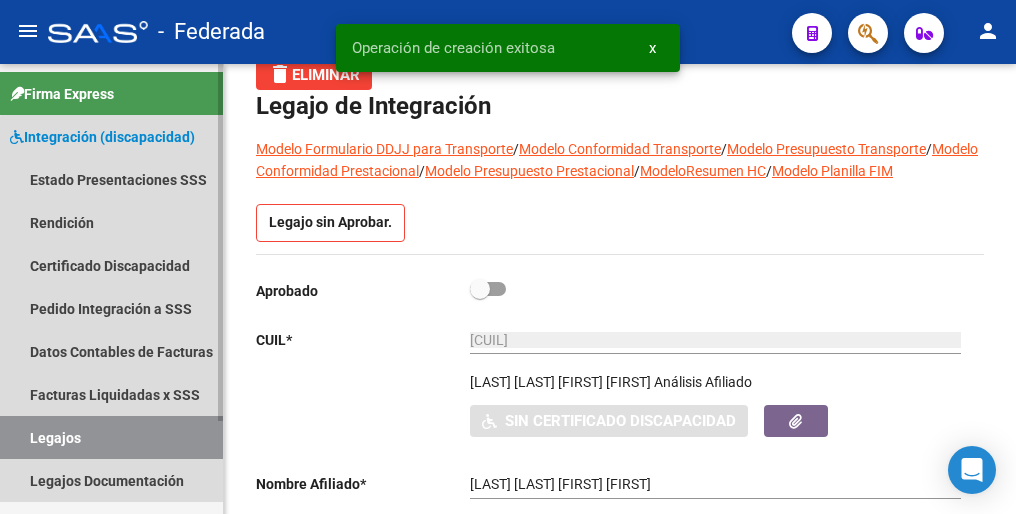 click on "Legajos" at bounding box center (111, 437) 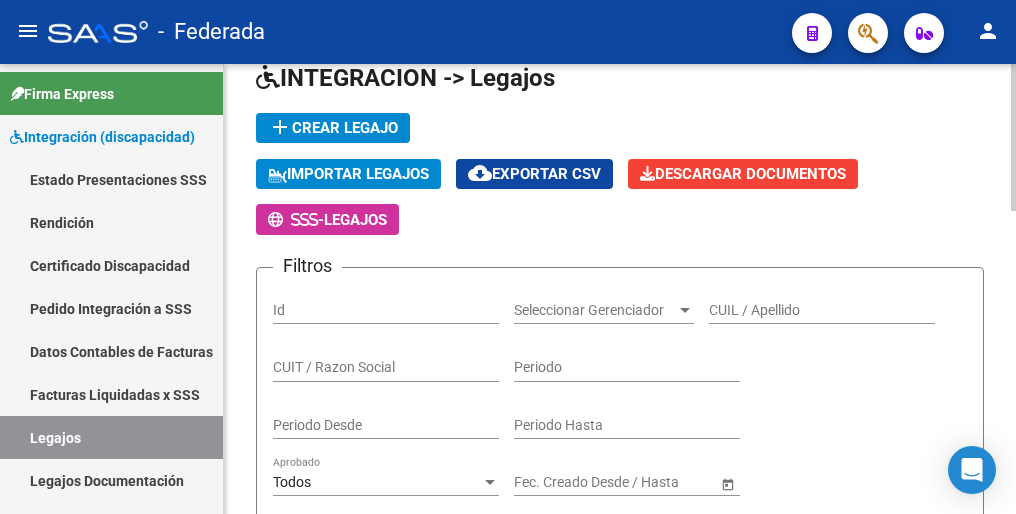 click on "add  Crear Legajo" 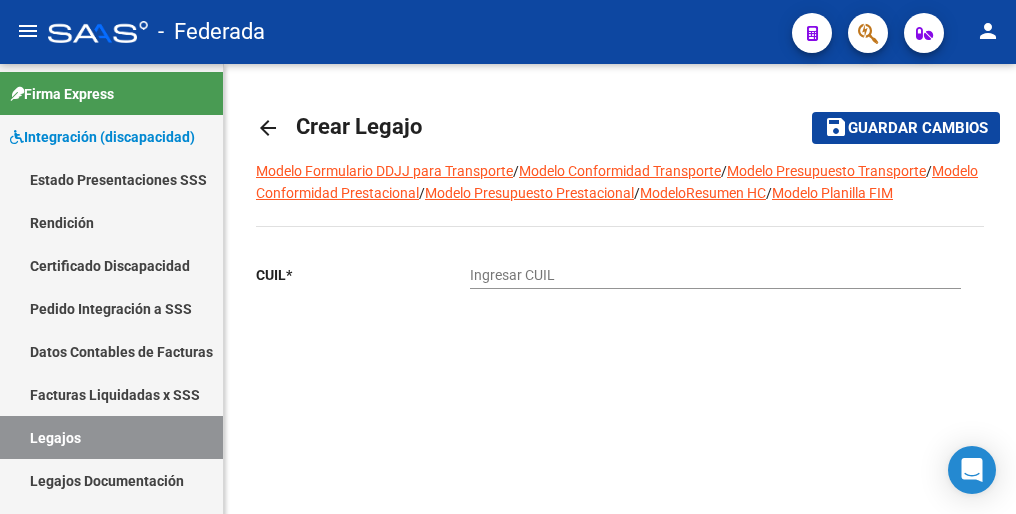 scroll, scrollTop: 0, scrollLeft: 0, axis: both 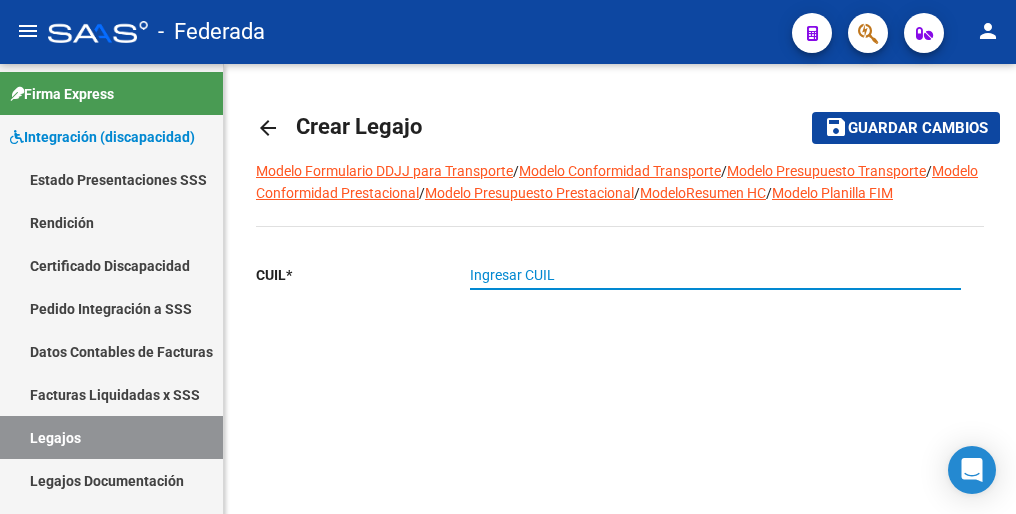 paste on "[CUIL]" 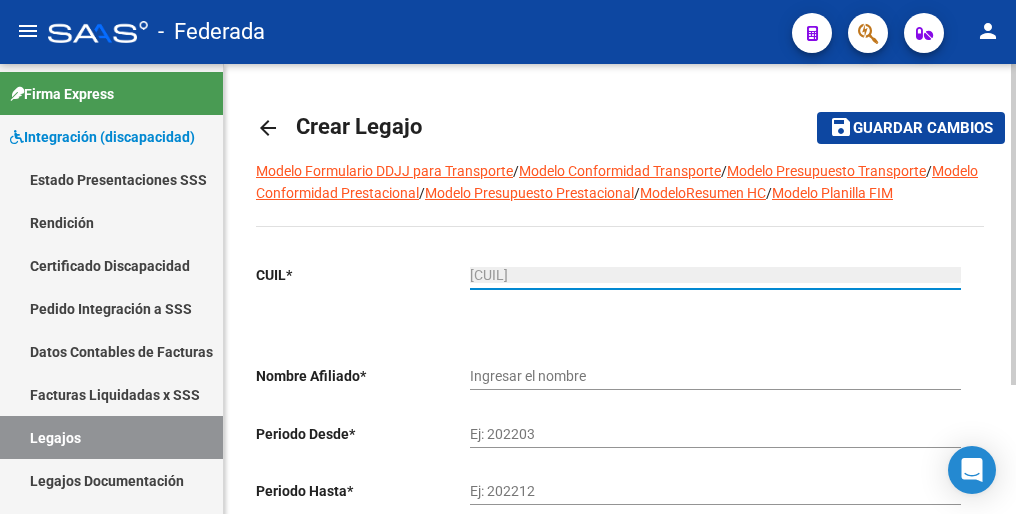 type on "[LAST] [LAST] [FIRST]" 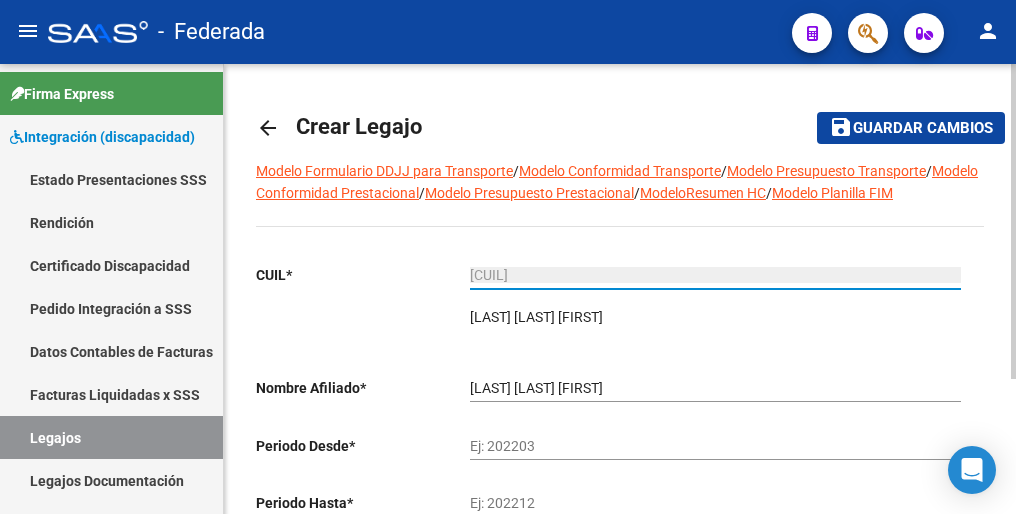 type on "[CUIL]" 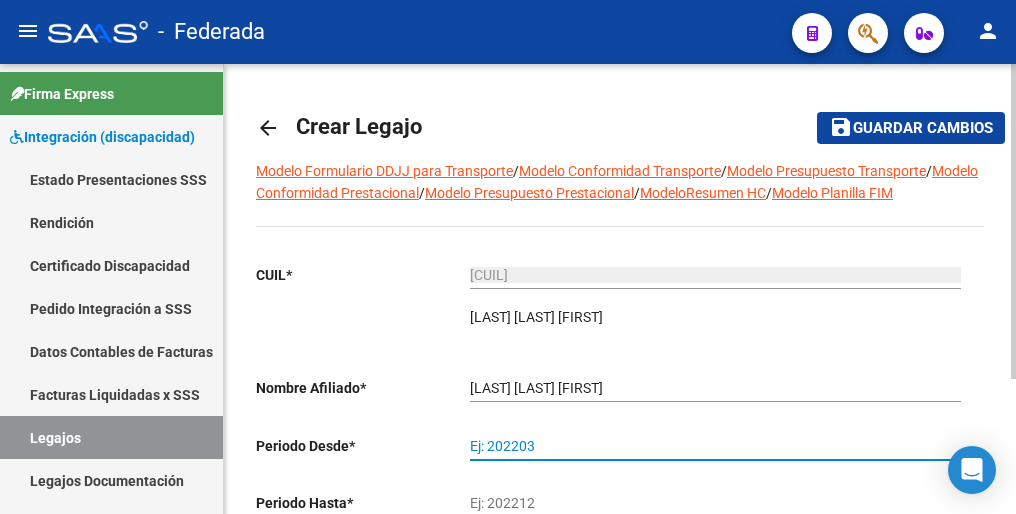 click on "Ej: 202203" at bounding box center [715, 446] 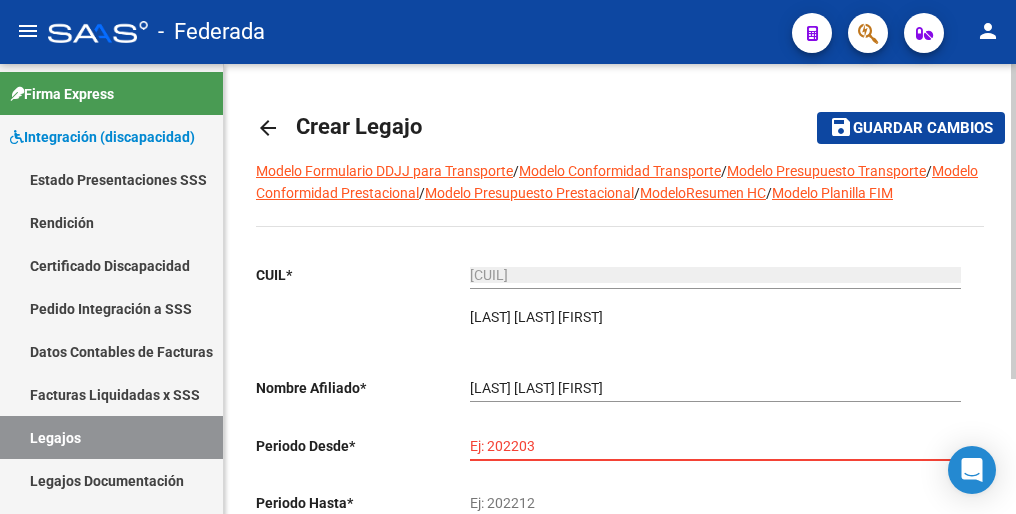paste on "202501" 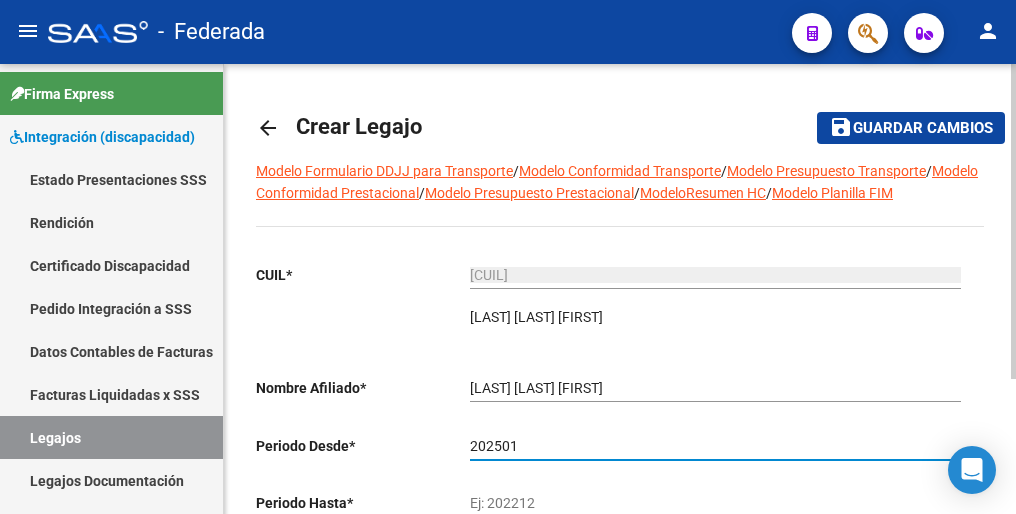 type on "202501" 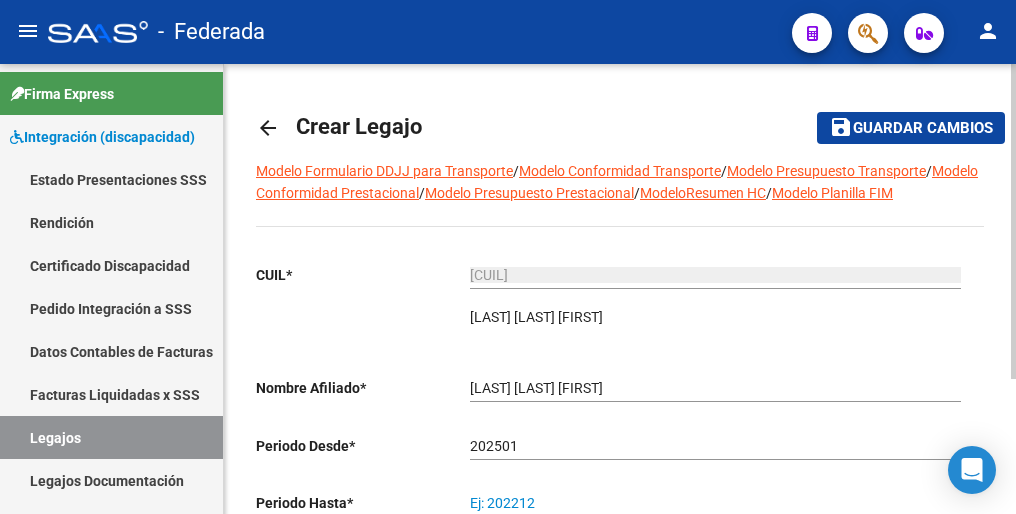 click on "Ej: 202212" at bounding box center [715, 503] 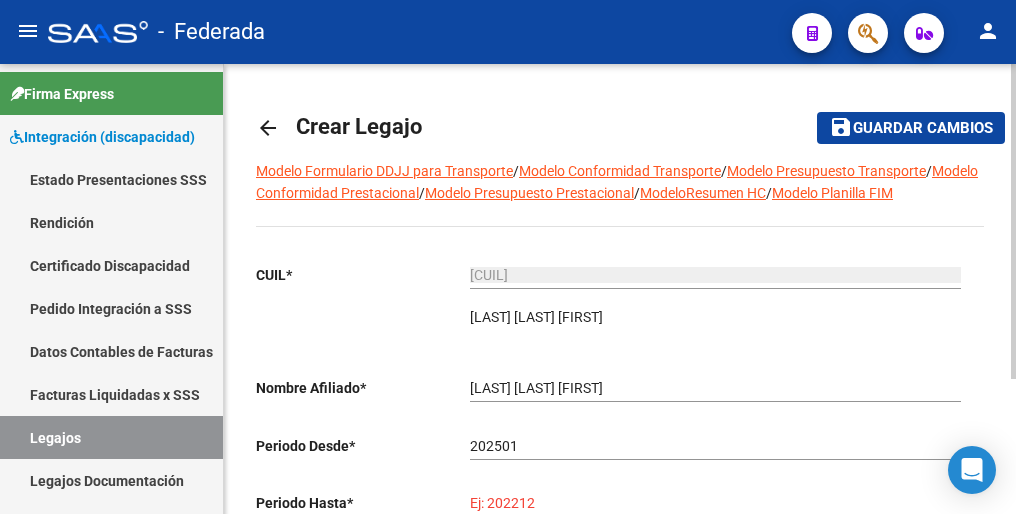 paste on "202512" 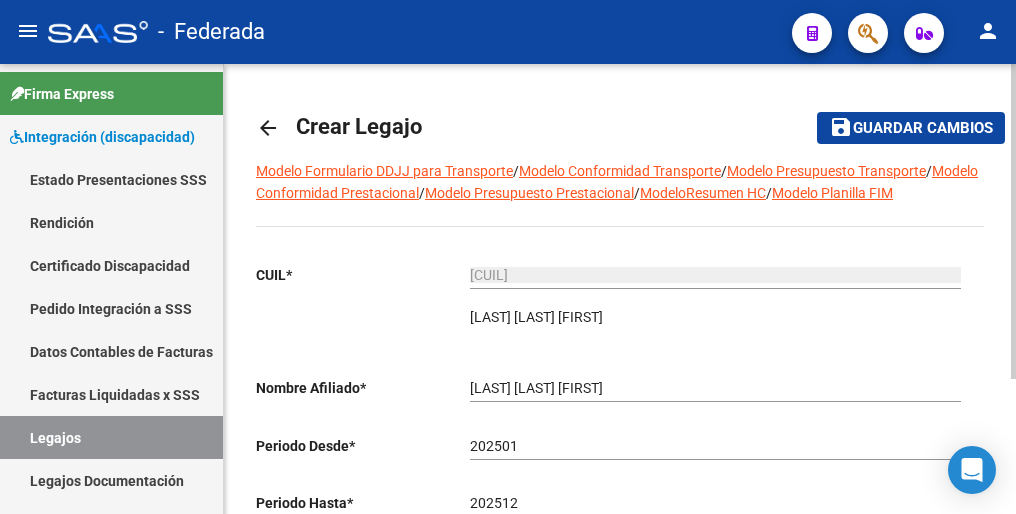 drag, startPoint x: 537, startPoint y: 496, endPoint x: 576, endPoint y: 475, distance: 44.294468 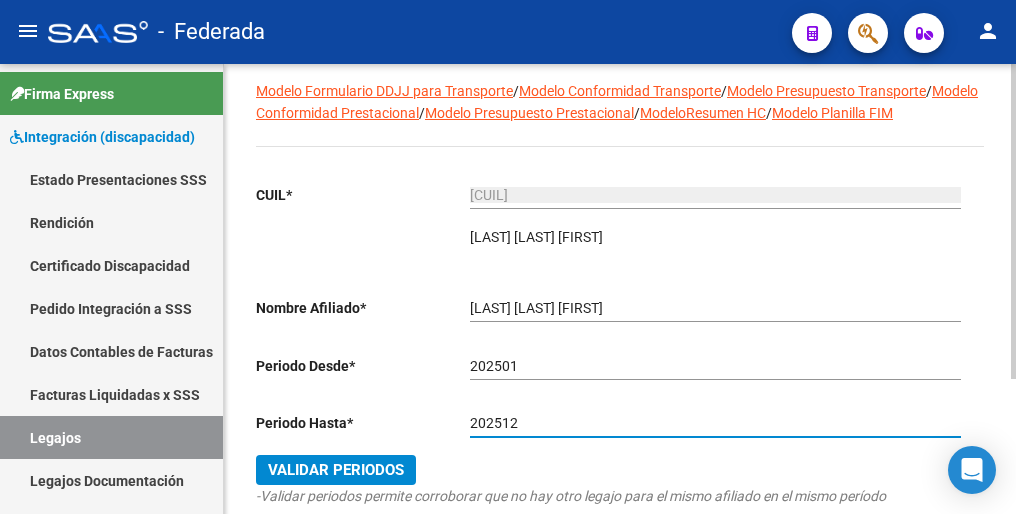 scroll, scrollTop: 192, scrollLeft: 0, axis: vertical 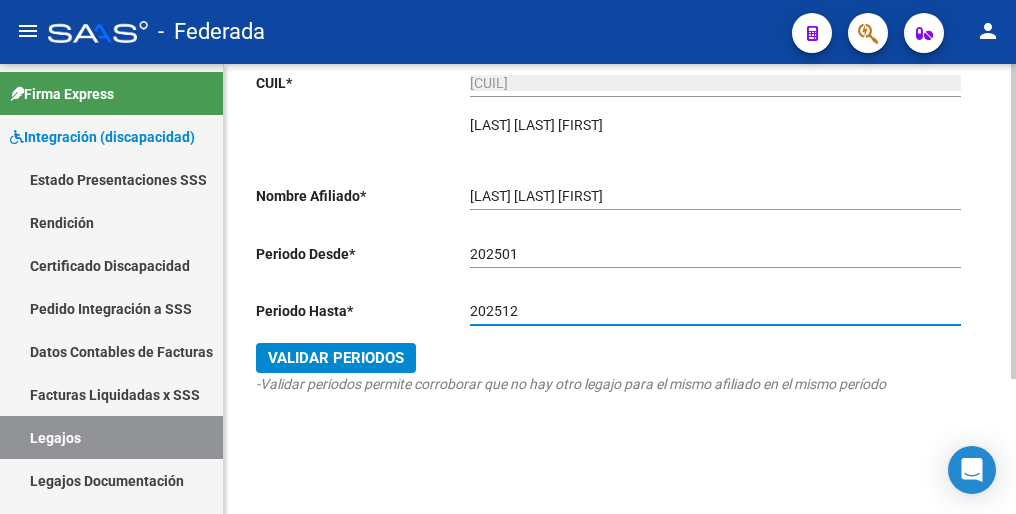type on "202512" 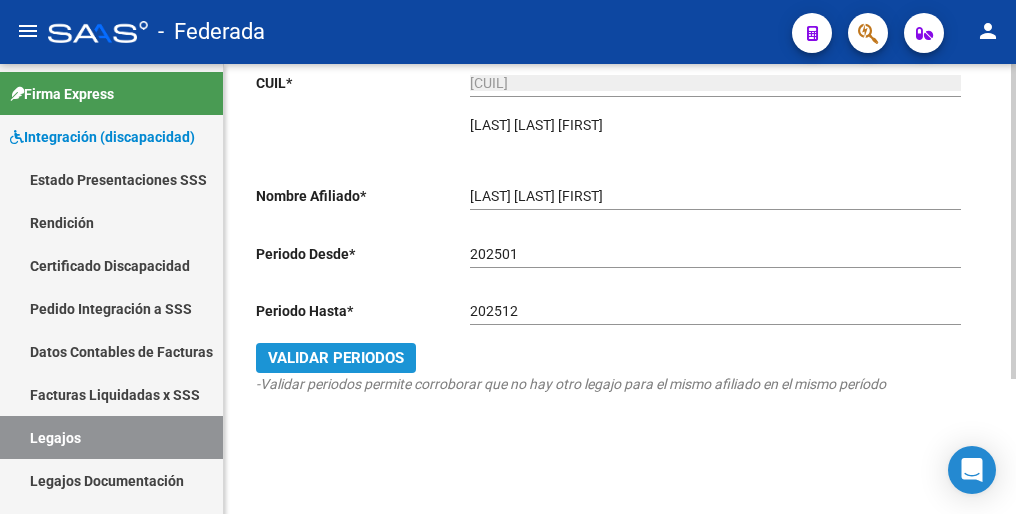 click on "Validar Periodos" 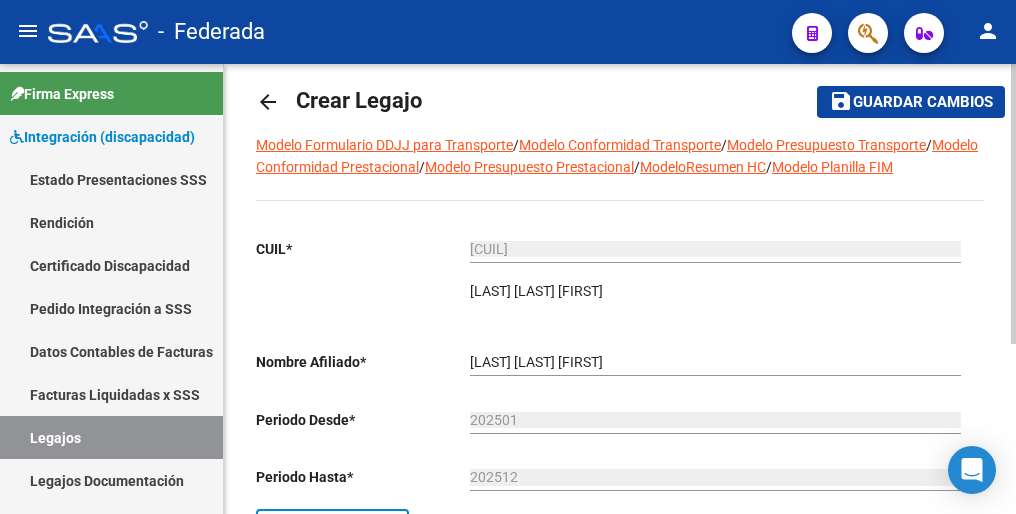 scroll, scrollTop: 0, scrollLeft: 0, axis: both 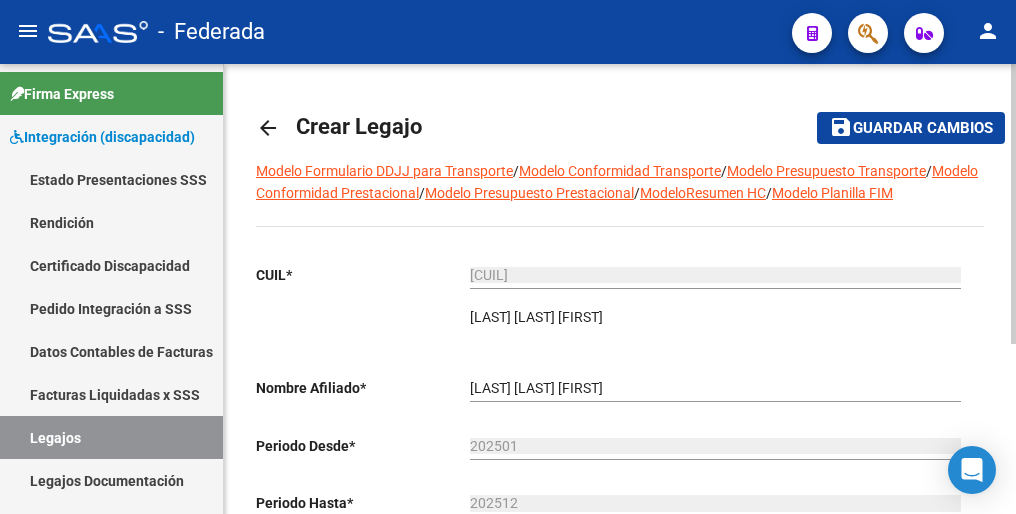 click on "Guardar cambios" 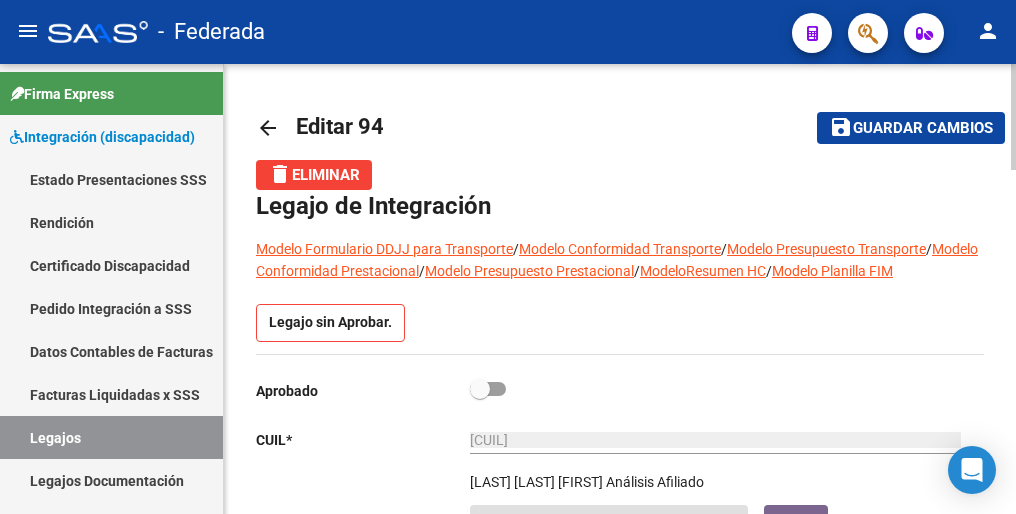 drag, startPoint x: 92, startPoint y: 429, endPoint x: 250, endPoint y: 299, distance: 204.60693 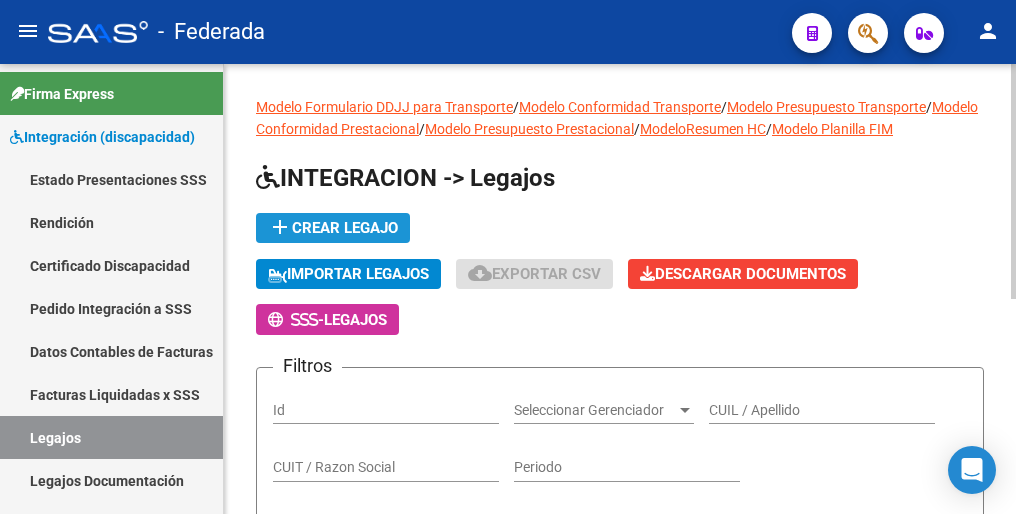 click on "add  Crear Legajo" 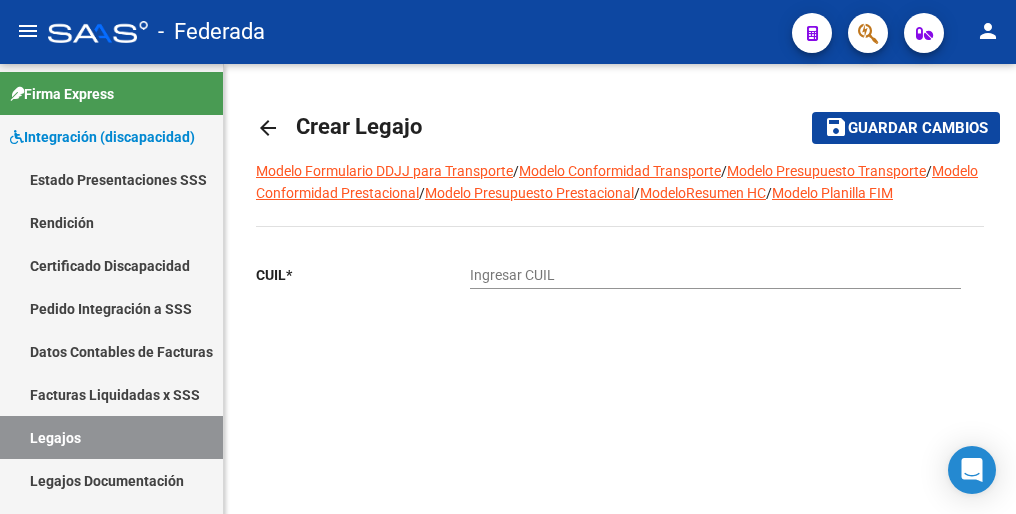 click on "Ingresar CUIL" at bounding box center [715, 275] 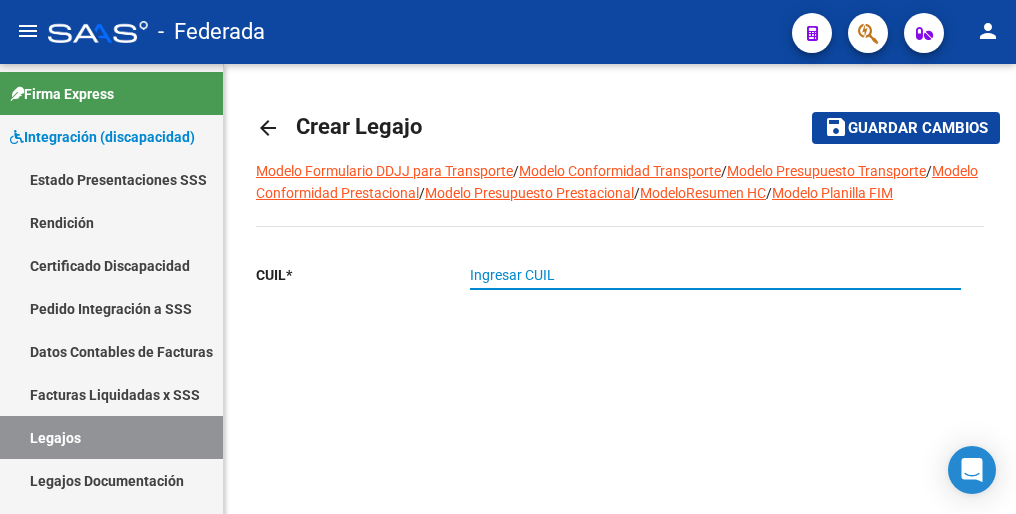 paste on "[CUIL]" 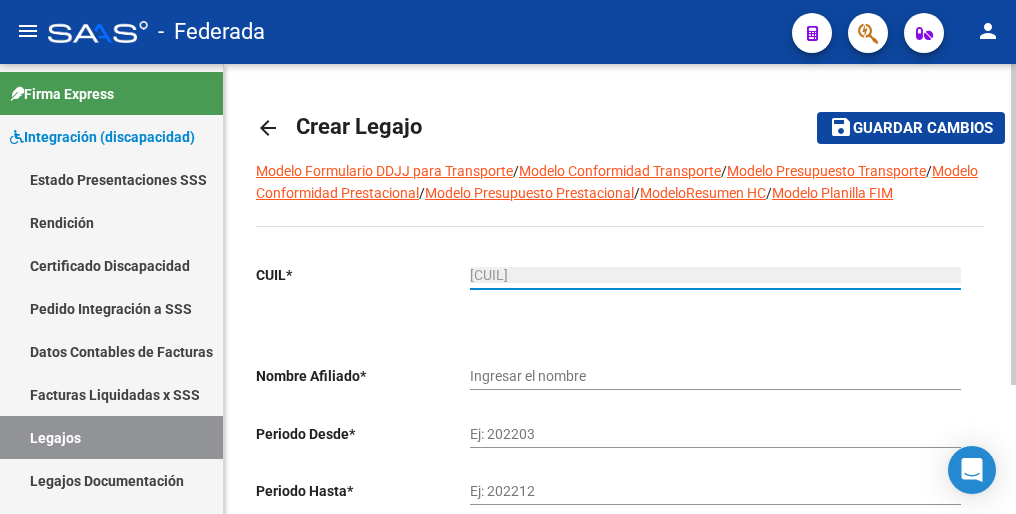 type on "[LAST] [LAST] [FIRST] [FIRST]" 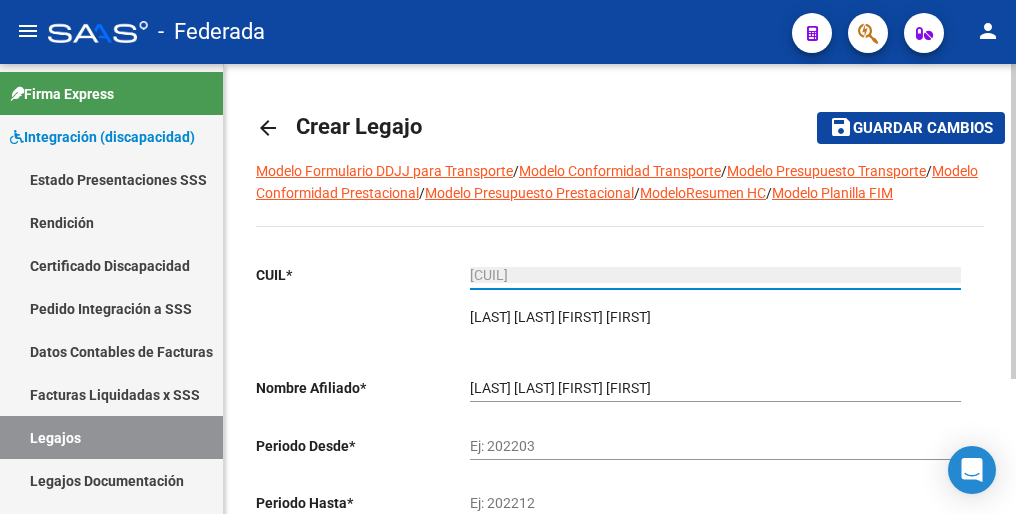 type on "[CUIL]" 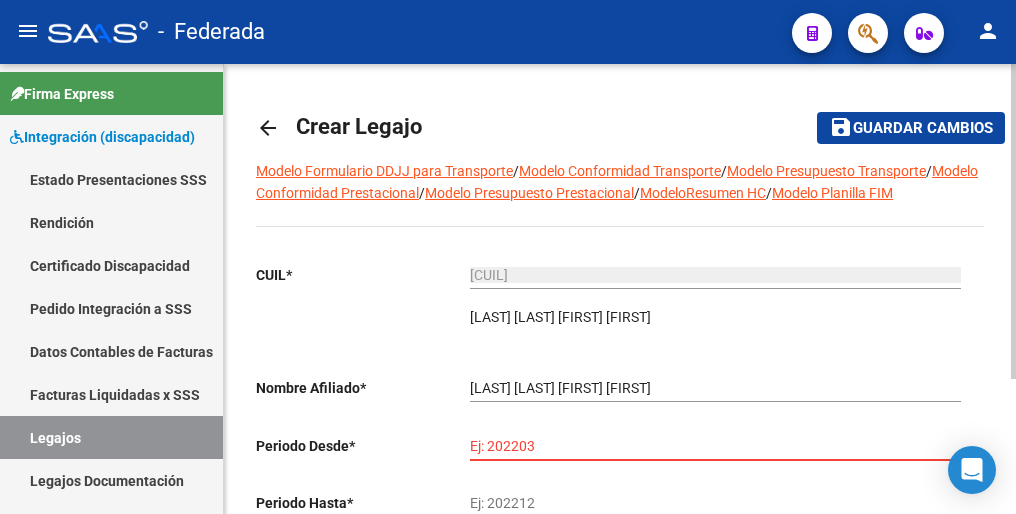 paste on "202501" 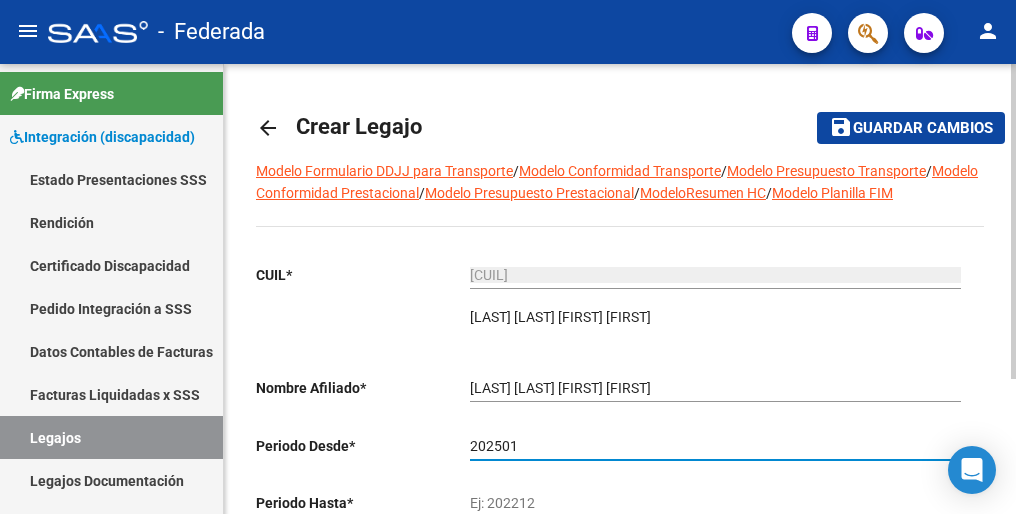 type on "202501" 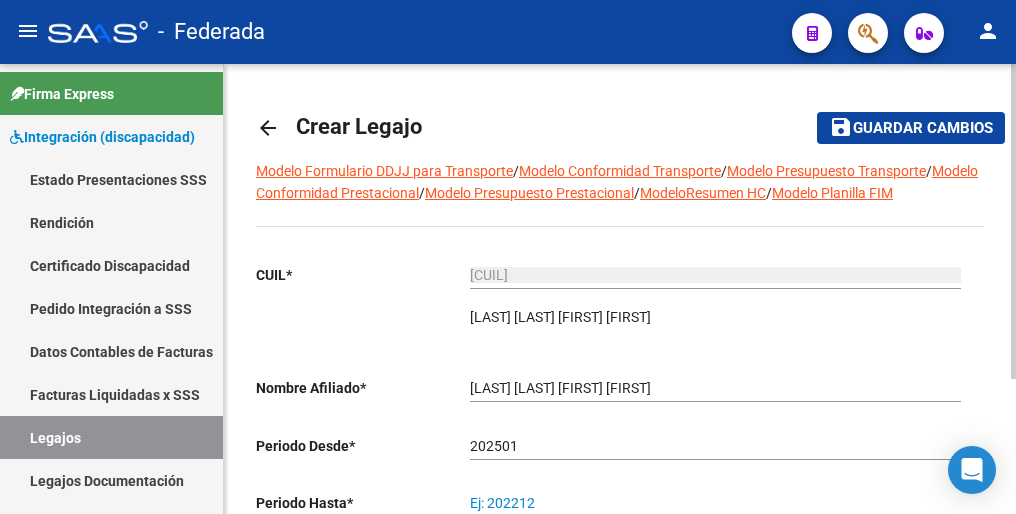 click on "Ej: 202212" at bounding box center [715, 503] 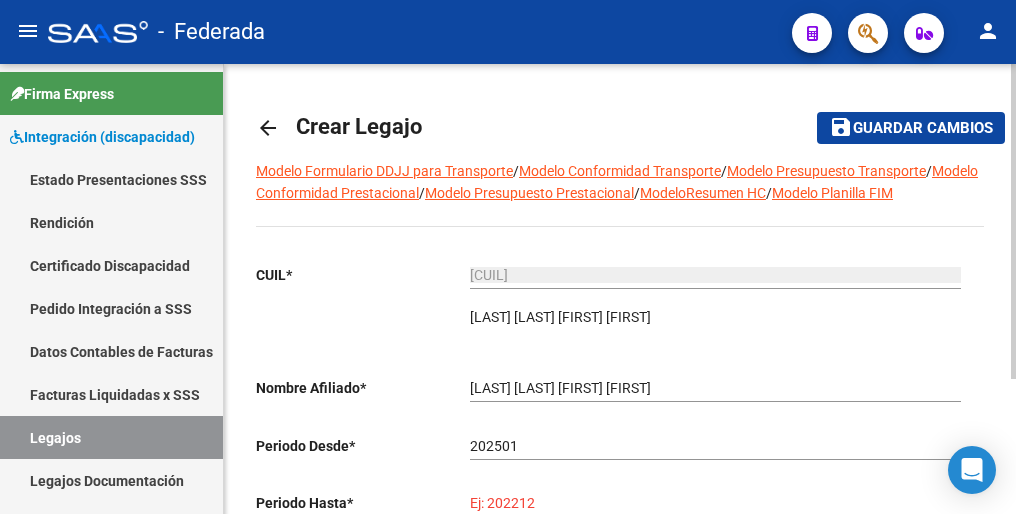 paste on "202512" 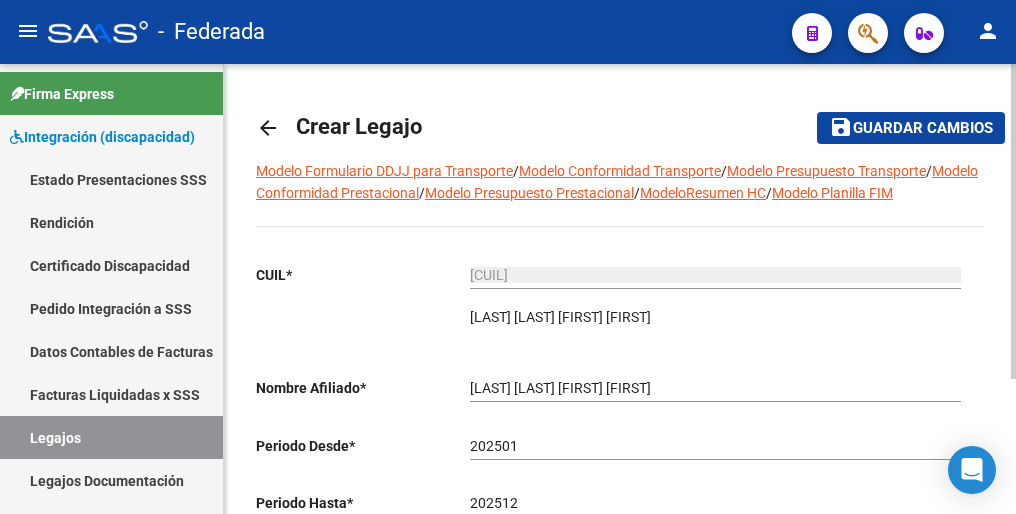 scroll, scrollTop: 192, scrollLeft: 0, axis: vertical 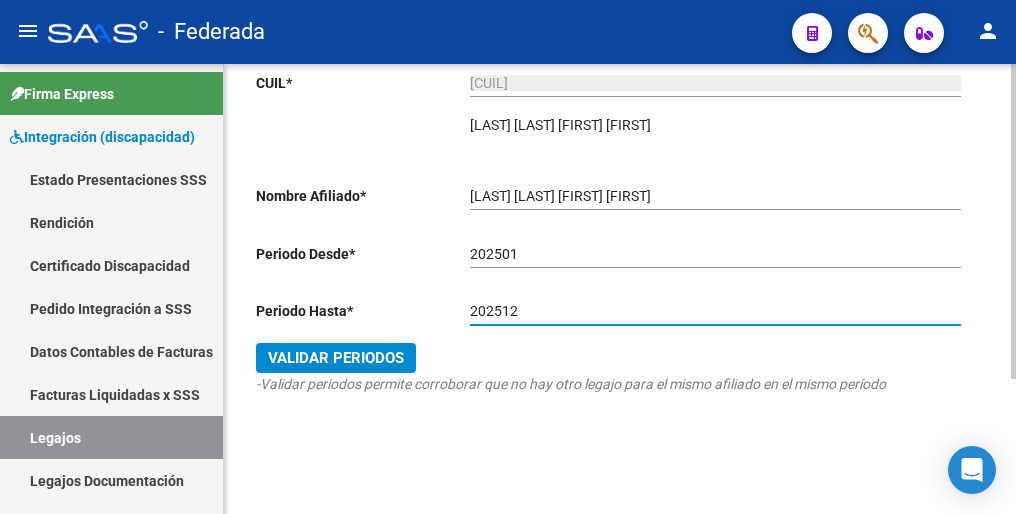 type on "202512" 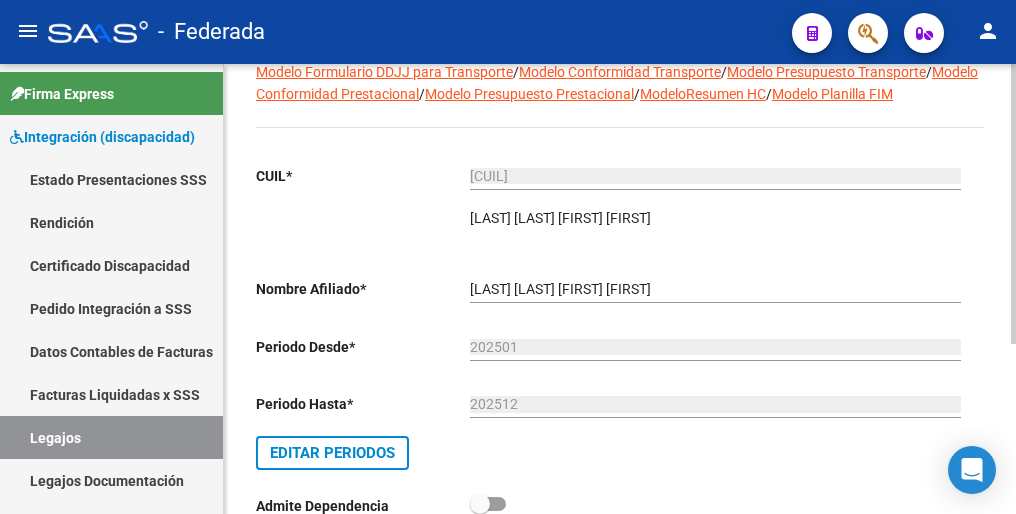 scroll, scrollTop: 0, scrollLeft: 0, axis: both 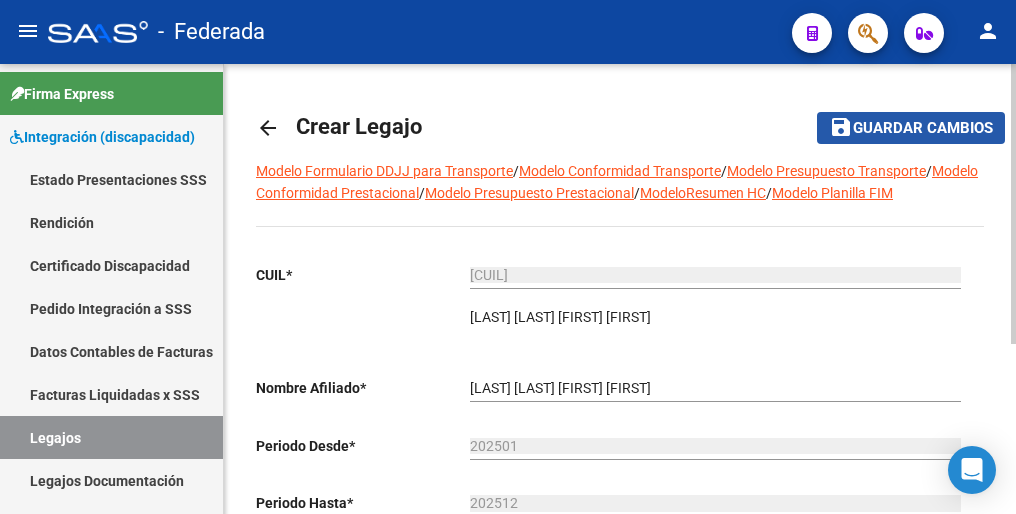 click on "Guardar cambios" 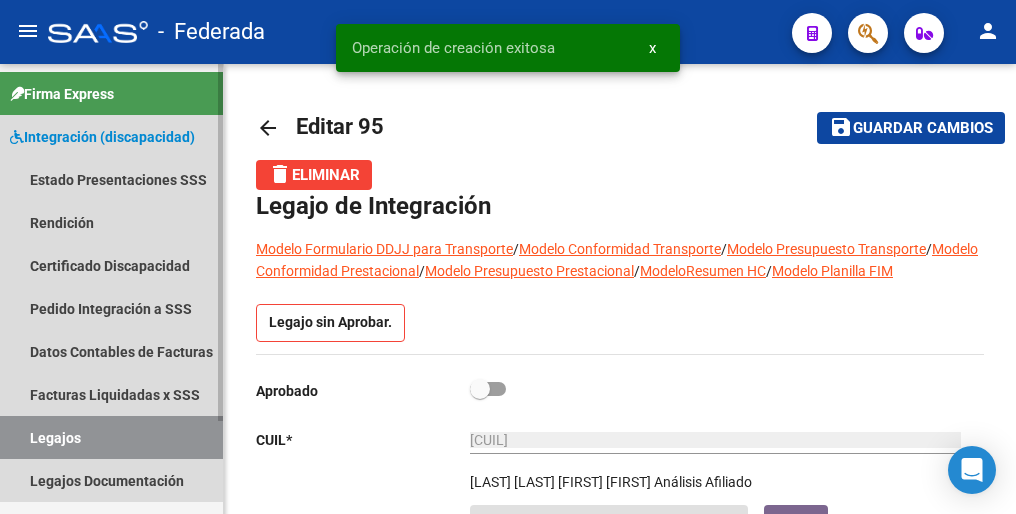 click on "Legajos" at bounding box center [111, 437] 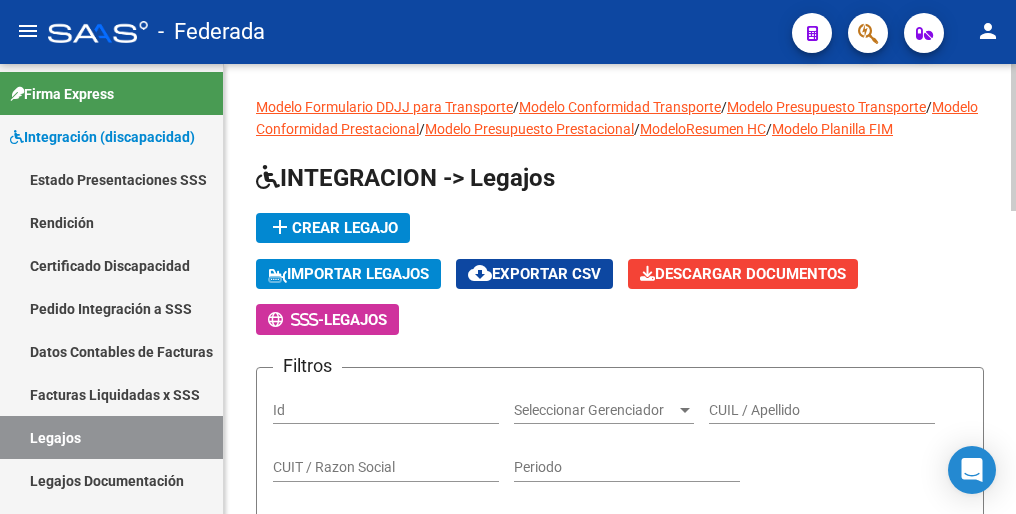 click on "add  Crear Legajo" 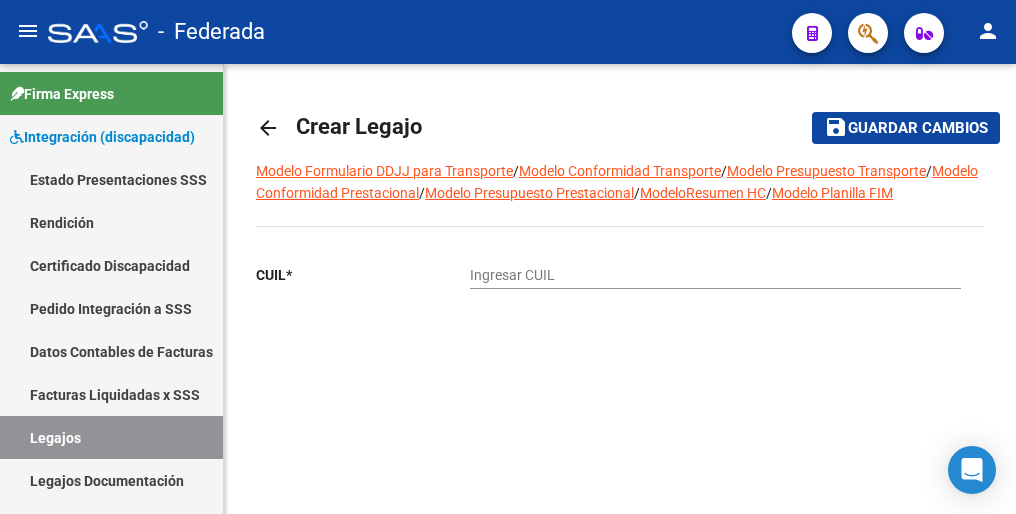 click on "Ingresar CUIL" at bounding box center [715, 275] 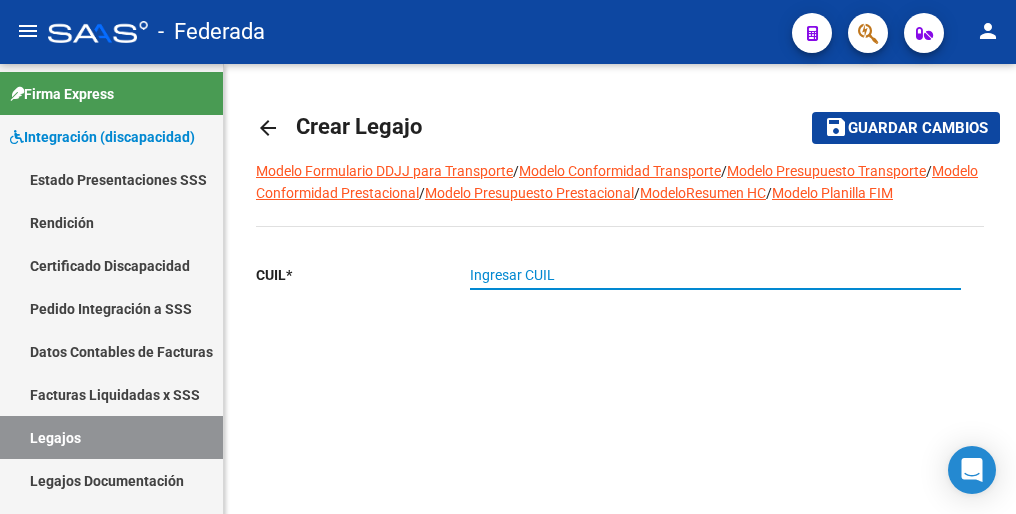paste on "[CUIL]" 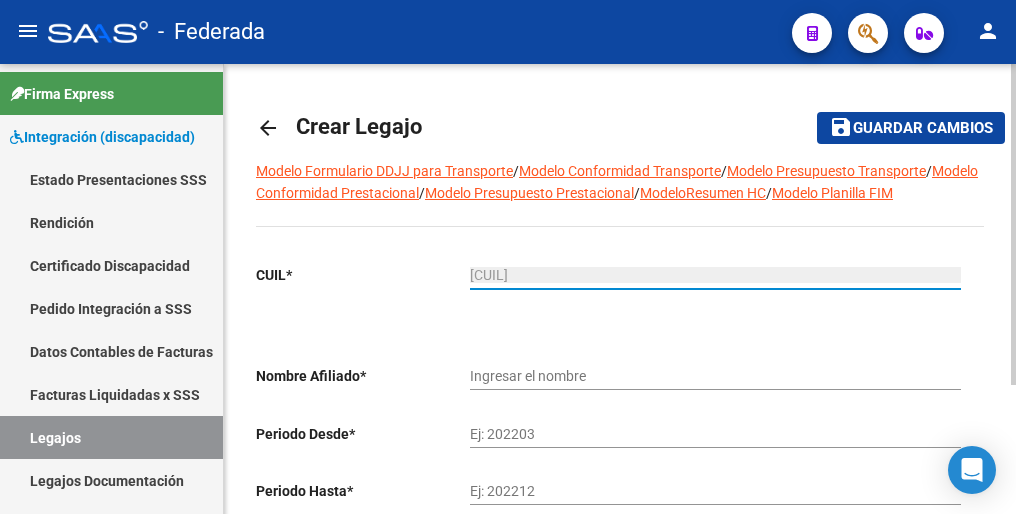 type on "[LAST] [LAST] [FIRST]" 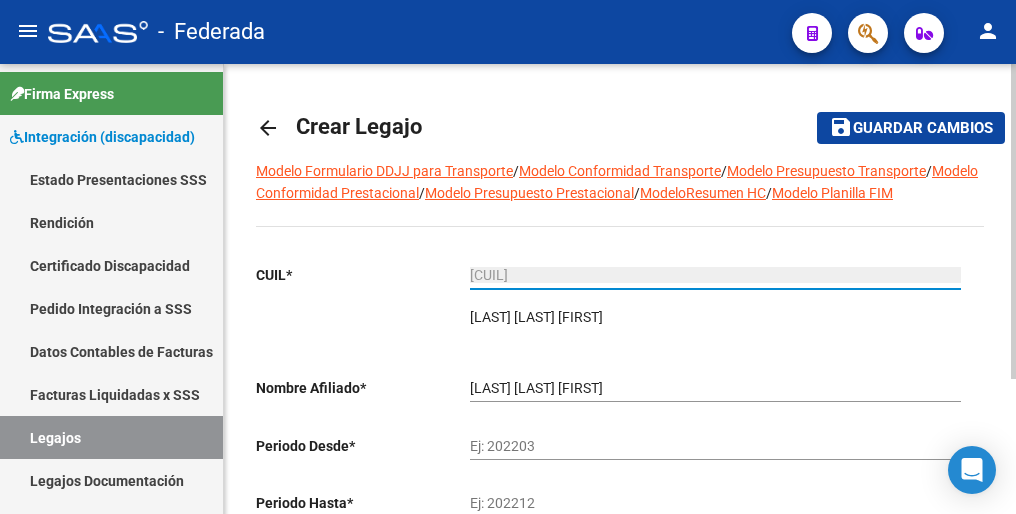 type on "[CUIL]" 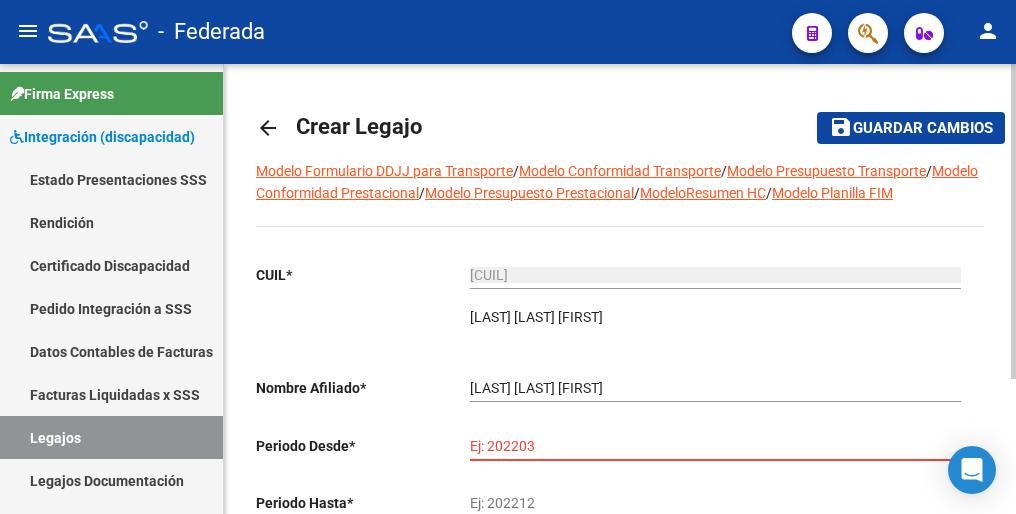 paste on "202501" 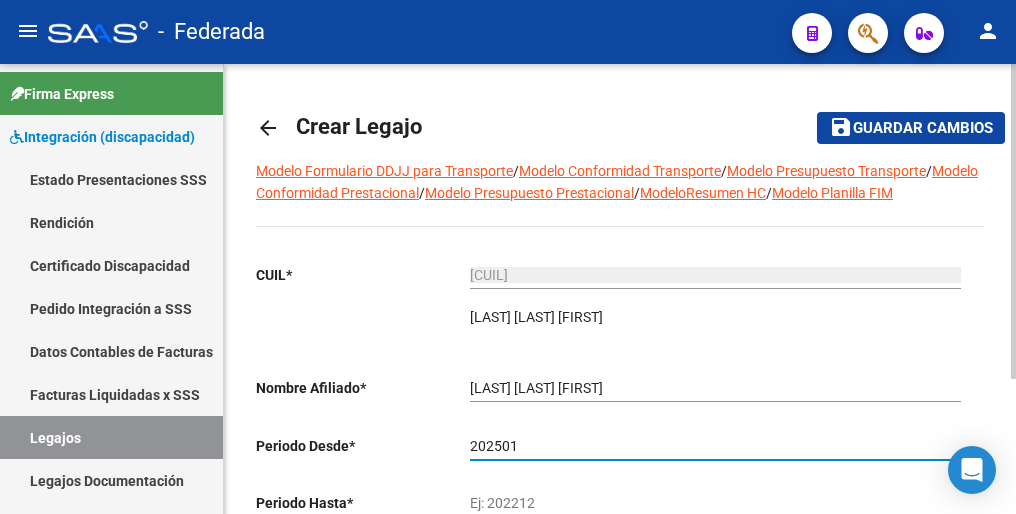 type on "202501" 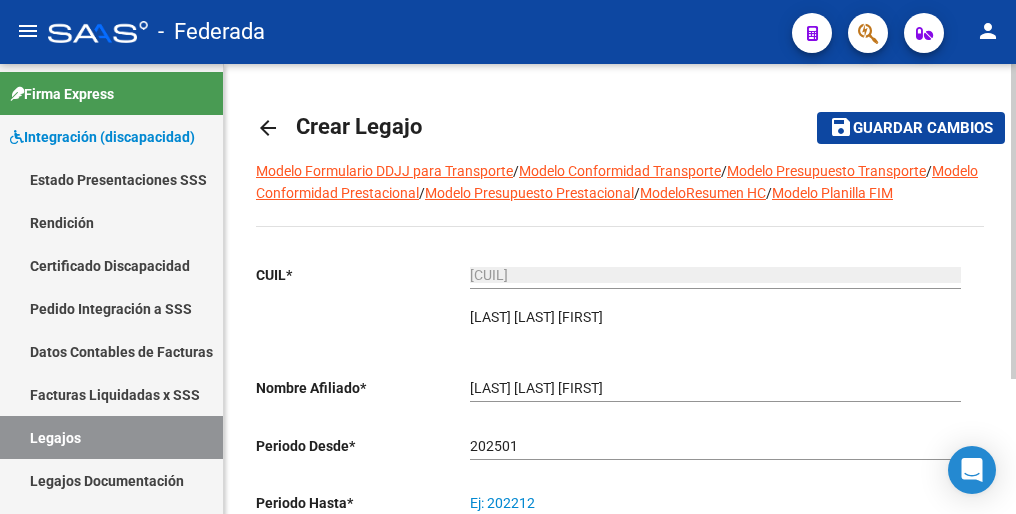 click on "Ej: 202212" at bounding box center (715, 503) 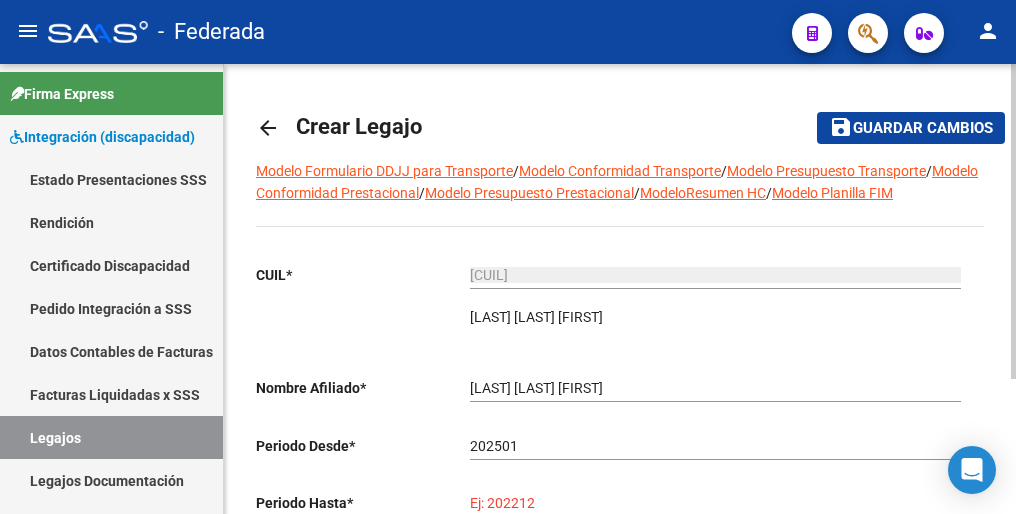 paste on "202512" 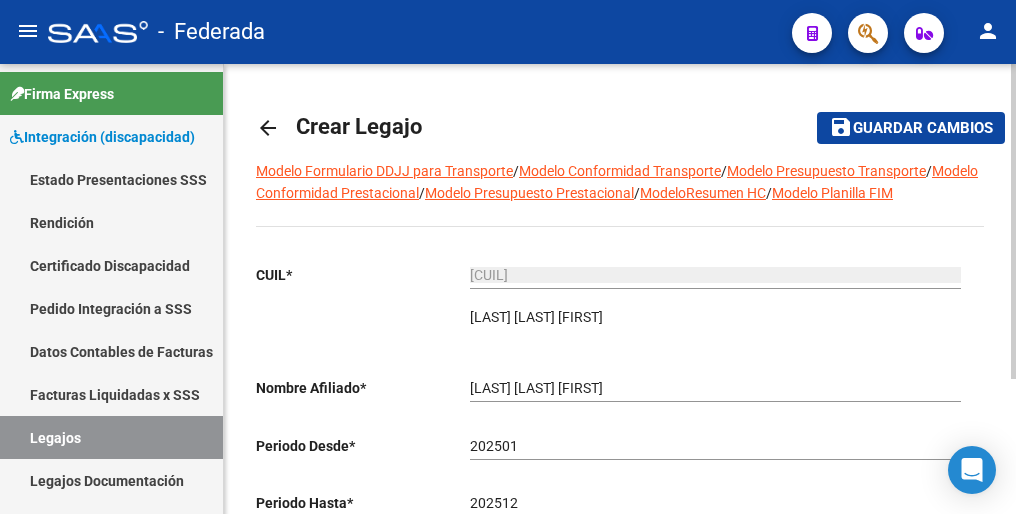 drag, startPoint x: 525, startPoint y: 489, endPoint x: 563, endPoint y: 458, distance: 49.0408 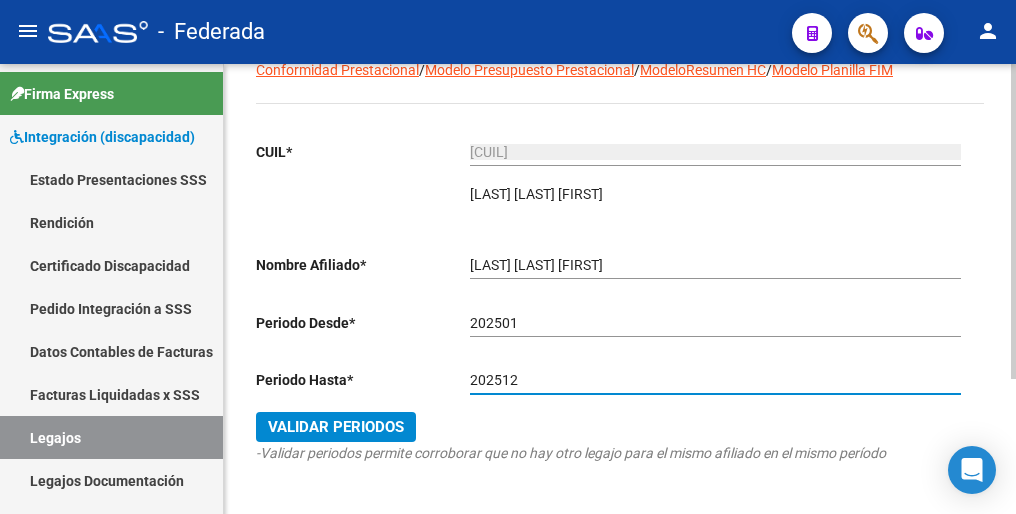 scroll, scrollTop: 192, scrollLeft: 0, axis: vertical 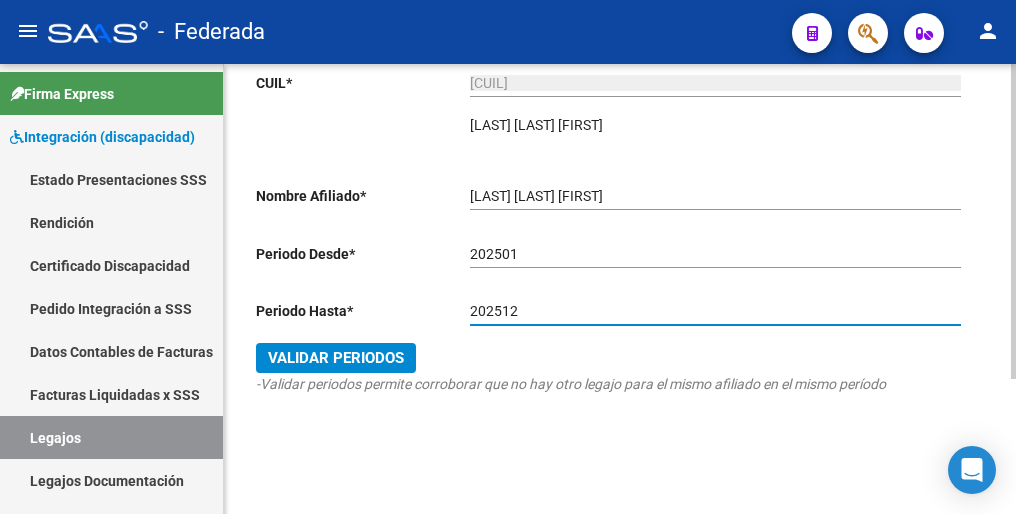 type on "202512" 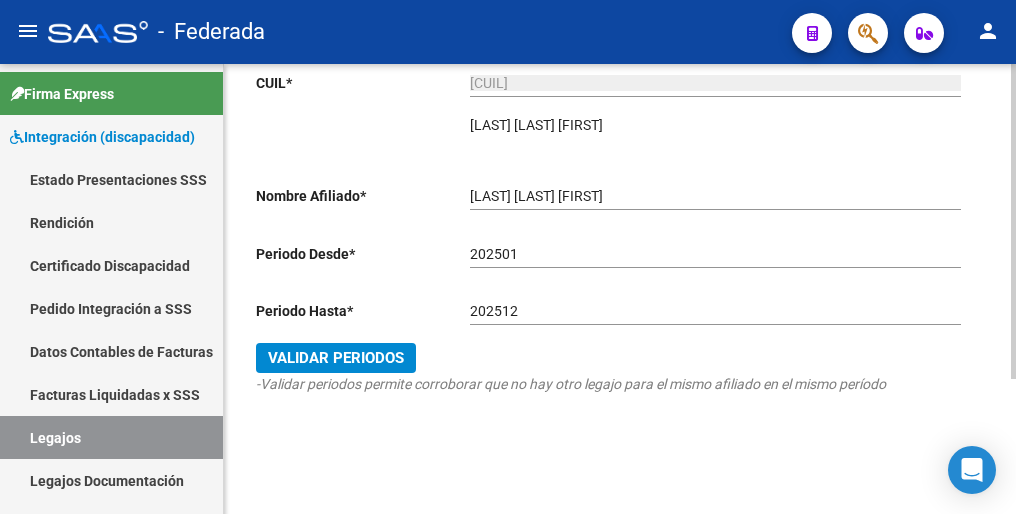 click on "CUIL  *   [CUIL] Ingresar CUIL  [LAST] [LAST] [FIRST]     ARCA Padrón Nombre Afiliado  *   [LAST] [LAST] [FIRST] Ingresar el nombre  Periodo Desde  *   Ej: 202203  Periodo Hasta  *   Ej: 202212   Validar Periodos -Validar periodos permite corroborar que no hay otro legajo para el mismo afiliado en el mismo período" 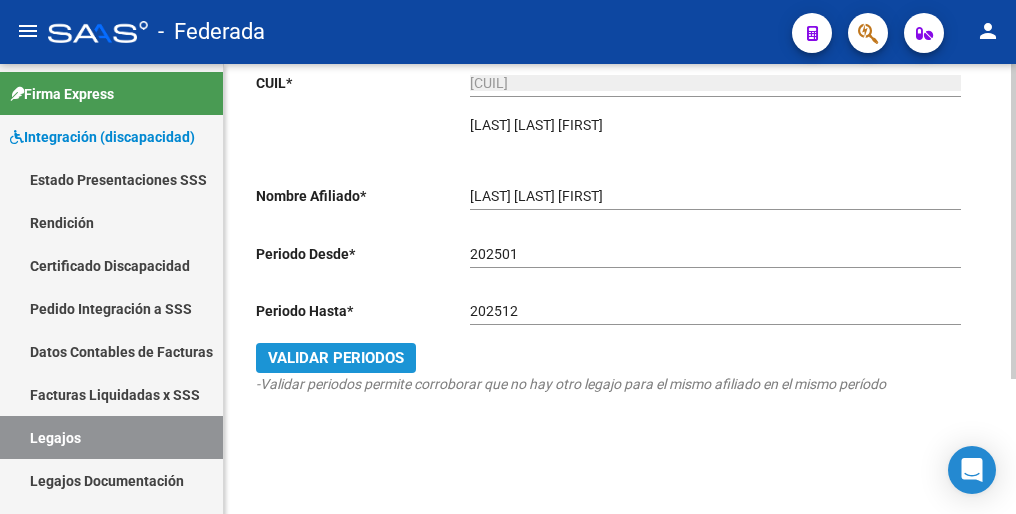 click on "Validar Periodos" 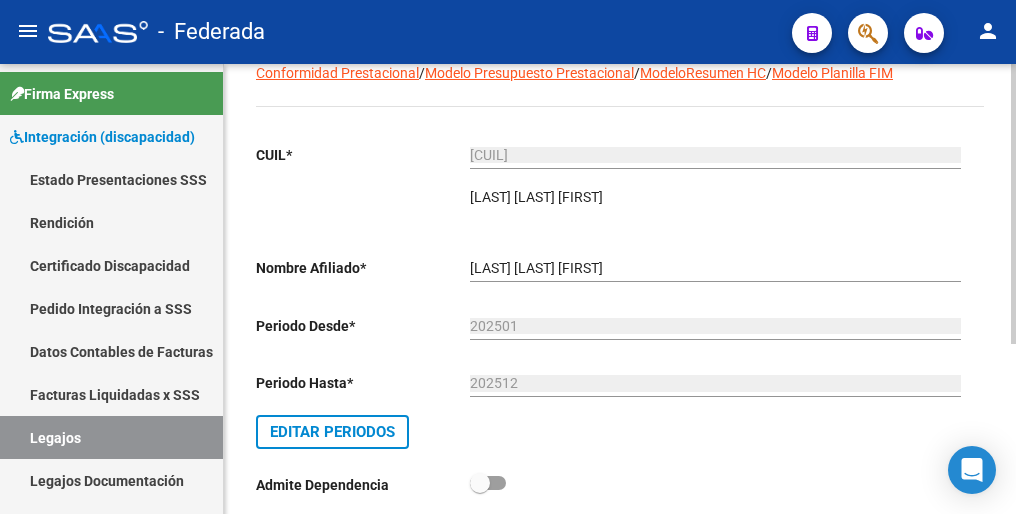 scroll, scrollTop: 0, scrollLeft: 0, axis: both 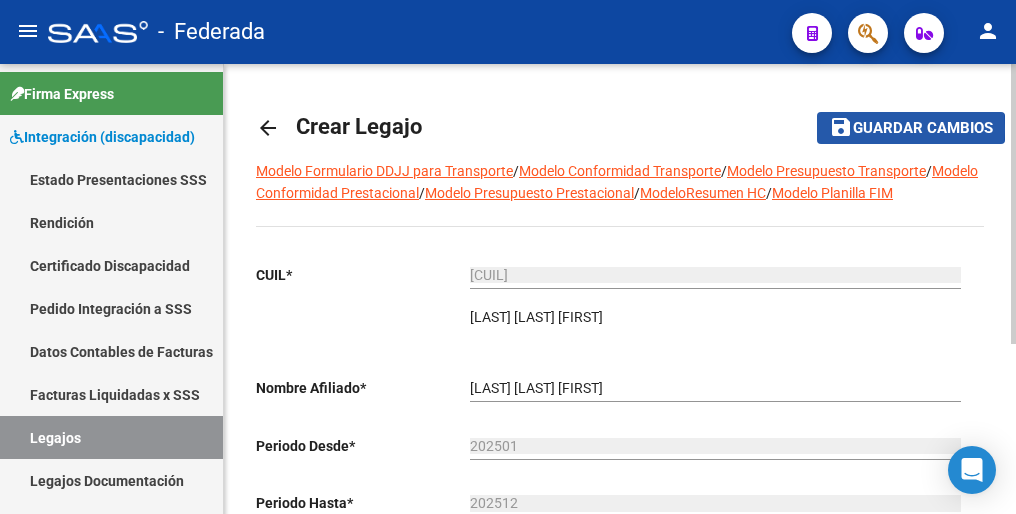 click on "Guardar cambios" 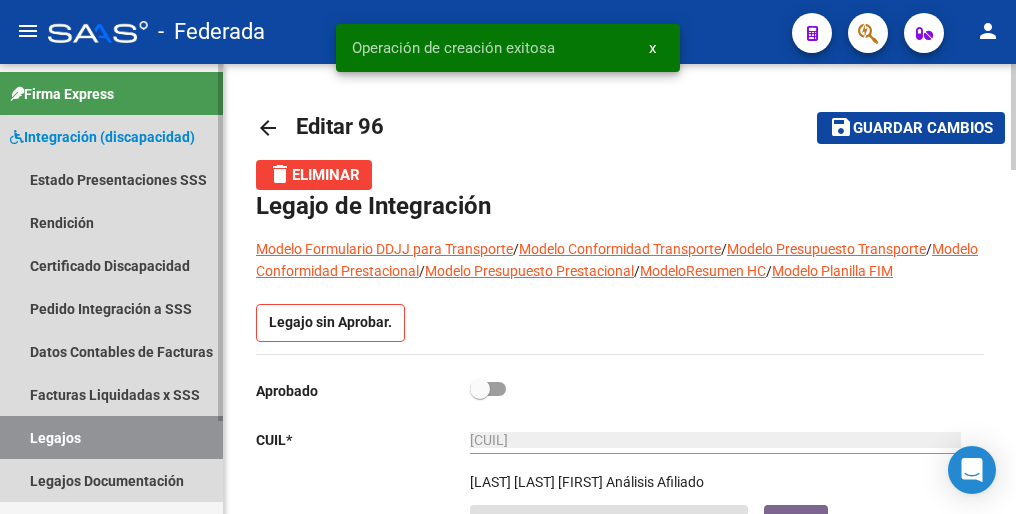 click on "Legajos" at bounding box center [111, 437] 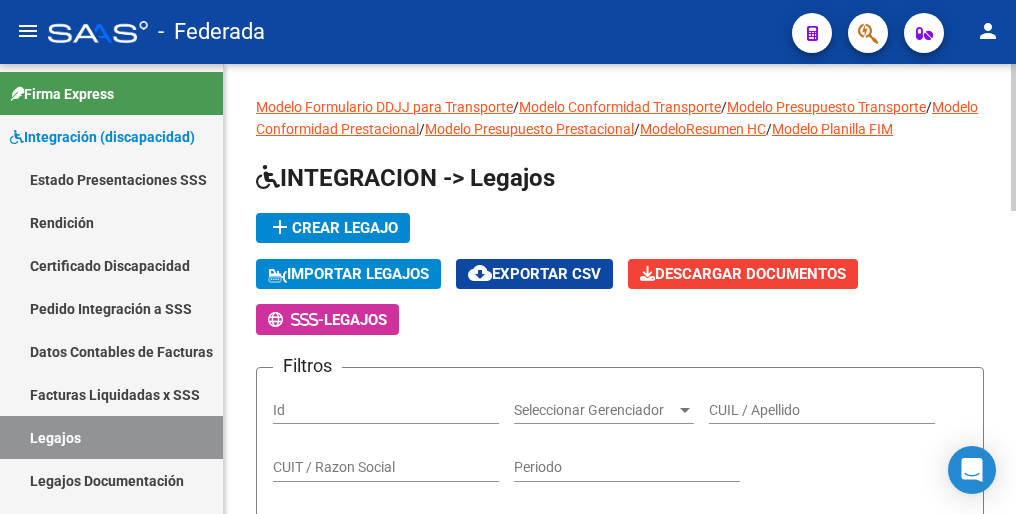 click on "add  Crear Legajo" 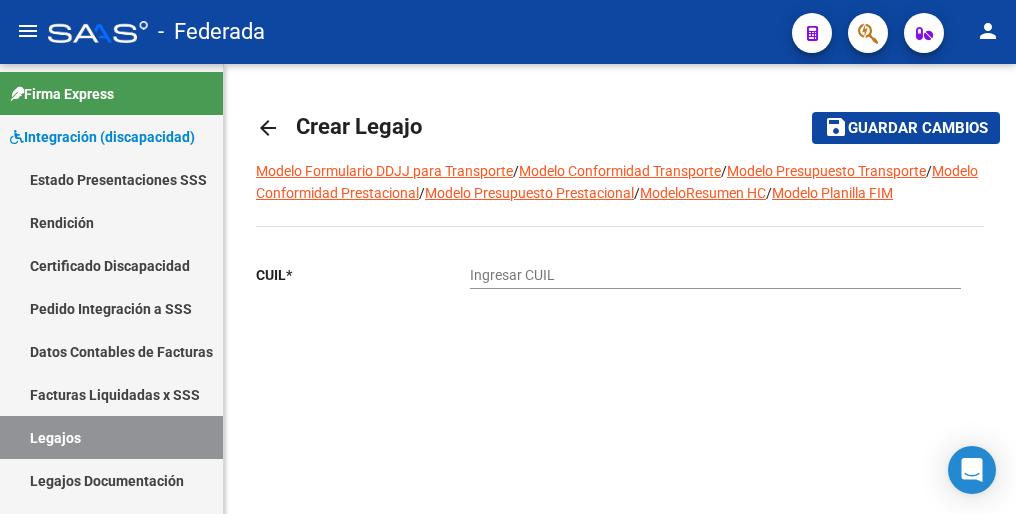 click on "Ingresar CUIL" at bounding box center [715, 275] 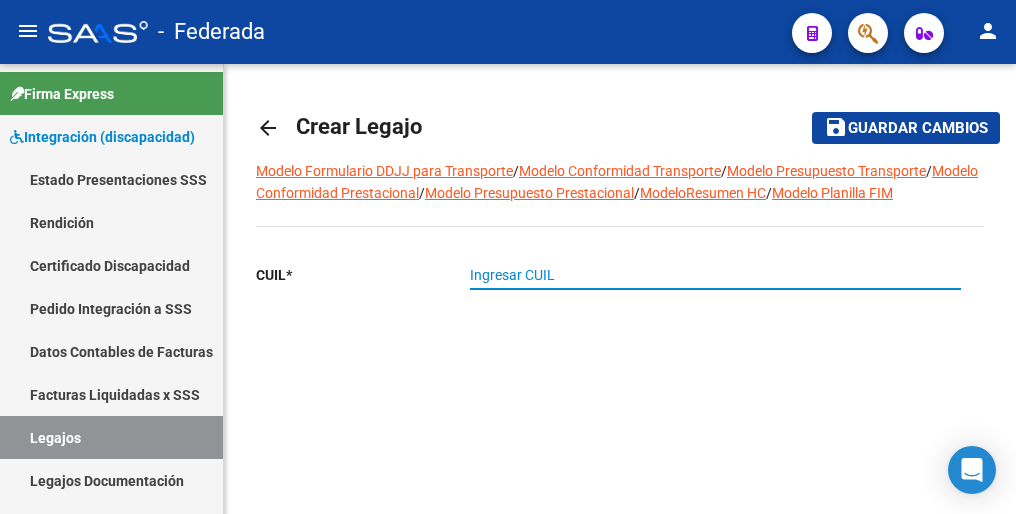 paste on "[CUIL]" 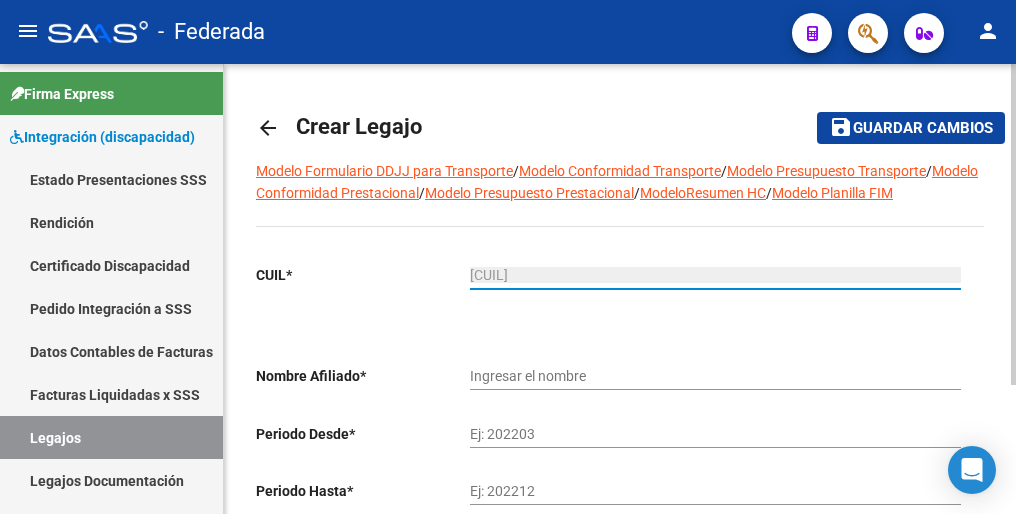 type on "[LAST] [LAST] [FIRST]" 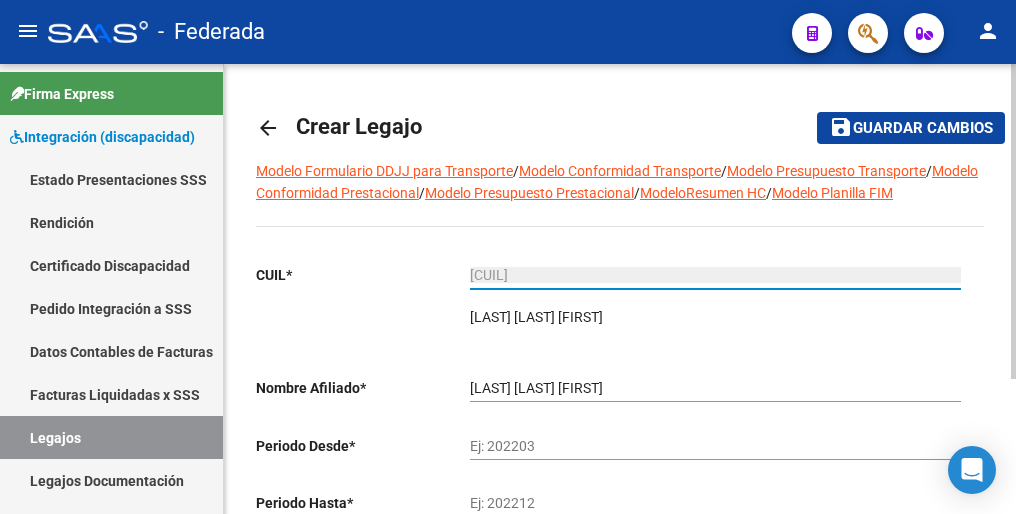 type on "[CUIL]" 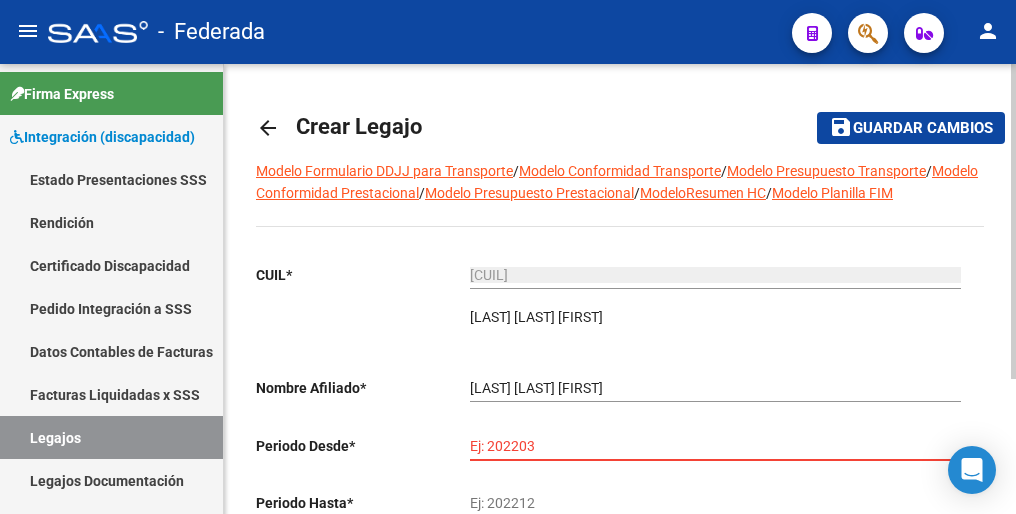 paste on "202501" 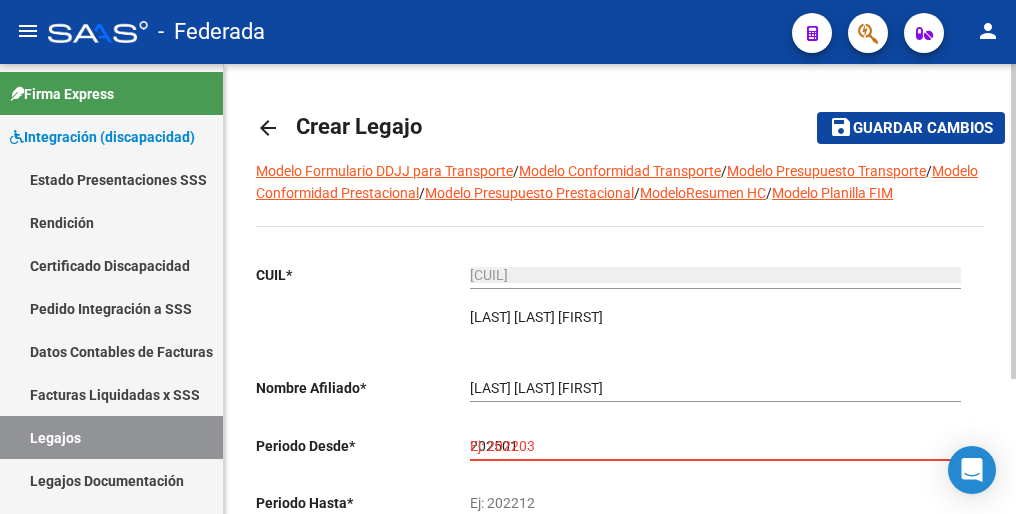 type on "202501" 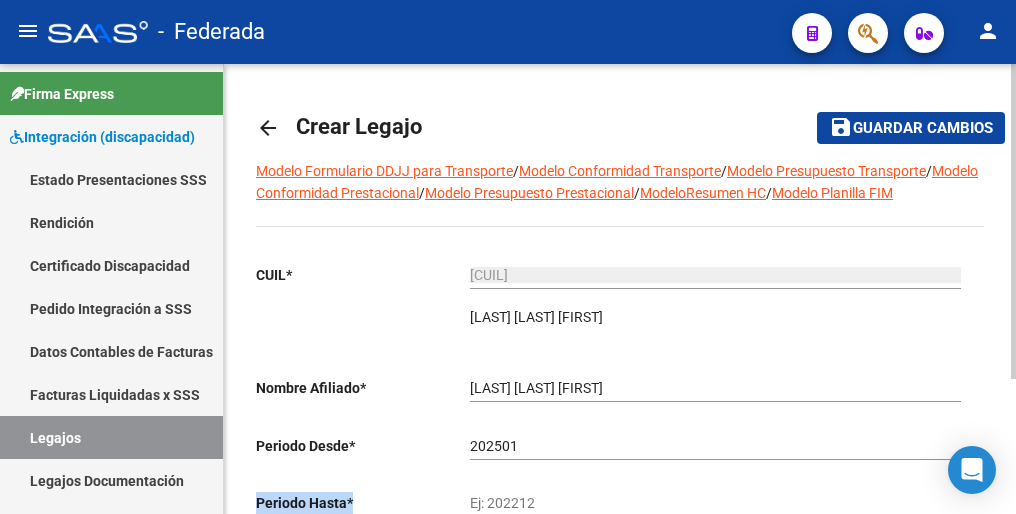 drag, startPoint x: 598, startPoint y: 467, endPoint x: 549, endPoint y: 487, distance: 52.924473 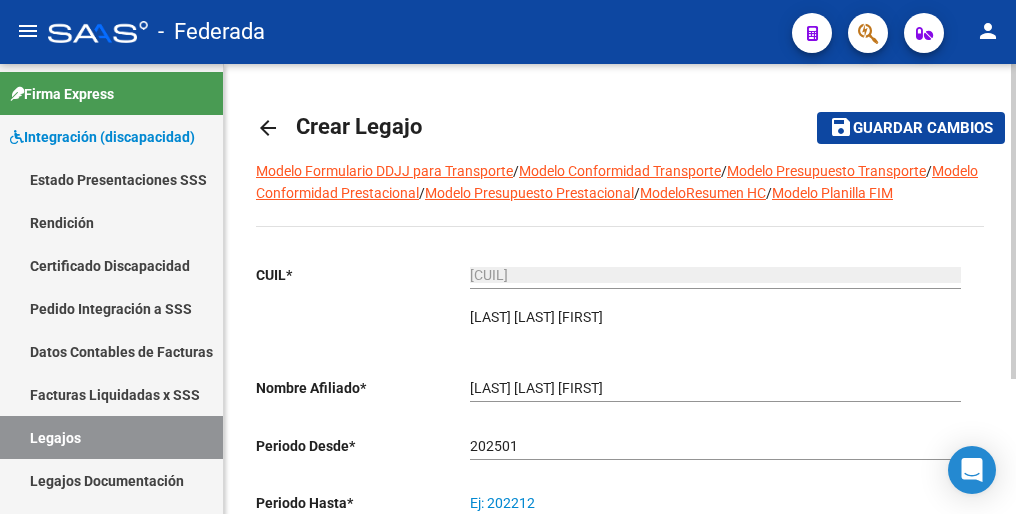 drag, startPoint x: 549, startPoint y: 487, endPoint x: 529, endPoint y: 507, distance: 28.284271 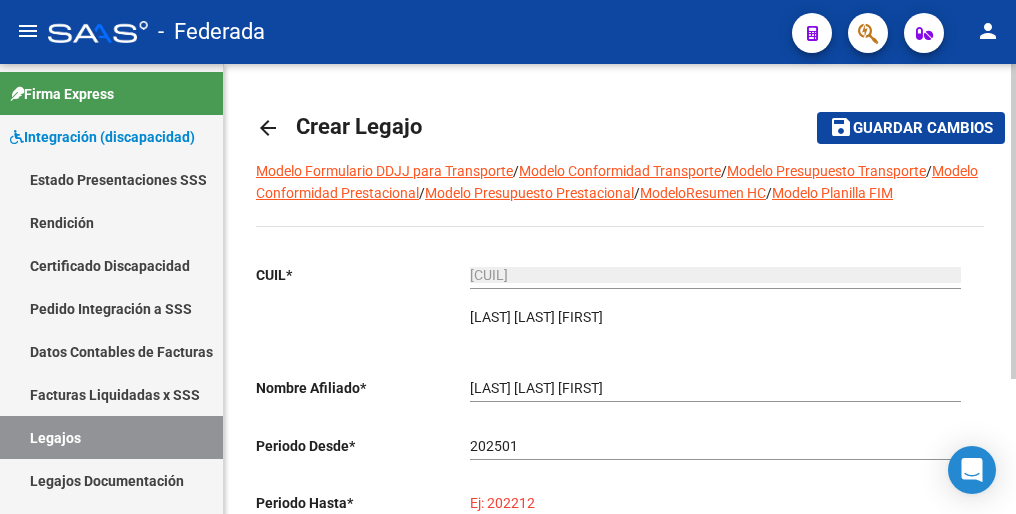 paste on "202512" 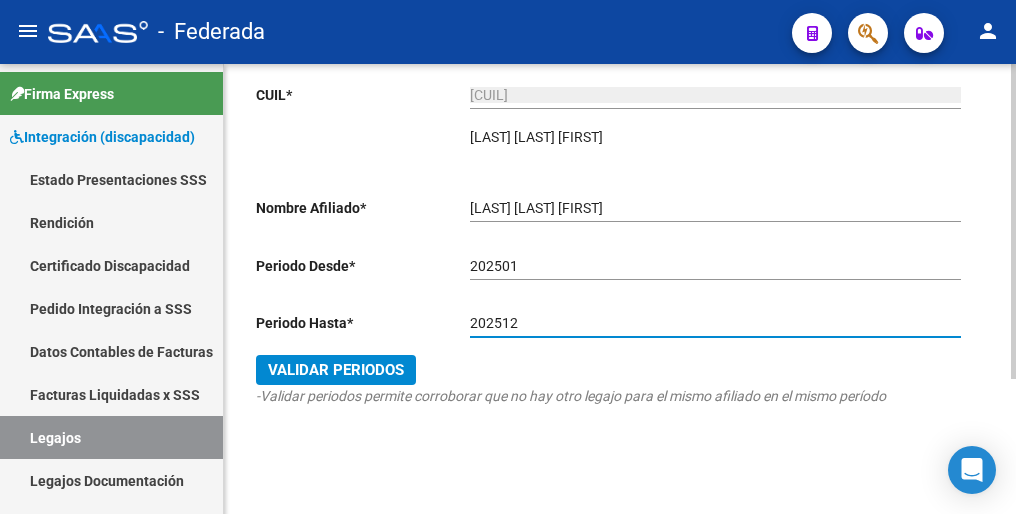 scroll, scrollTop: 192, scrollLeft: 0, axis: vertical 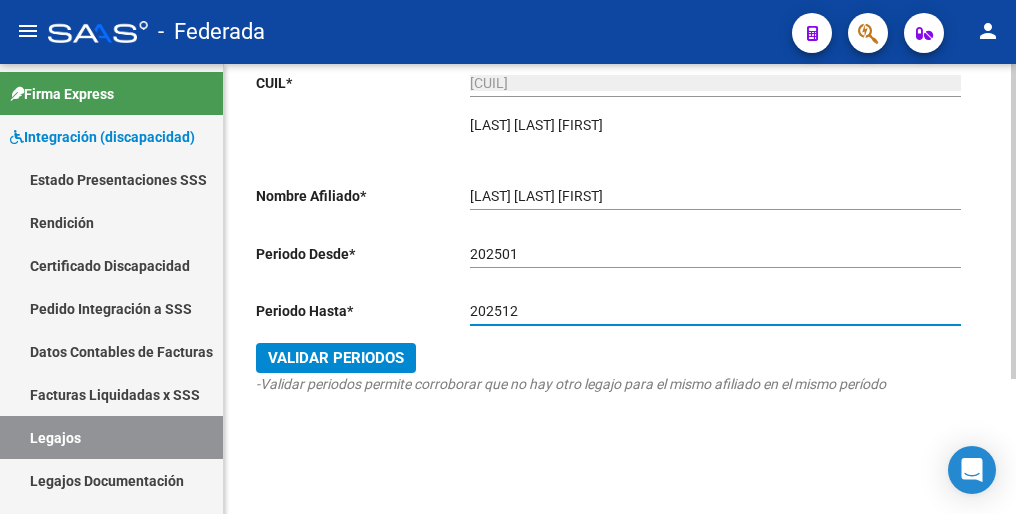 type on "202512" 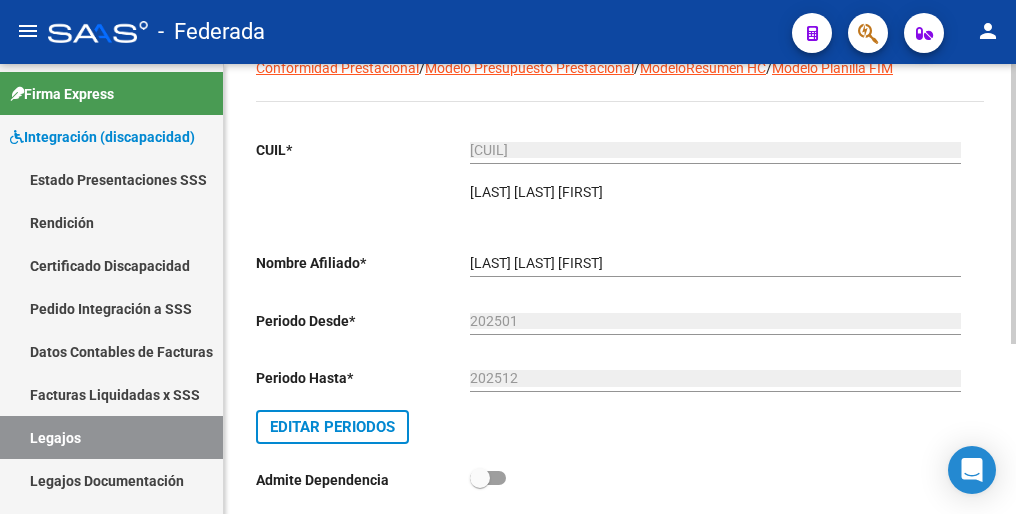 scroll, scrollTop: 0, scrollLeft: 0, axis: both 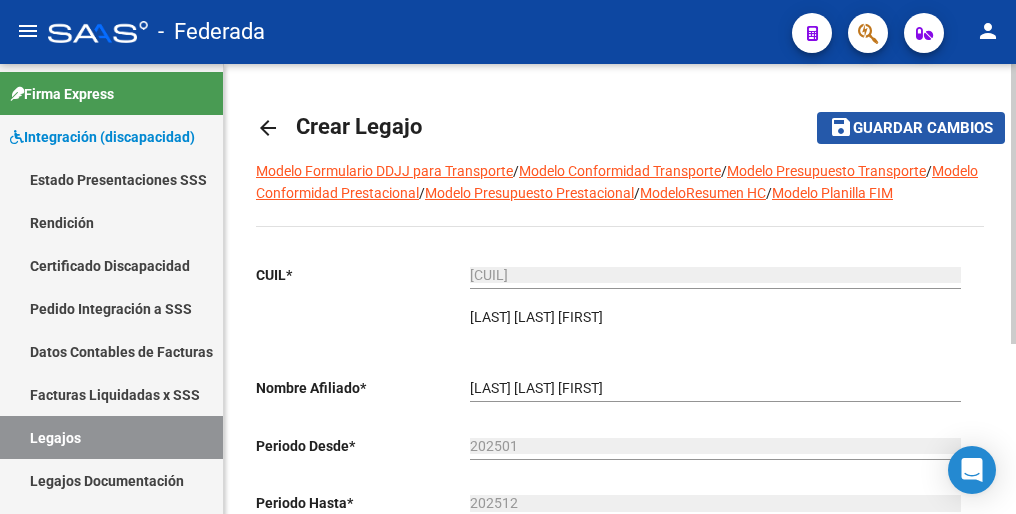 click on "Guardar cambios" 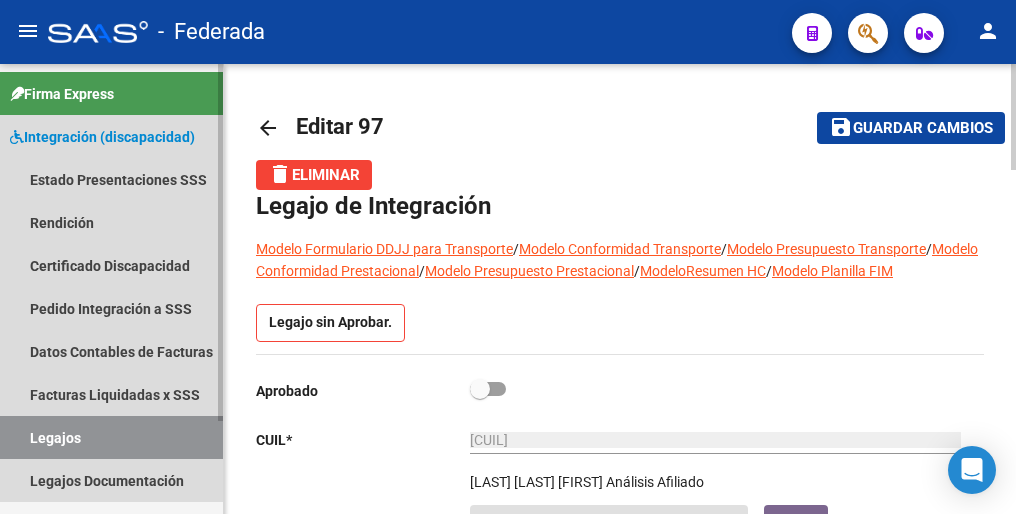 click on "Legajos" at bounding box center (111, 437) 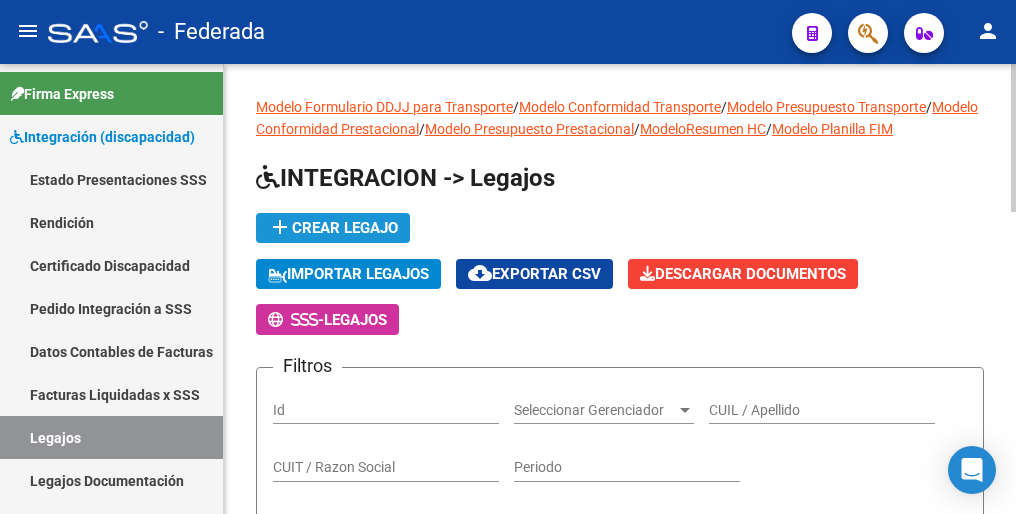 click on "add  Crear Legajo" 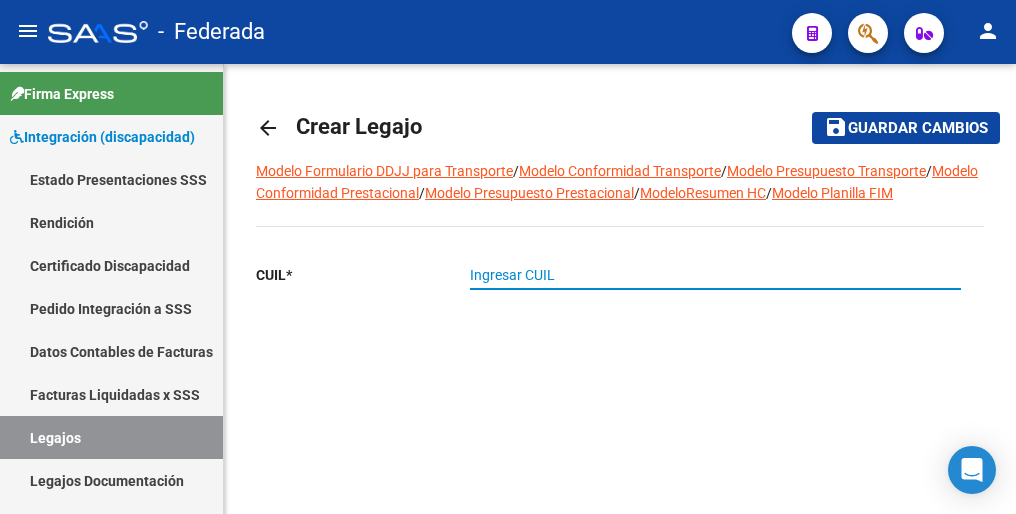 click on "Ingresar CUIL" at bounding box center [715, 275] 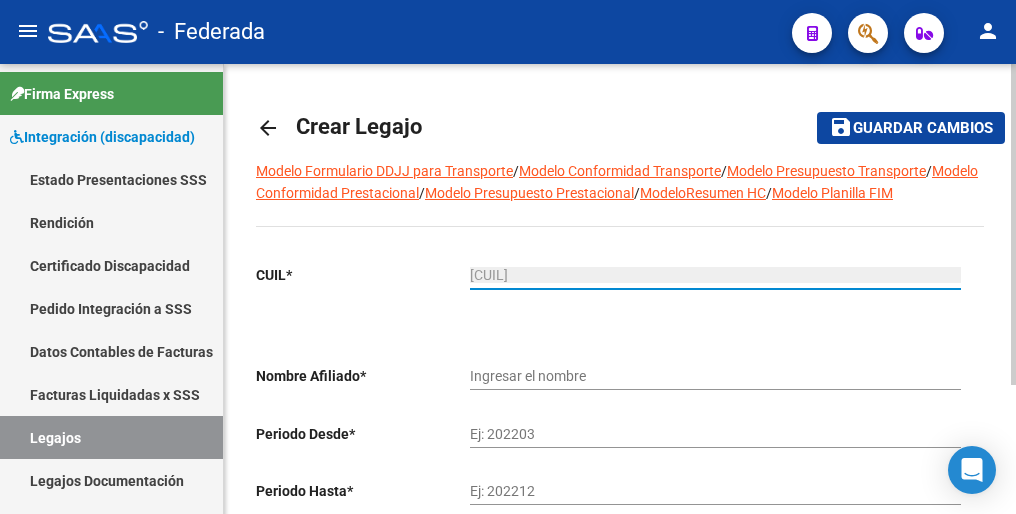 type on "[LAST] [LAST] [FIRST] [FIRST]" 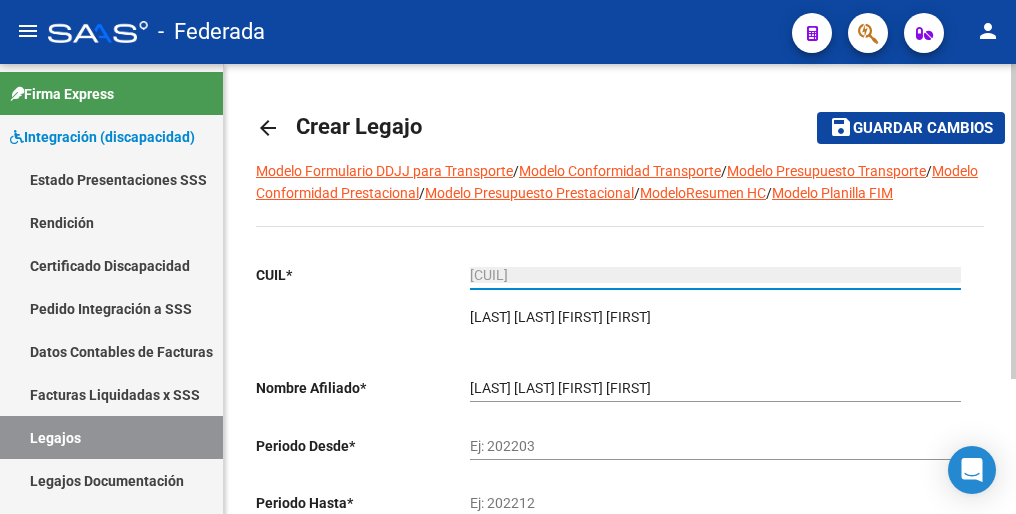 type on "[CUIL]" 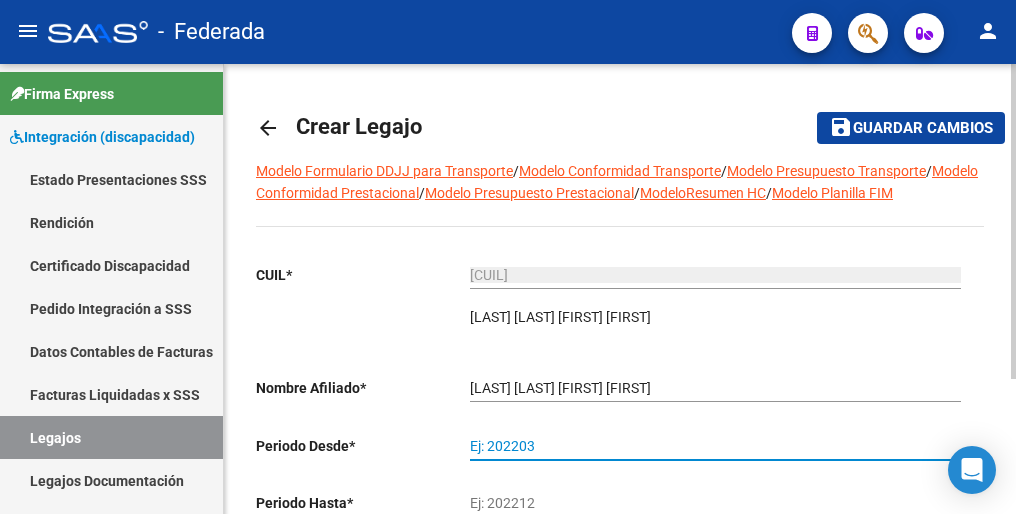 click on "Ej: 202203" at bounding box center [715, 446] 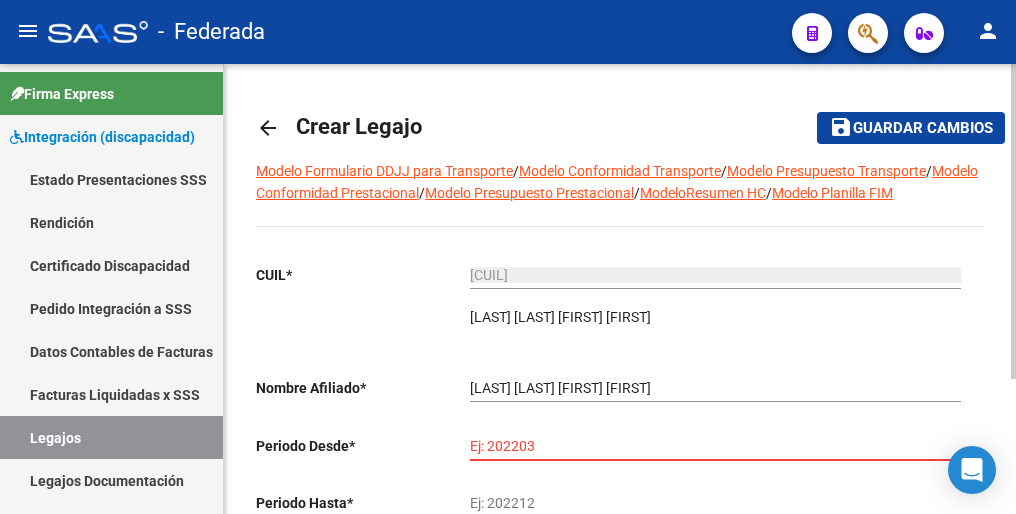 paste on "202501" 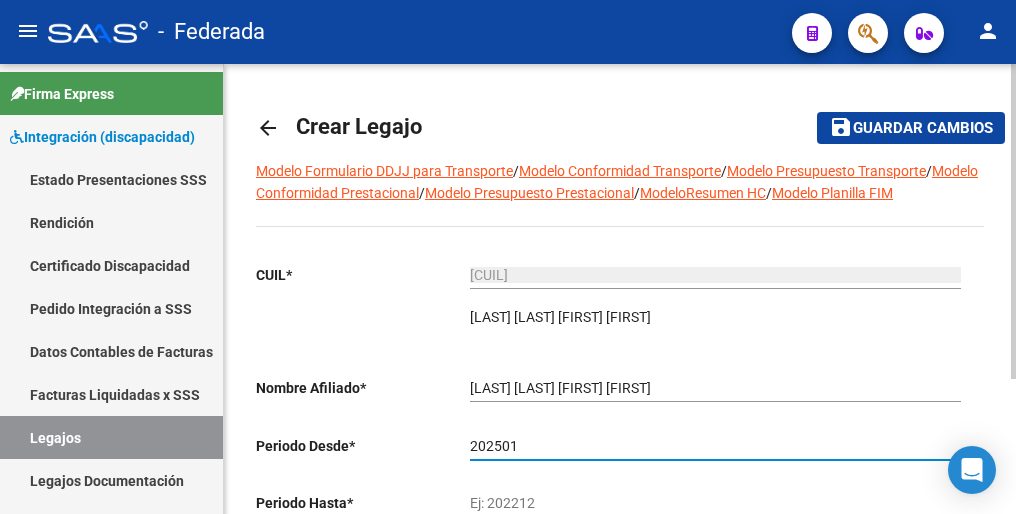 type on "202501" 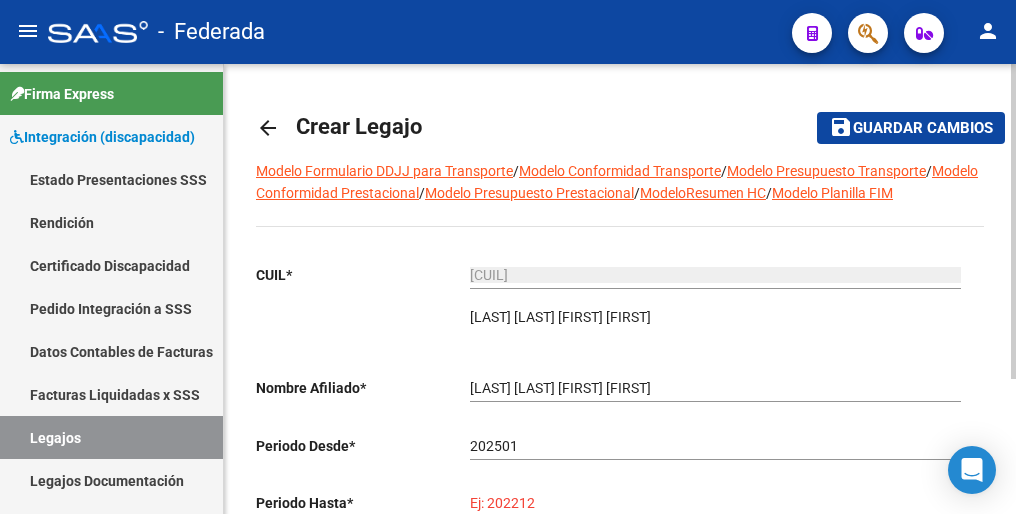 paste on "202512" 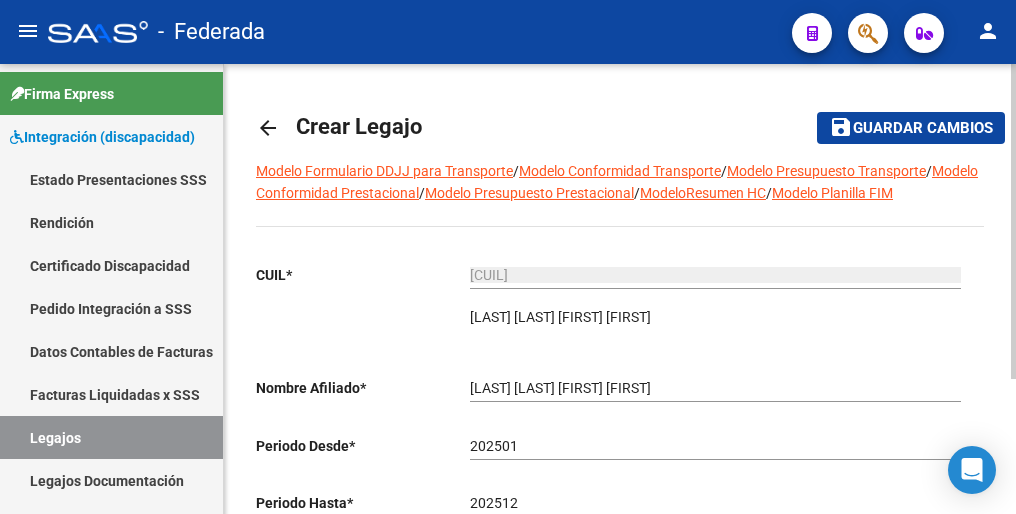 scroll, scrollTop: 192, scrollLeft: 0, axis: vertical 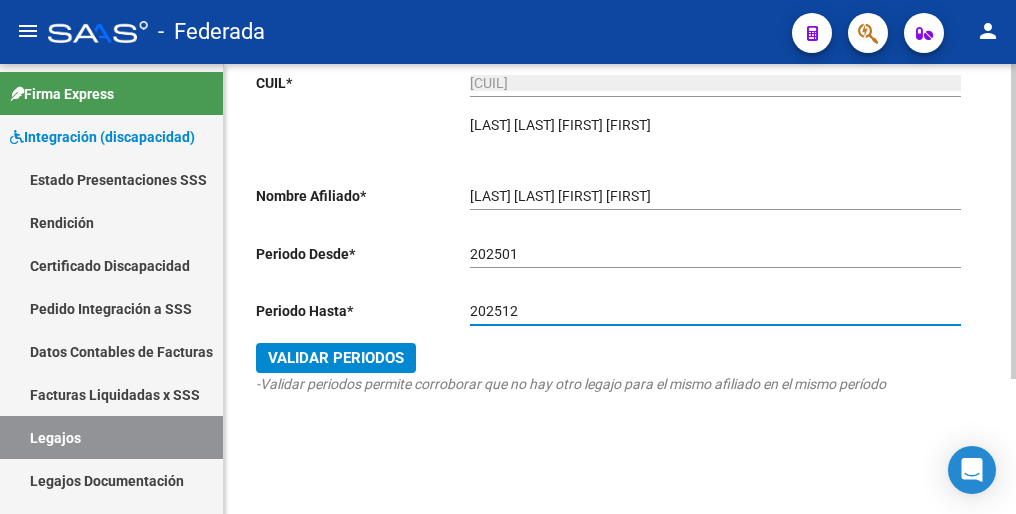 type on "202512" 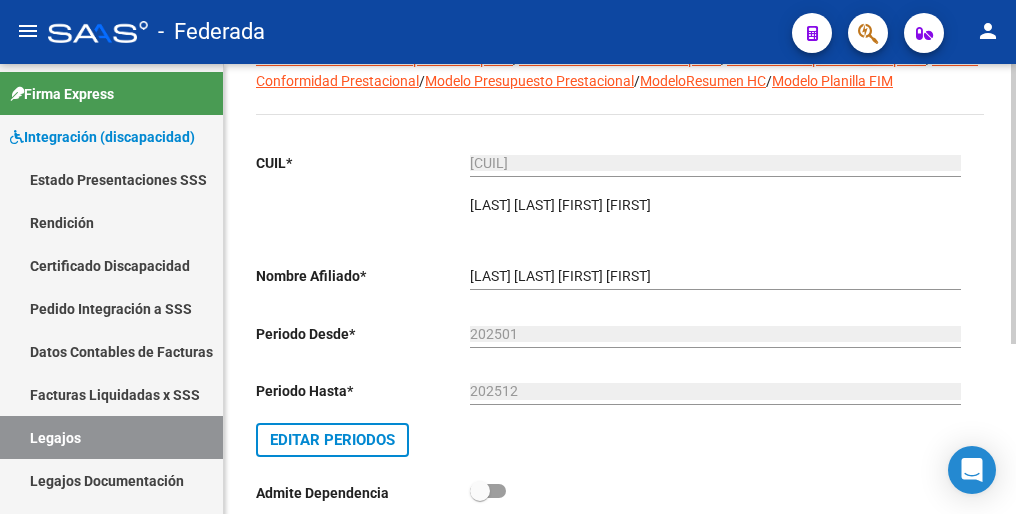 scroll, scrollTop: 0, scrollLeft: 0, axis: both 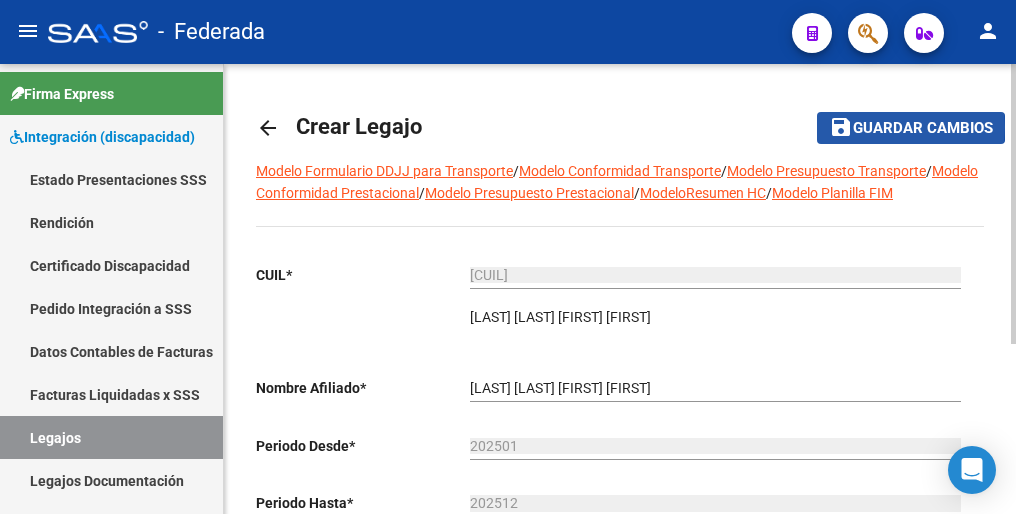click on "Guardar cambios" 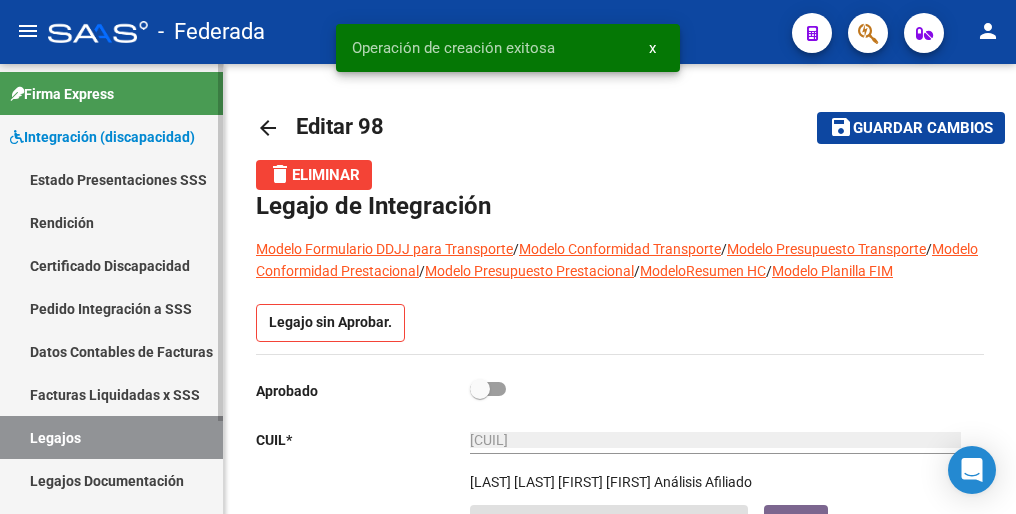 click on "Legajos" at bounding box center (111, 437) 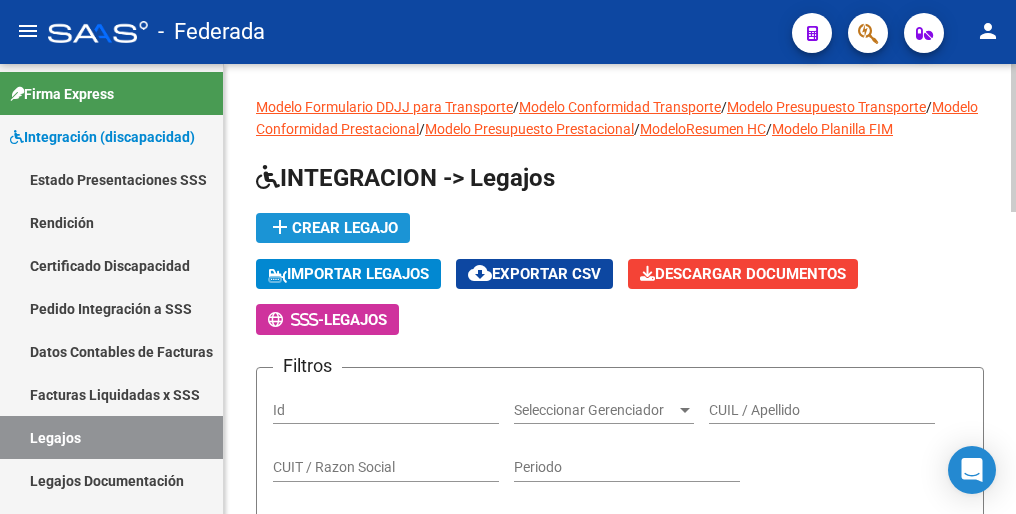 click on "add  Crear Legajo" 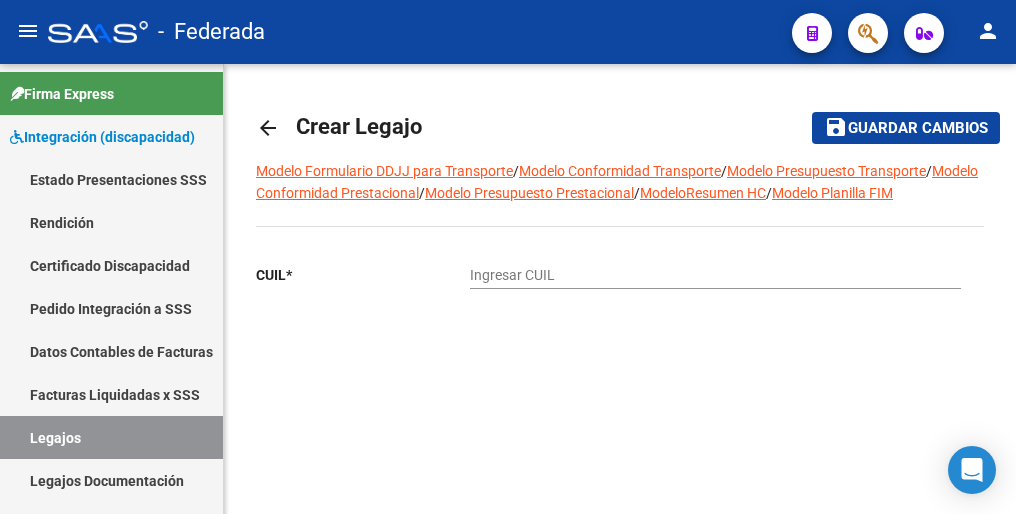 click on "Ingresar CUIL" 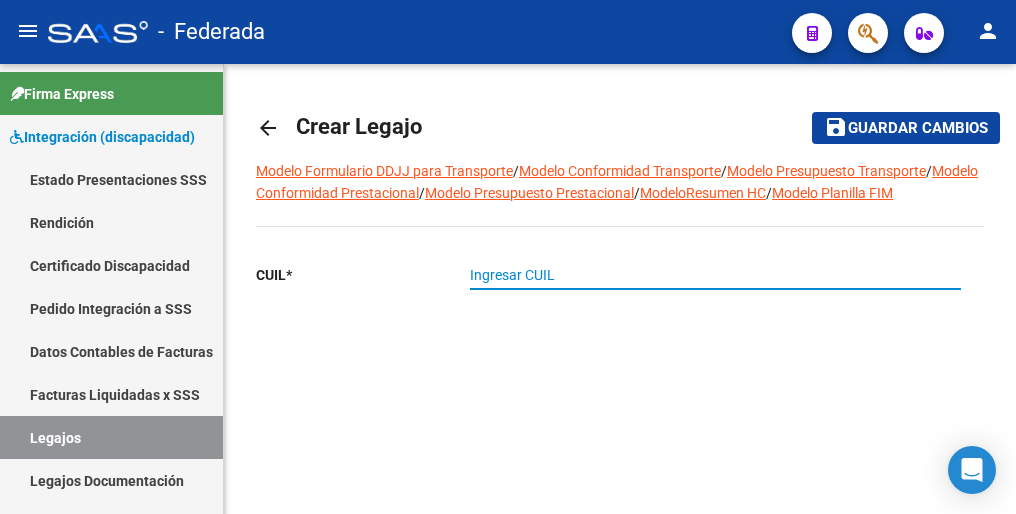 paste on "[CUIL]" 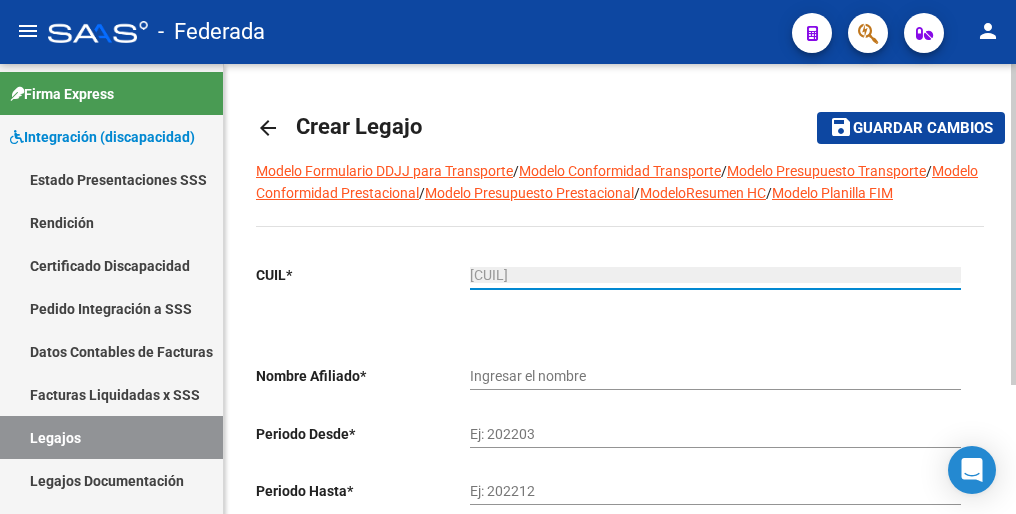 type on "[LAST] [LAST] [FIRST] [FIRST] [FIRST]" 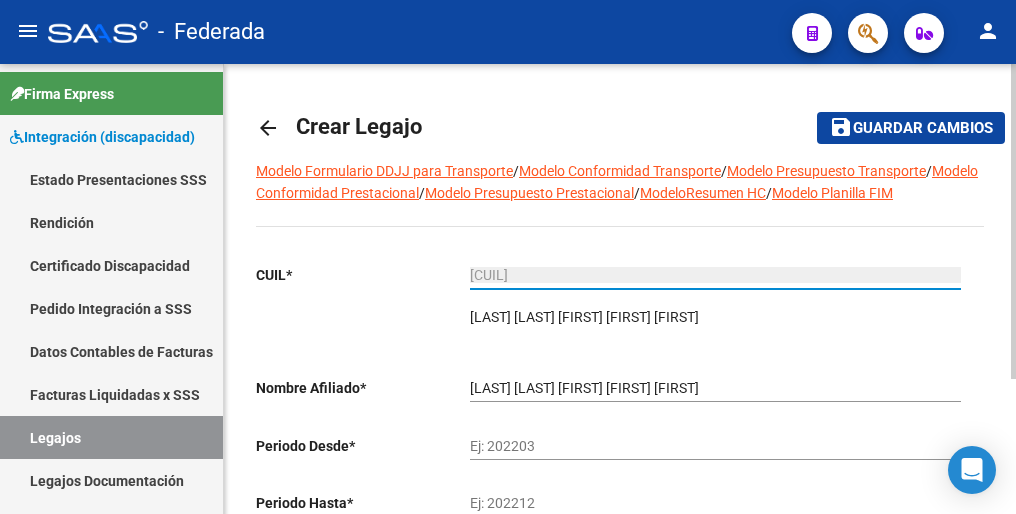 type on "[CUIL]" 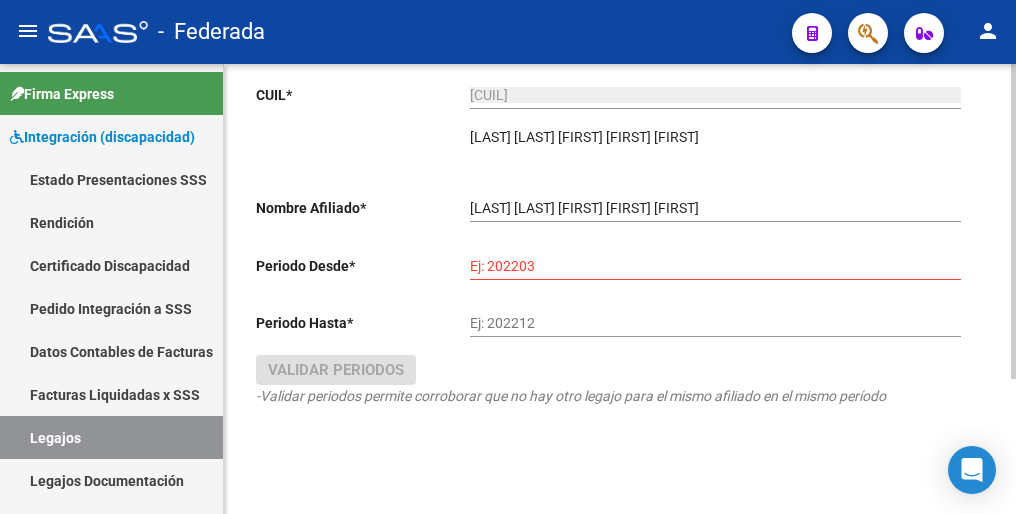 scroll, scrollTop: 192, scrollLeft: 0, axis: vertical 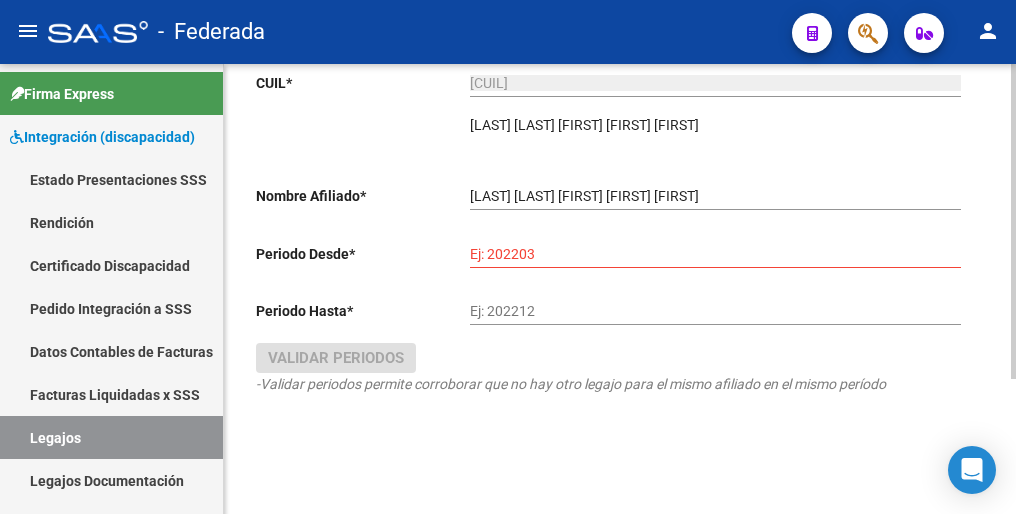click on "Ej: 202203" at bounding box center [715, 254] 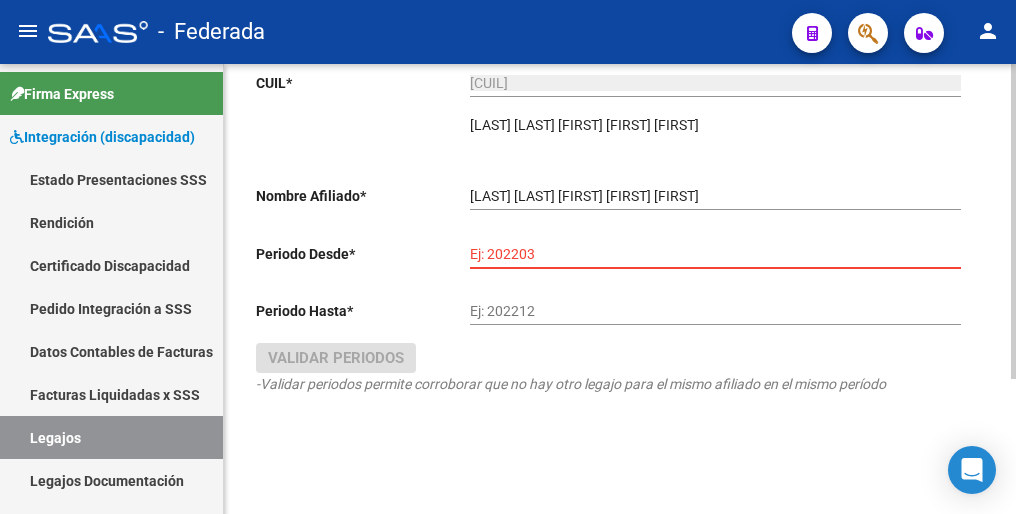 paste on "202502" 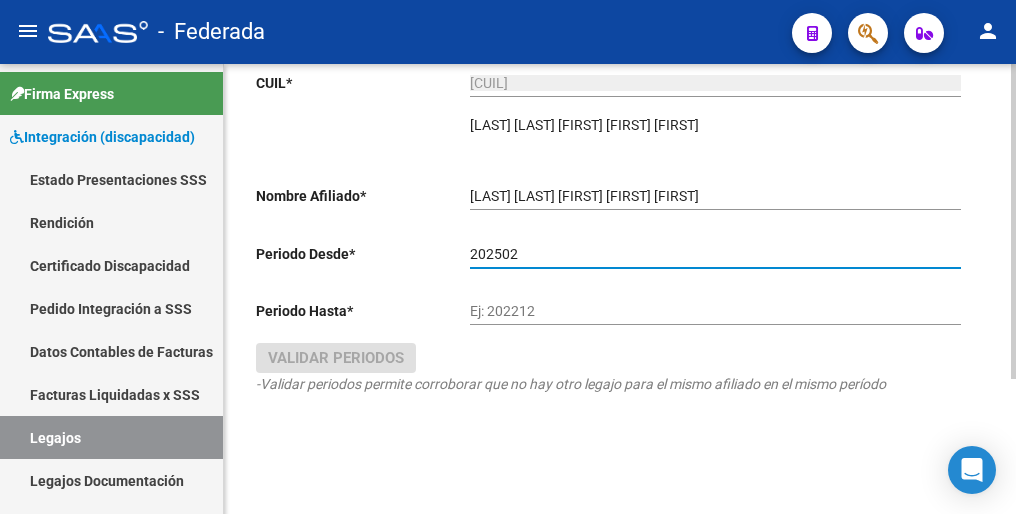 type on "202502" 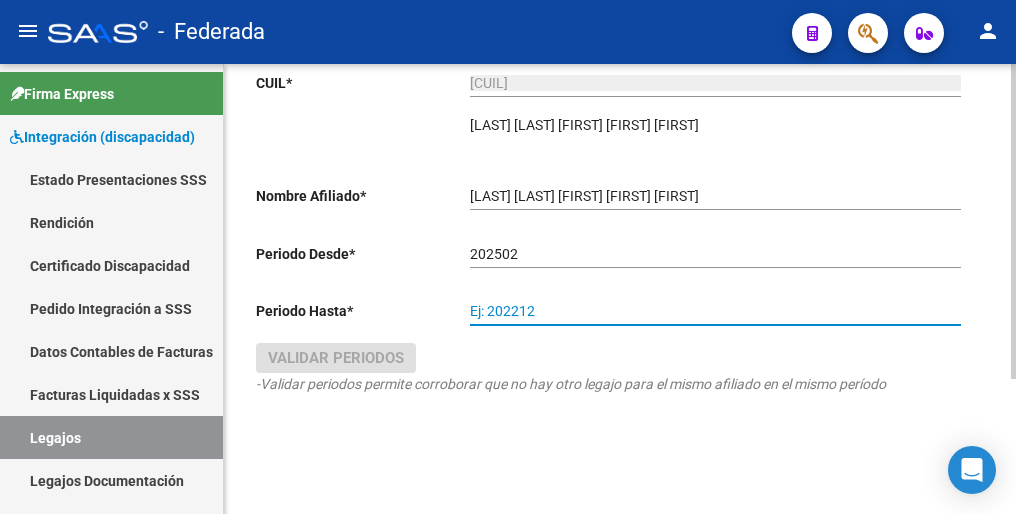 click on "Ej: 202212" at bounding box center [715, 311] 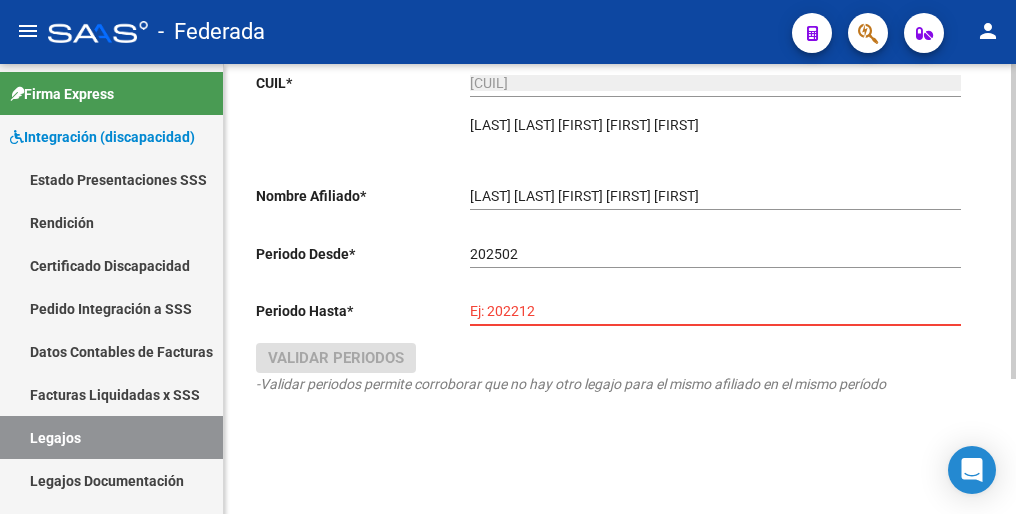 paste on "202512" 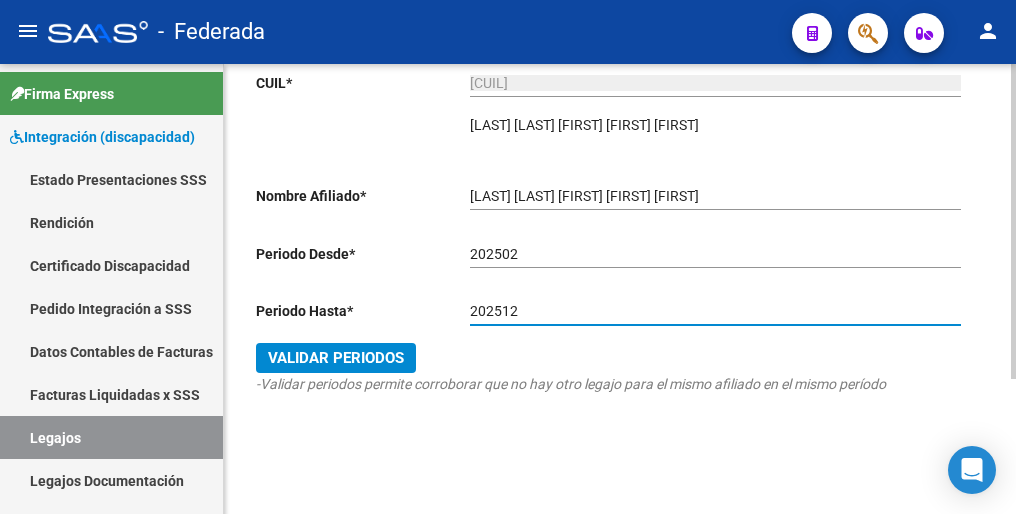 type on "202512" 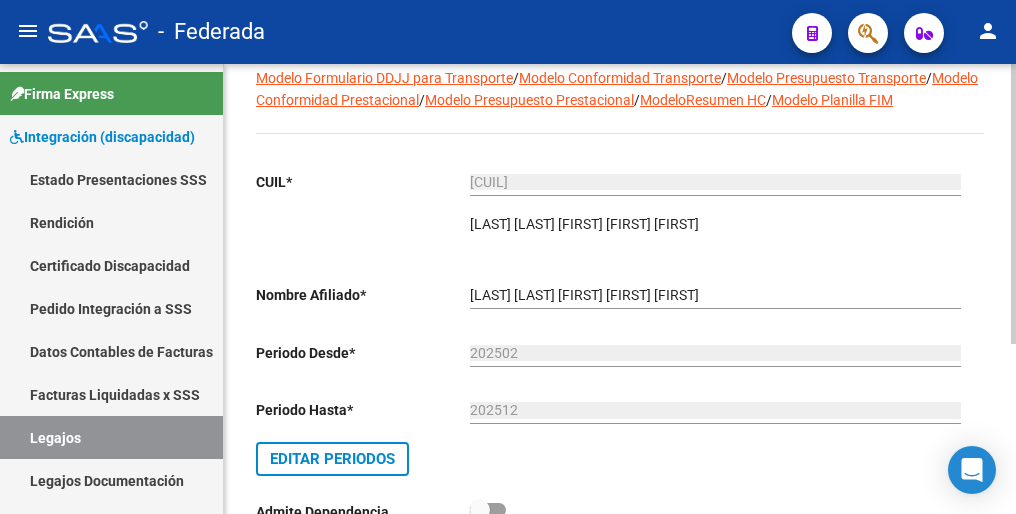 scroll, scrollTop: 0, scrollLeft: 0, axis: both 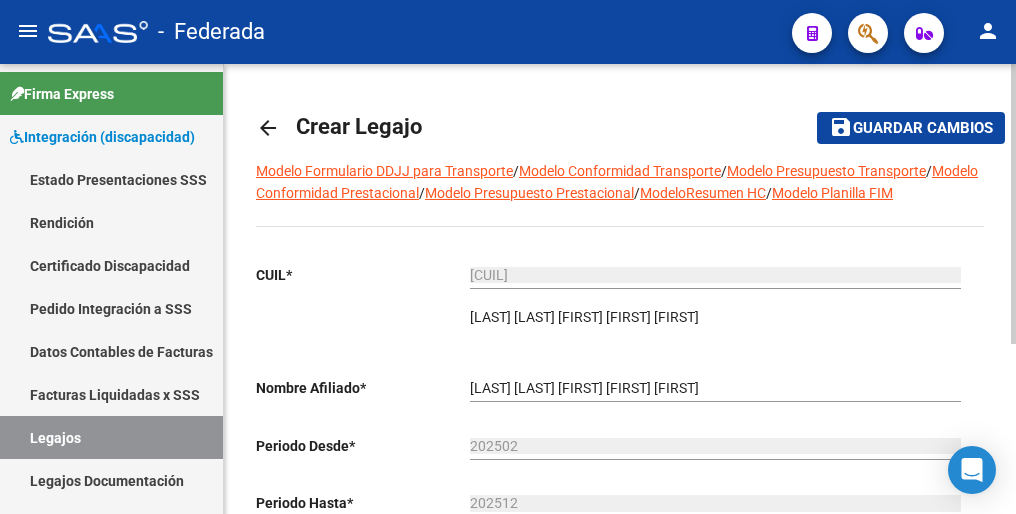 click on "Guardar cambios" 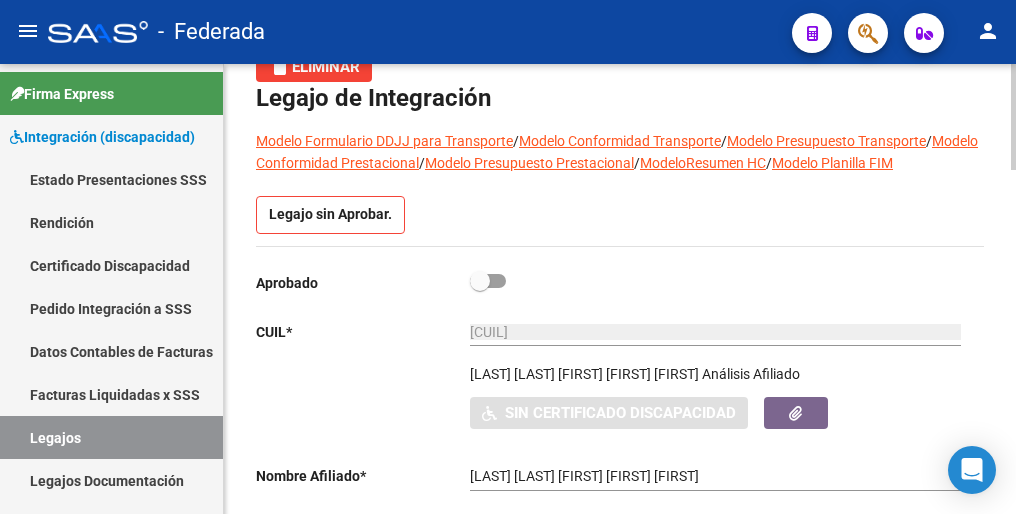 scroll, scrollTop: 0, scrollLeft: 0, axis: both 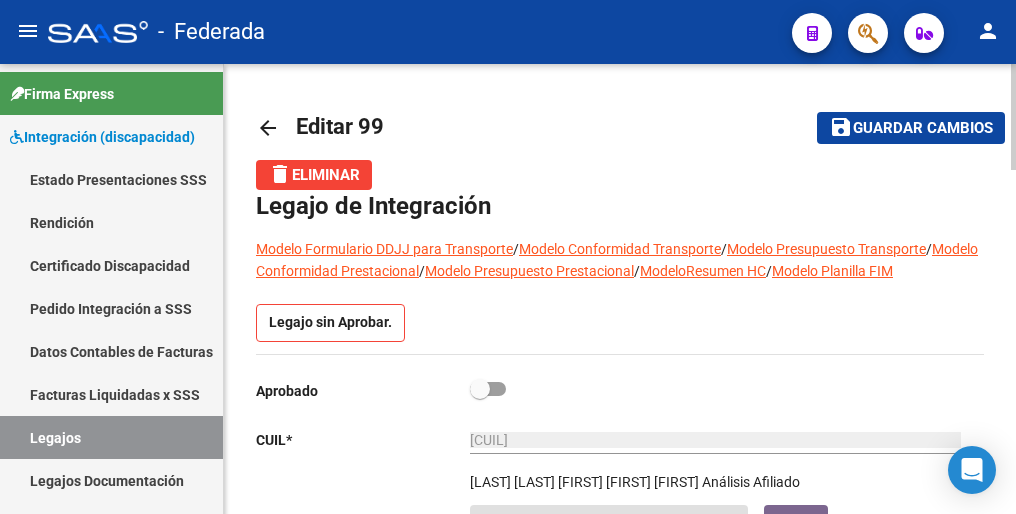 click on "Guardar cambios" 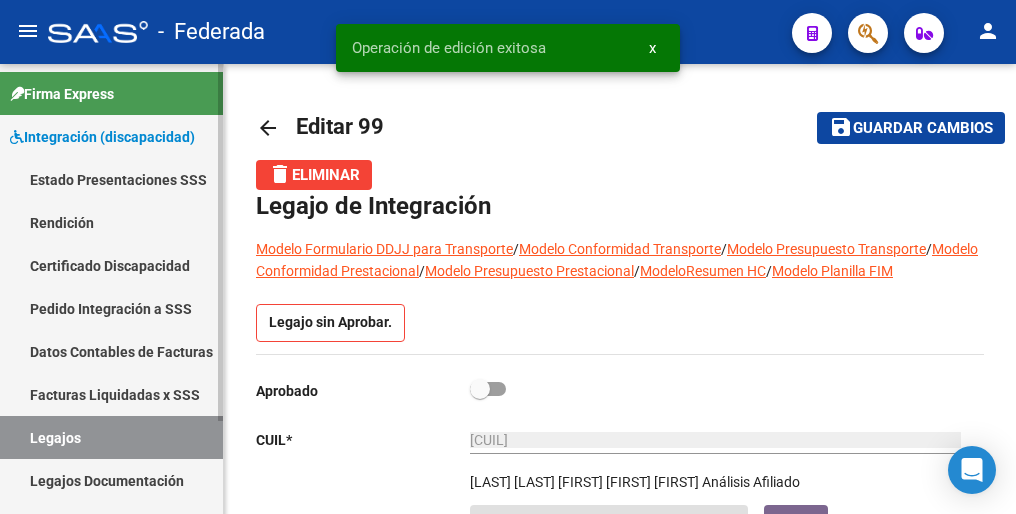 click on "Legajos" at bounding box center (111, 437) 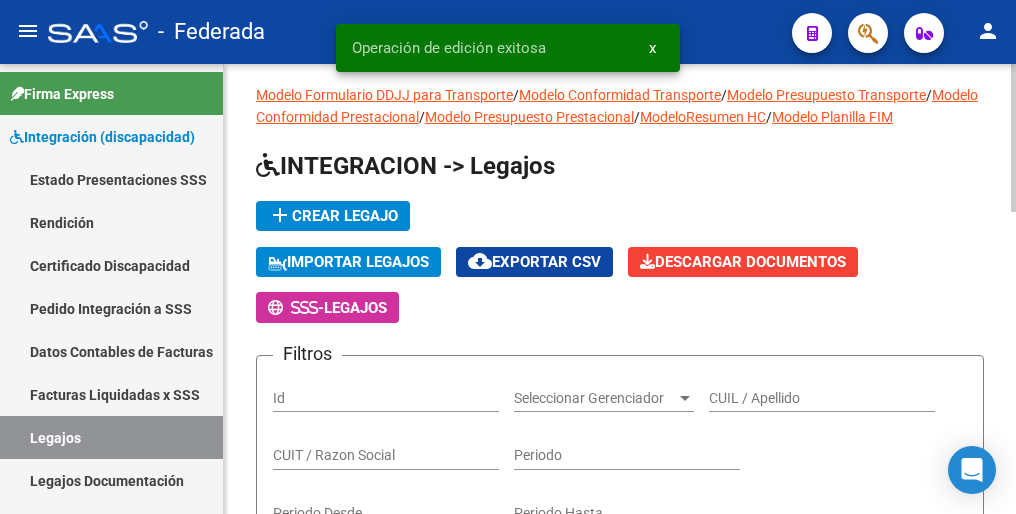 scroll, scrollTop: 0, scrollLeft: 0, axis: both 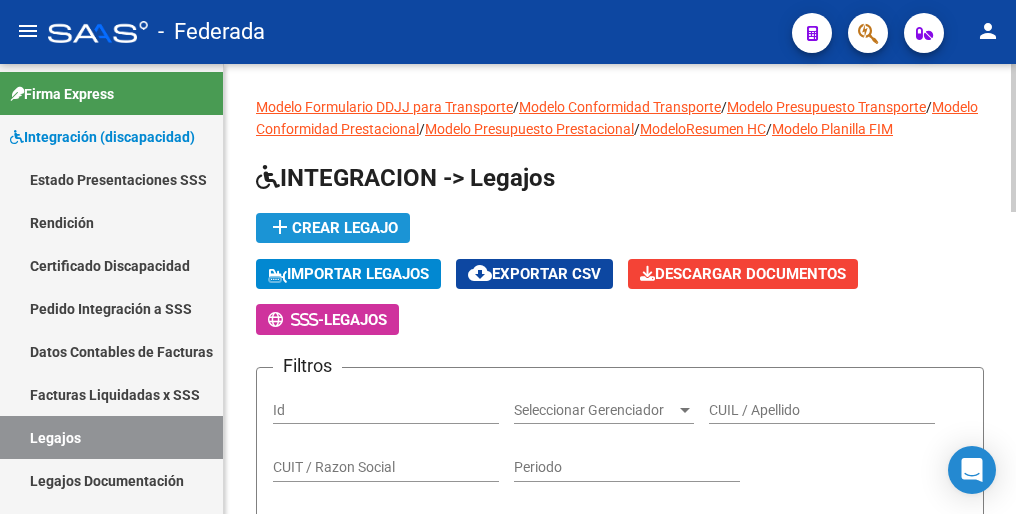 click on "add  Crear Legajo" 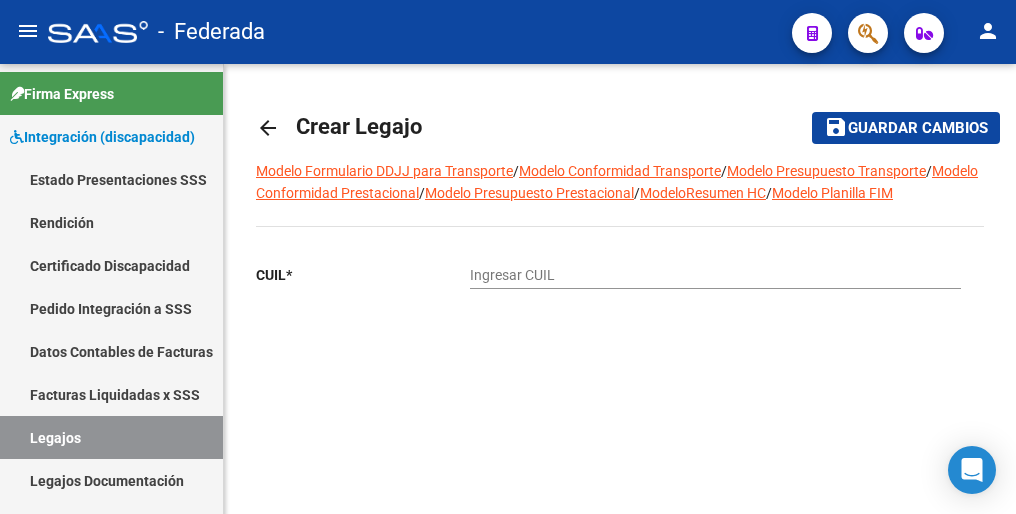 click on "Ingresar CUIL" 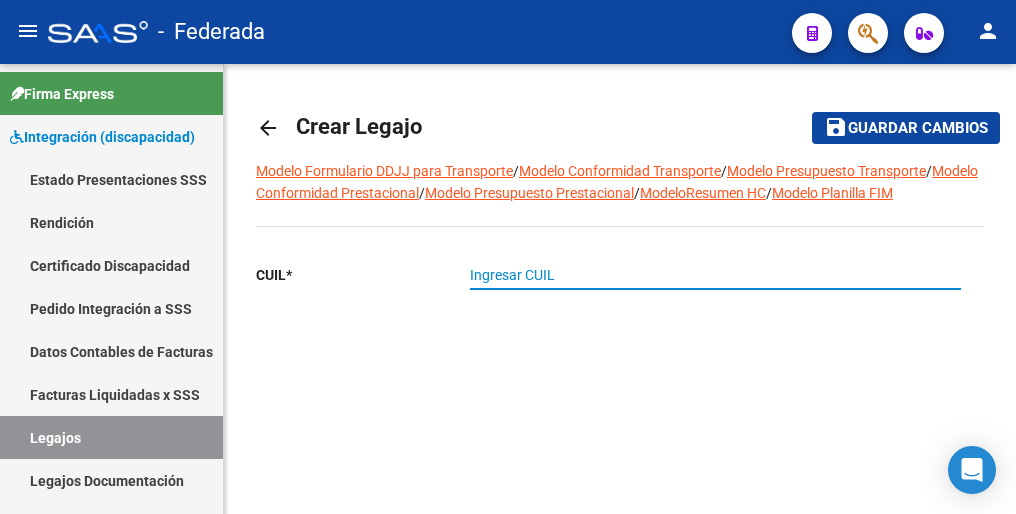paste on "[CUIL]" 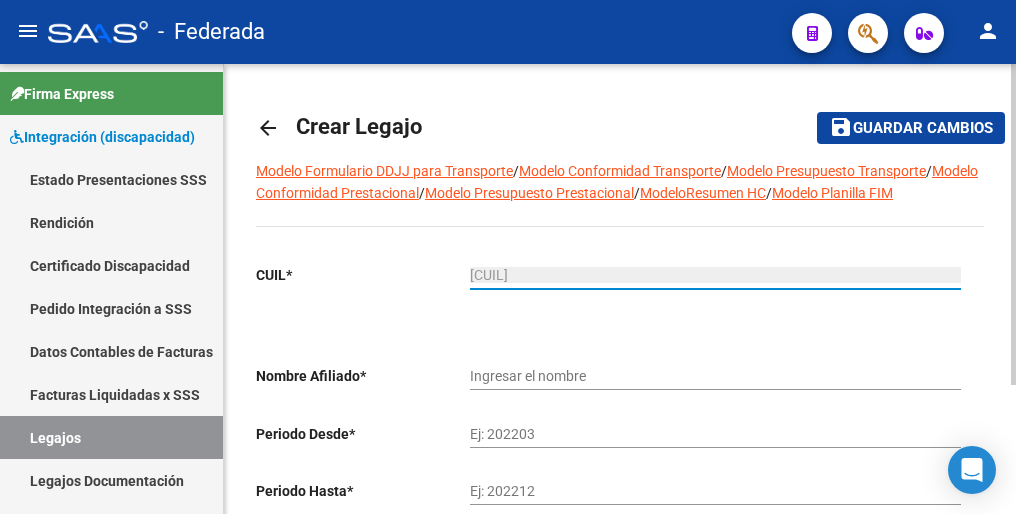 type on "[LAST] [LAST] [FIRST] [FIRST]" 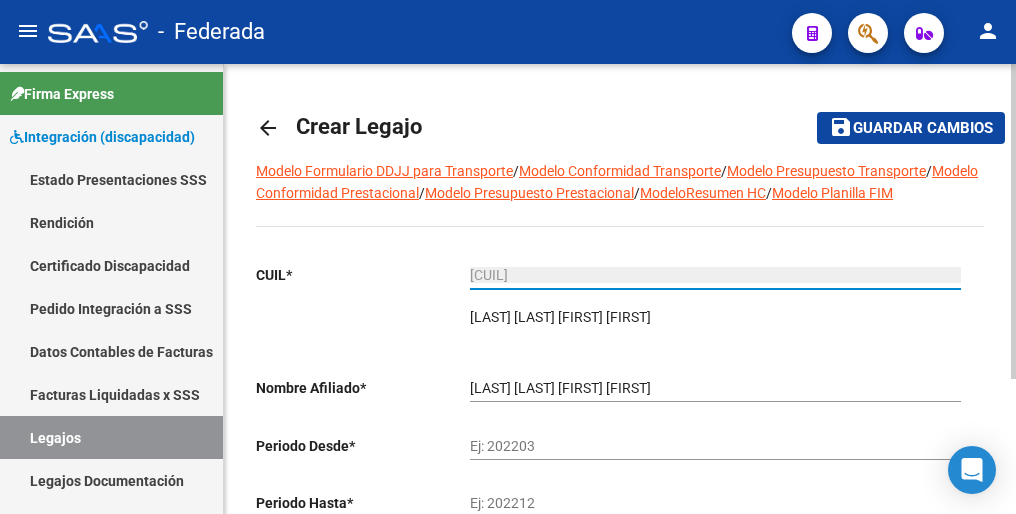 type on "[CUIL]" 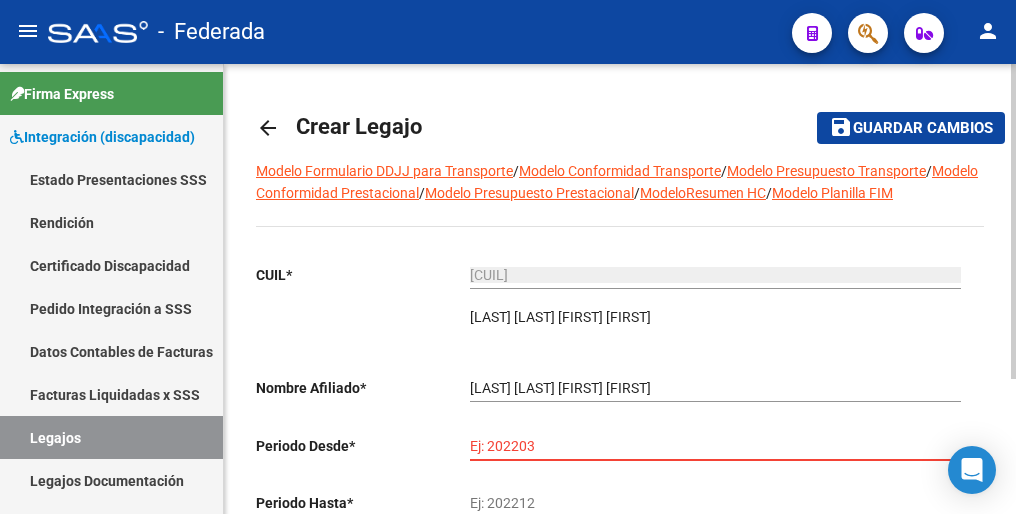 paste on "202502" 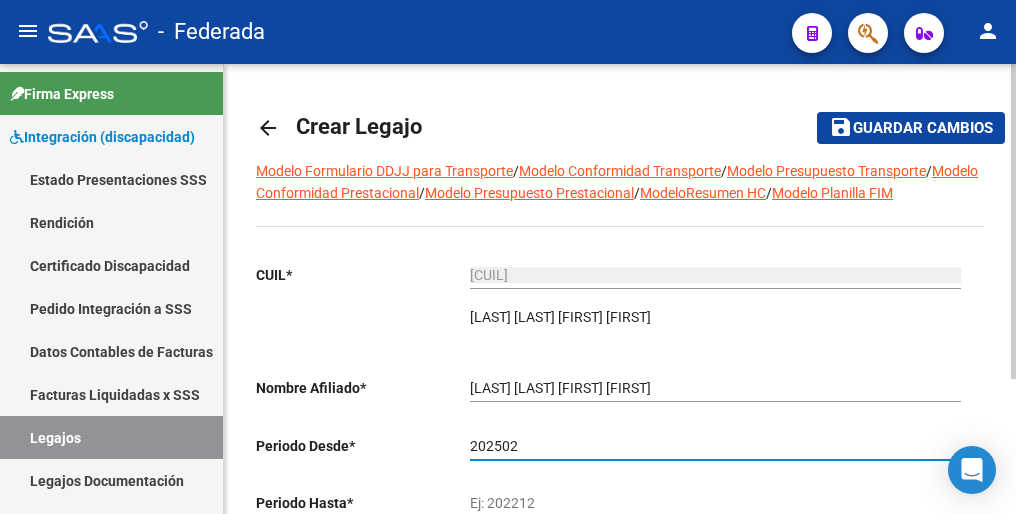 type on "202502" 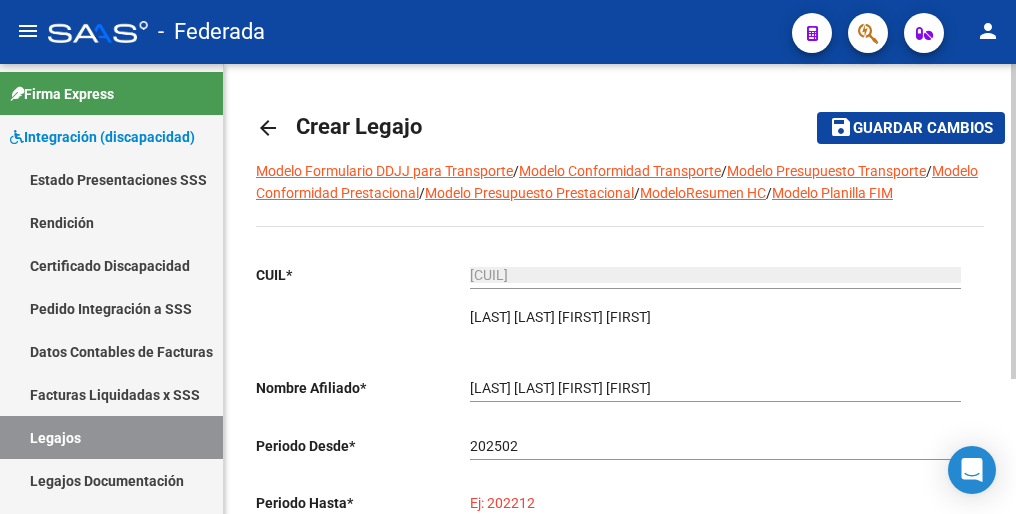 paste on "202512" 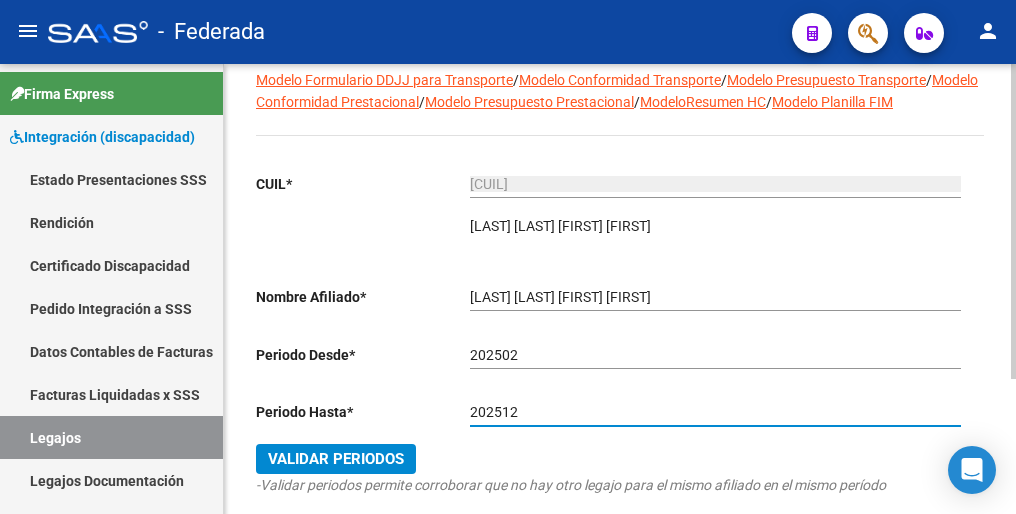 scroll, scrollTop: 192, scrollLeft: 0, axis: vertical 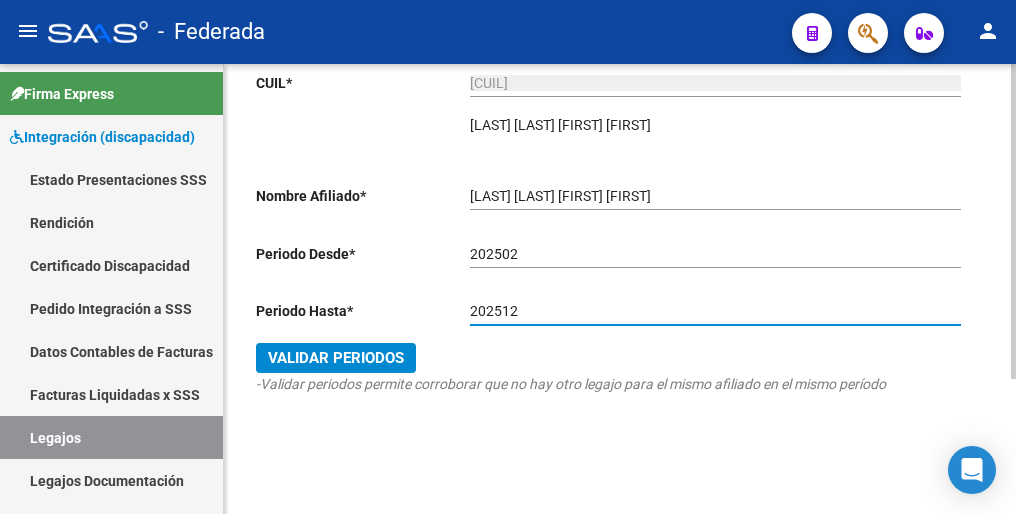type on "202512" 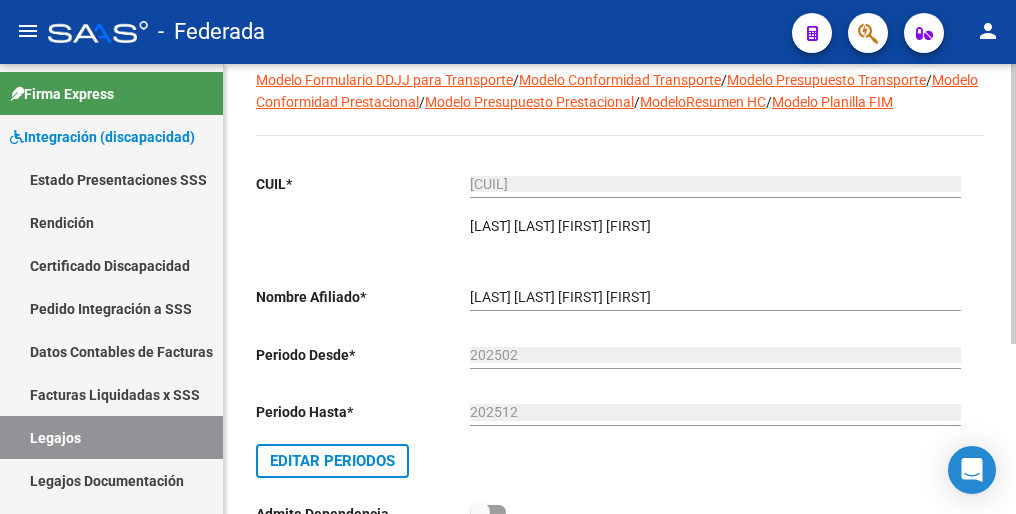 scroll, scrollTop: 0, scrollLeft: 0, axis: both 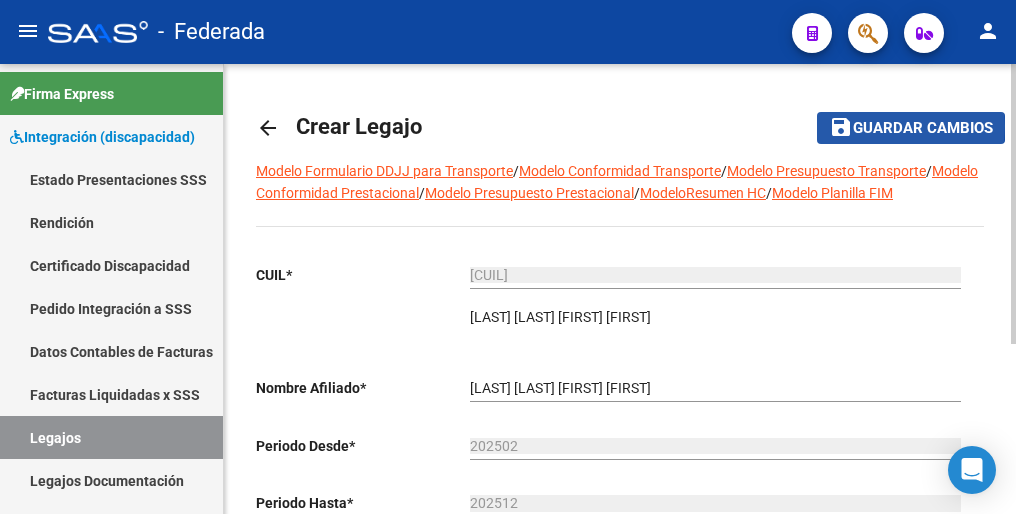 click on "Guardar cambios" 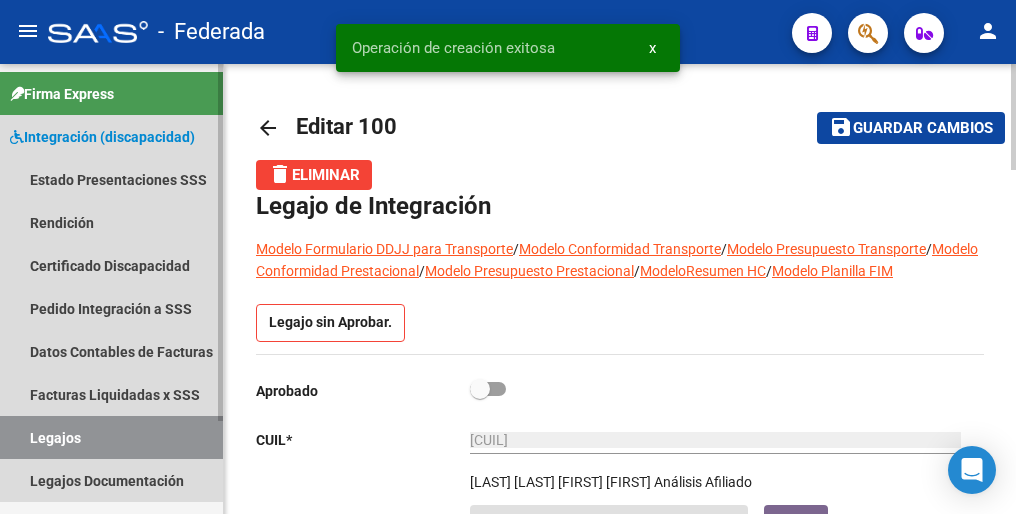 click on "Legajos" at bounding box center (111, 437) 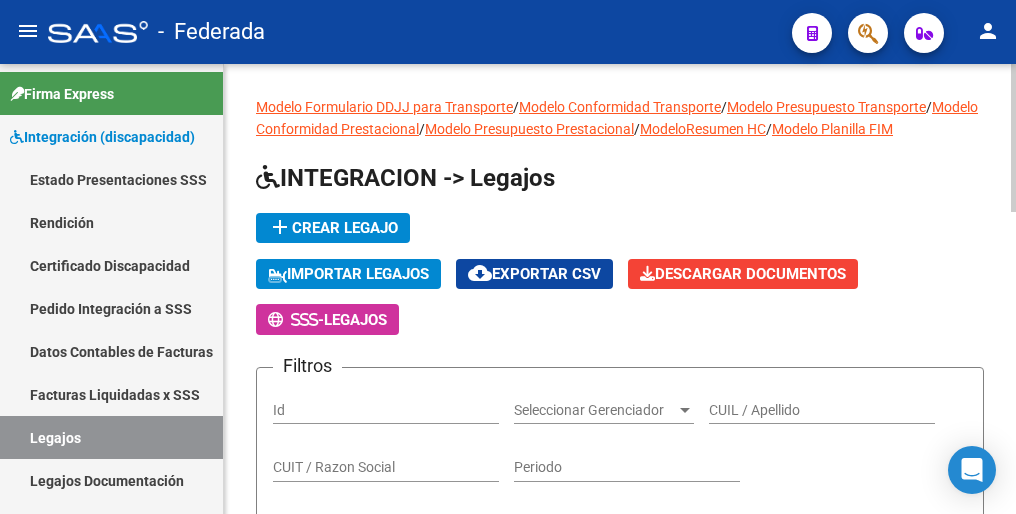 click on "add  Crear Legajo" 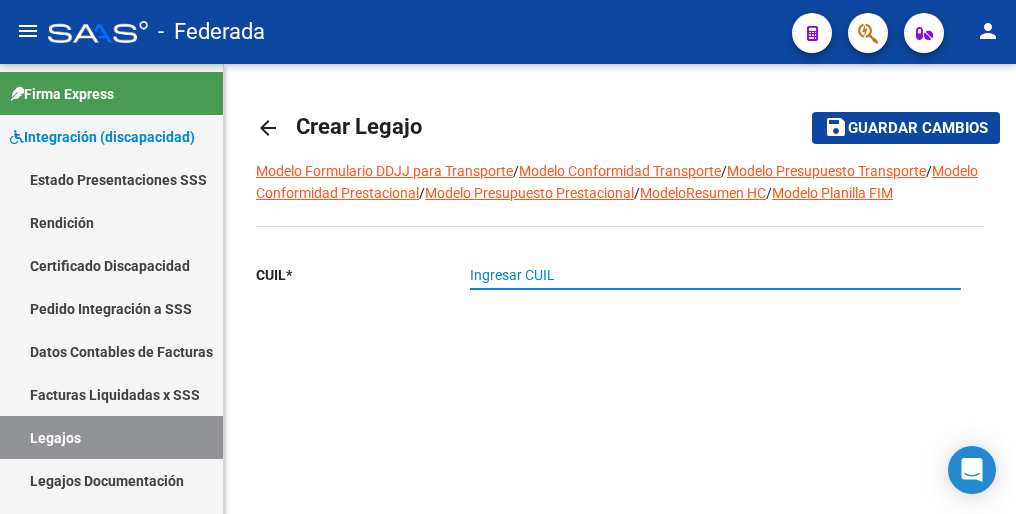 click on "Ingresar CUIL" at bounding box center (715, 275) 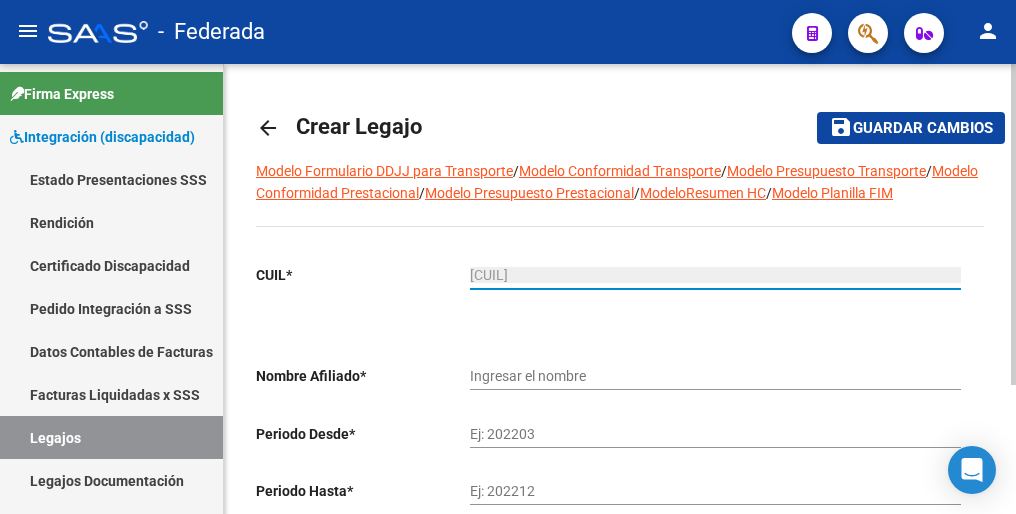 type on "[LAST] [LAST] [FIRST]" 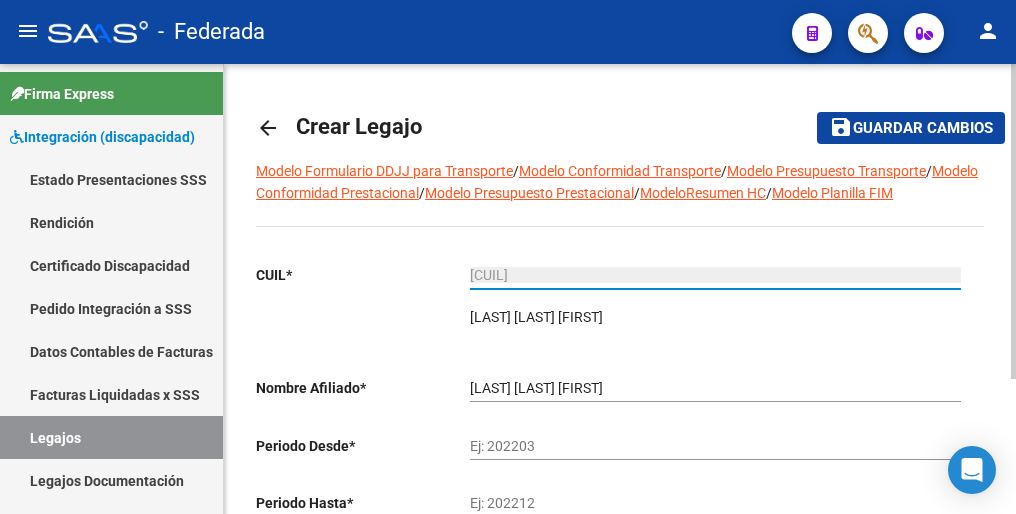 type on "[CUIL]" 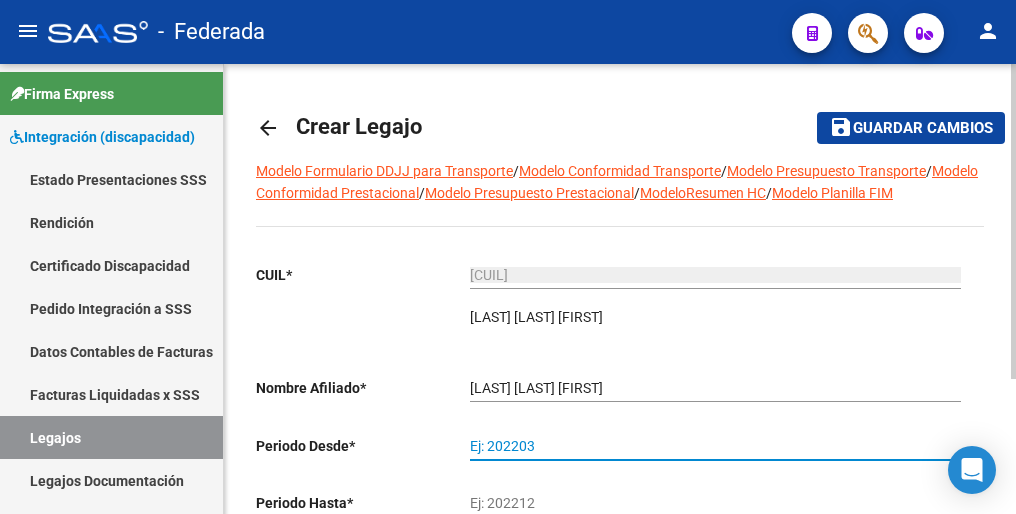 click on "Ej: 202203" at bounding box center (715, 446) 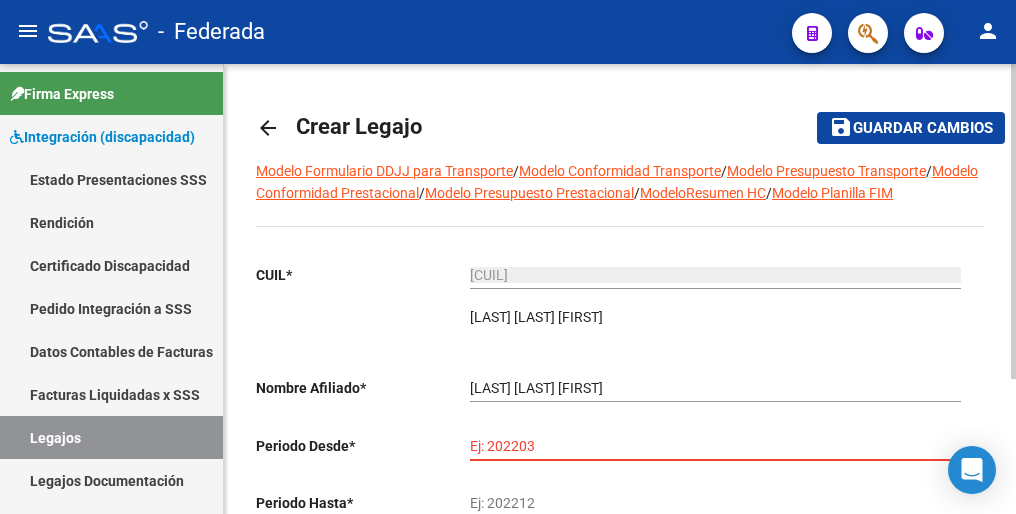 click on "Ej: 202203" 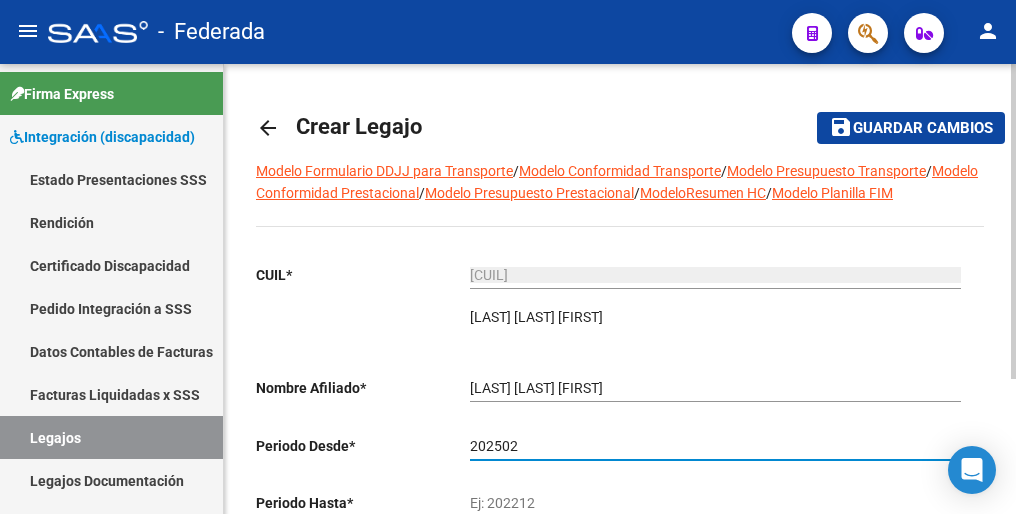 type on "202502" 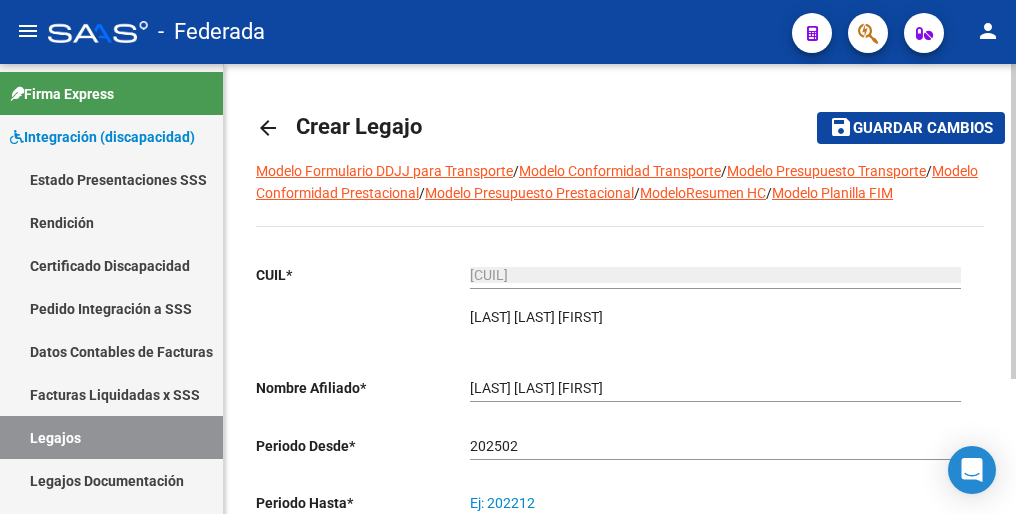click on "Ej: 202212" at bounding box center (715, 503) 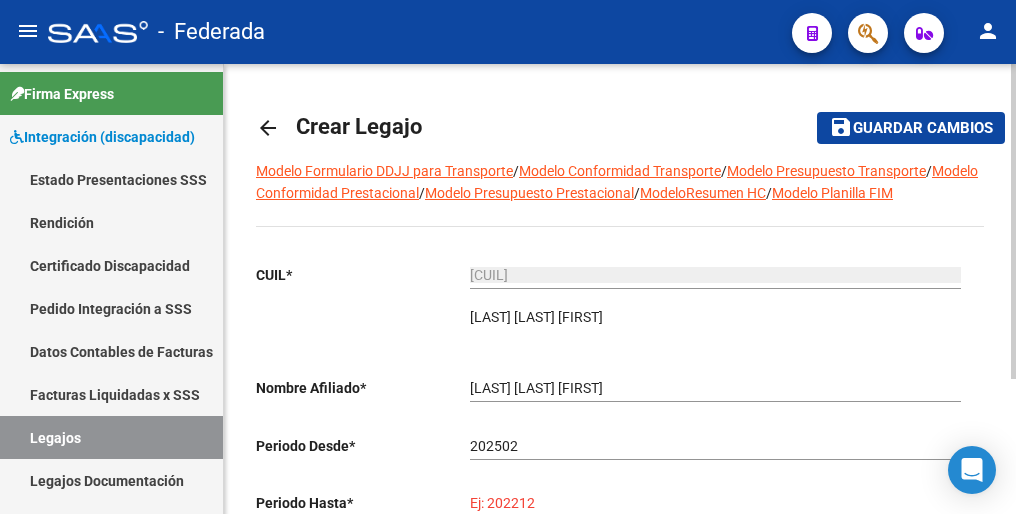 paste on "202512" 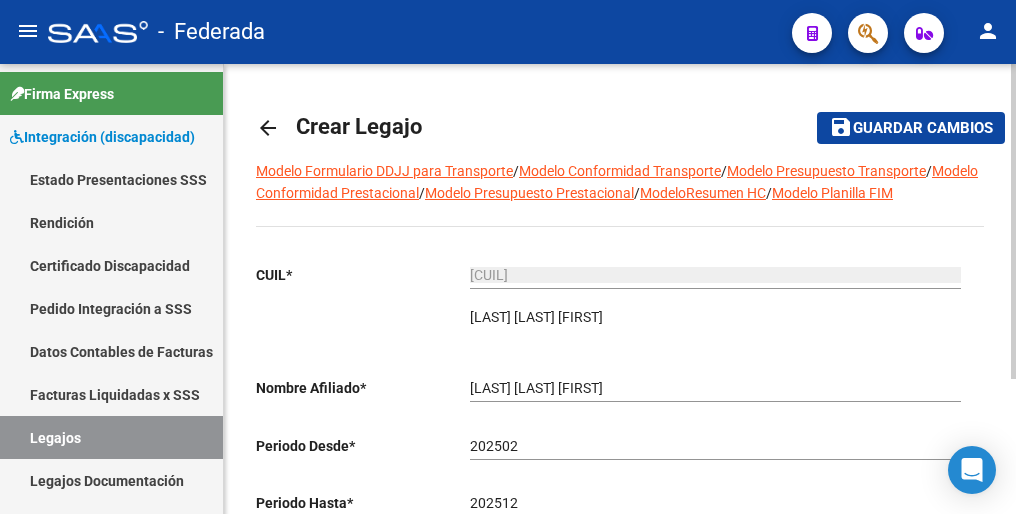 scroll, scrollTop: 192, scrollLeft: 0, axis: vertical 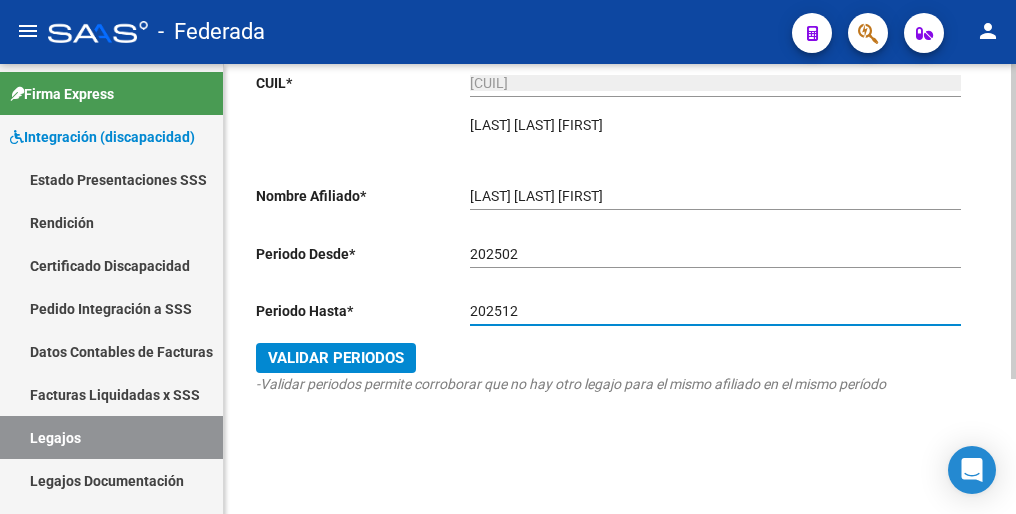 type on "202512" 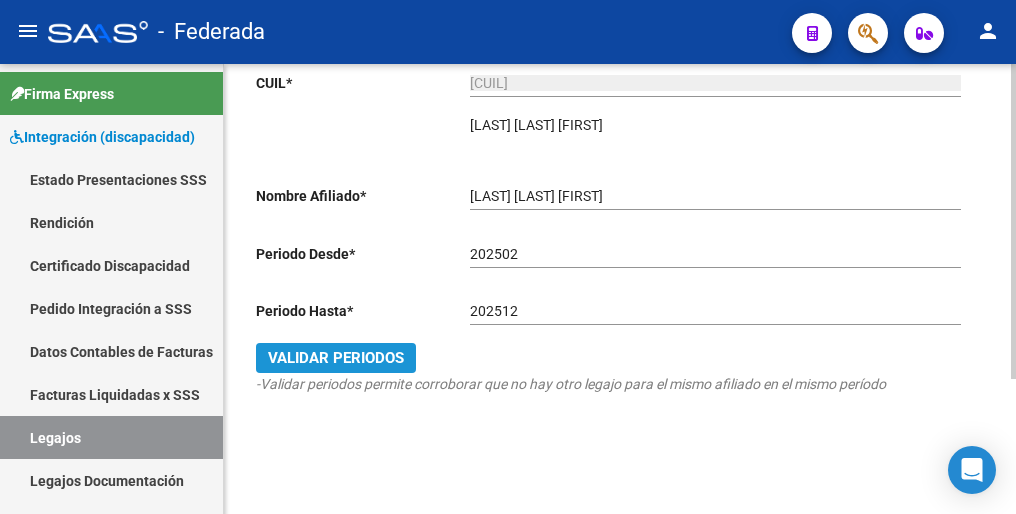 click on "Validar Periodos" 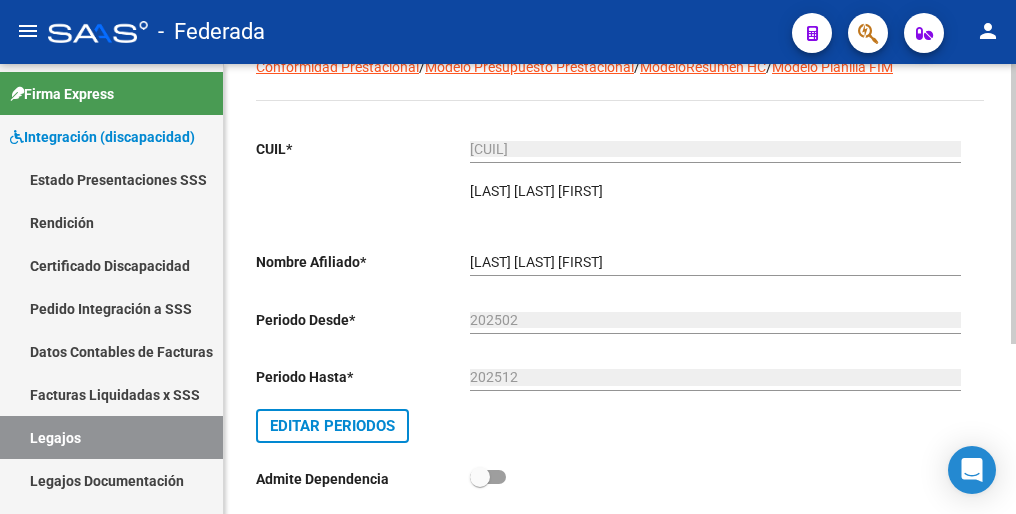 scroll, scrollTop: 0, scrollLeft: 0, axis: both 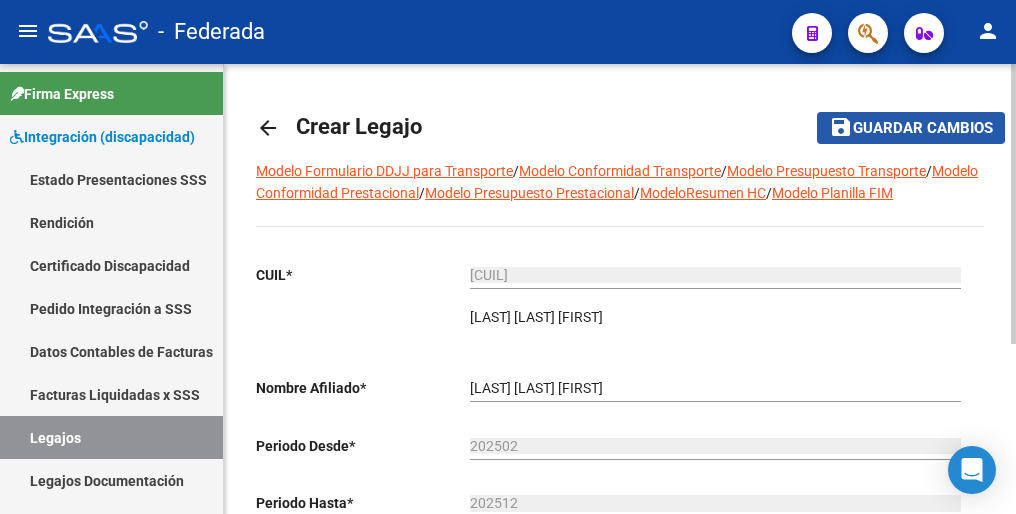 click on "Guardar cambios" 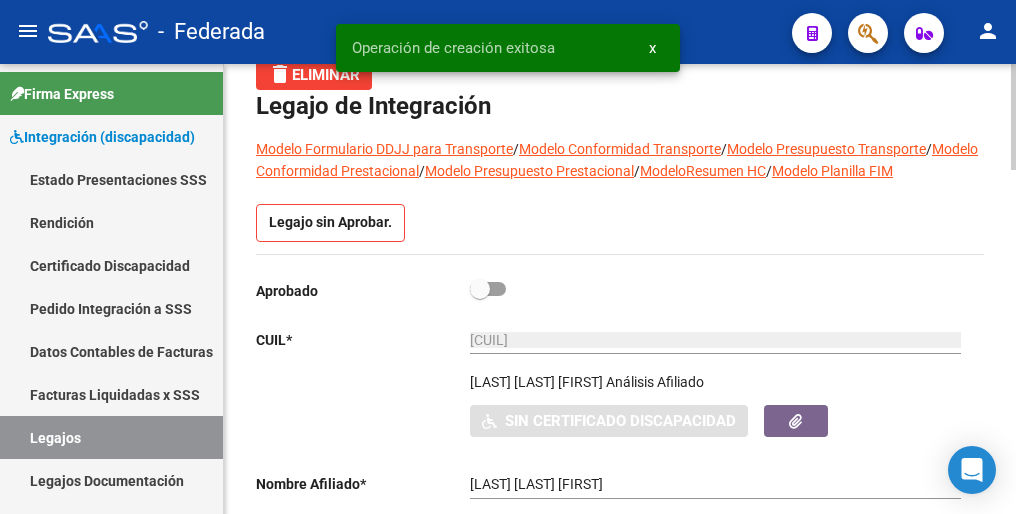 scroll, scrollTop: 0, scrollLeft: 0, axis: both 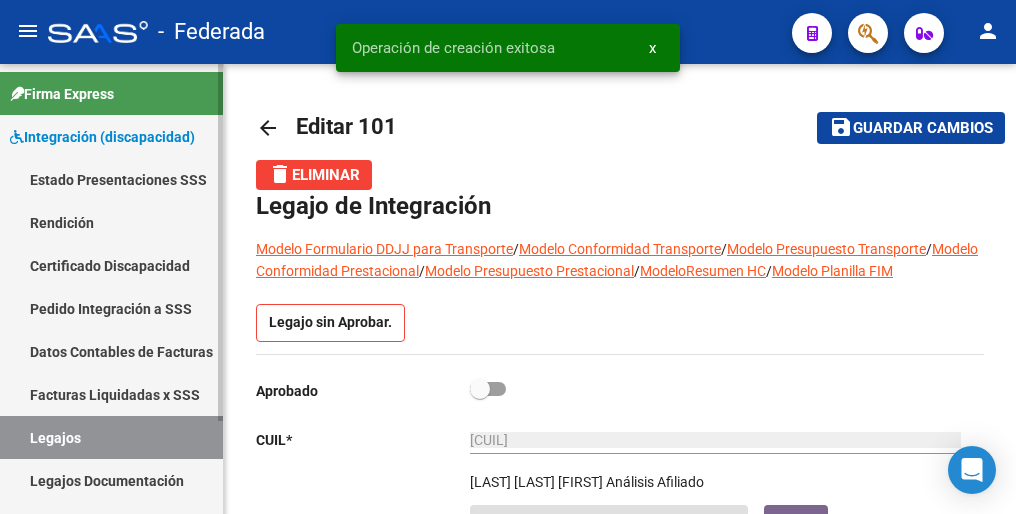 click on "Legajos" at bounding box center (111, 437) 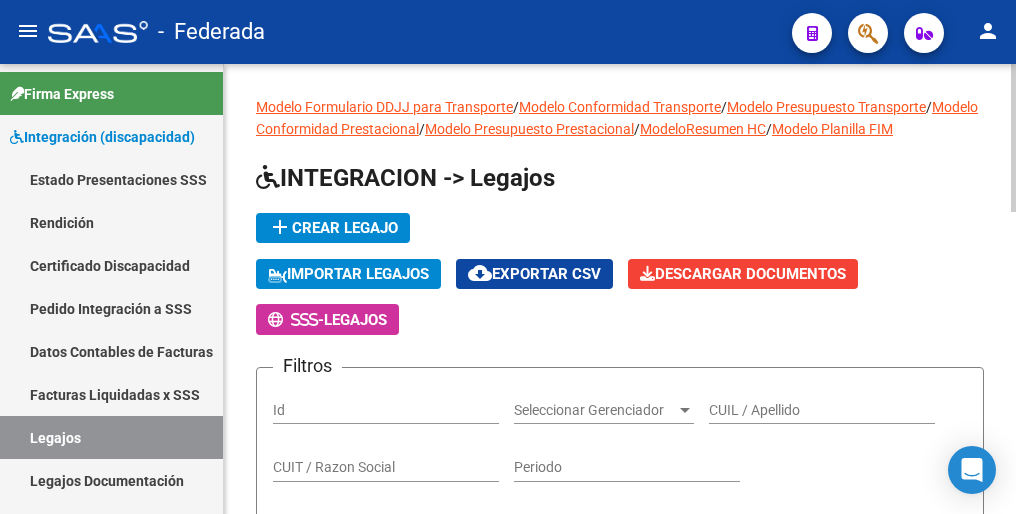 click on "add  Crear Legajo" 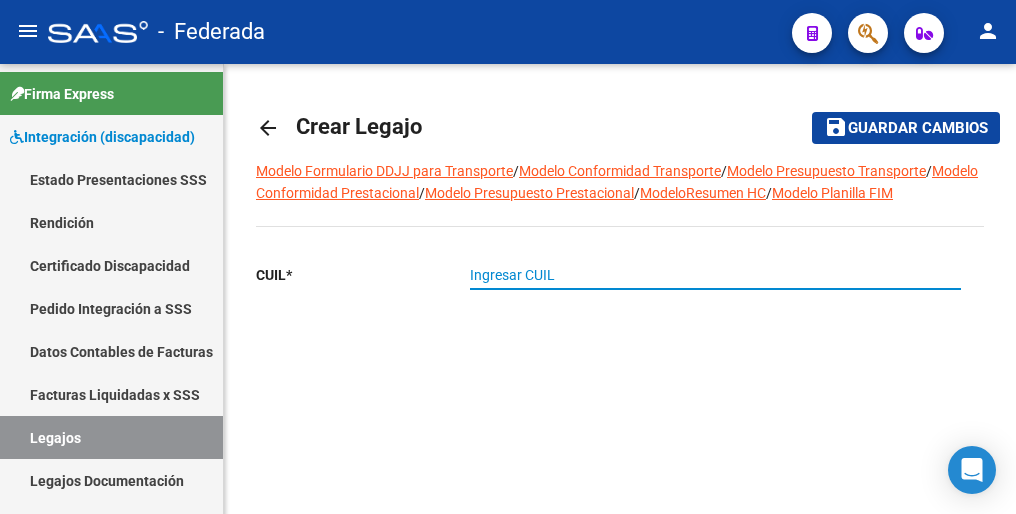 click on "Ingresar CUIL" at bounding box center [715, 275] 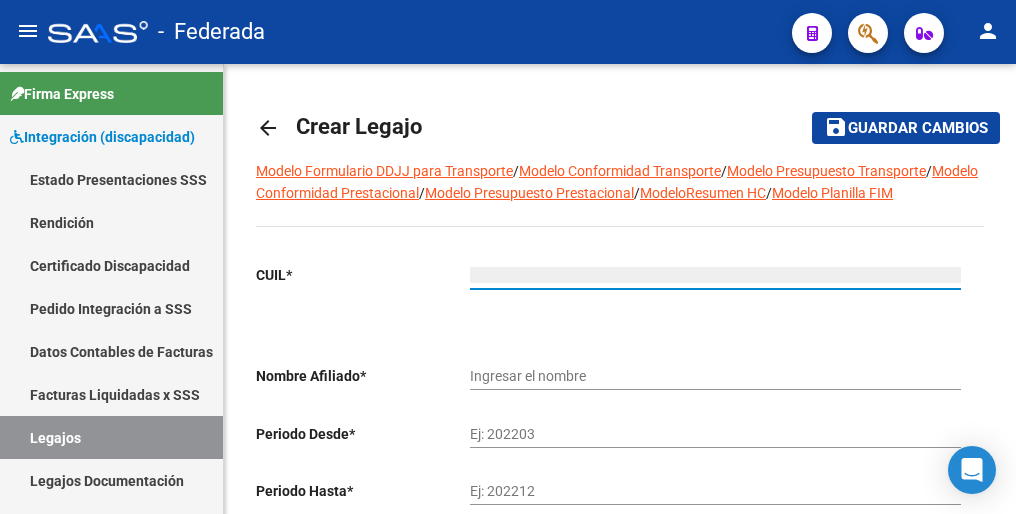 type on "[CUIL]" 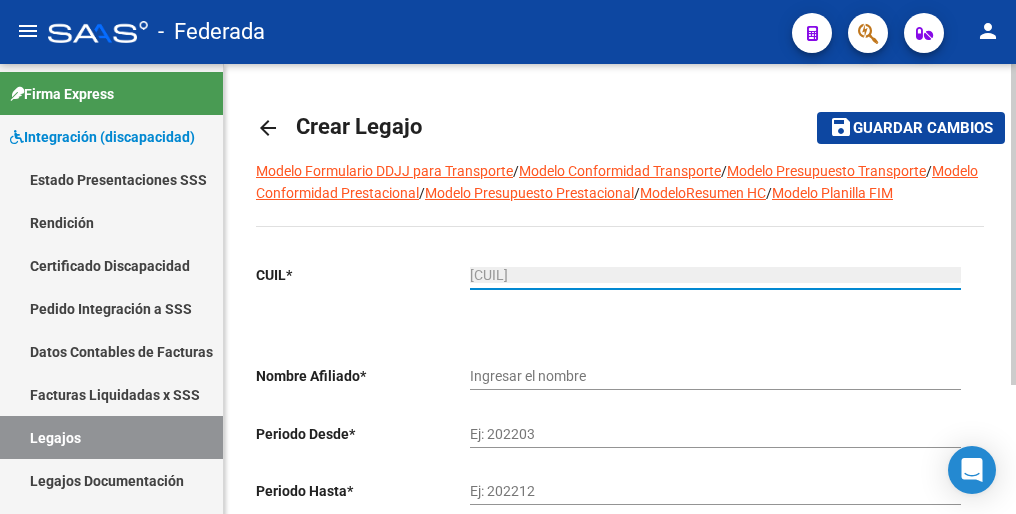 type on "[LAST] [LAST] [FIRST] [FIRST]" 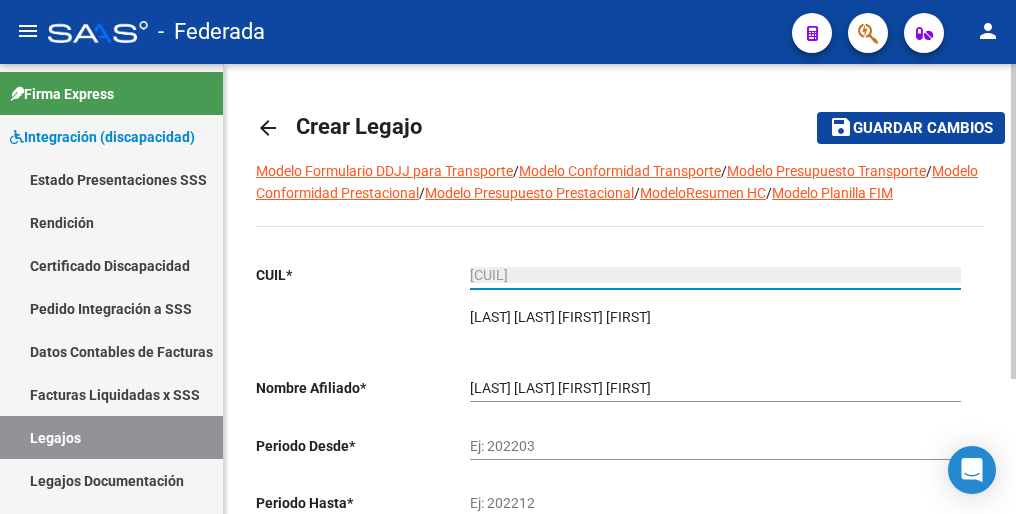 type on "[CUIL]" 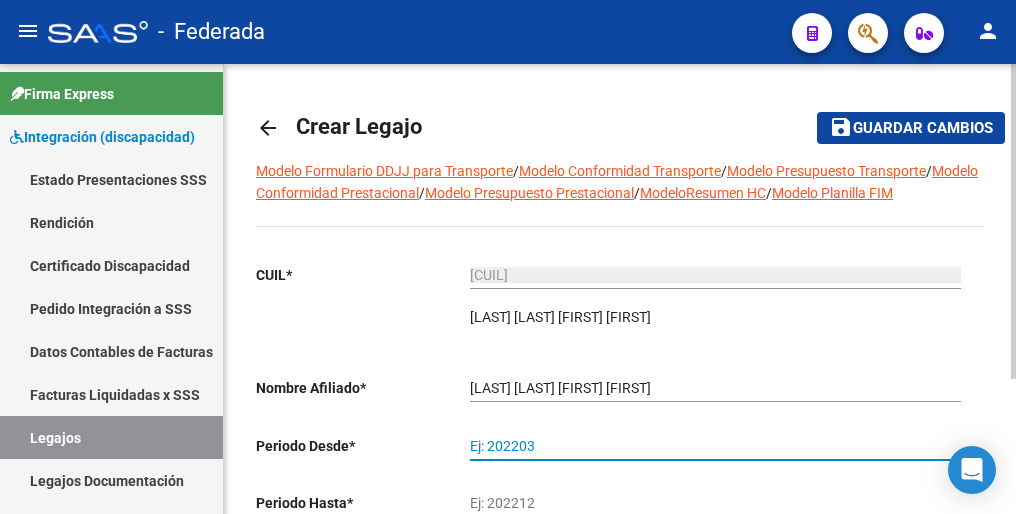 click on "Ej: 202203" at bounding box center (715, 446) 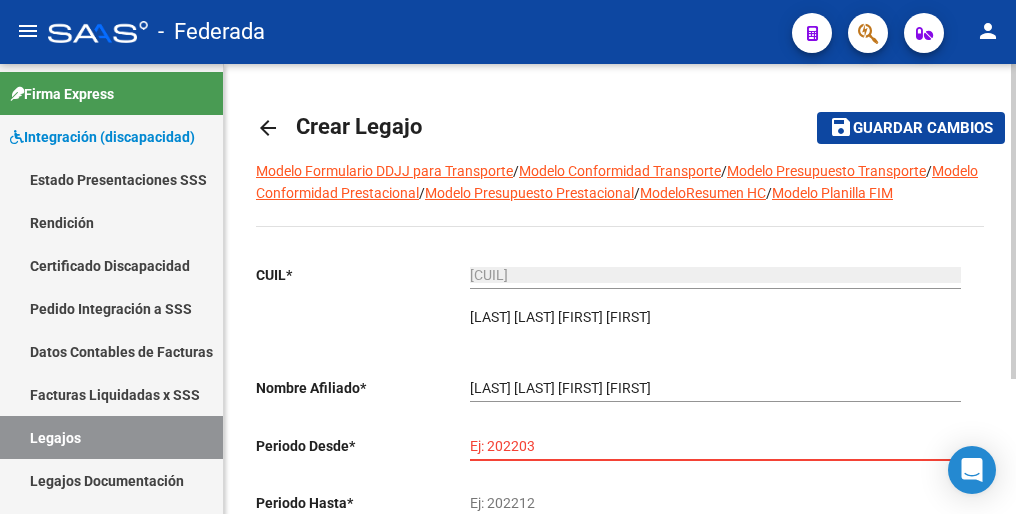 paste on "202502" 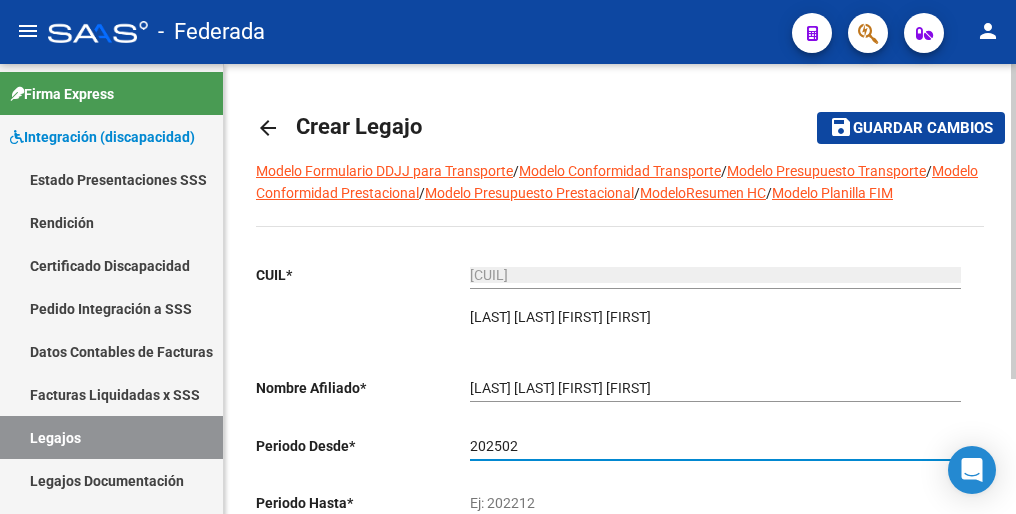 type on "202502" 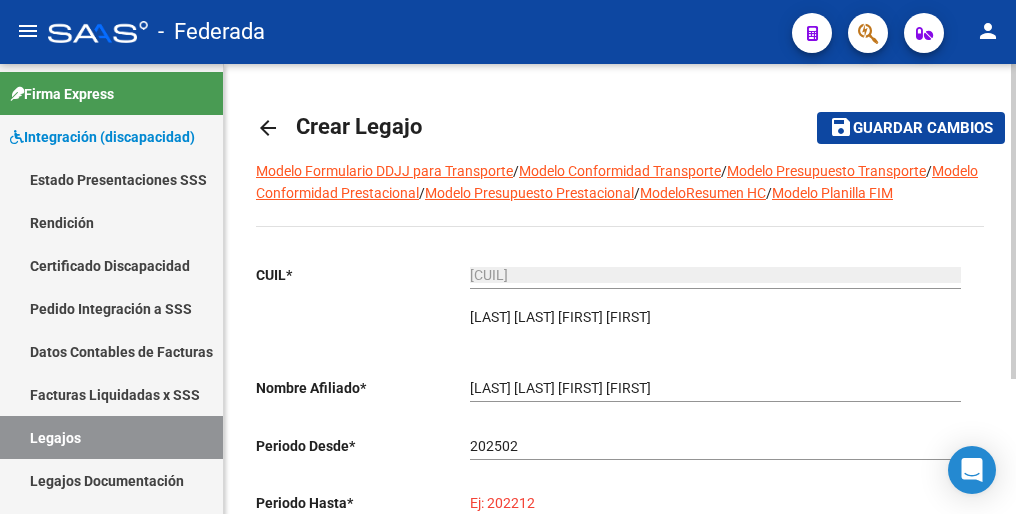 paste on "202512" 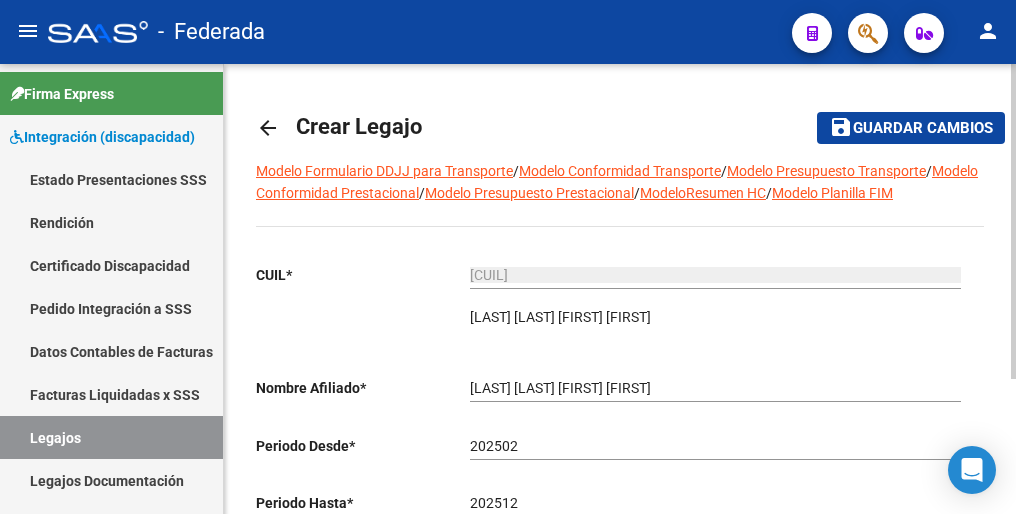 scroll, scrollTop: 192, scrollLeft: 0, axis: vertical 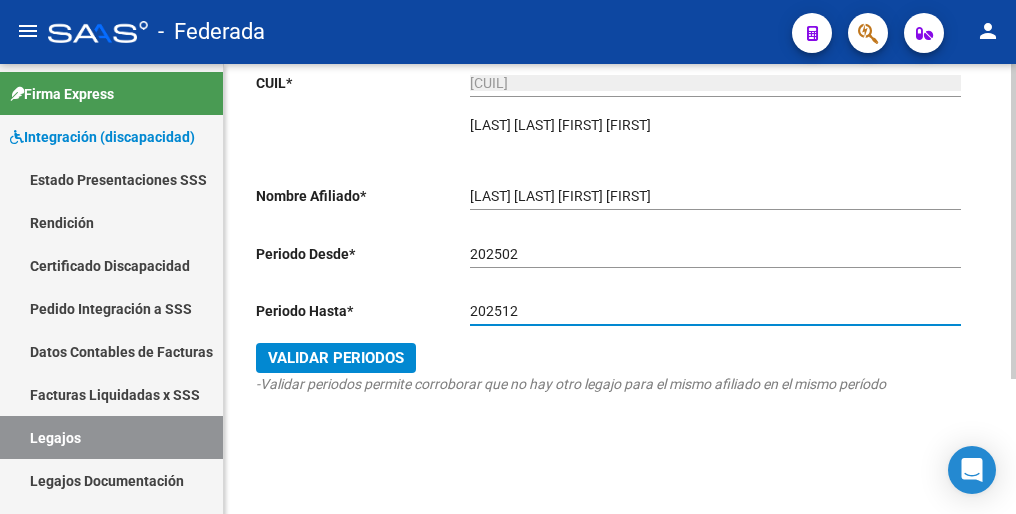 type on "202512" 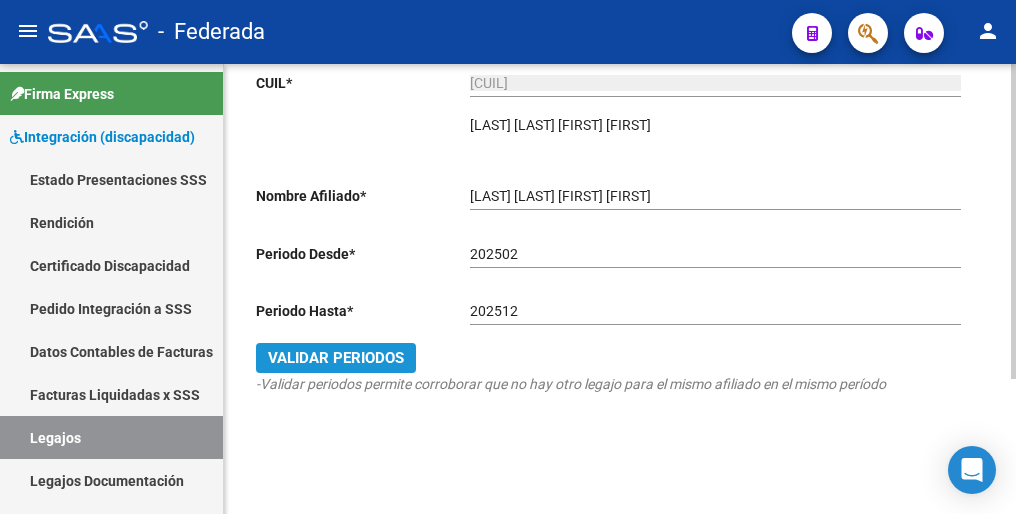 click on "Validar Periodos" 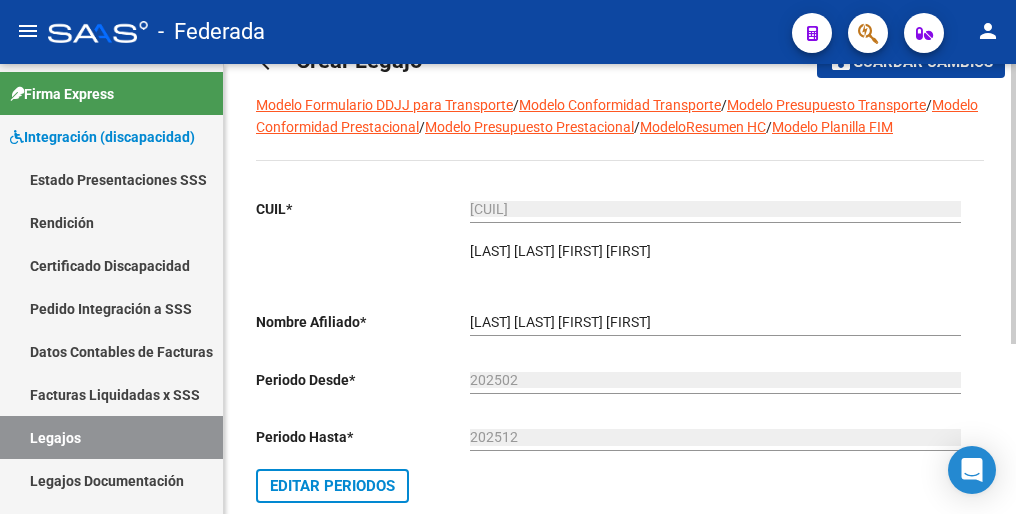 scroll, scrollTop: 0, scrollLeft: 0, axis: both 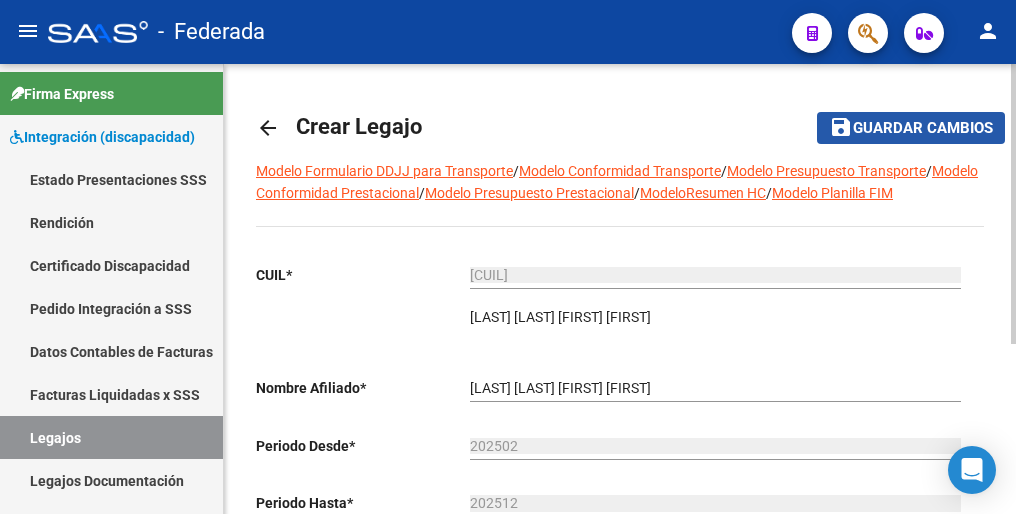 click on "Guardar cambios" 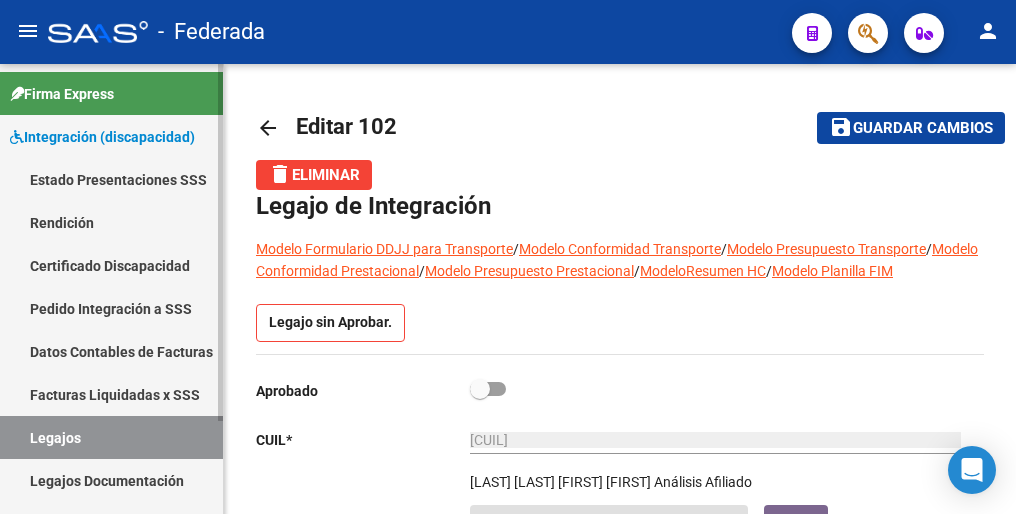 click on "Legajos" at bounding box center (111, 437) 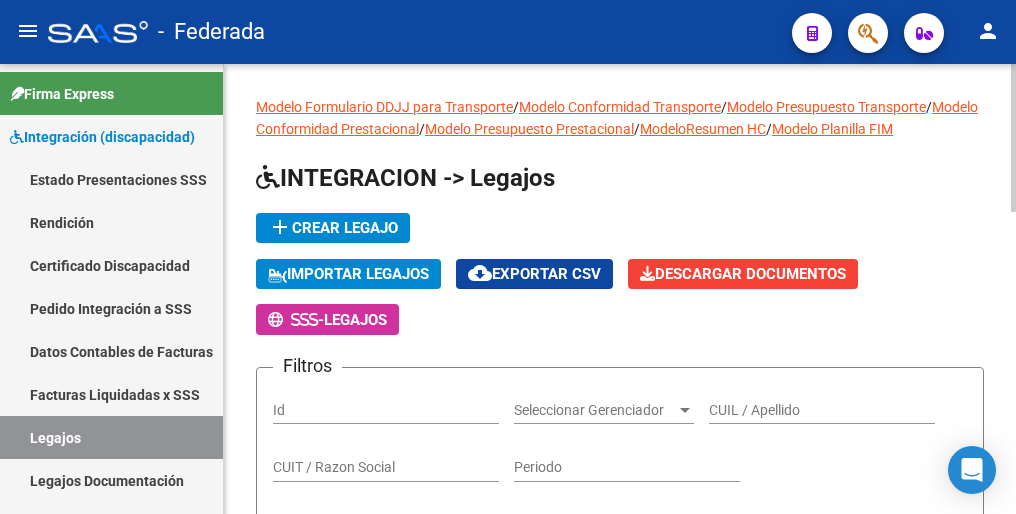 click on "add  Crear Legajo" 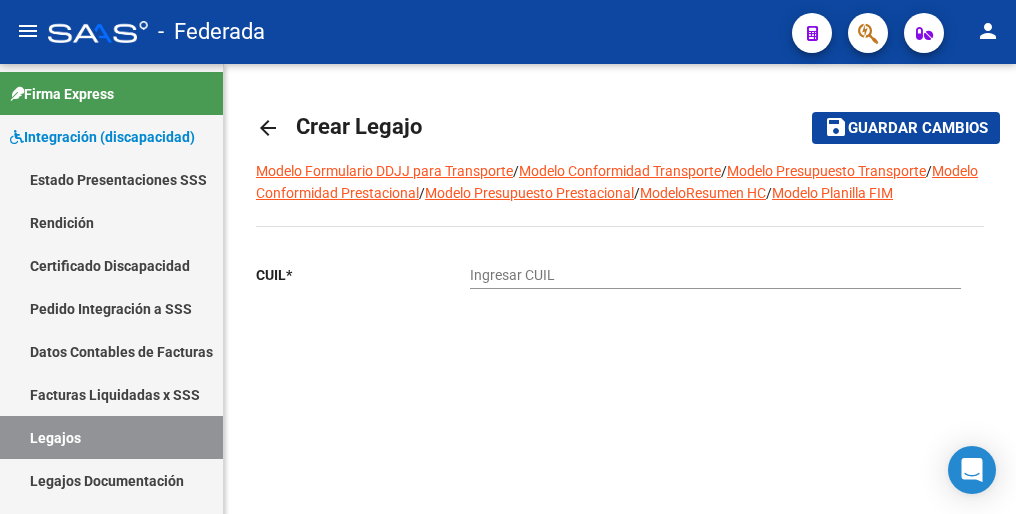click on "Ingresar CUIL" at bounding box center (715, 275) 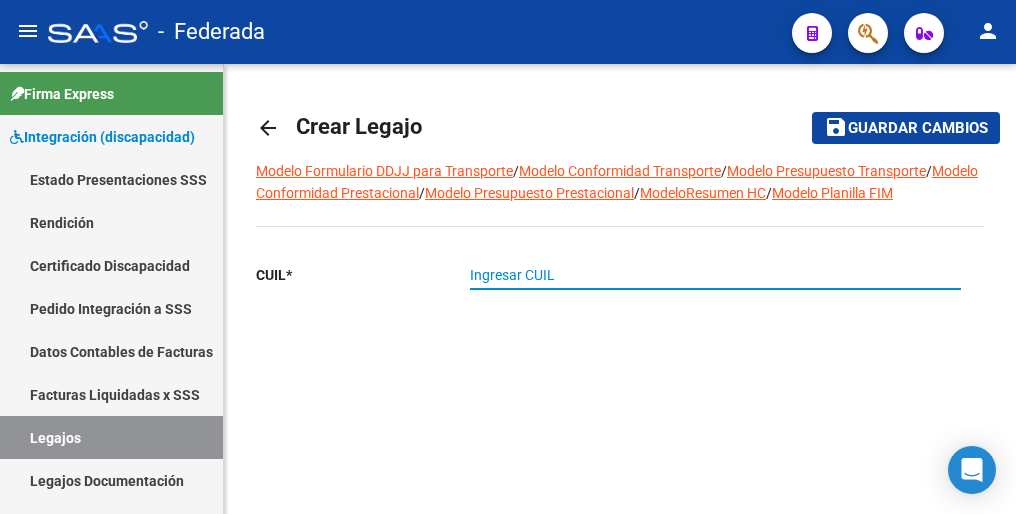 paste on "[CUIL]" 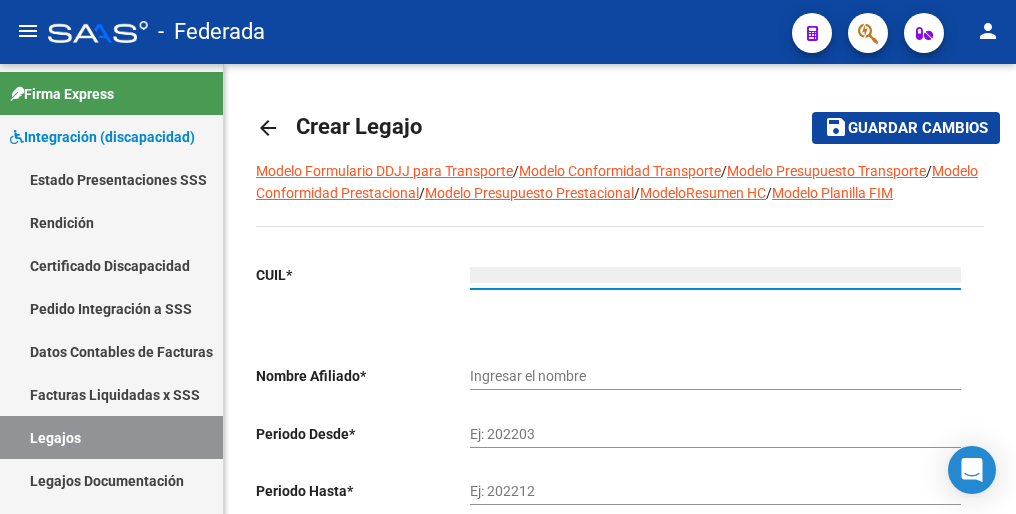 type on "[CUIL]" 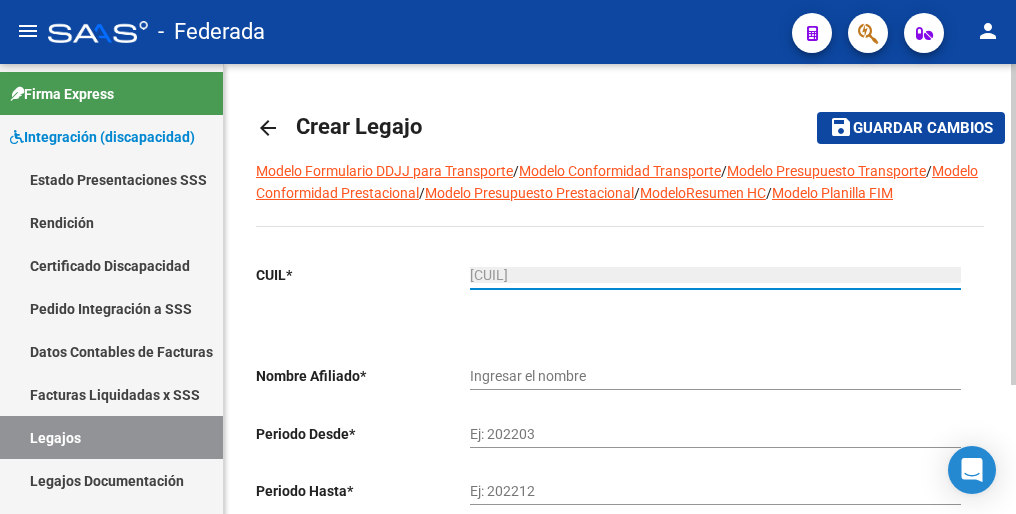 type on "[LAST] [LAST] [FIRST]" 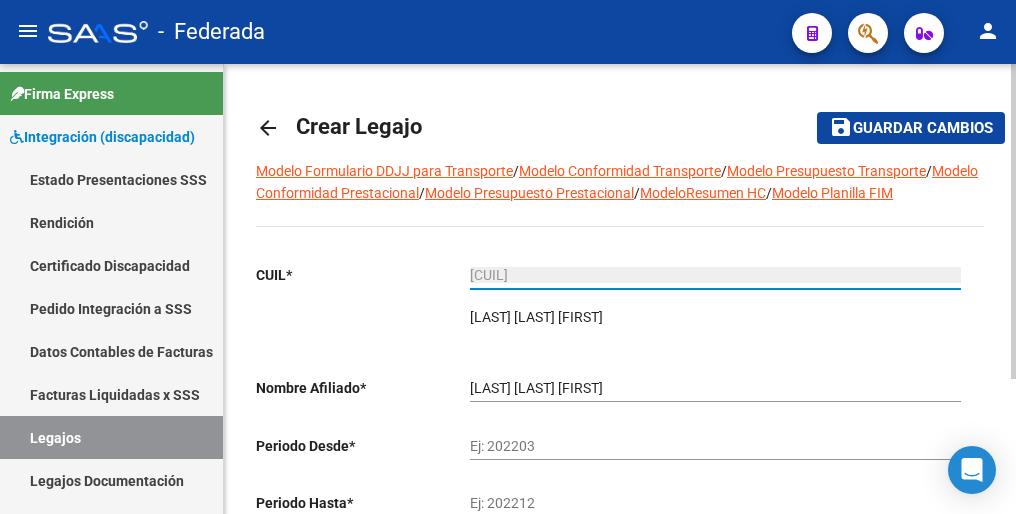 type on "[CUIL]" 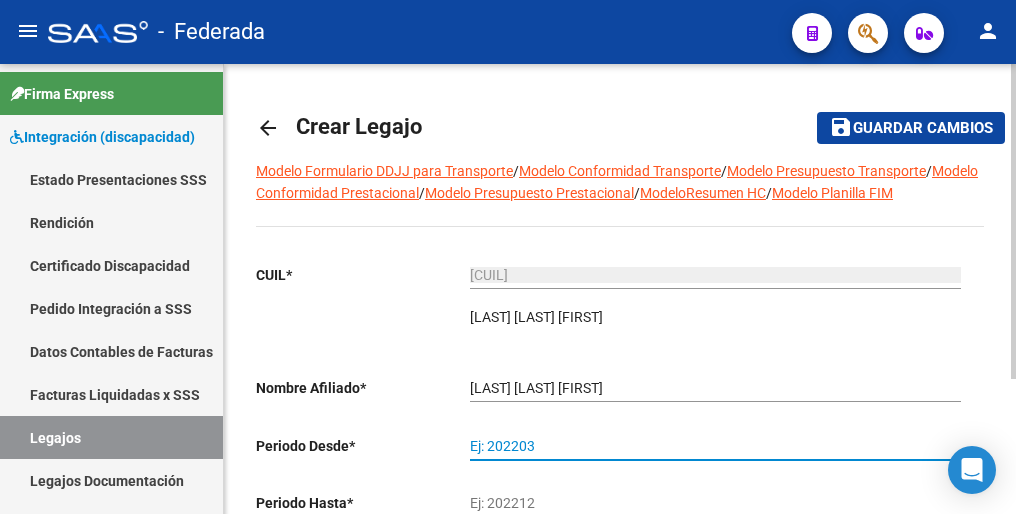click on "Ej: 202203" at bounding box center (715, 446) 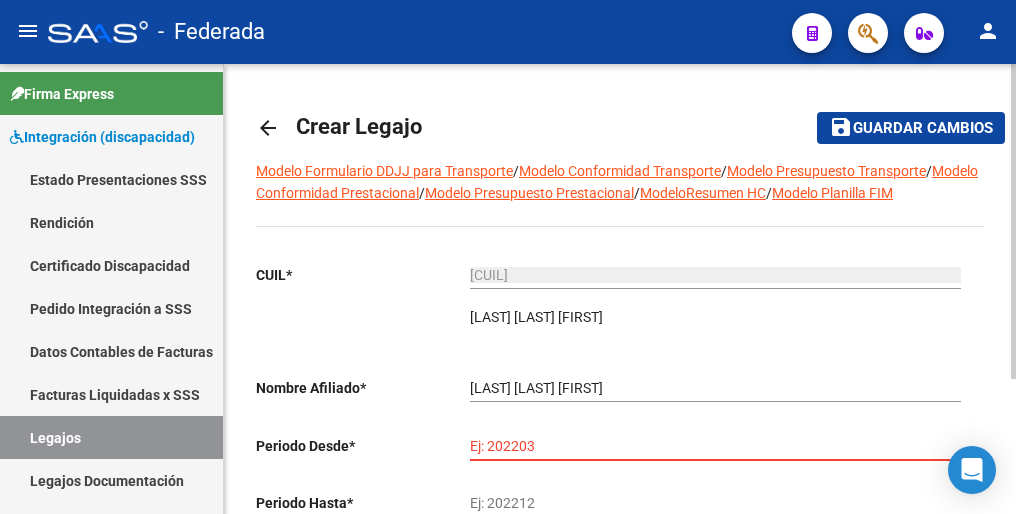 paste on "202501" 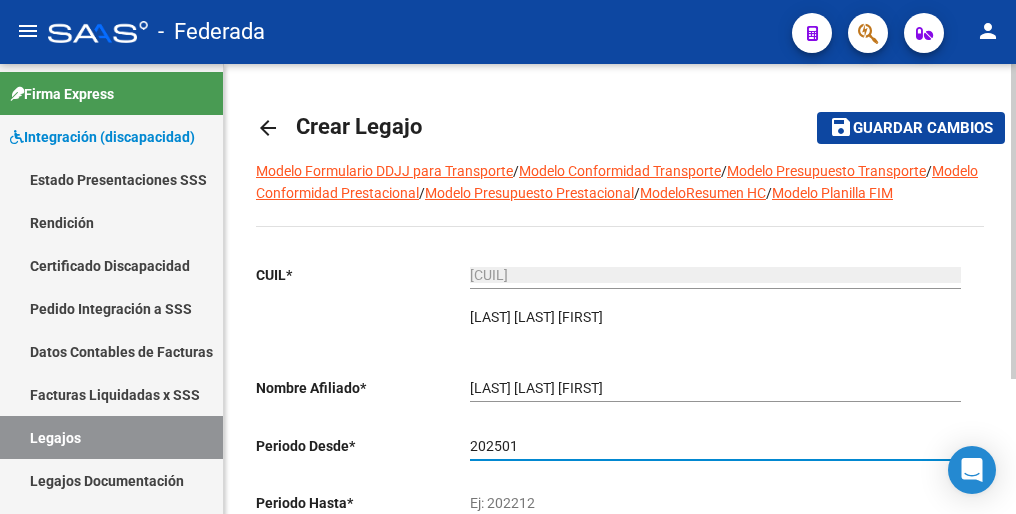 type on "202501" 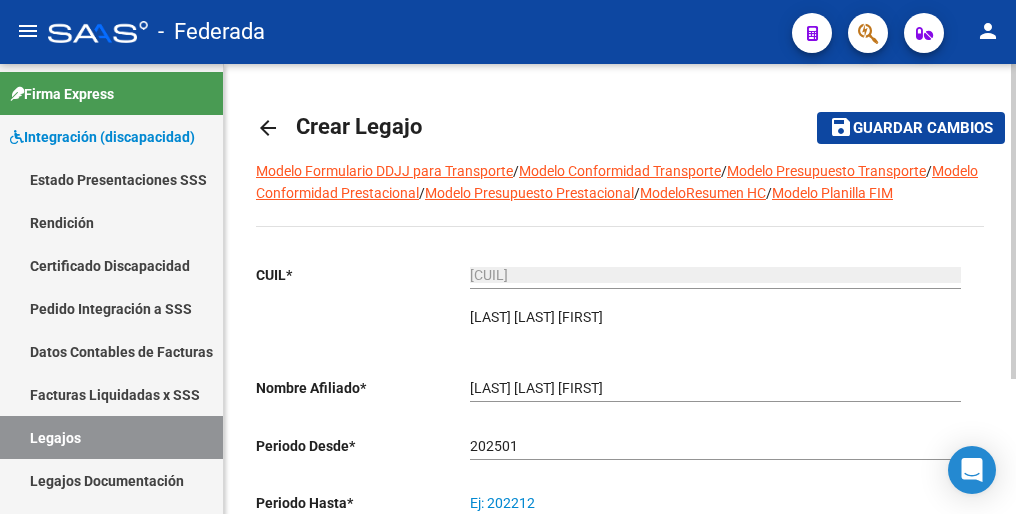 click on "Ej: 202212" at bounding box center (715, 503) 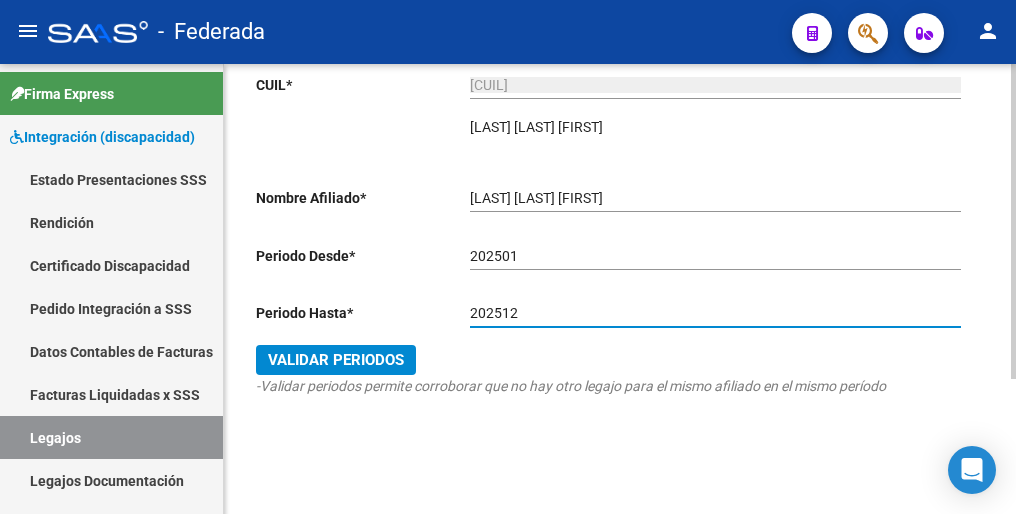 scroll, scrollTop: 192, scrollLeft: 0, axis: vertical 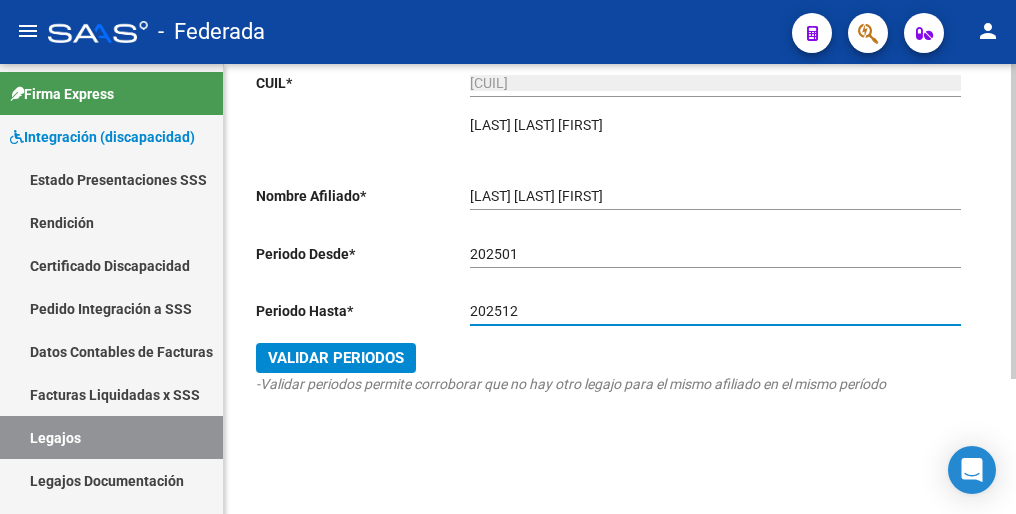 type on "202512" 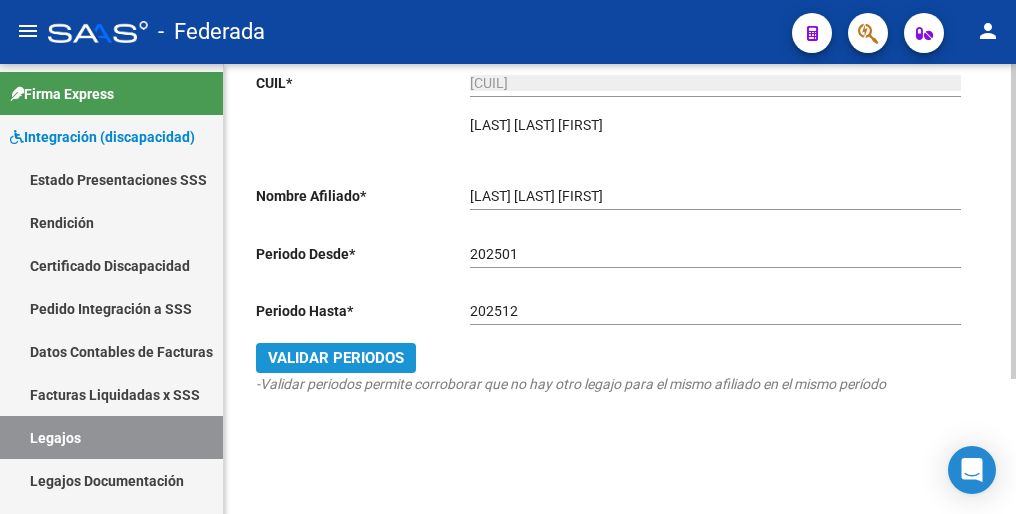click on "Validar Periodos" 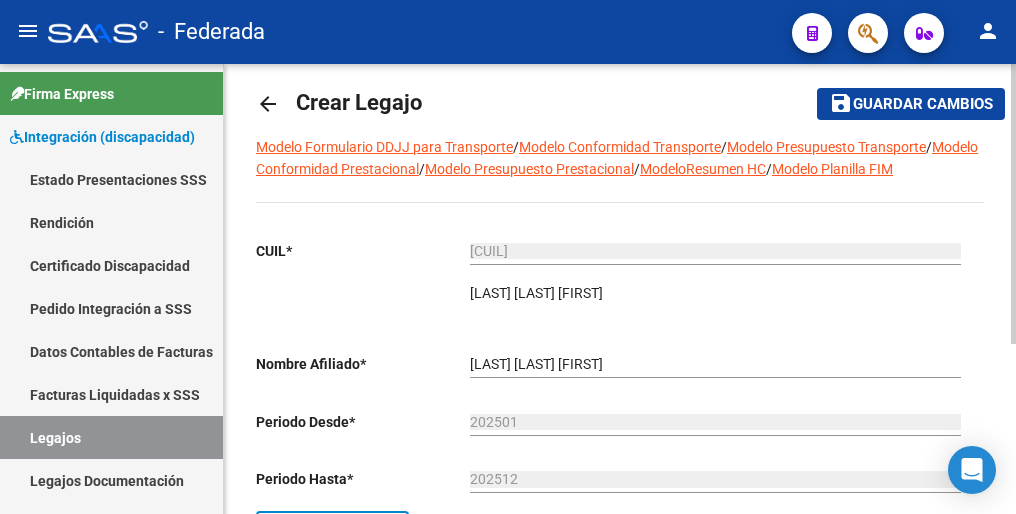 scroll, scrollTop: 0, scrollLeft: 0, axis: both 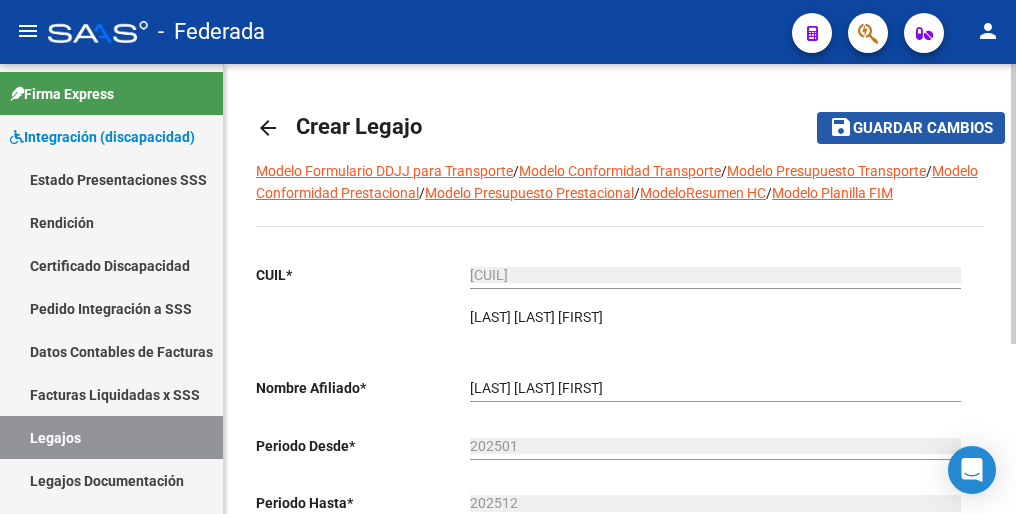 click on "Guardar cambios" 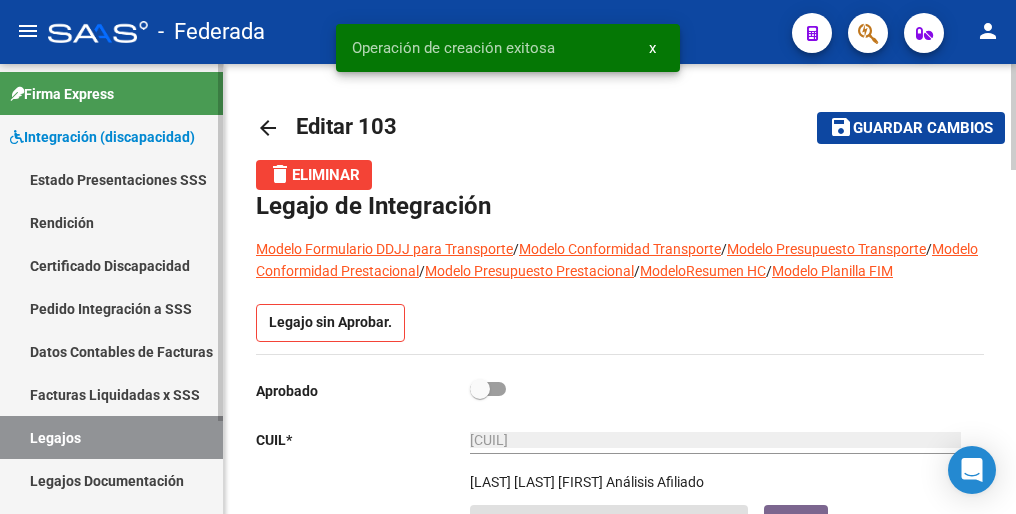 drag, startPoint x: 114, startPoint y: 437, endPoint x: 157, endPoint y: 430, distance: 43.56604 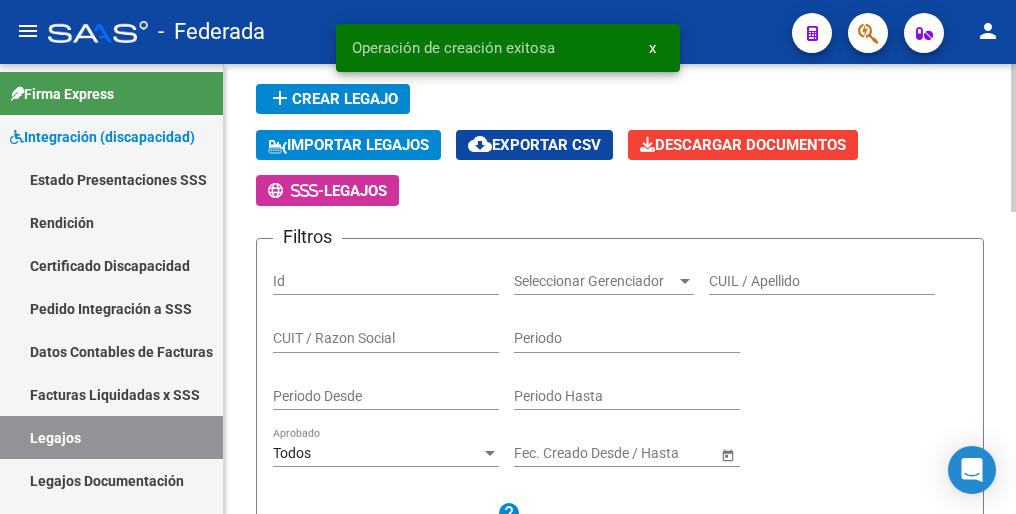scroll, scrollTop: 200, scrollLeft: 0, axis: vertical 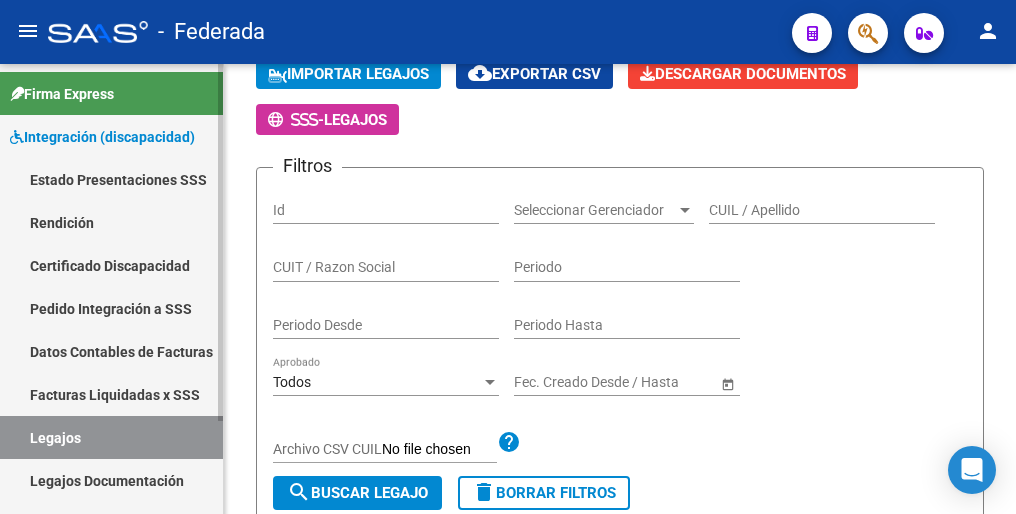 click on "Legajos" at bounding box center (111, 437) 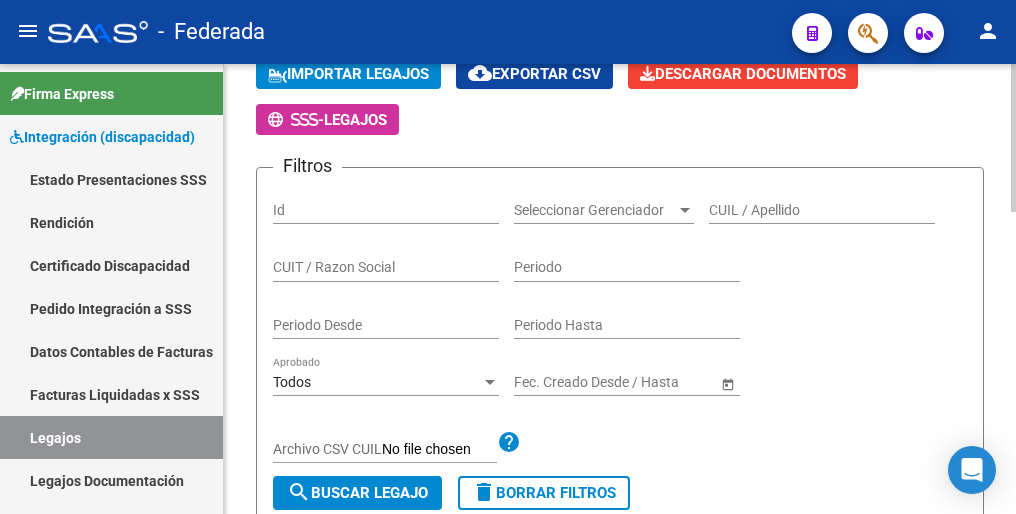 scroll, scrollTop: 100, scrollLeft: 0, axis: vertical 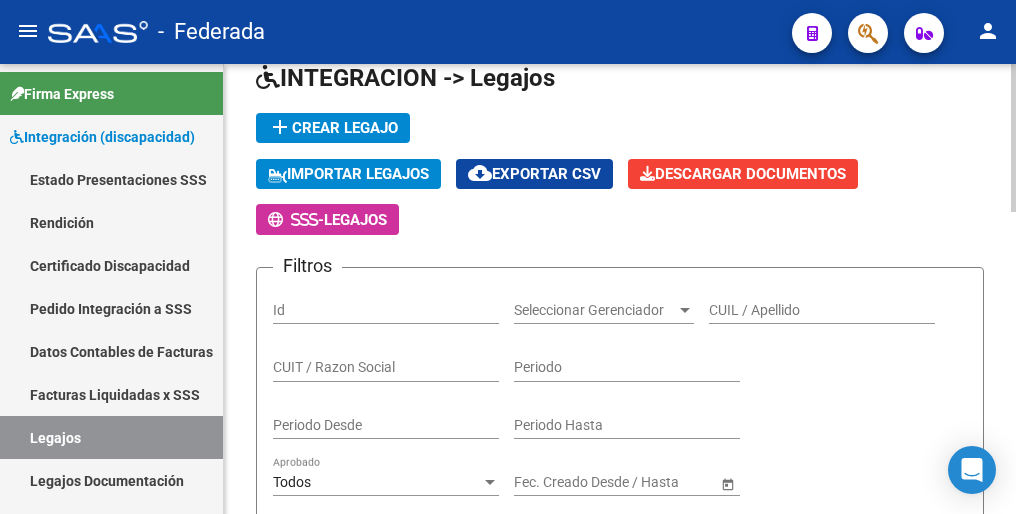 click on "add  Crear Legajo" 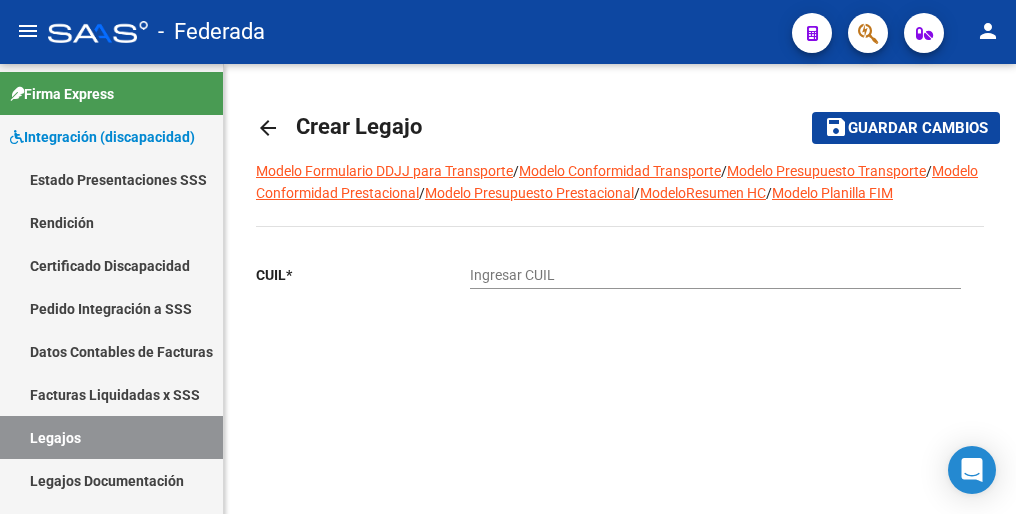 scroll, scrollTop: 0, scrollLeft: 0, axis: both 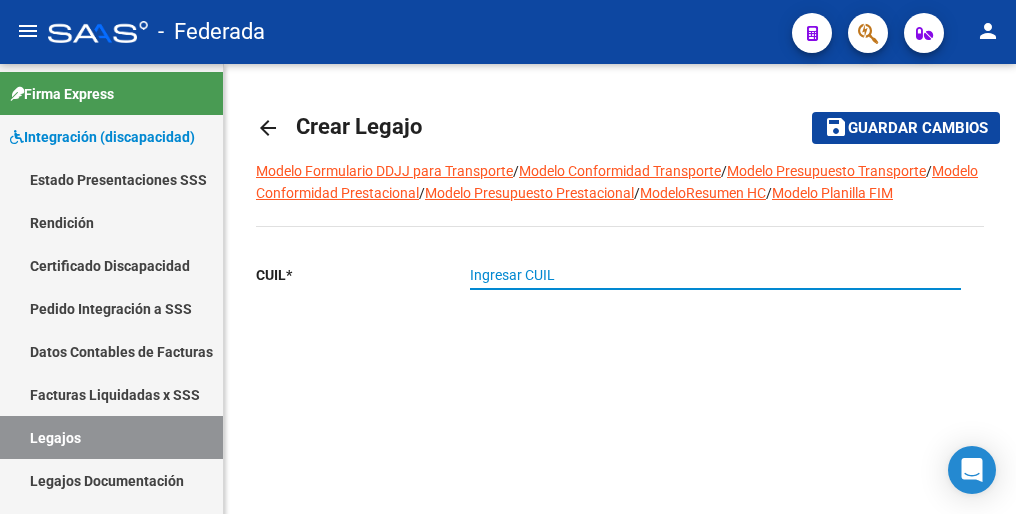 click on "Ingresar CUIL" at bounding box center (715, 275) 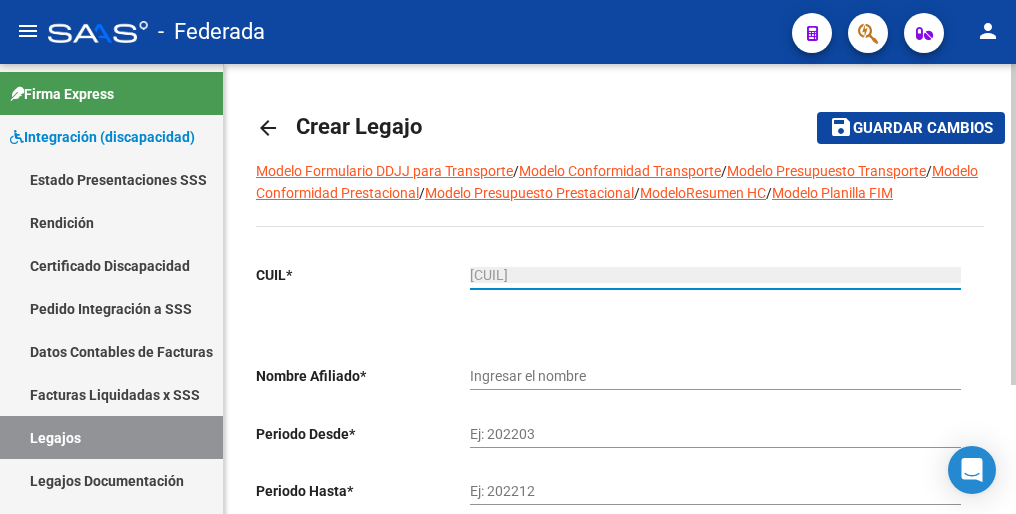 type on "[LAST] [LAST] [FIRST]" 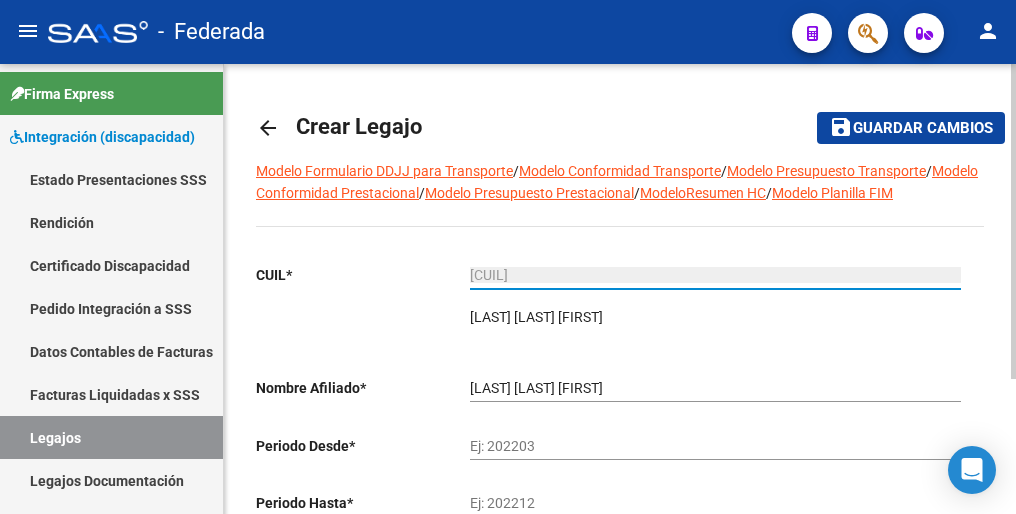 type on "[CUIL]" 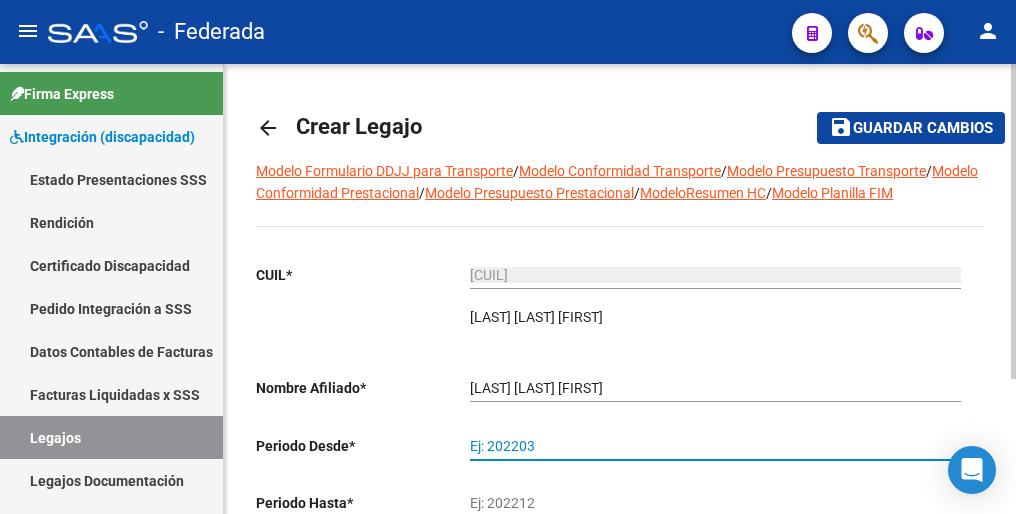 click on "Ej: 202203" at bounding box center (715, 446) 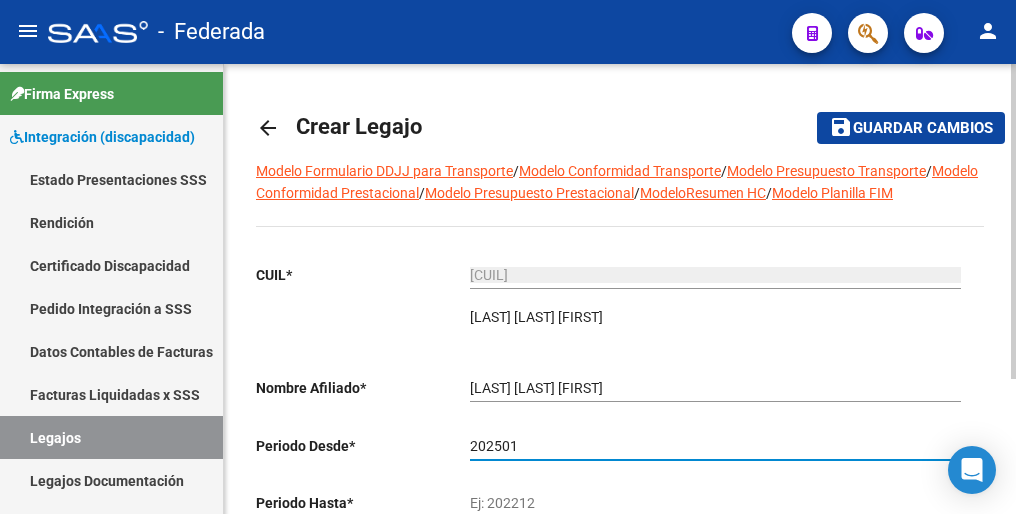 type on "202501" 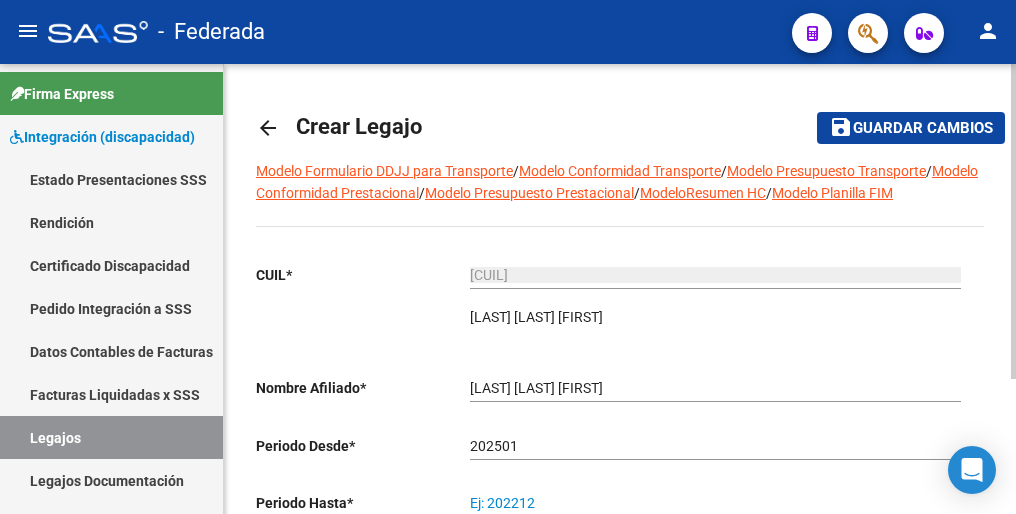 click on "Ej: 202212" at bounding box center [715, 503] 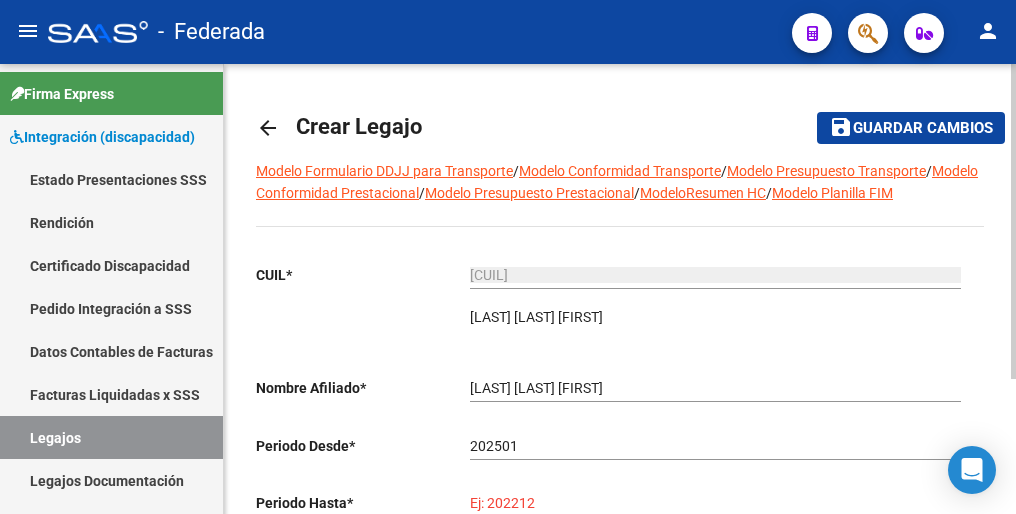 click on "Ej: 202212" at bounding box center [715, 503] 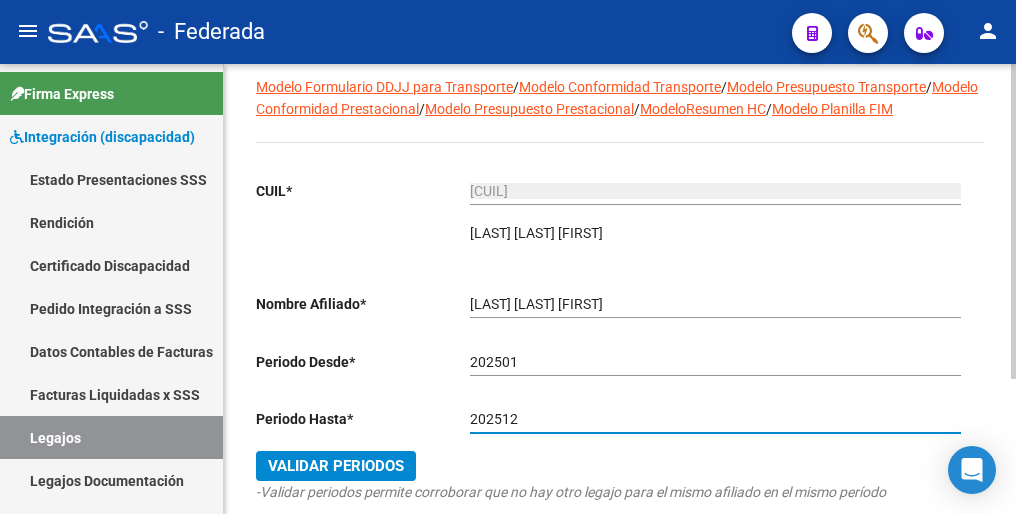 scroll, scrollTop: 192, scrollLeft: 0, axis: vertical 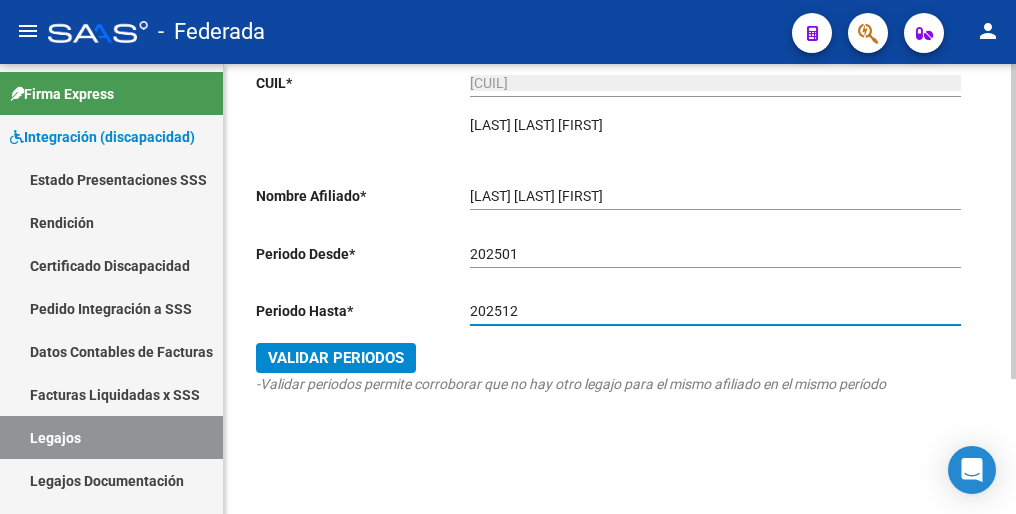 type on "202512" 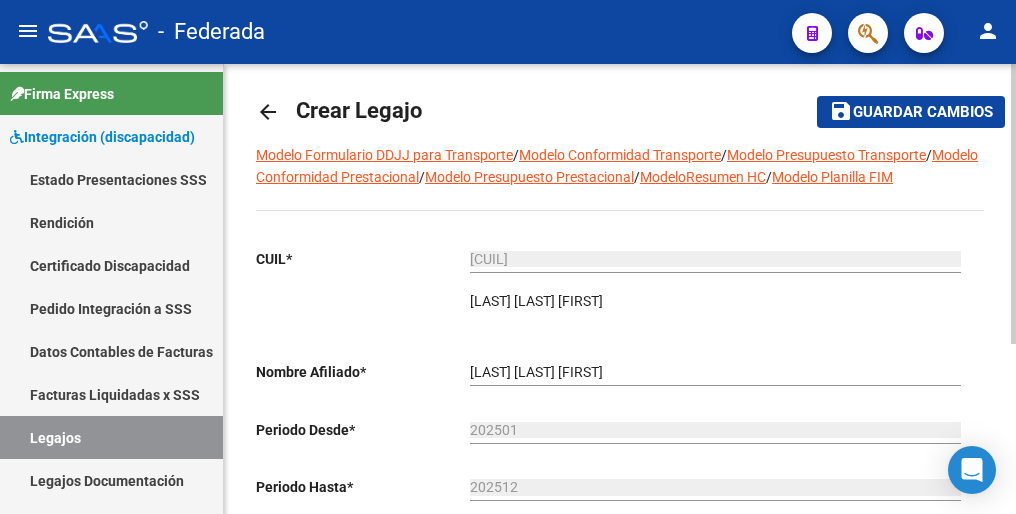 scroll, scrollTop: 0, scrollLeft: 0, axis: both 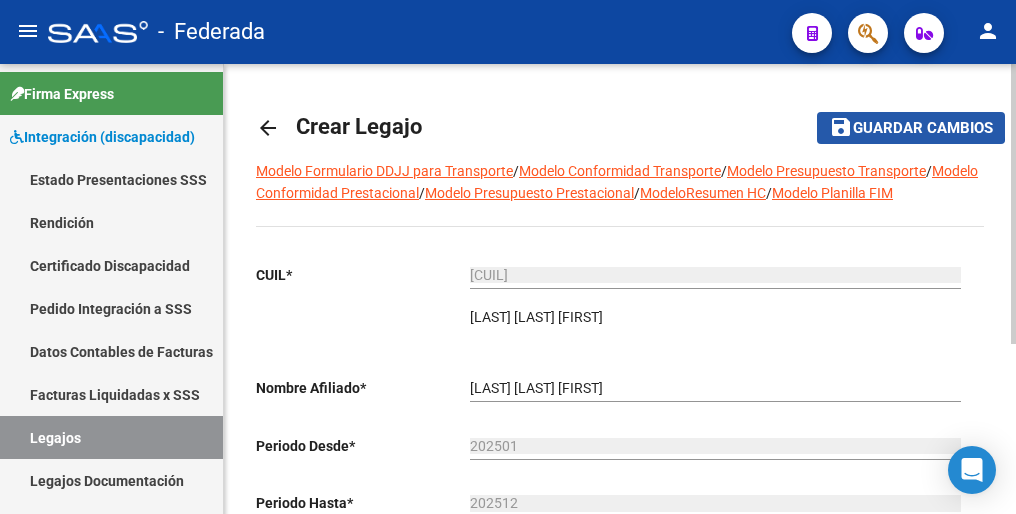 click on "Guardar cambios" 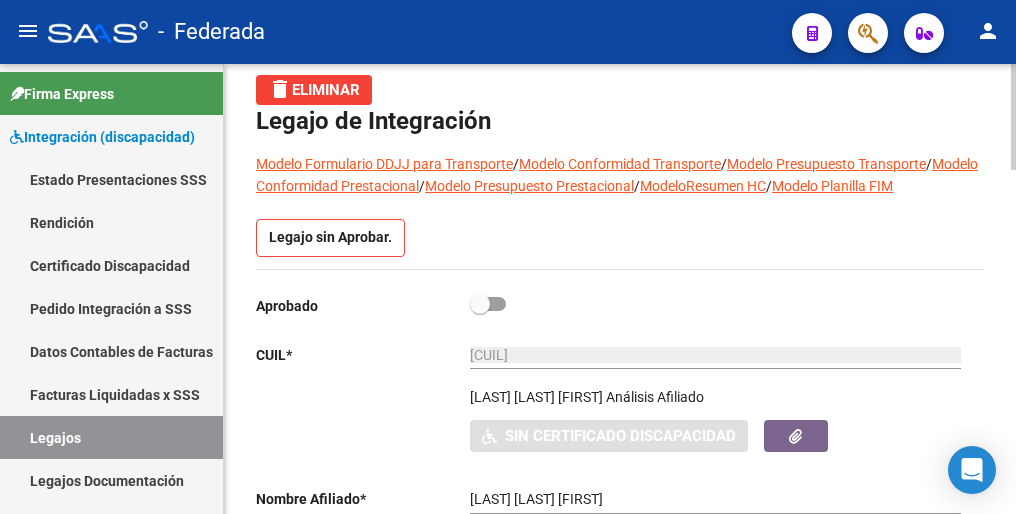 scroll, scrollTop: 0, scrollLeft: 0, axis: both 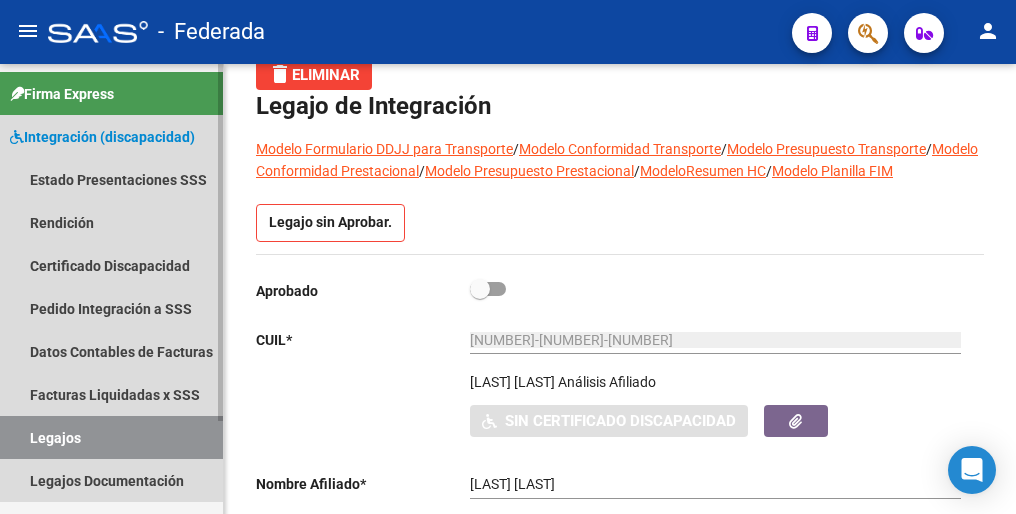 click on "Legajos" at bounding box center (111, 437) 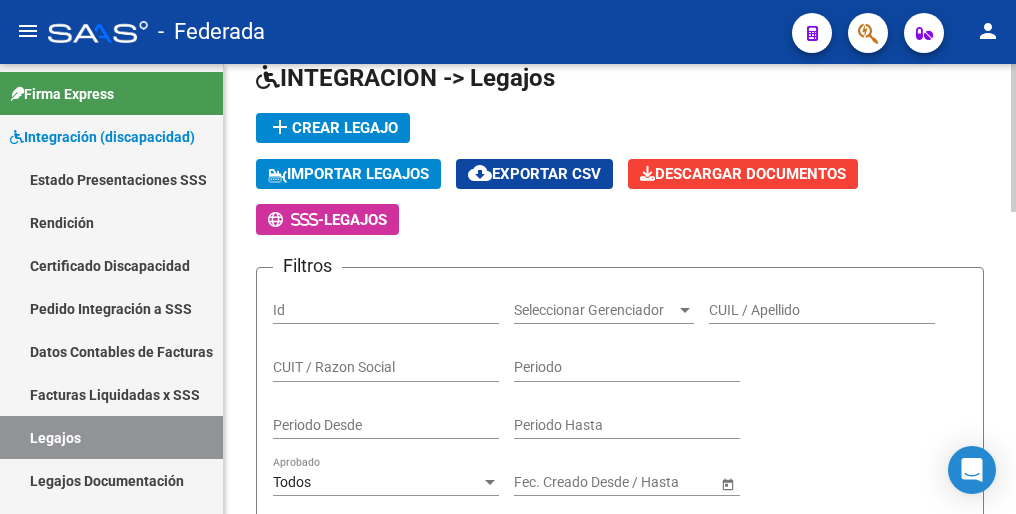 click on "add  Crear Legajo" 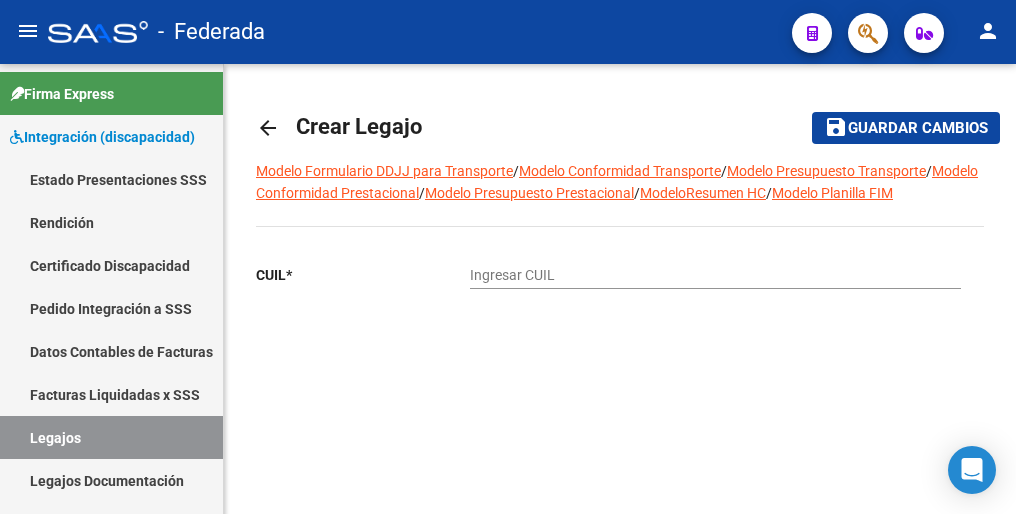 scroll, scrollTop: 0, scrollLeft: 0, axis: both 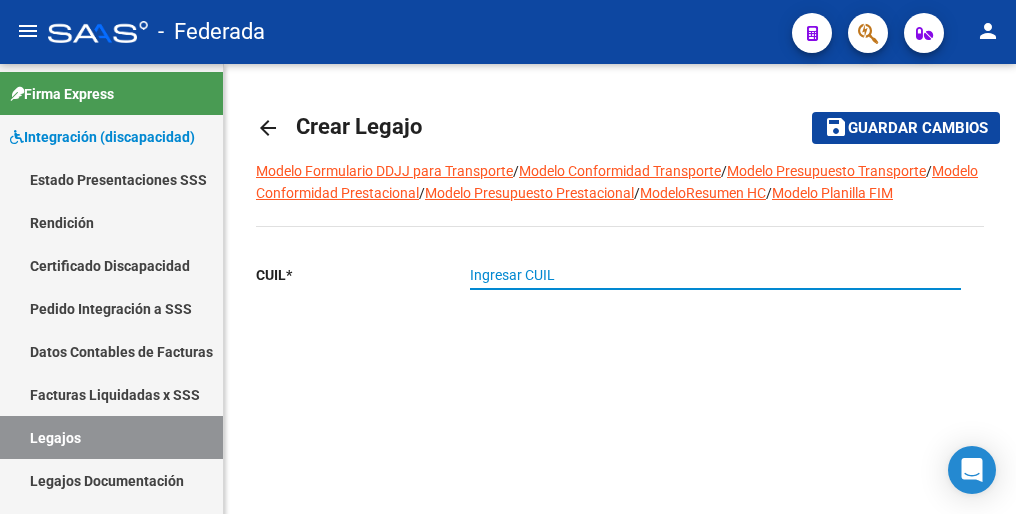 click on "Ingresar CUIL" at bounding box center [715, 275] 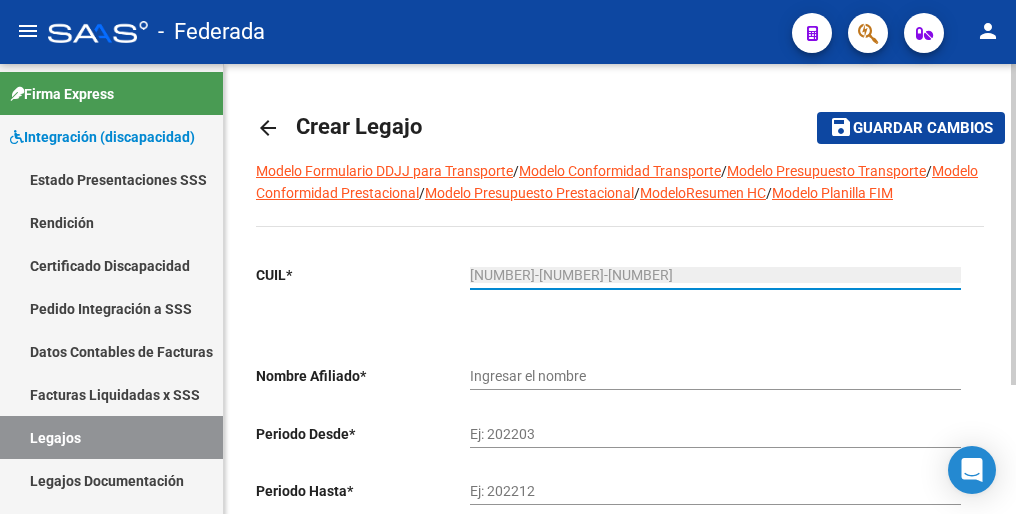 type on "QUADRI GUSTAVO JAVIER" 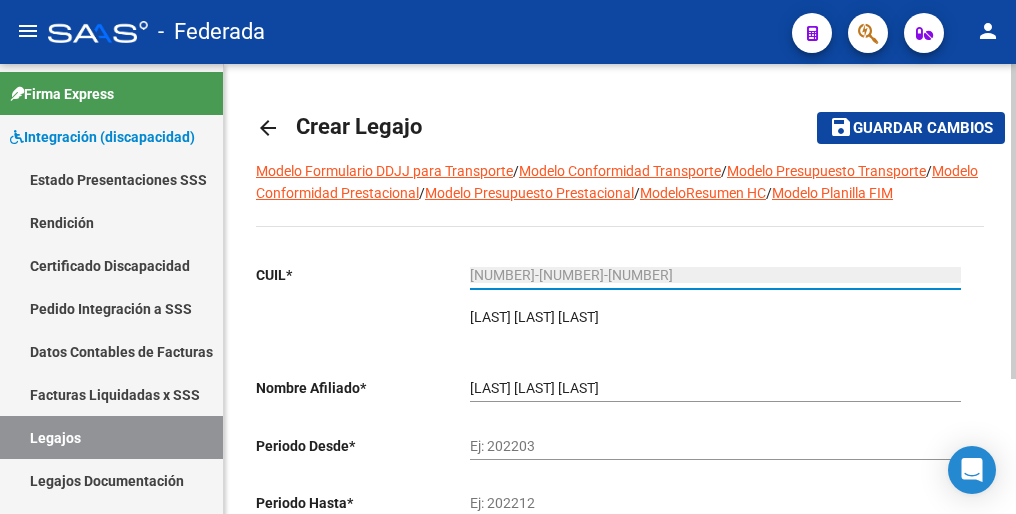 type on "20-17229268-3" 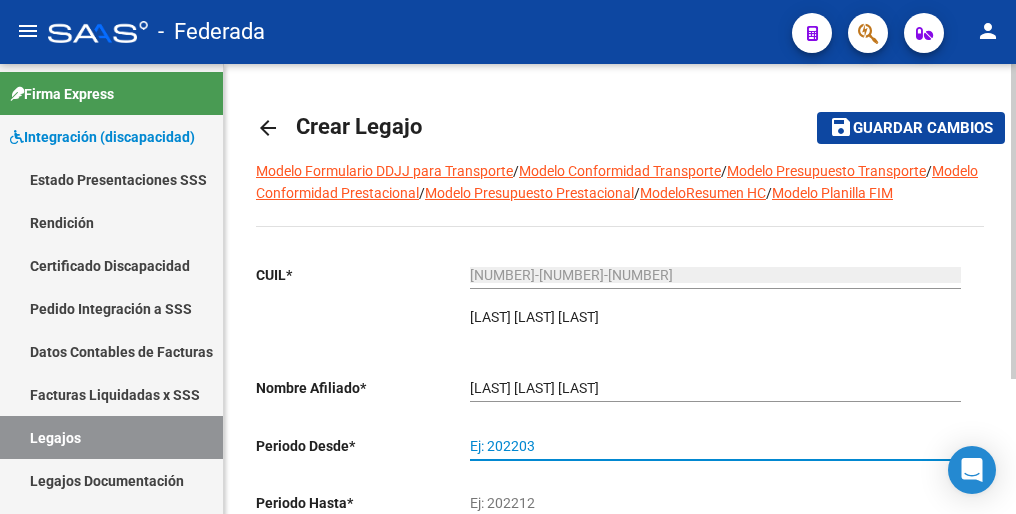 click on "Ej: 202203" at bounding box center [715, 446] 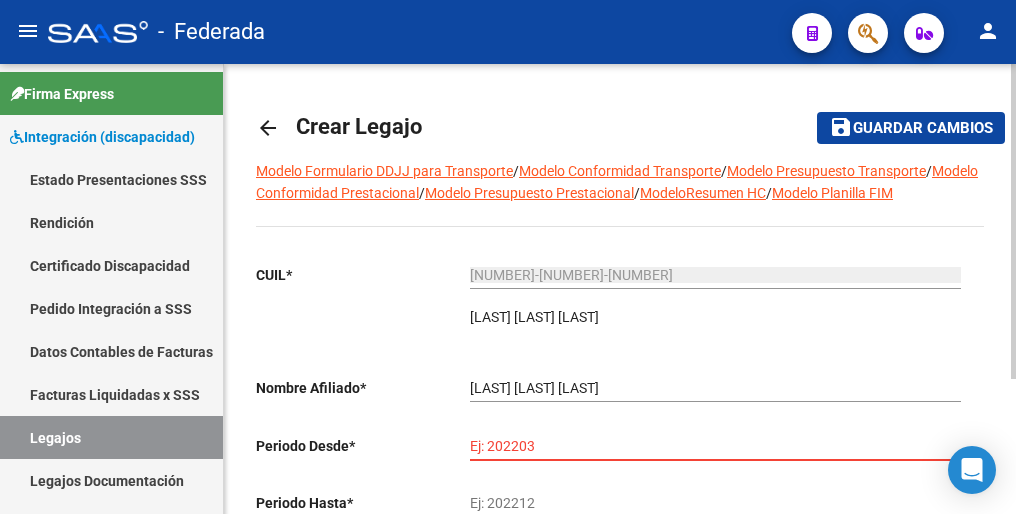 paste on "202501" 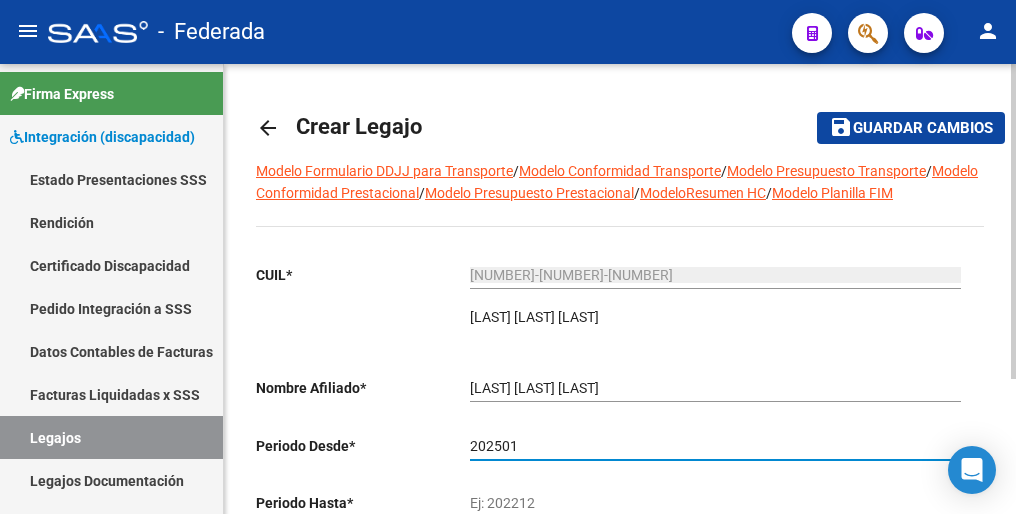 type on "202501" 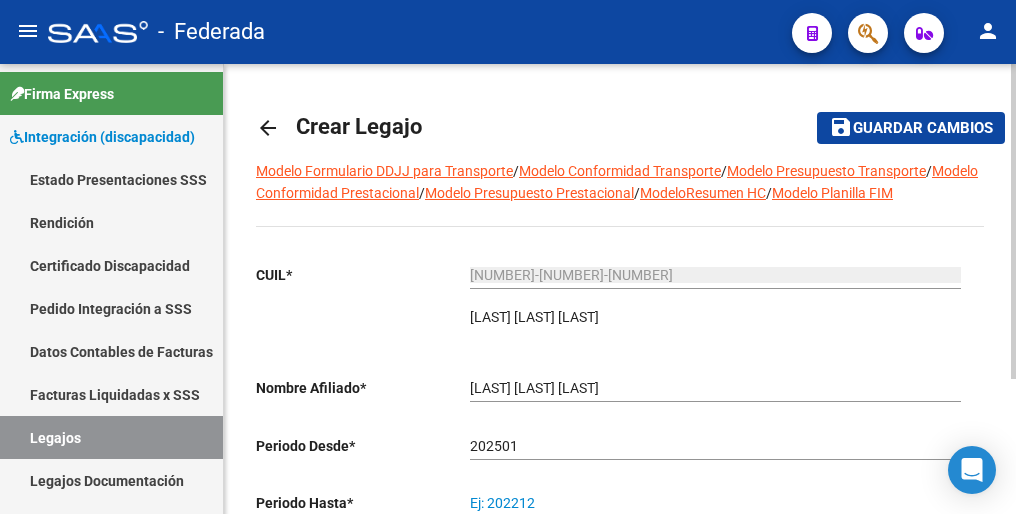 click on "Ej: 202212" at bounding box center [715, 503] 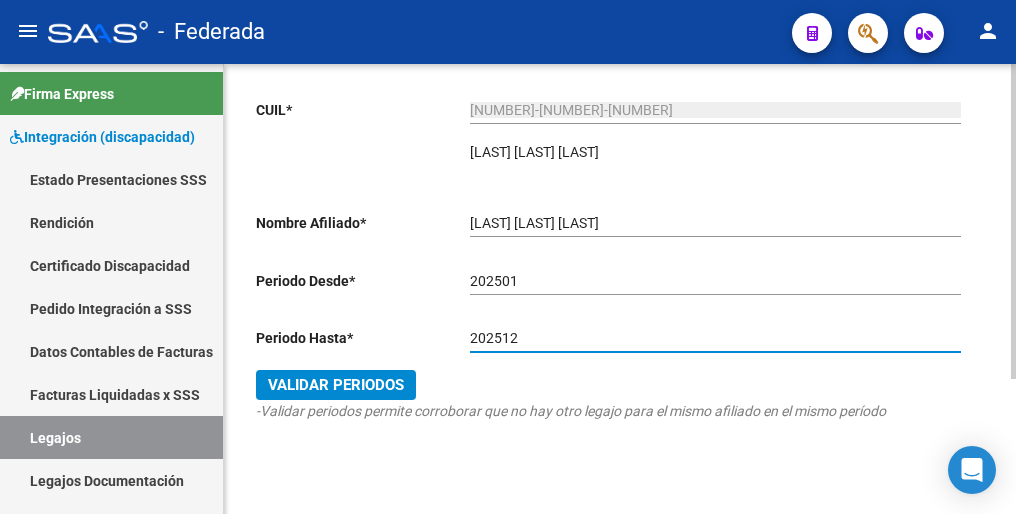 scroll, scrollTop: 192, scrollLeft: 0, axis: vertical 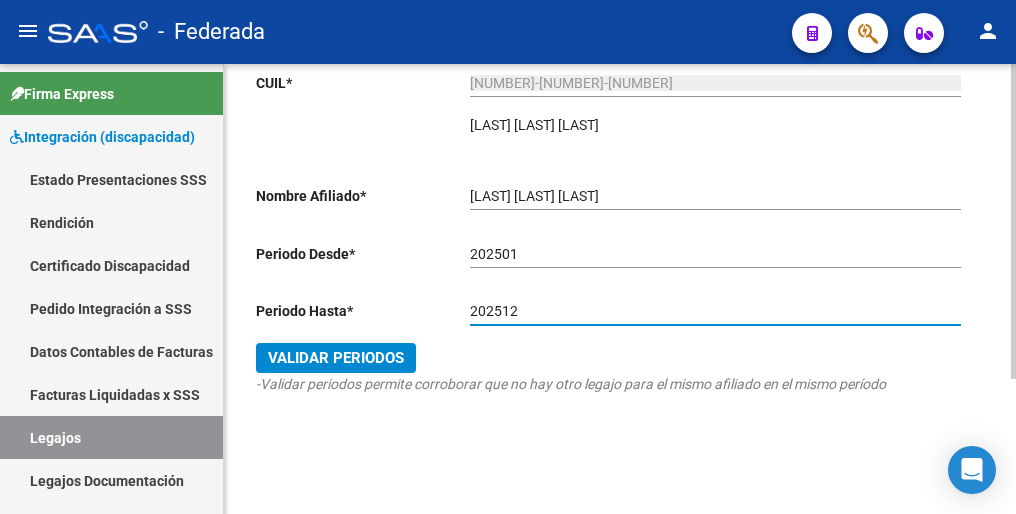 type on "202512" 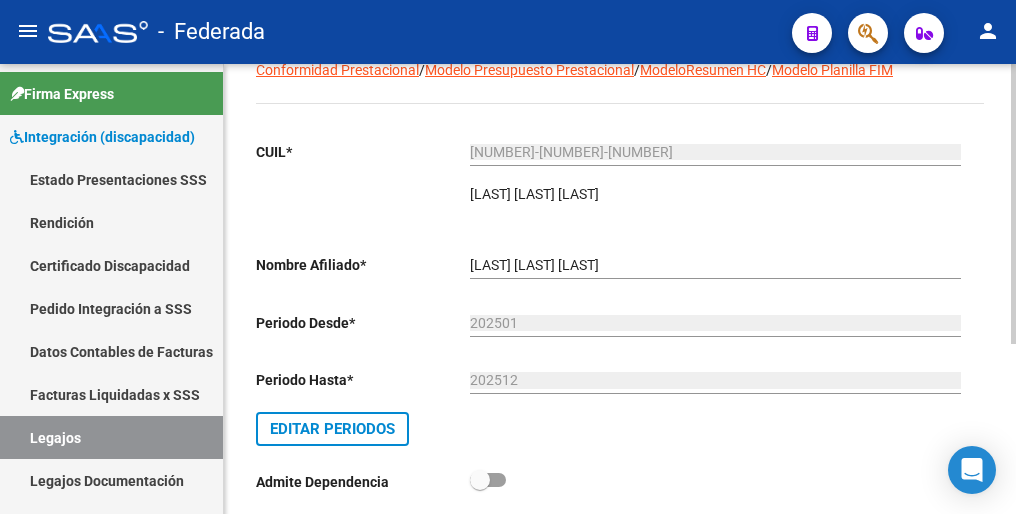 scroll, scrollTop: 0, scrollLeft: 0, axis: both 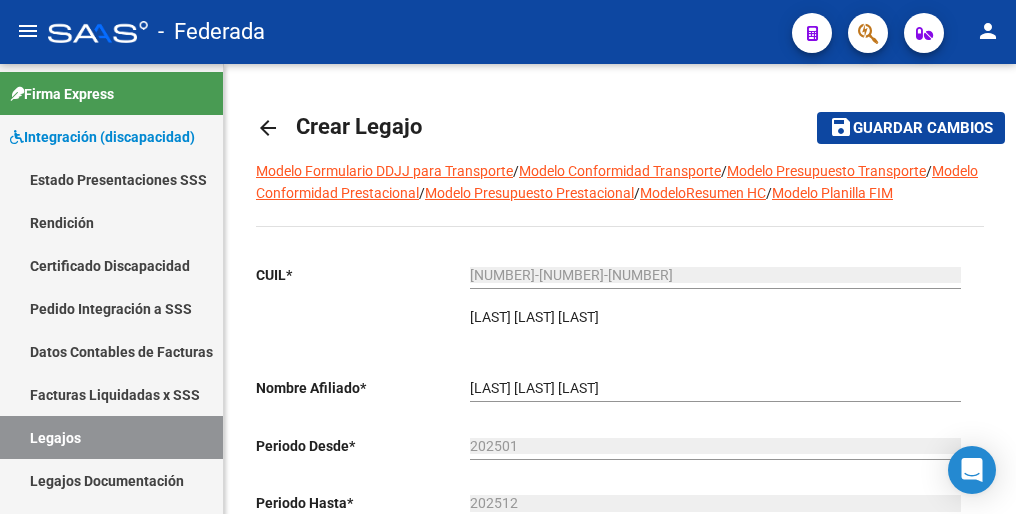 click on "Guardar cambios" 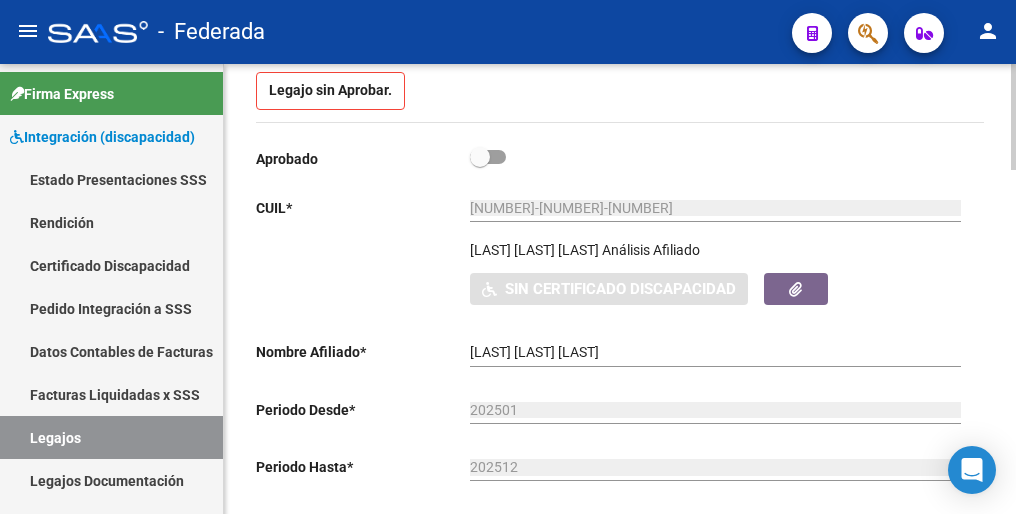 scroll, scrollTop: 200, scrollLeft: 0, axis: vertical 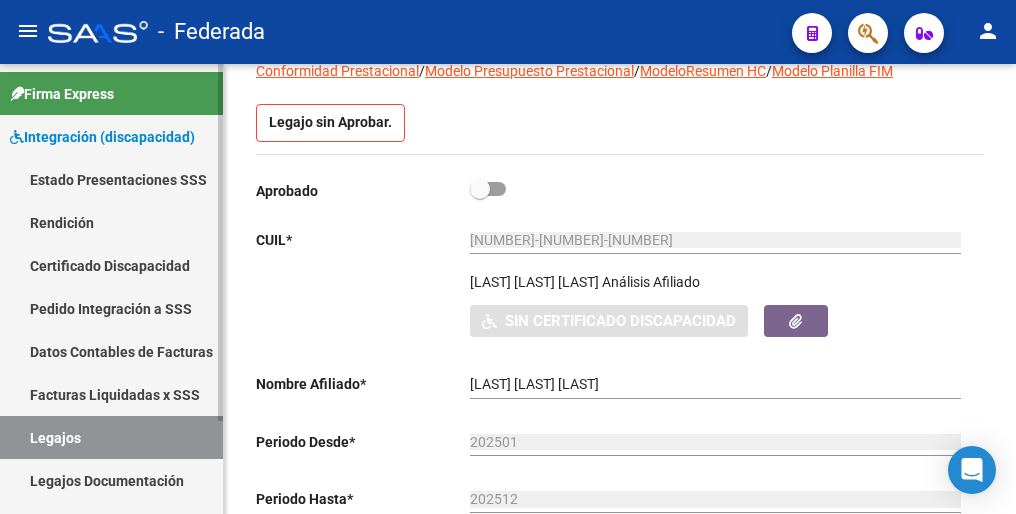 click on "Legajos" at bounding box center (111, 437) 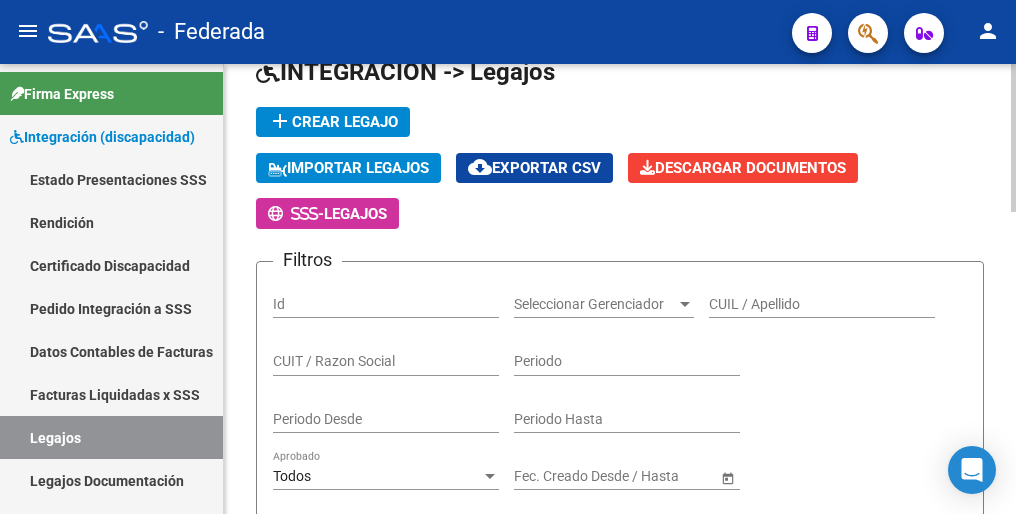 scroll, scrollTop: 0, scrollLeft: 0, axis: both 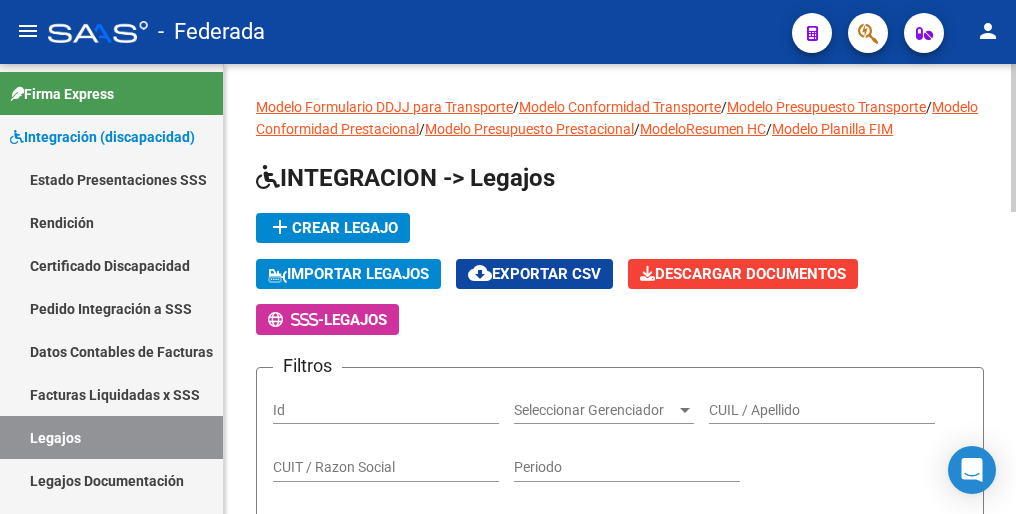 click on "add  Crear Legajo" 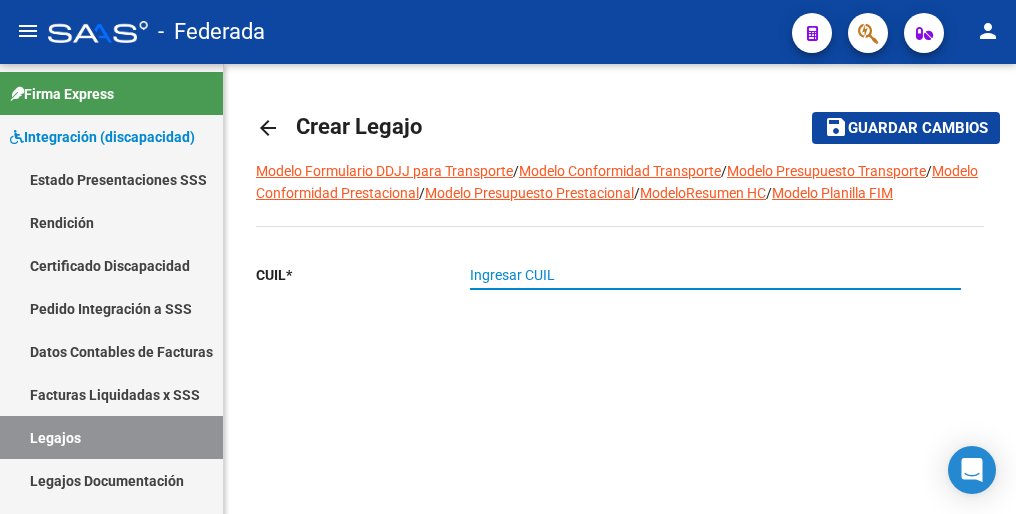 click on "Ingresar CUIL" at bounding box center (715, 275) 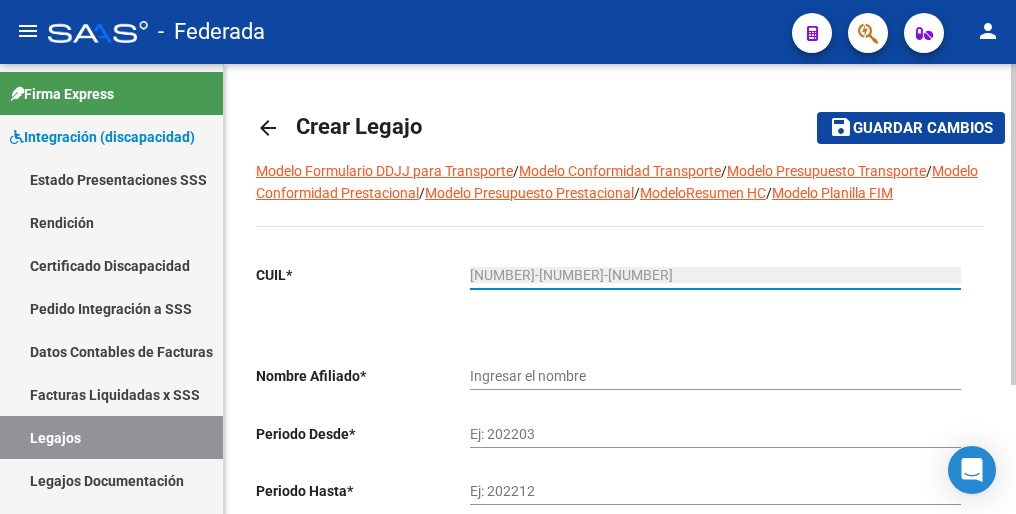 type on "RABBIA MICAELA ALEJANDRA" 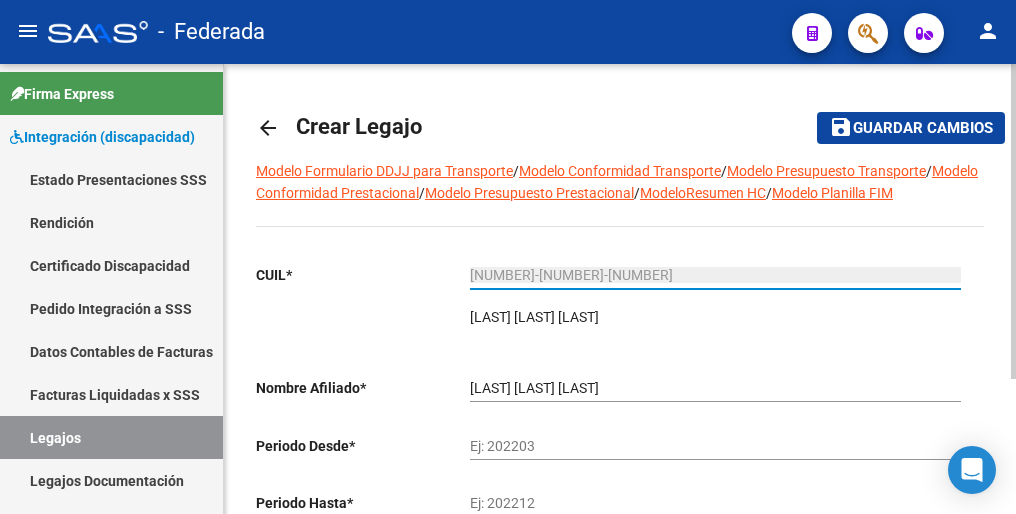 type on "27-47252756-3" 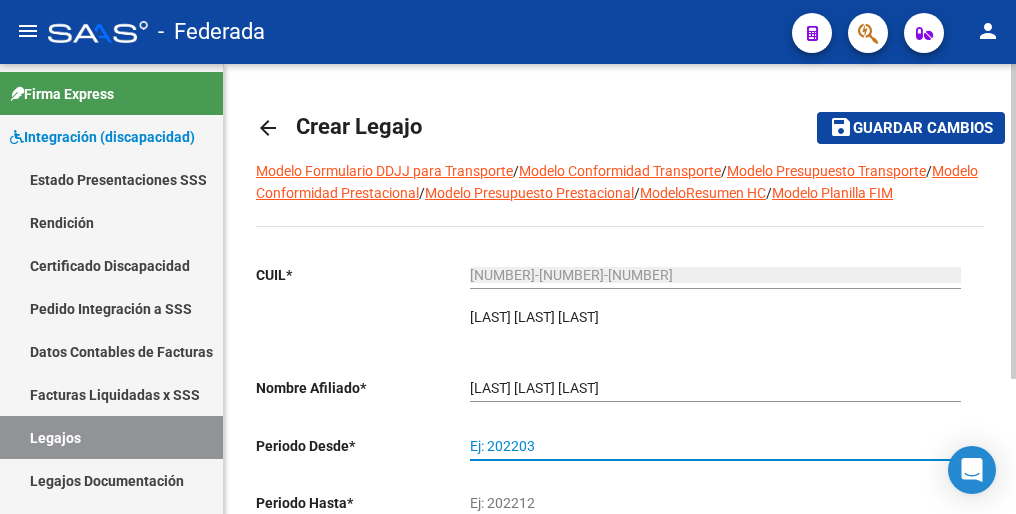 click on "Ej: 202203" at bounding box center [715, 446] 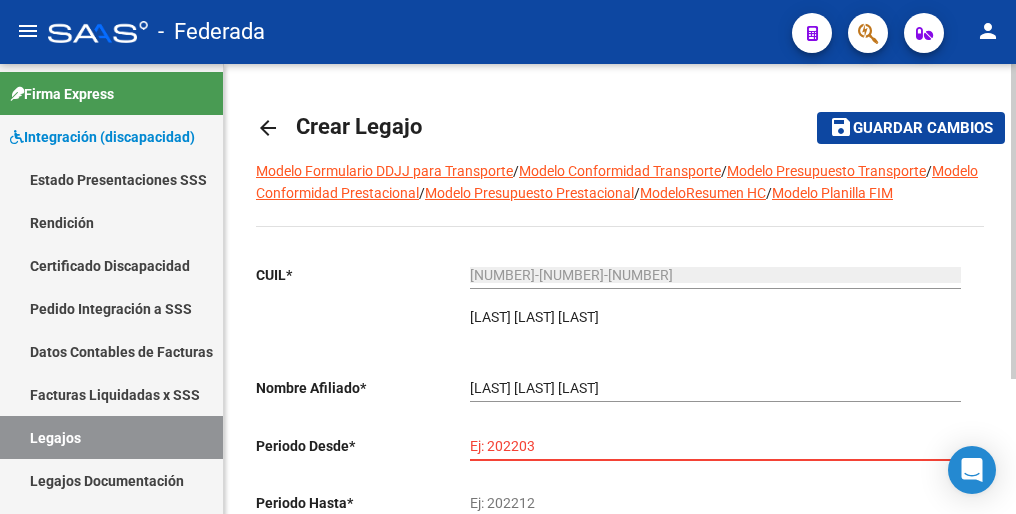 paste on "202502" 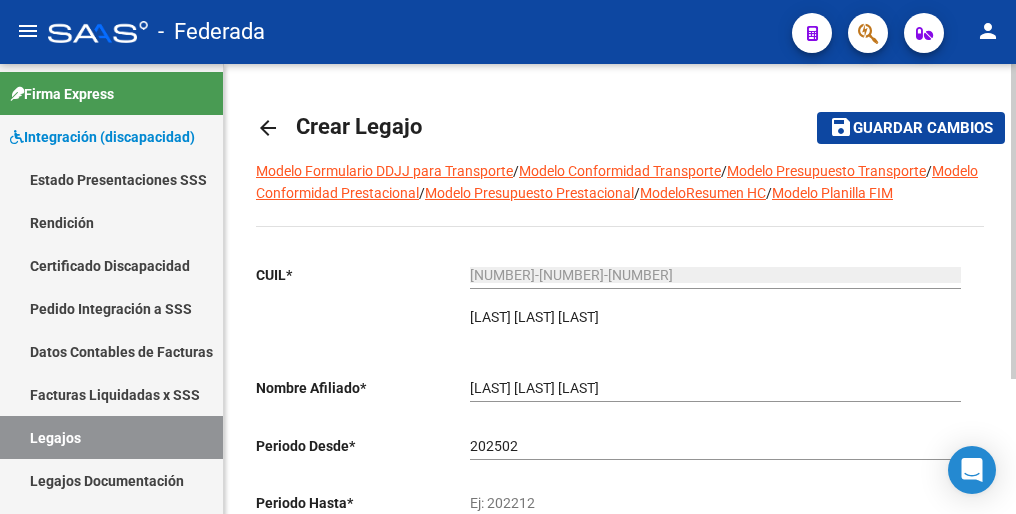 drag, startPoint x: 521, startPoint y: 435, endPoint x: 521, endPoint y: 448, distance: 13 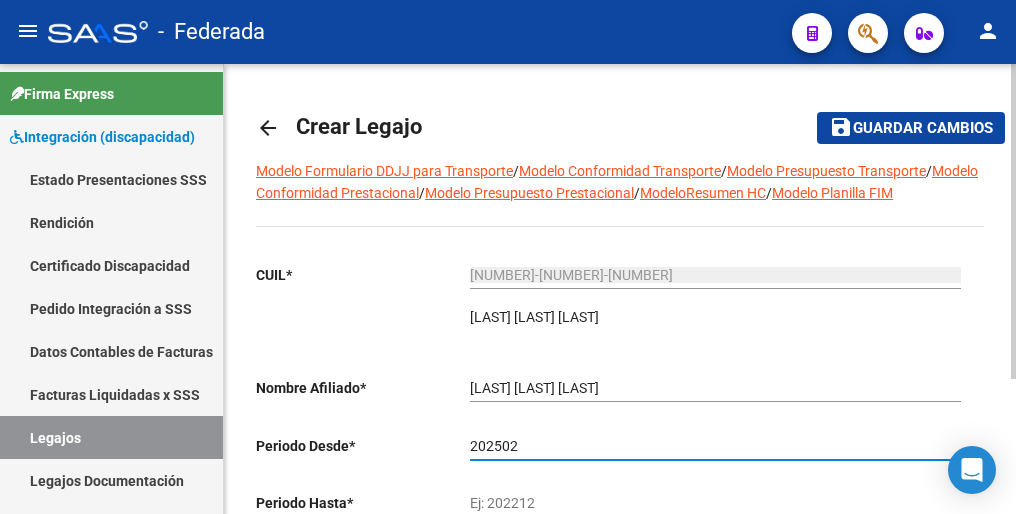 click on "Ej: 202212" at bounding box center (715, 503) 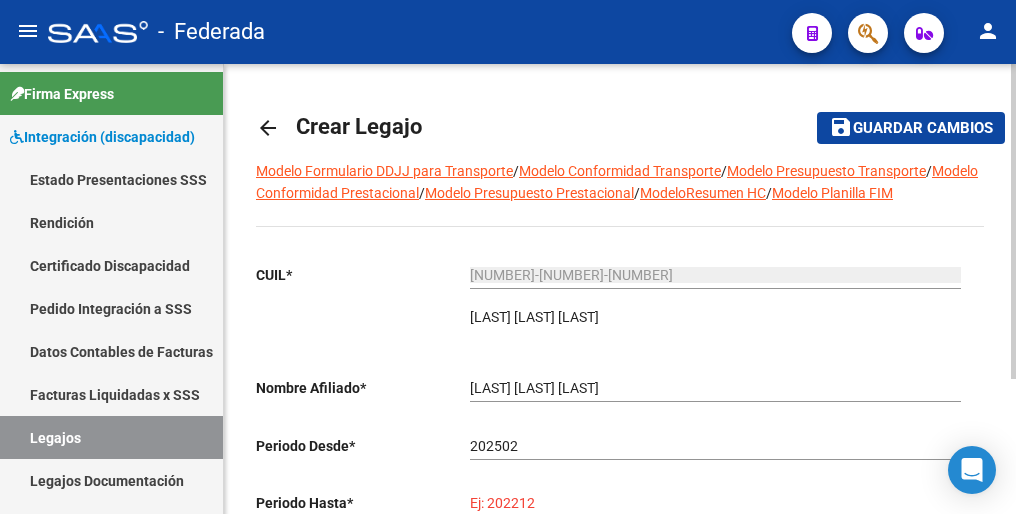 click on "Ej: 202212" at bounding box center [715, 503] 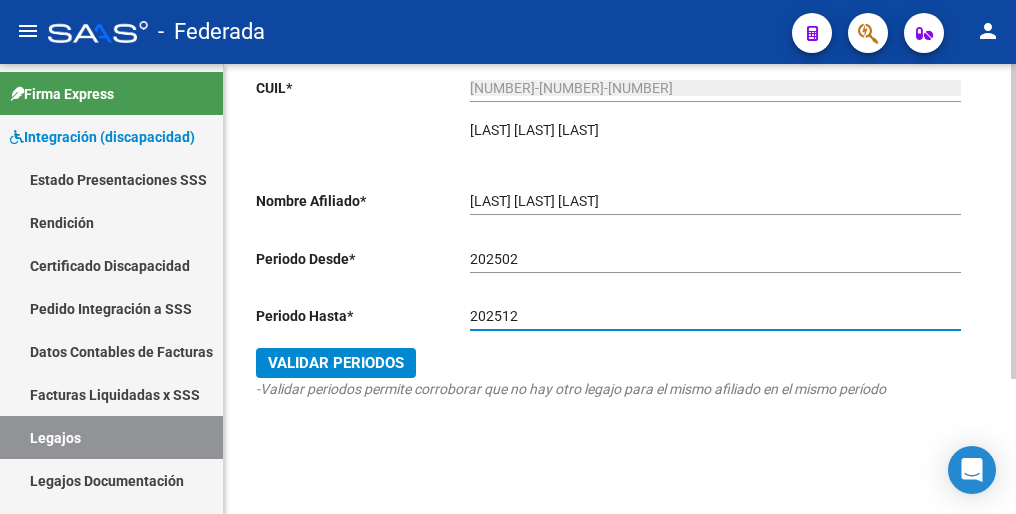 scroll, scrollTop: 192, scrollLeft: 0, axis: vertical 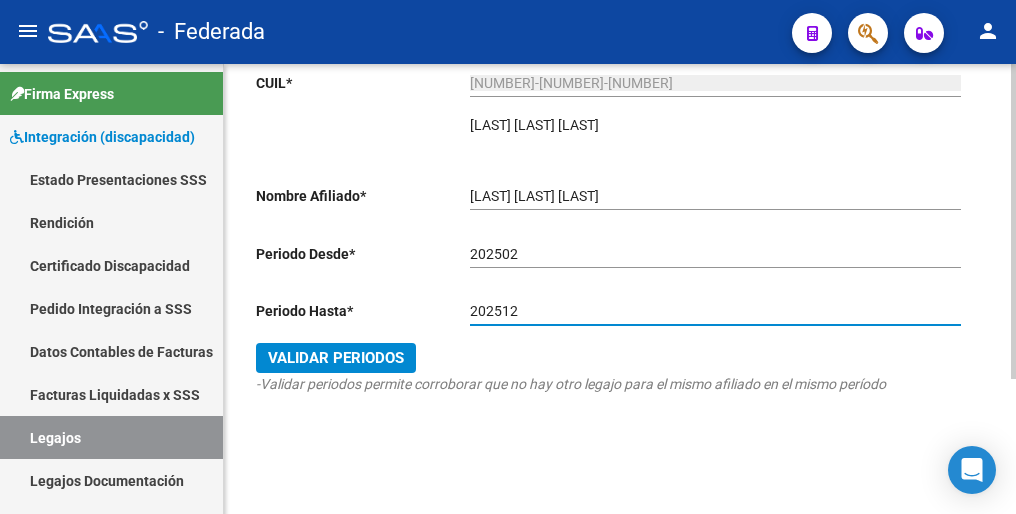 type on "202512" 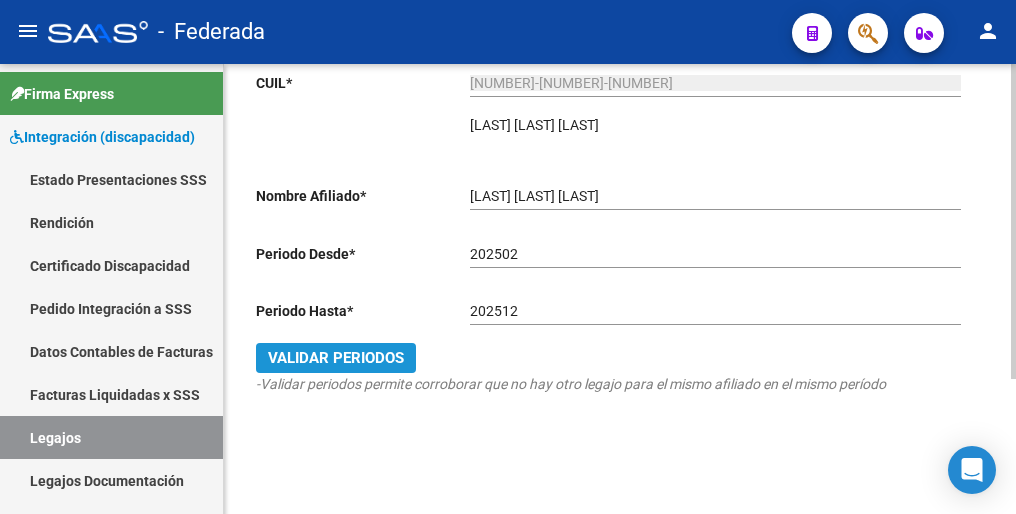 click on "Validar Periodos" 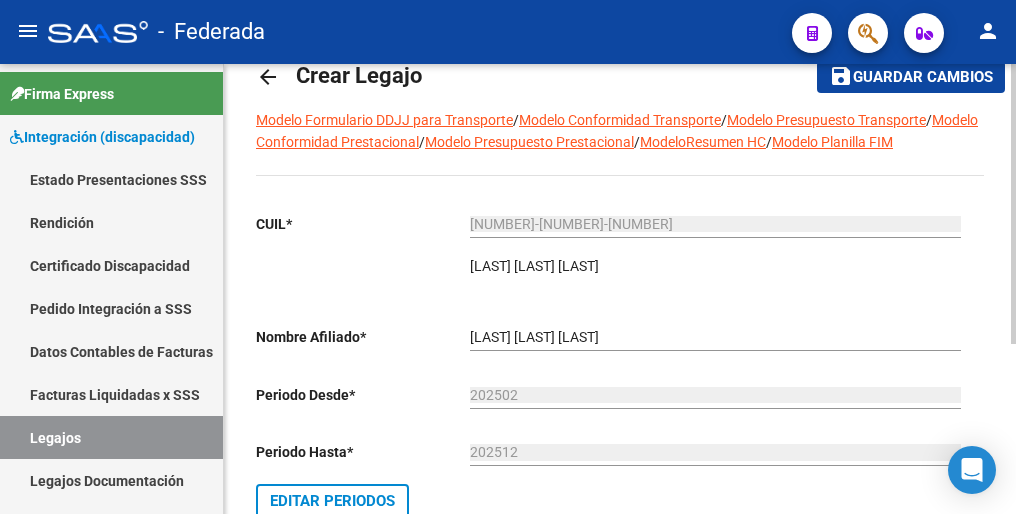 scroll, scrollTop: 0, scrollLeft: 0, axis: both 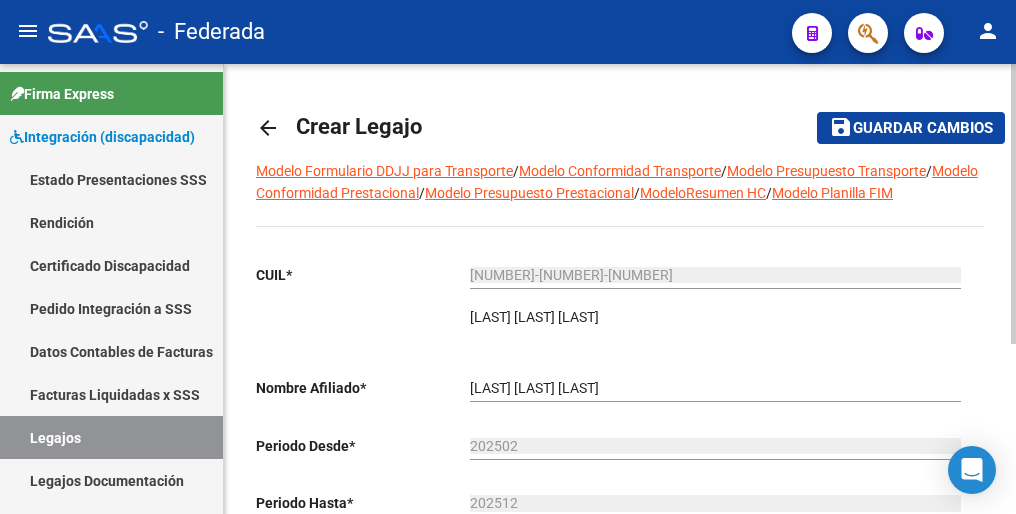 click on "Guardar cambios" 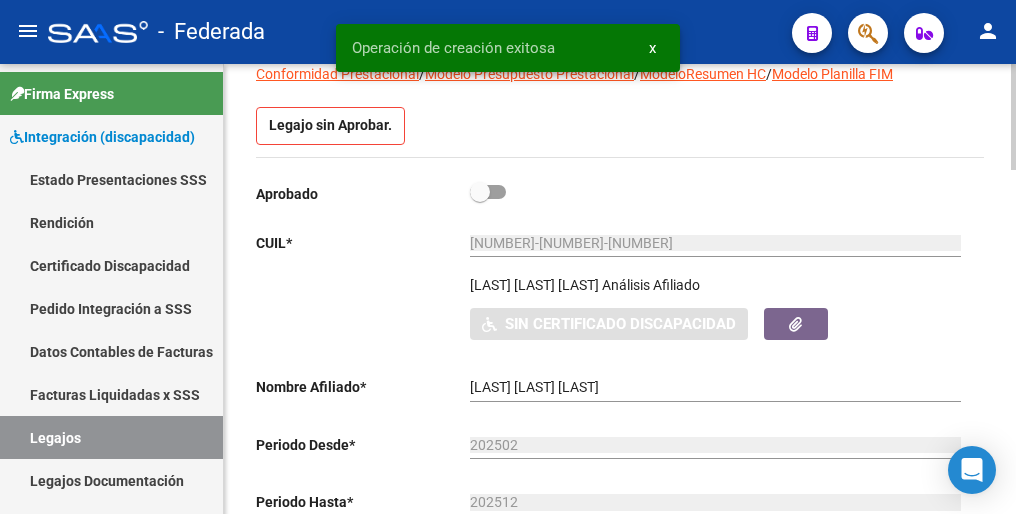 scroll, scrollTop: 200, scrollLeft: 0, axis: vertical 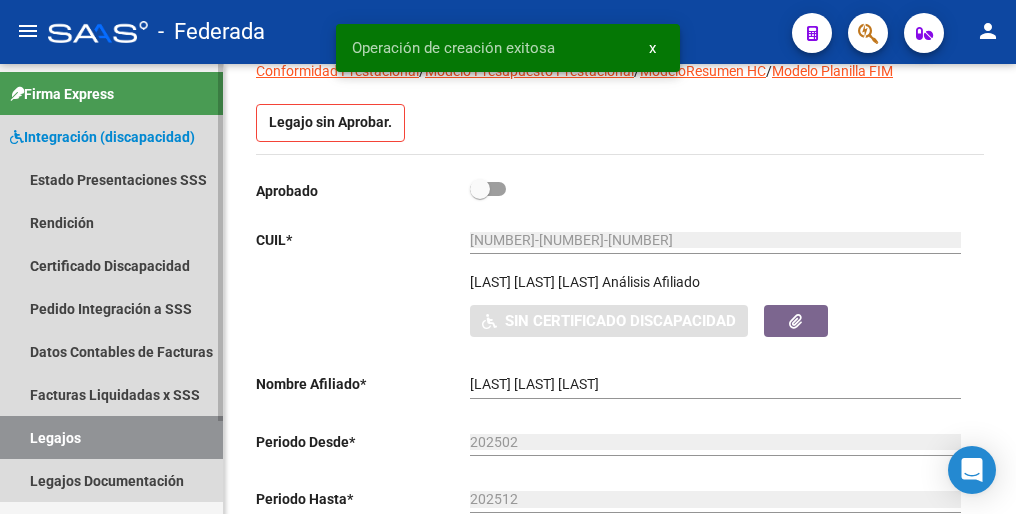 click on "Legajos" at bounding box center [111, 437] 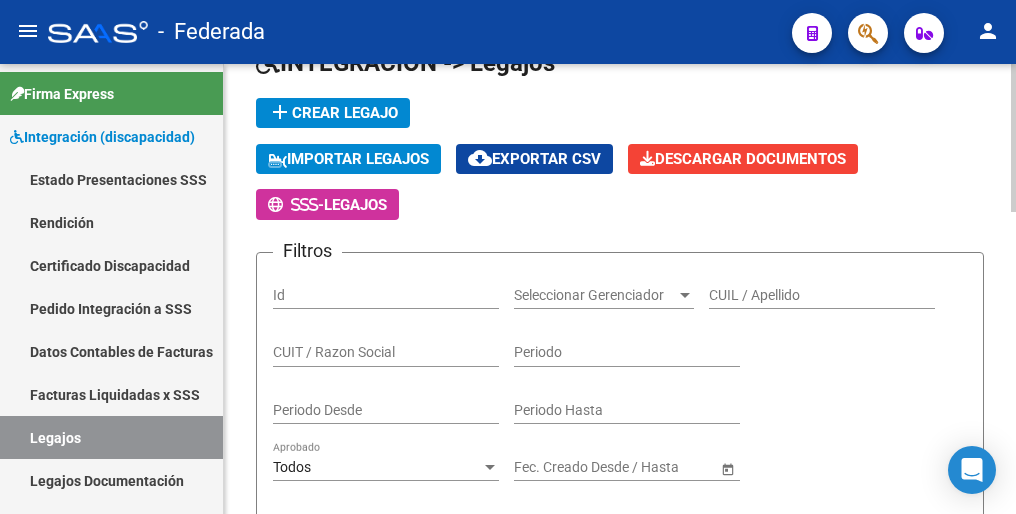 scroll, scrollTop: 0, scrollLeft: 0, axis: both 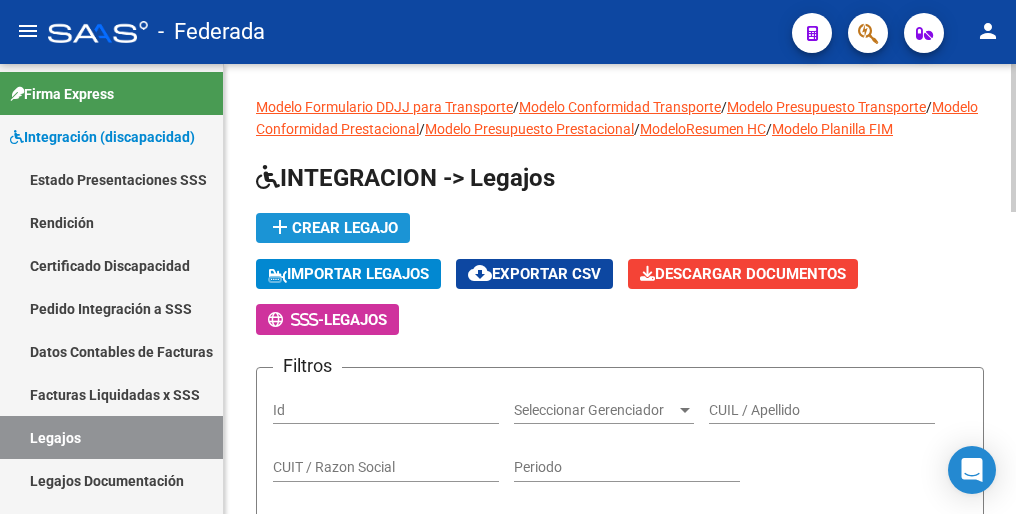 click on "add  Crear Legajo" 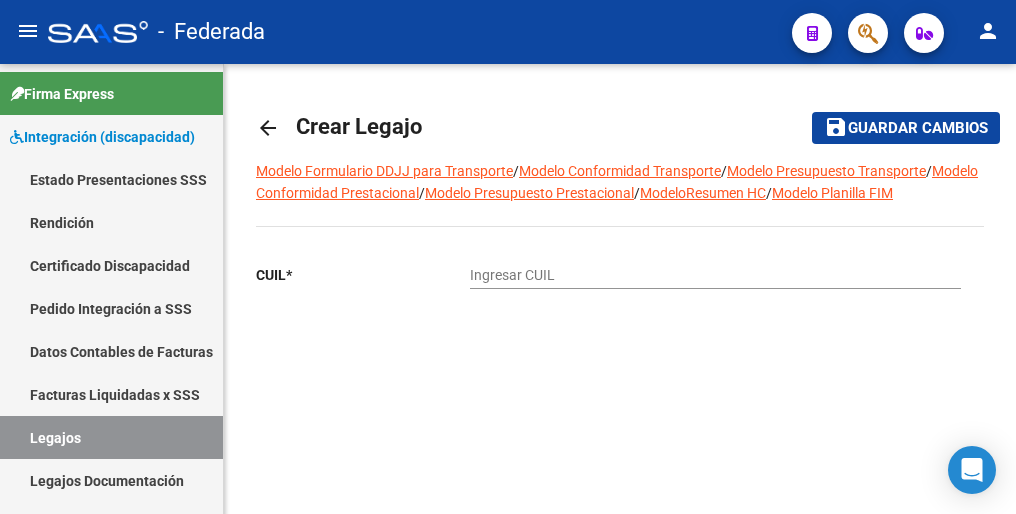 click on "Ingresar CUIL" at bounding box center (715, 275) 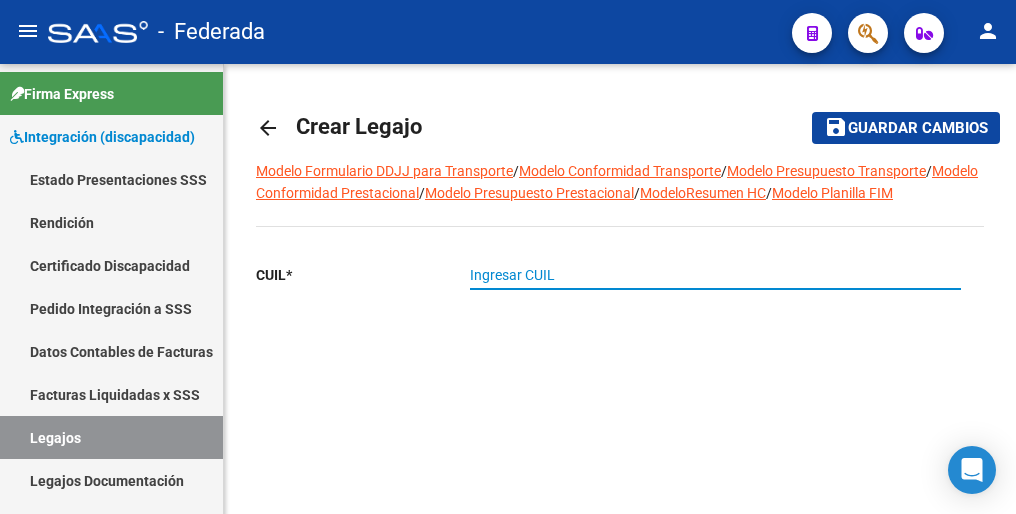 paste on "20-41206066-1" 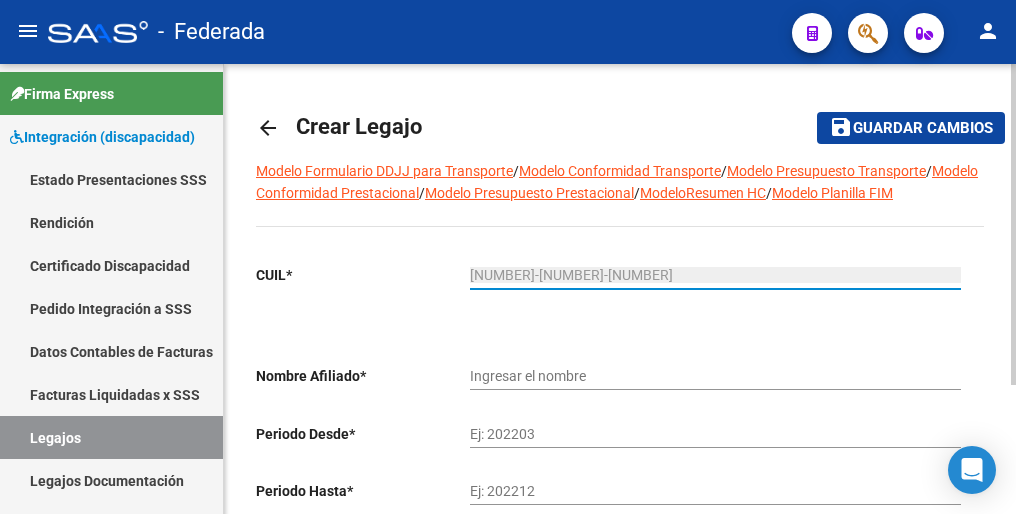 type on "RAMIREZ ALEXIS GABRIEL" 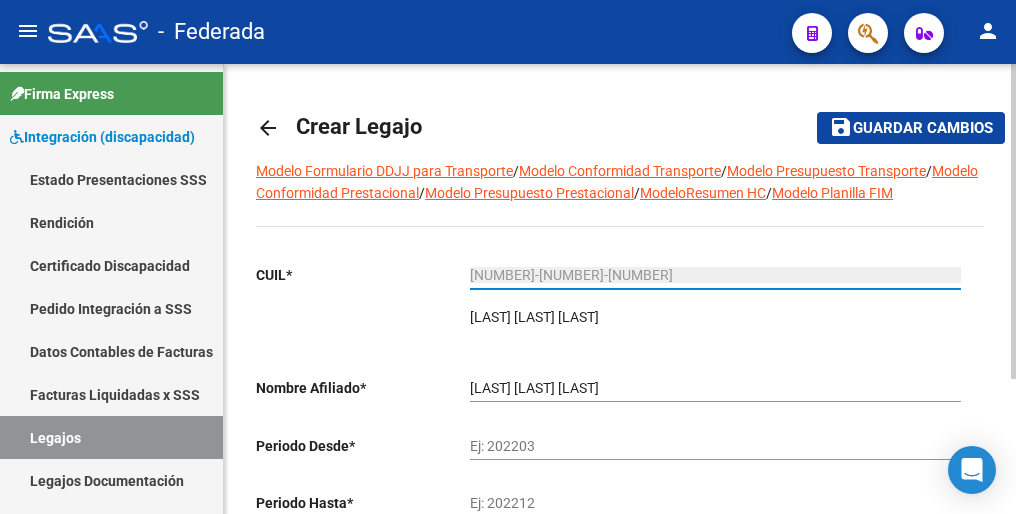 type on "20-41206066-1" 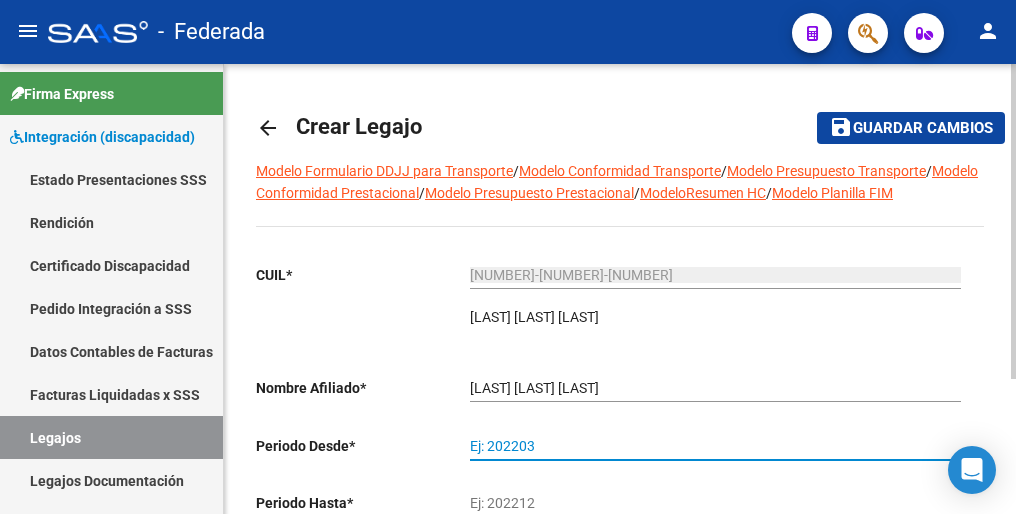 click on "Ej: 202203" at bounding box center [715, 446] 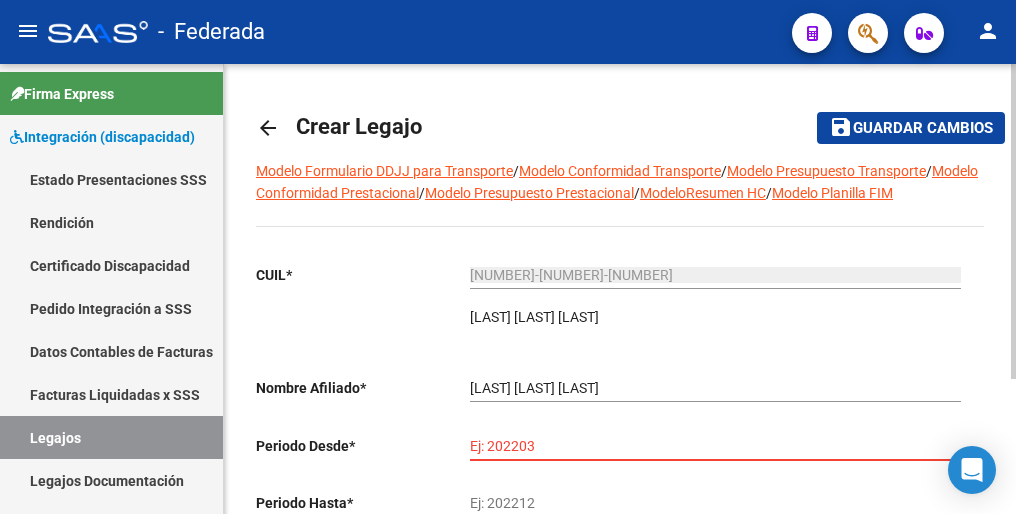 paste on "202503" 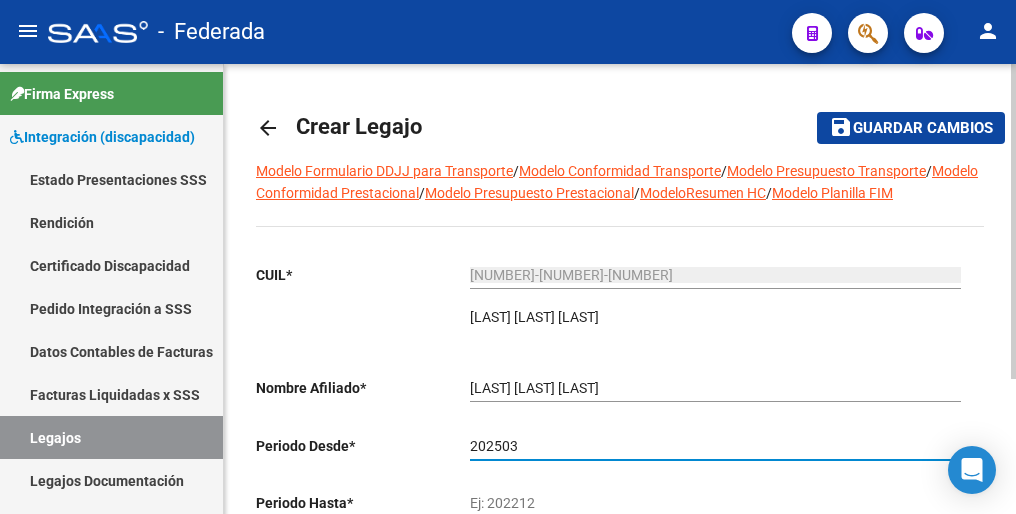 scroll, scrollTop: 192, scrollLeft: 0, axis: vertical 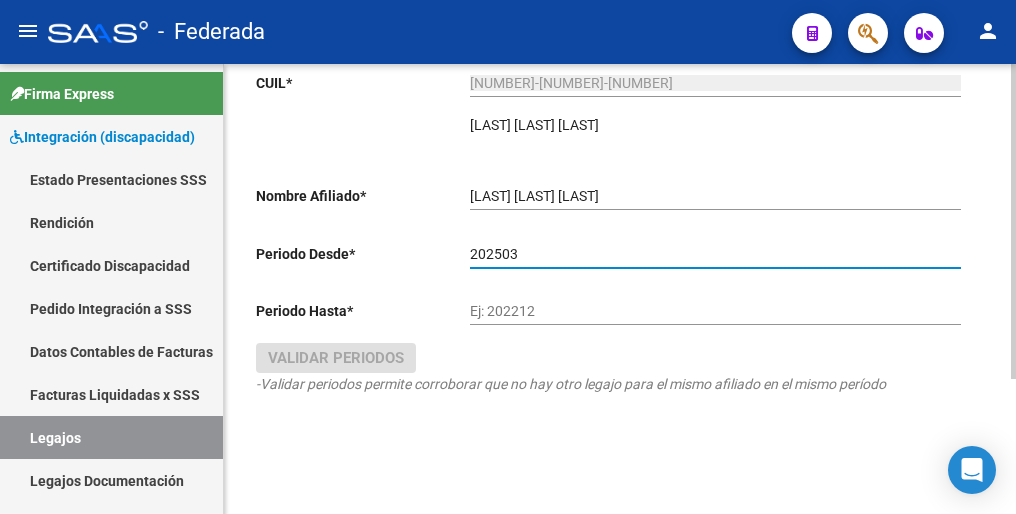 type on "202503" 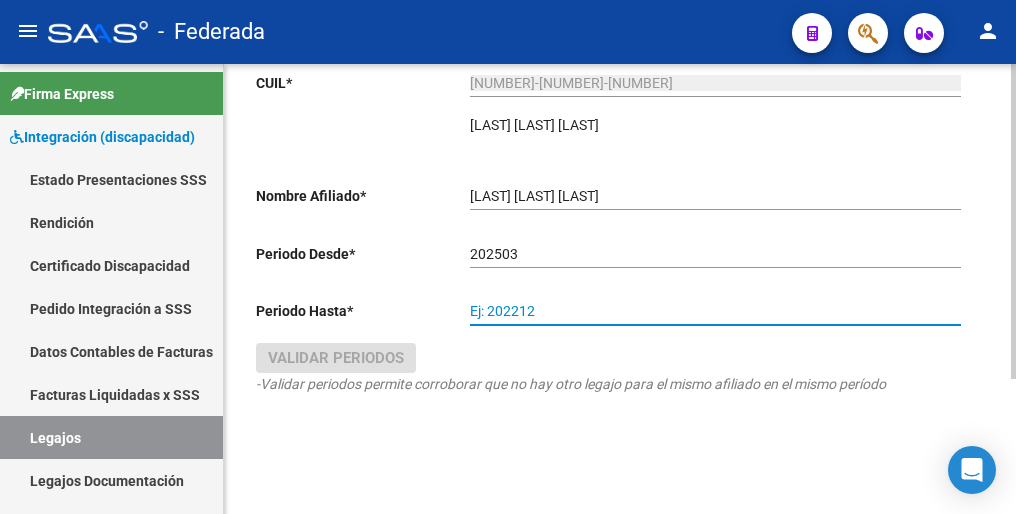 click on "Ej: 202212" at bounding box center [715, 311] 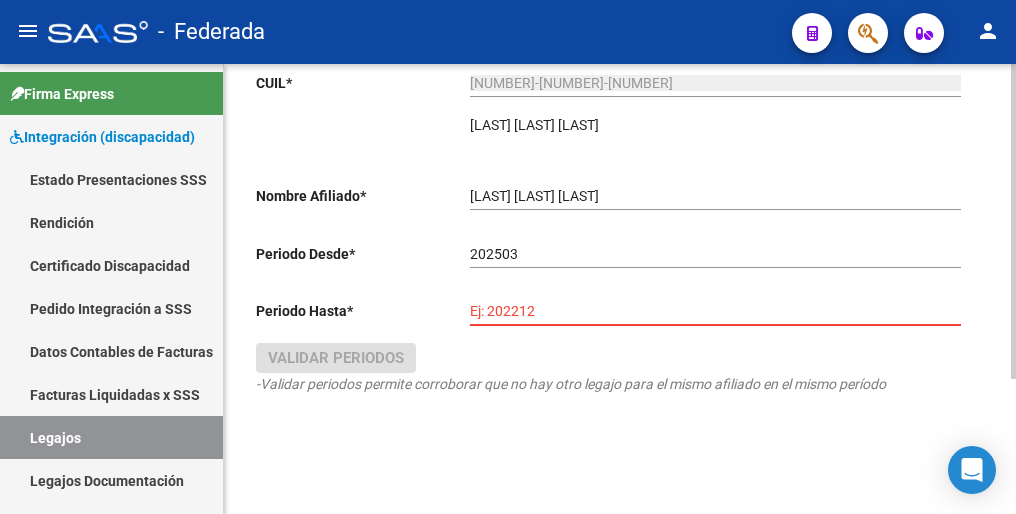 paste on "202512" 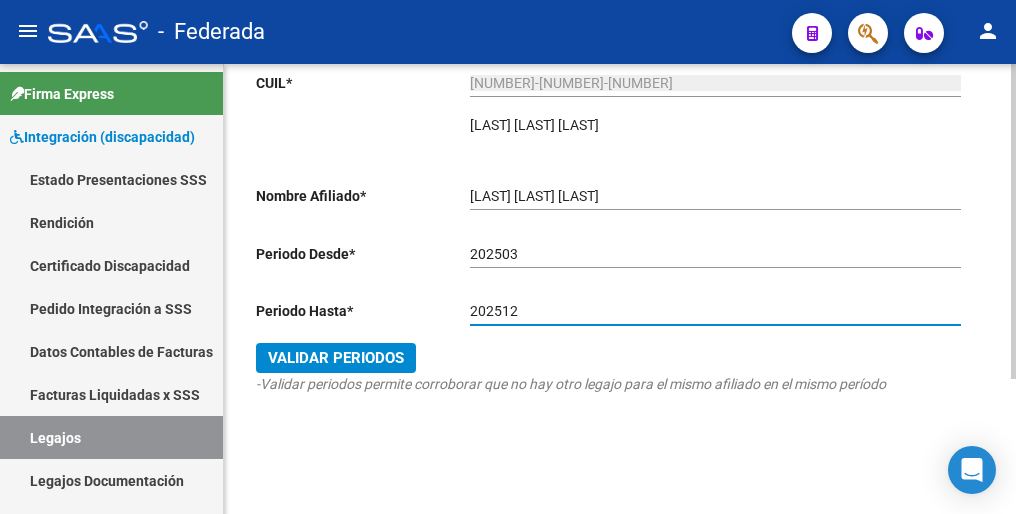 type on "202512" 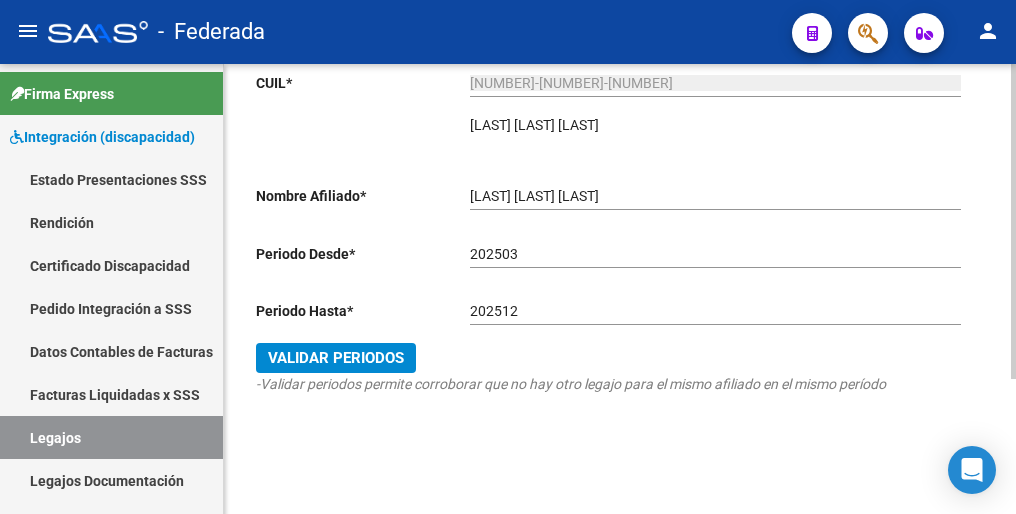 drag, startPoint x: 493, startPoint y: 418, endPoint x: 504, endPoint y: 382, distance: 37.64306 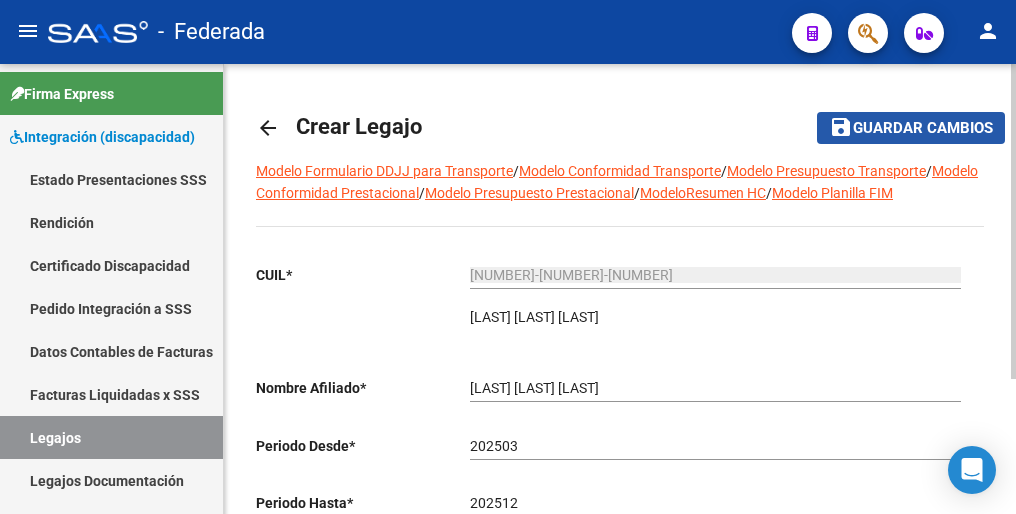 click on "Guardar cambios" 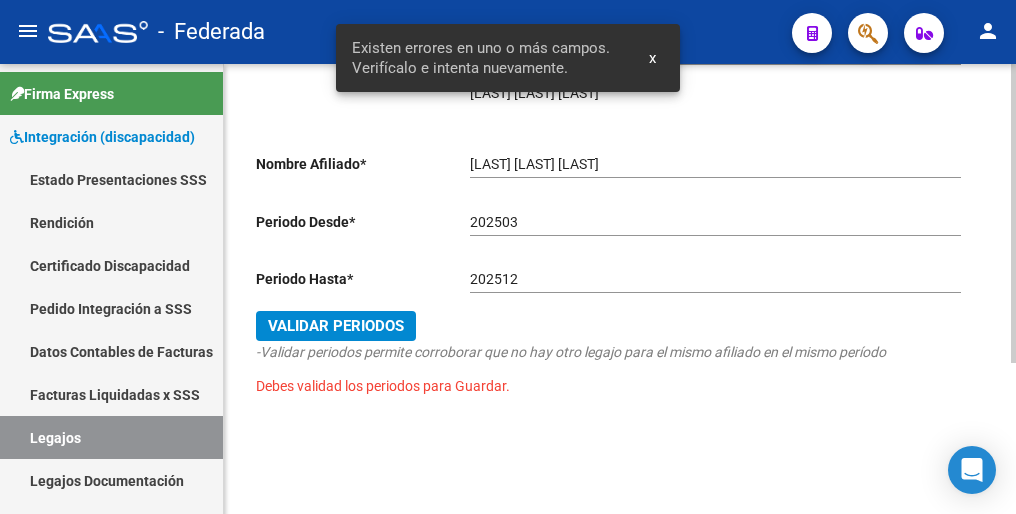 scroll, scrollTop: 226, scrollLeft: 0, axis: vertical 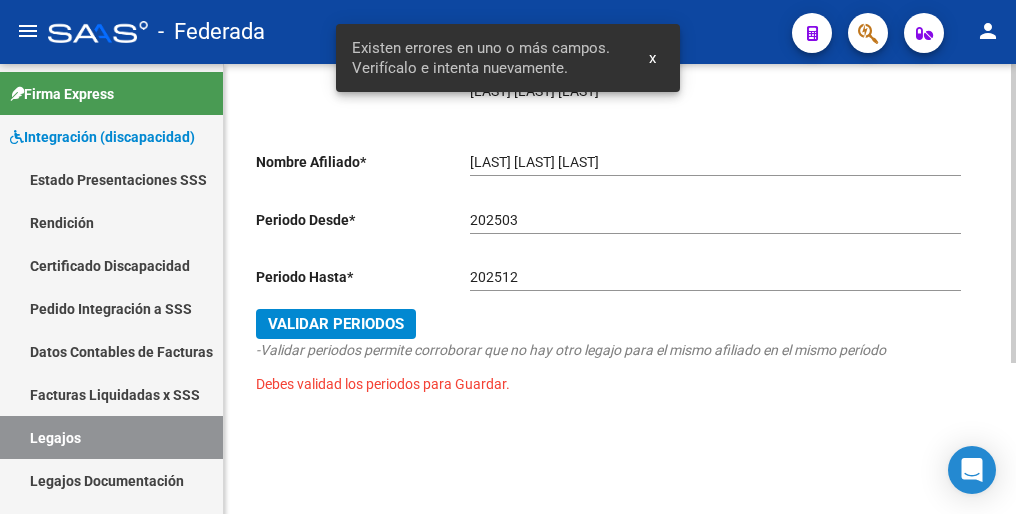 click on "Validar Periodos" 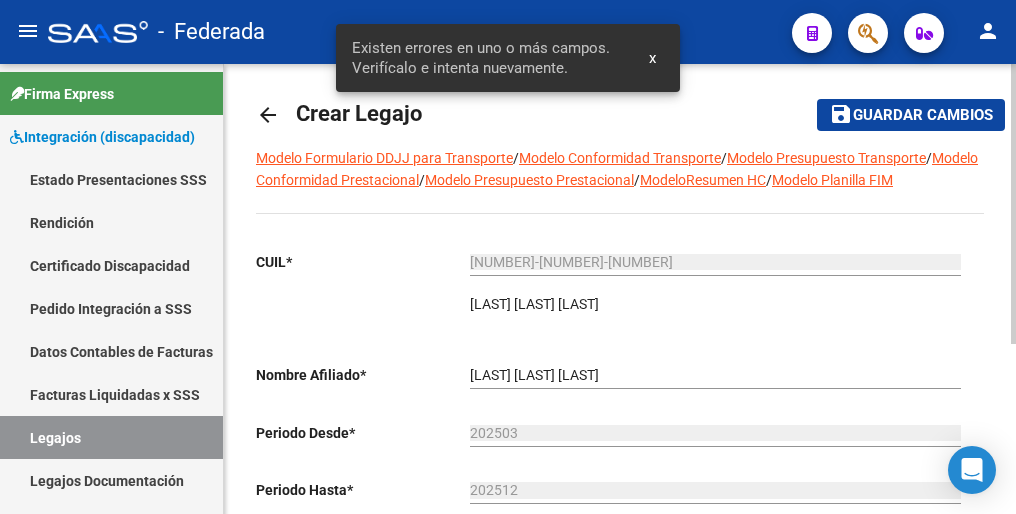 scroll, scrollTop: 0, scrollLeft: 0, axis: both 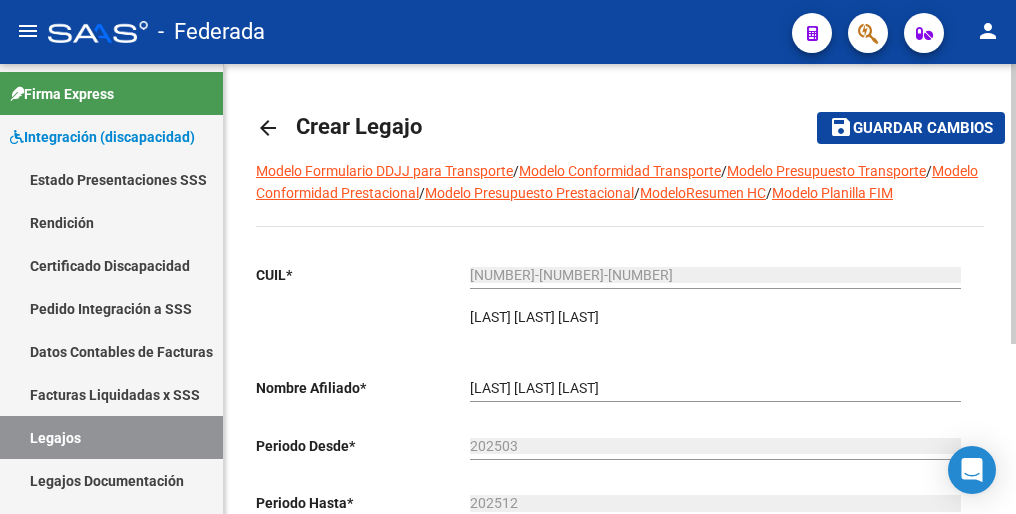 click on "Guardar cambios" 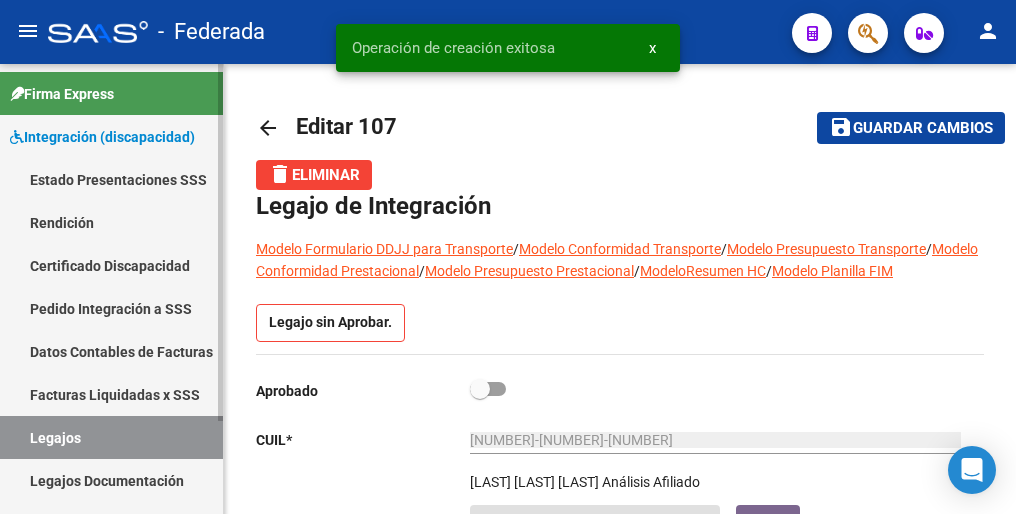 click on "Legajos" at bounding box center (111, 437) 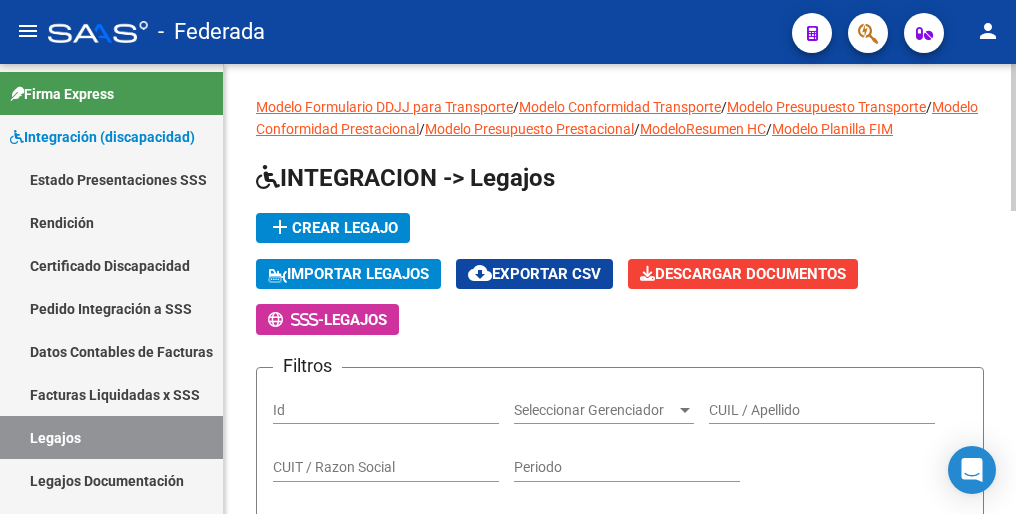 click on "add  Crear Legajo" 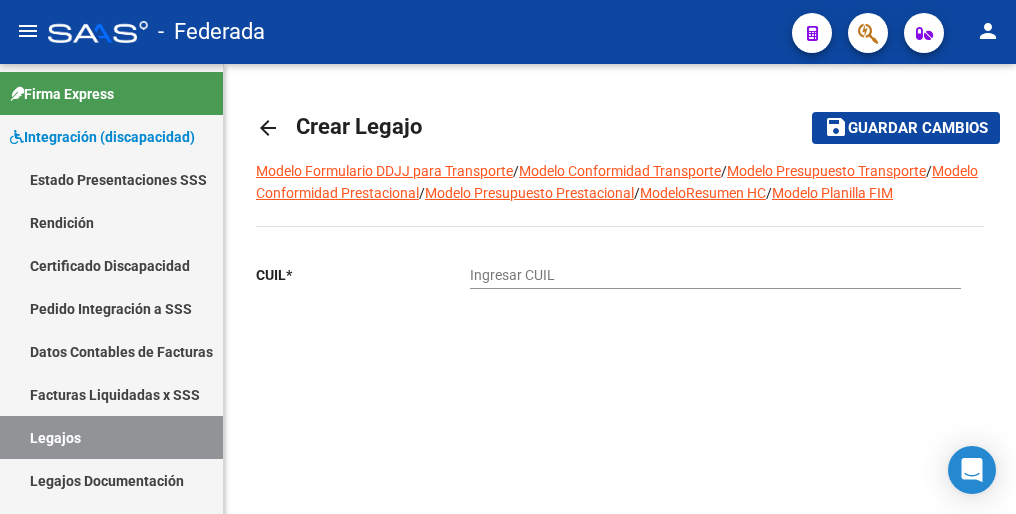 click on "Ingresar CUIL" 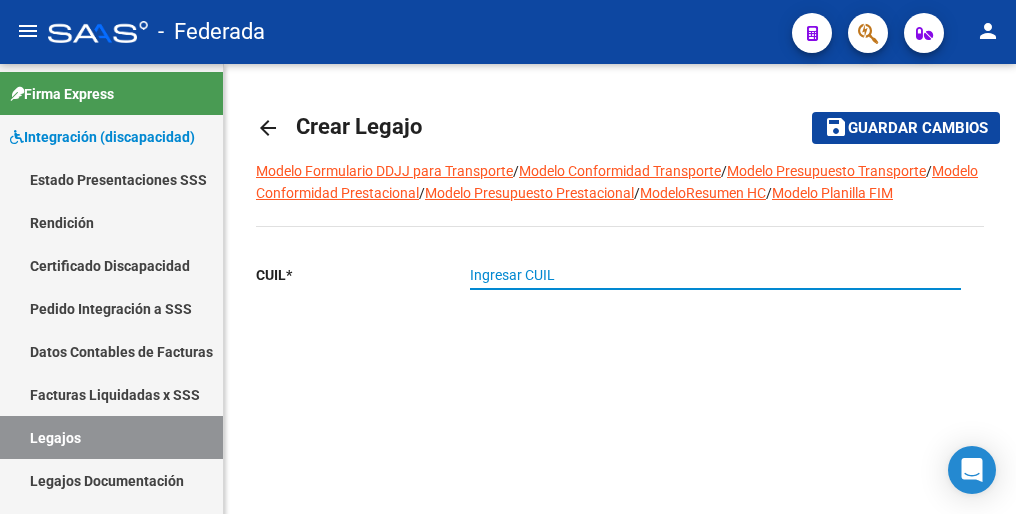 paste on "27-59251647-6" 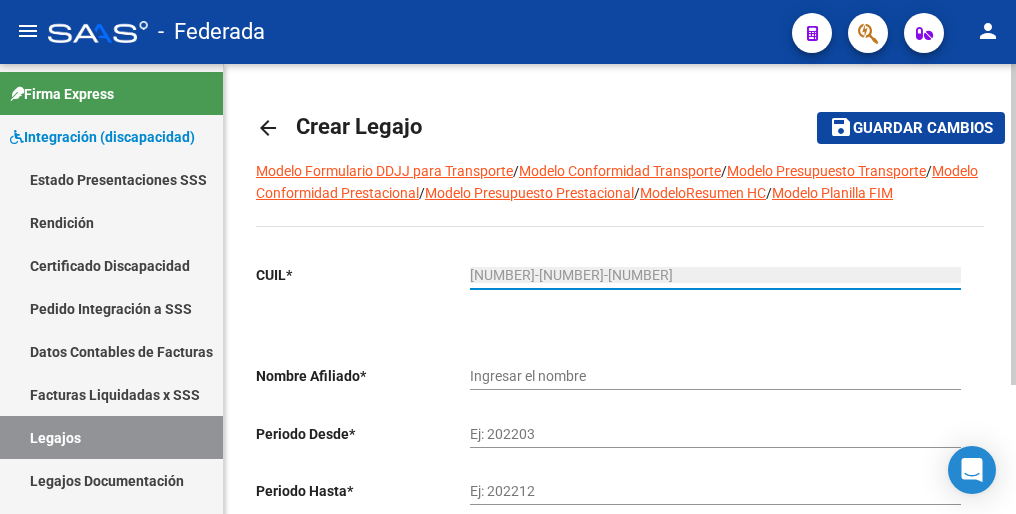type on "RAMOS TORRISI GENARO" 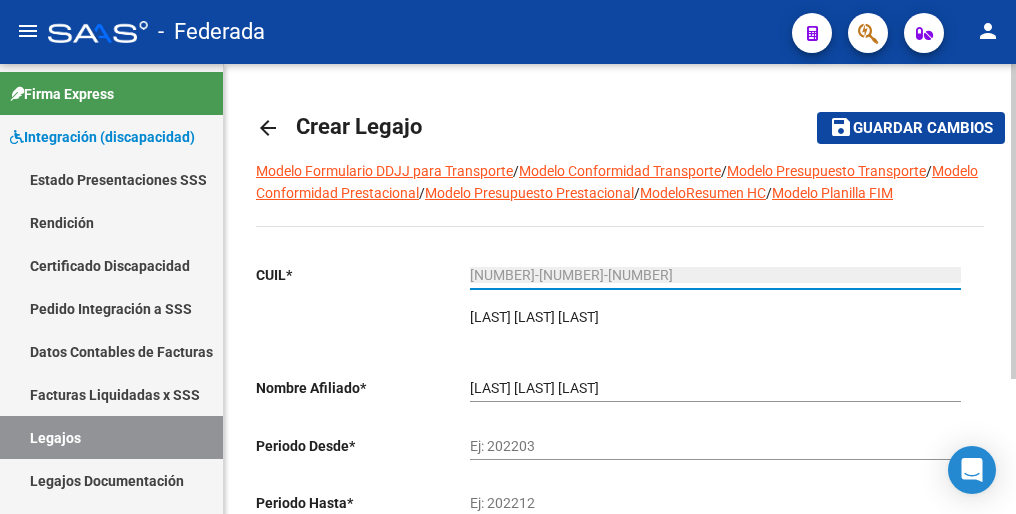 type on "27-59251647-6" 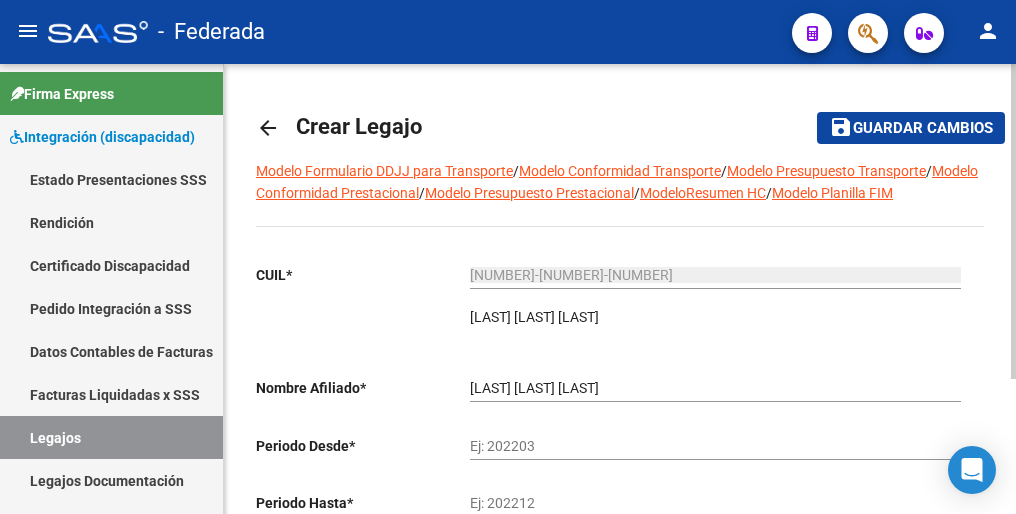 drag, startPoint x: 514, startPoint y: 432, endPoint x: 514, endPoint y: 445, distance: 13 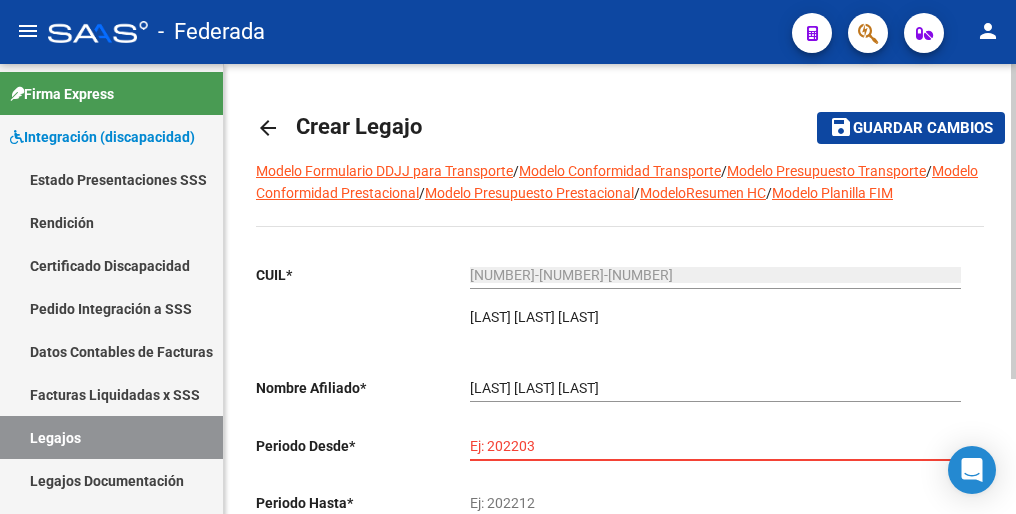 paste on "202501" 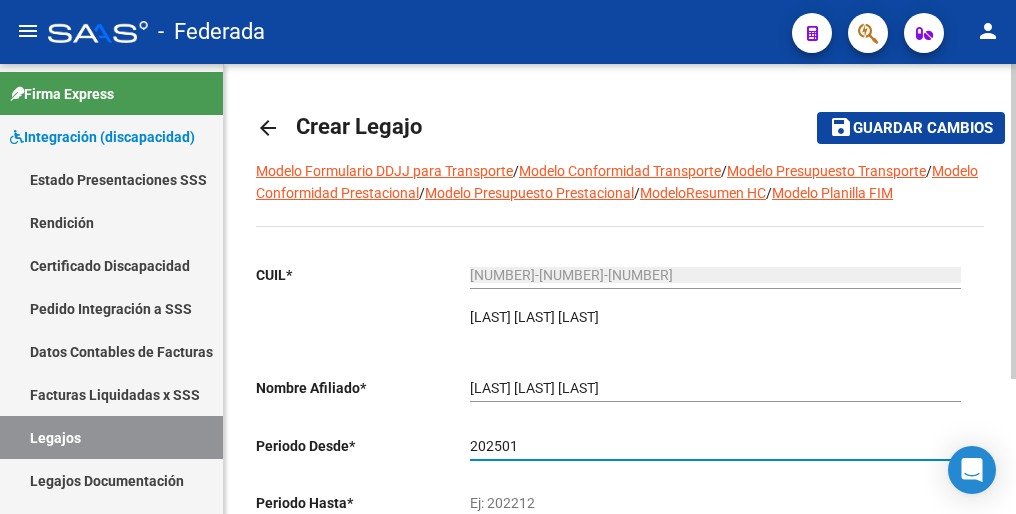 type on "202501" 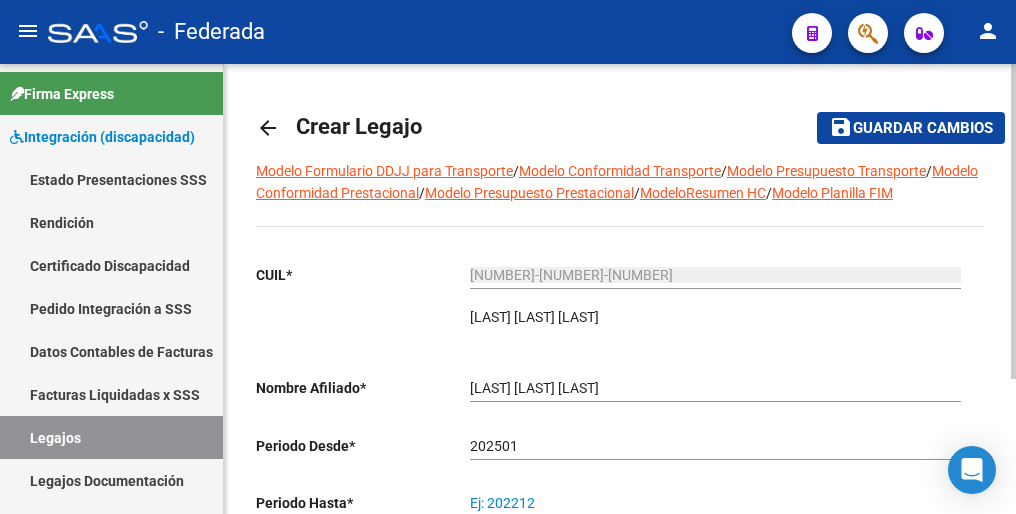 click on "Ej: 202212" at bounding box center (715, 503) 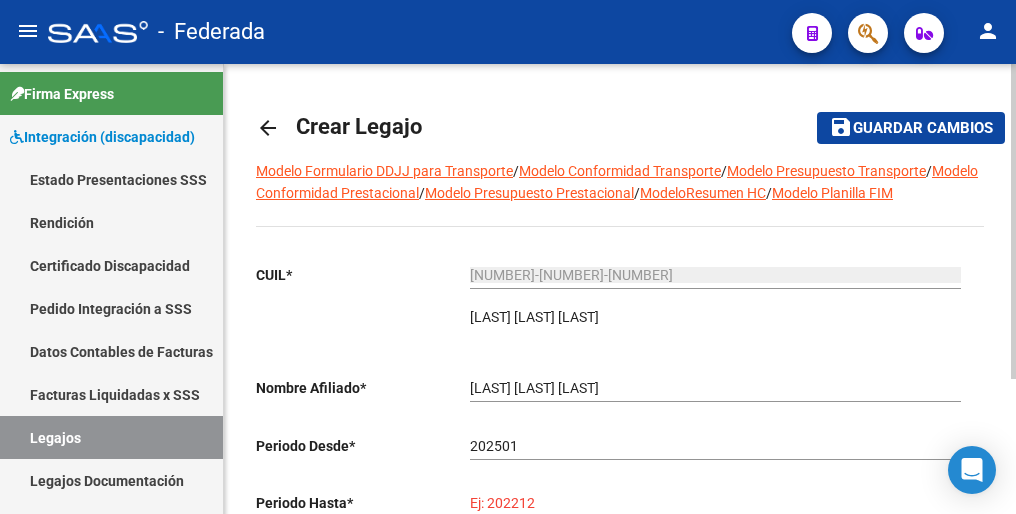 click on "Ej: 202212" at bounding box center (715, 503) 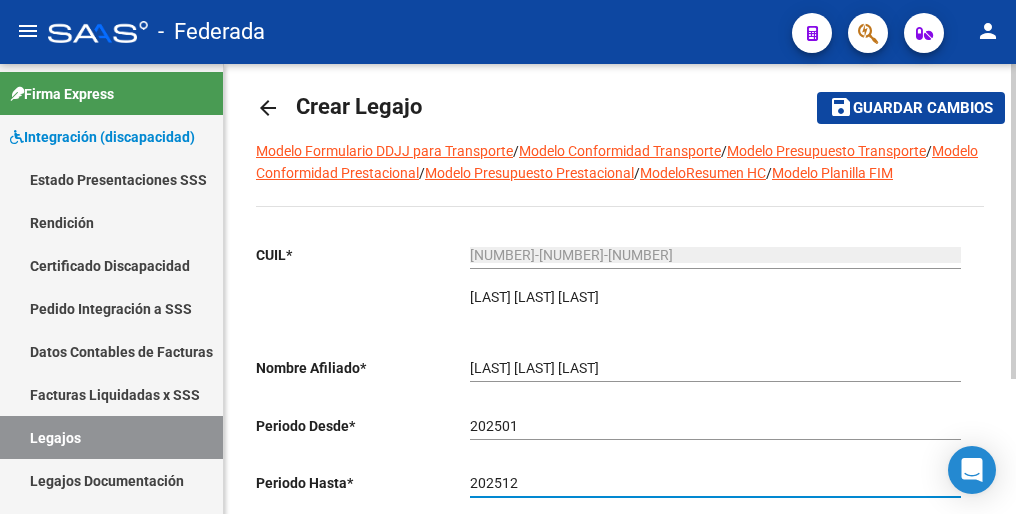 drag, startPoint x: 511, startPoint y: 499, endPoint x: 563, endPoint y: 477, distance: 56.462376 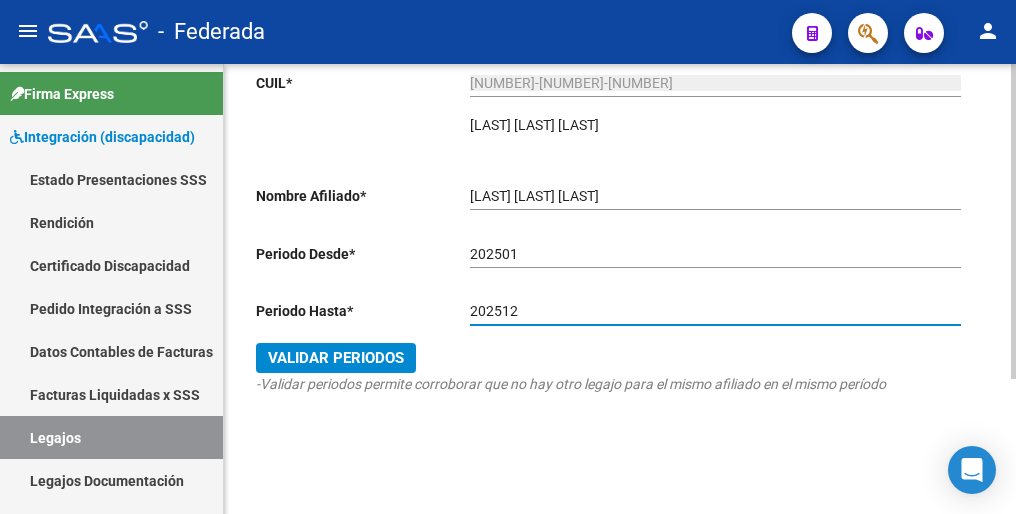 scroll, scrollTop: 192, scrollLeft: 0, axis: vertical 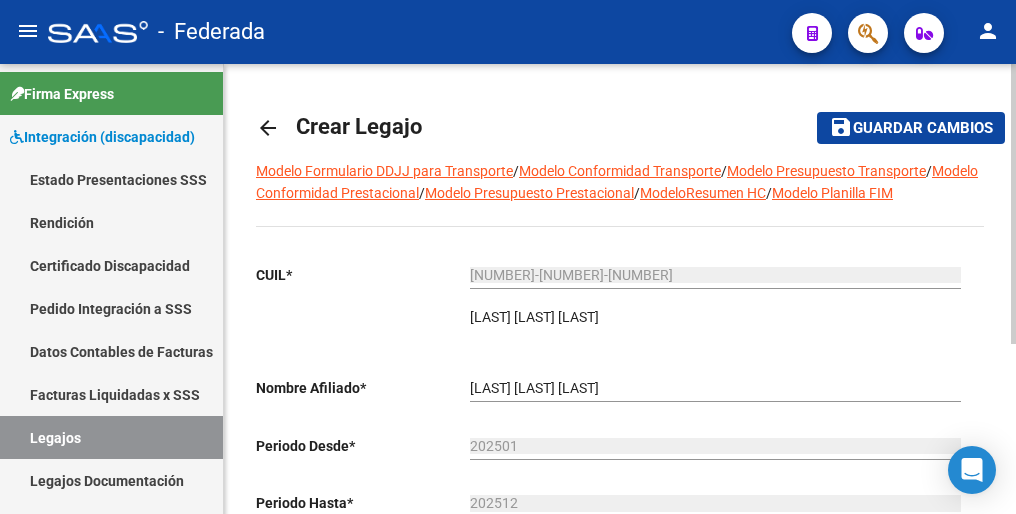click on "Guardar cambios" 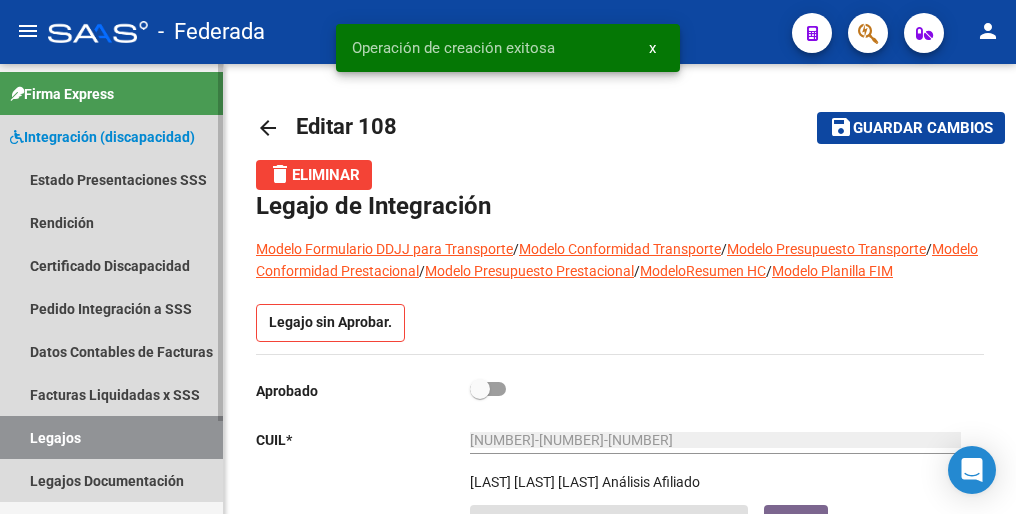 click on "Legajos" at bounding box center (111, 437) 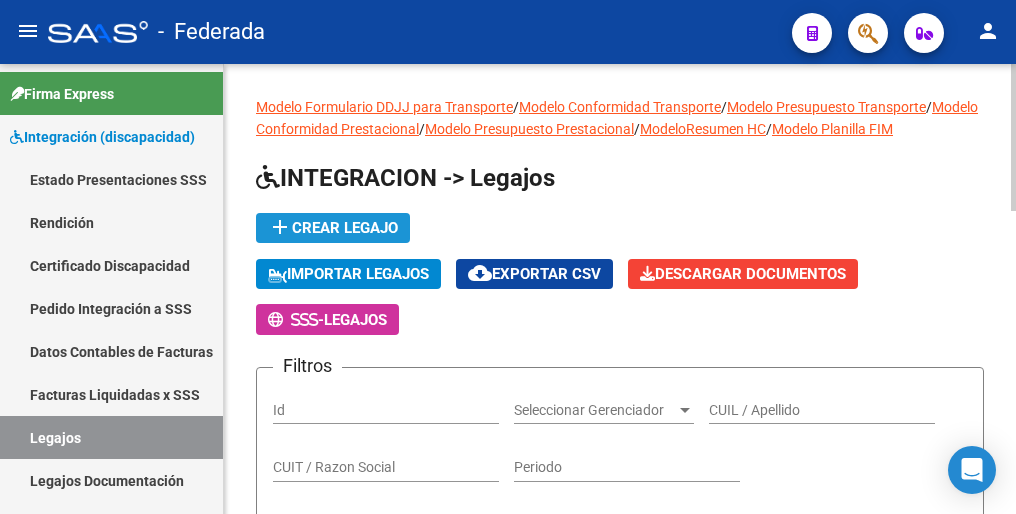 click on "add  Crear Legajo" 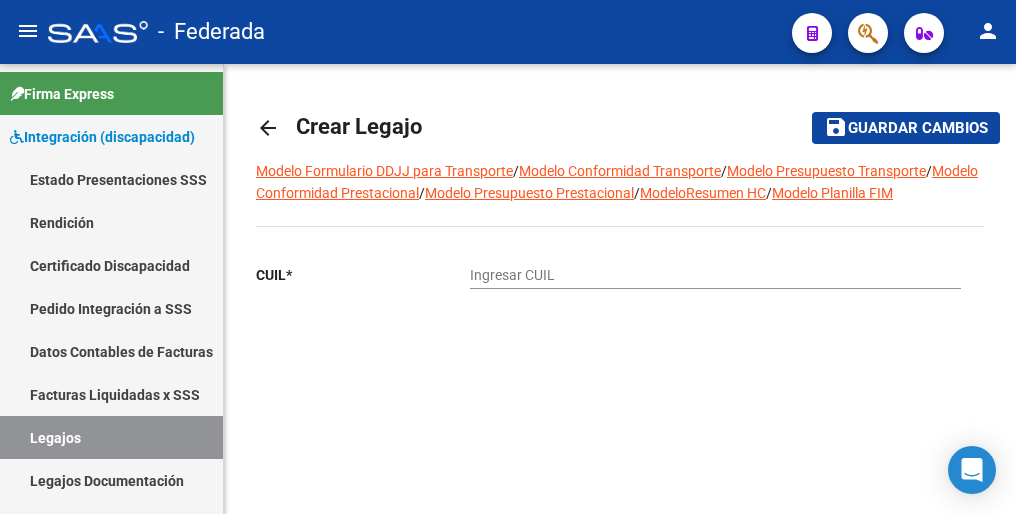 click on "Ingresar CUIL" at bounding box center (715, 275) 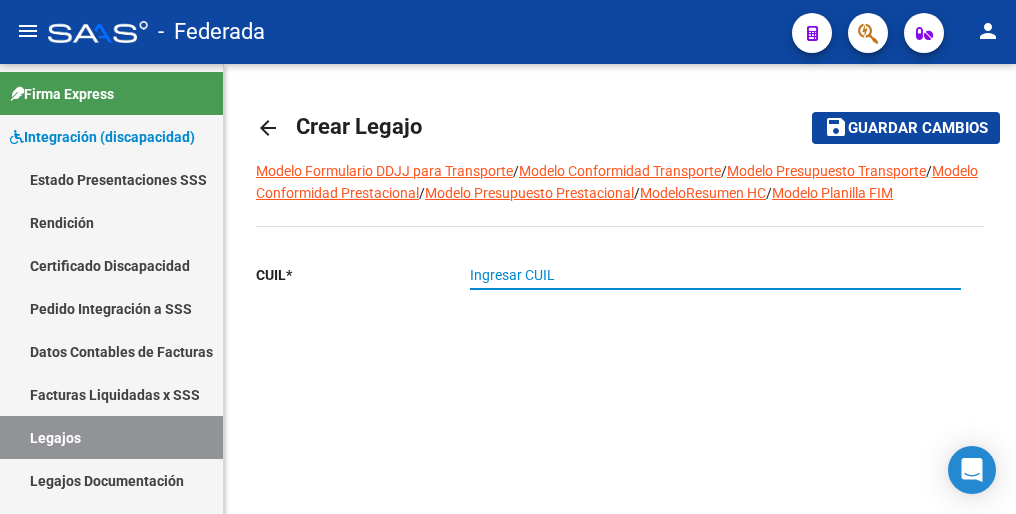 paste on "27-55928796-8" 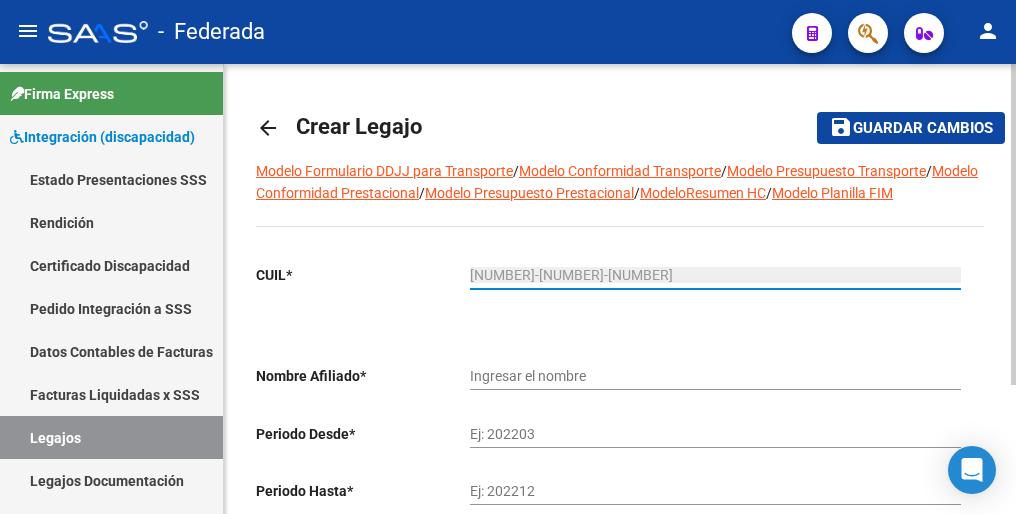 drag, startPoint x: 588, startPoint y: 276, endPoint x: 583, endPoint y: 308, distance: 32.38827 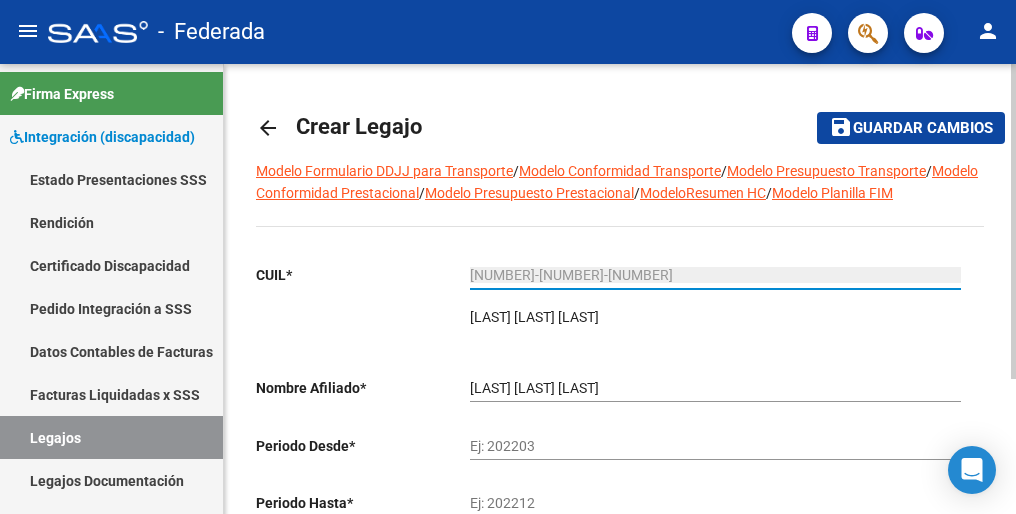 type on "27-55928796-8" 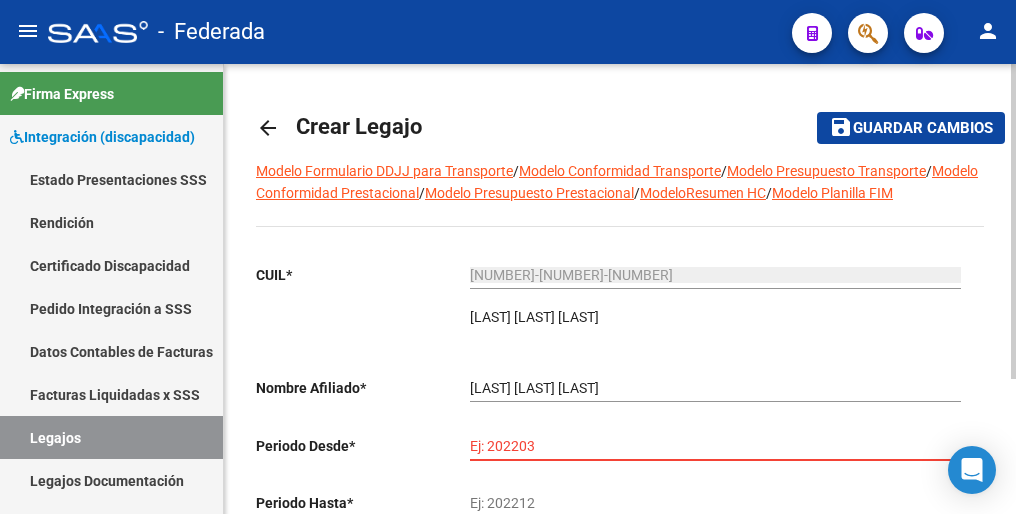 click on "Ej: 202203" at bounding box center [715, 446] 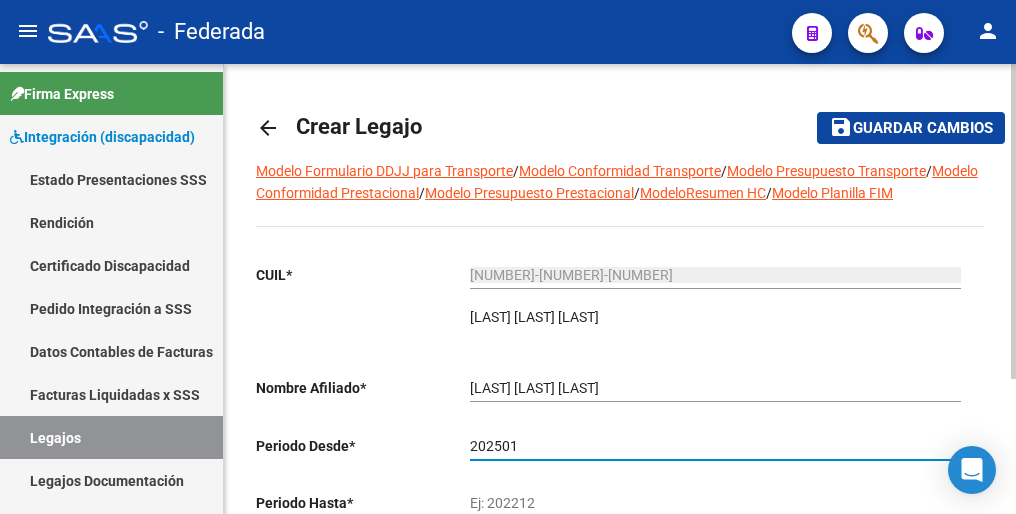 type on "202501" 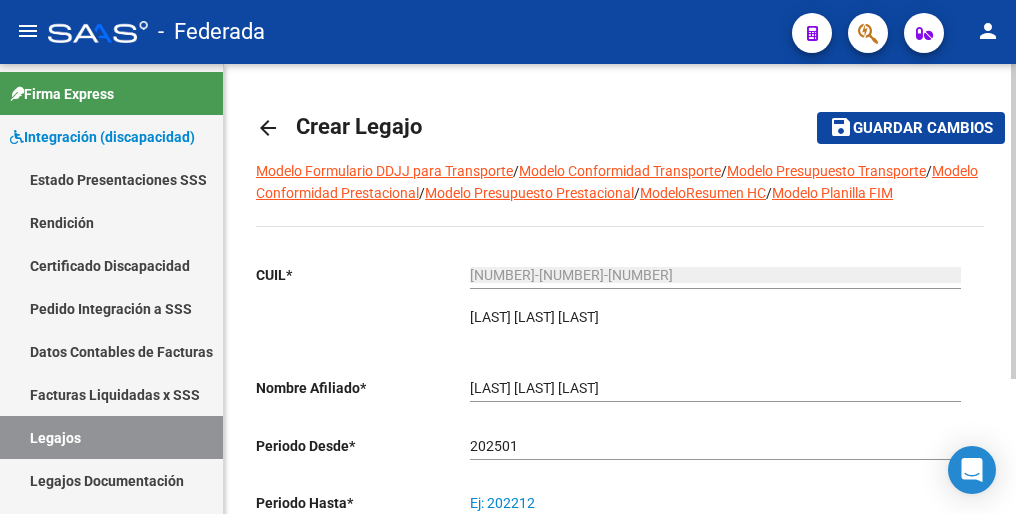 click on "Ej: 202212" at bounding box center (715, 503) 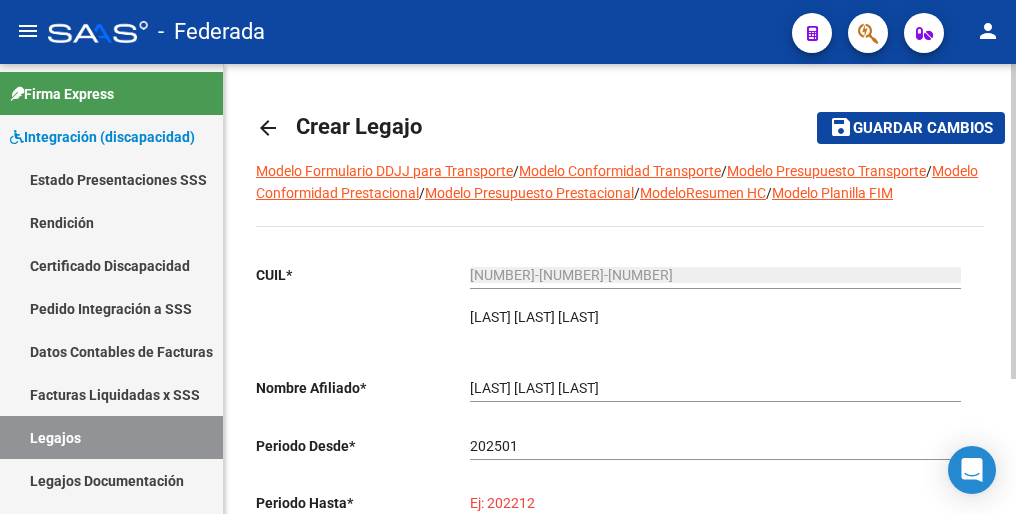 paste on "202512" 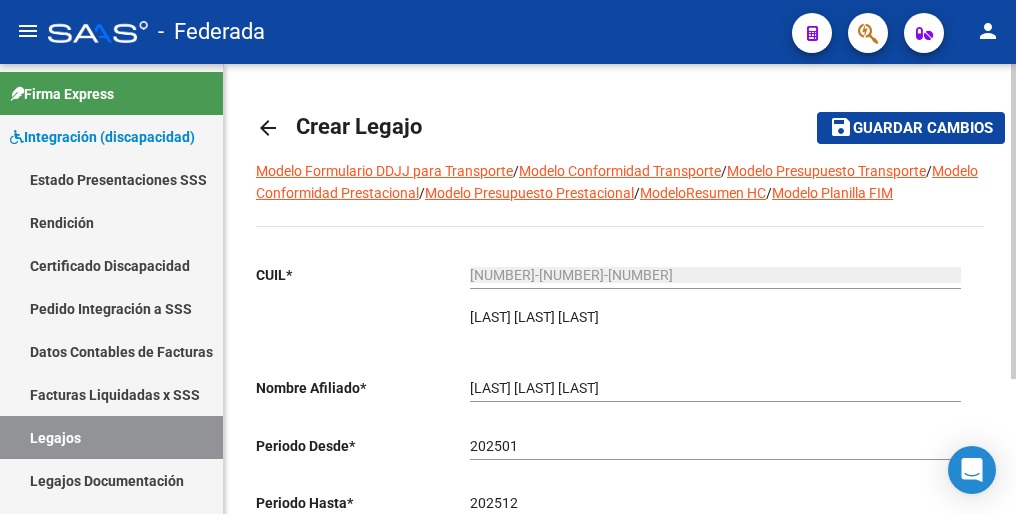 drag, startPoint x: 512, startPoint y: 510, endPoint x: 513, endPoint y: 497, distance: 13.038404 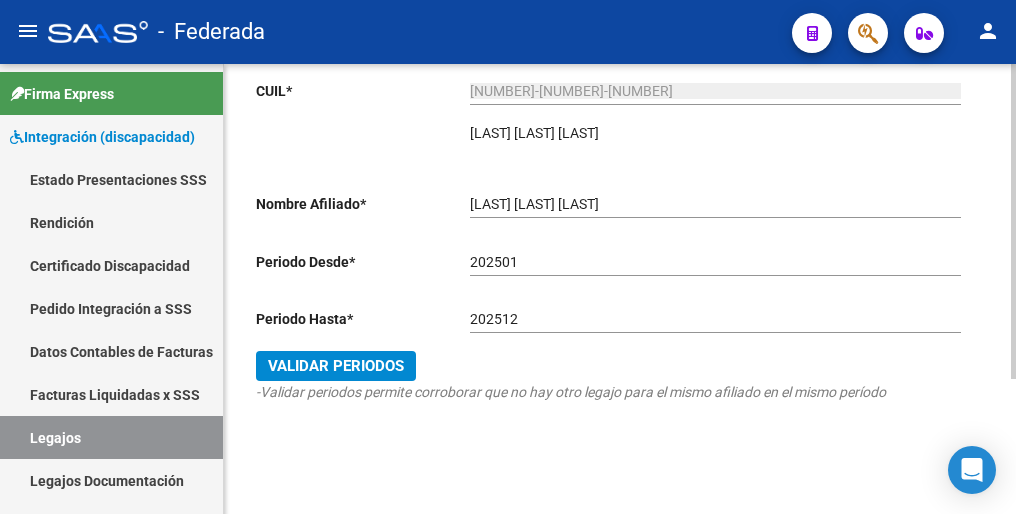 scroll, scrollTop: 192, scrollLeft: 0, axis: vertical 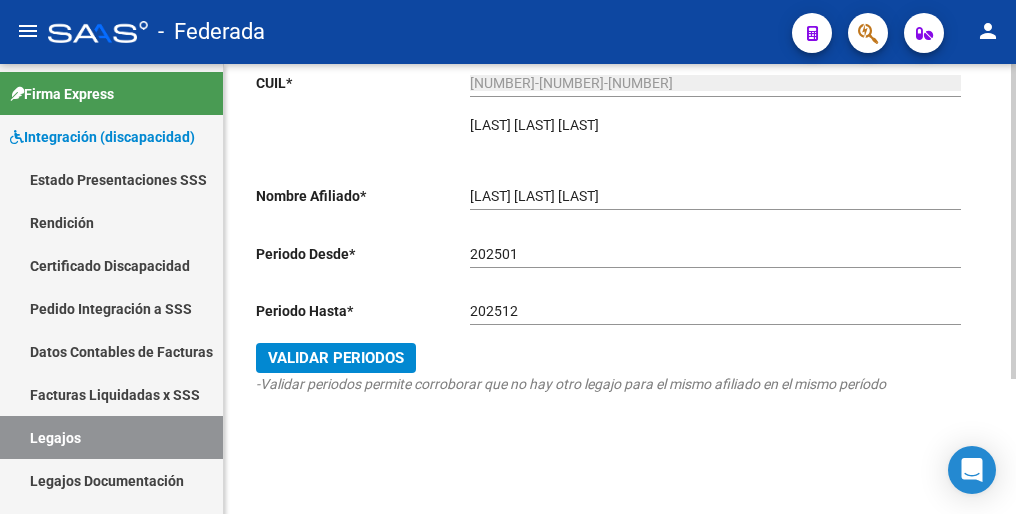 click on "Validar Periodos" 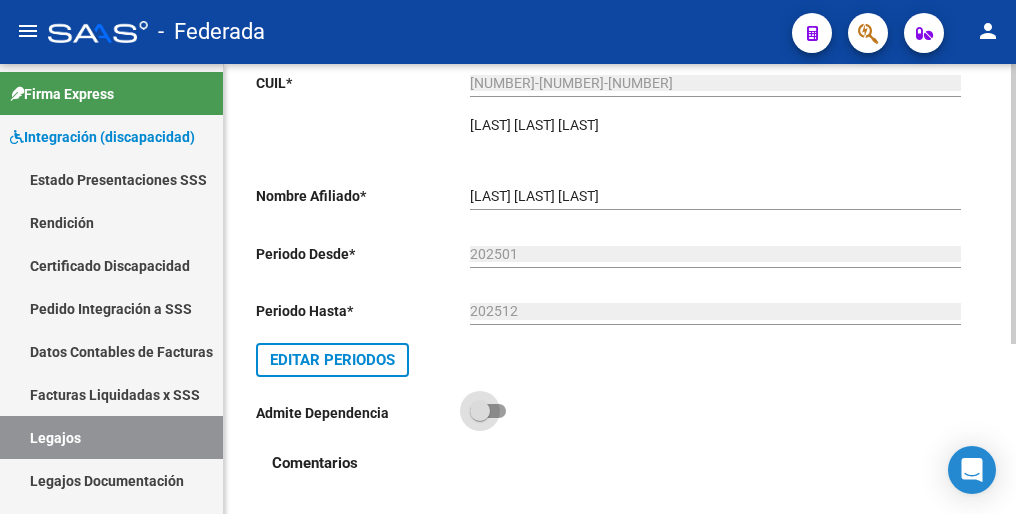 click at bounding box center (488, 411) 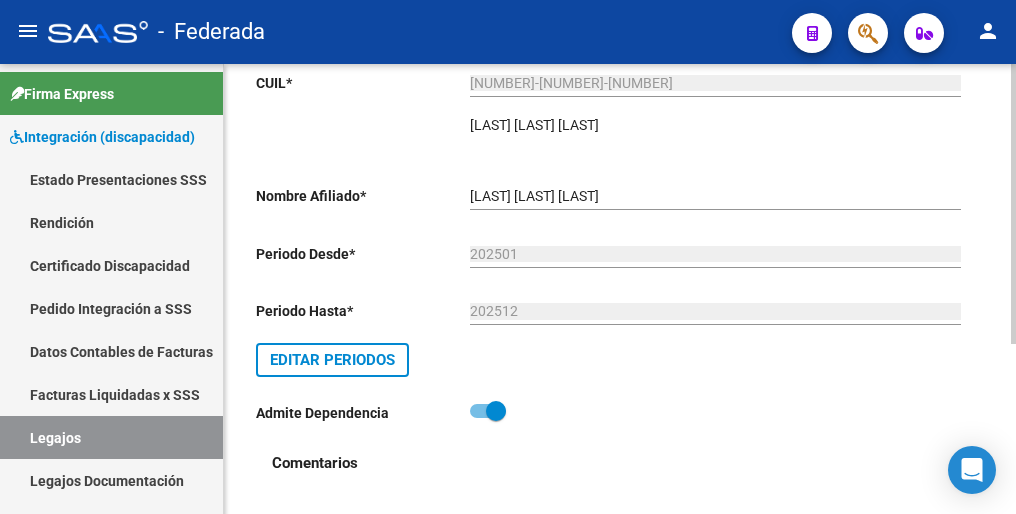 scroll, scrollTop: 0, scrollLeft: 0, axis: both 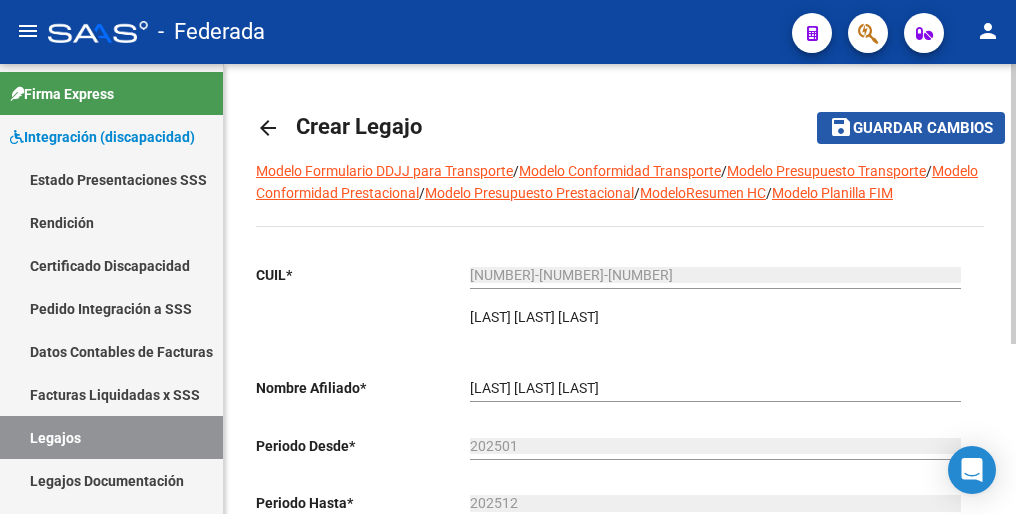 click on "Guardar cambios" 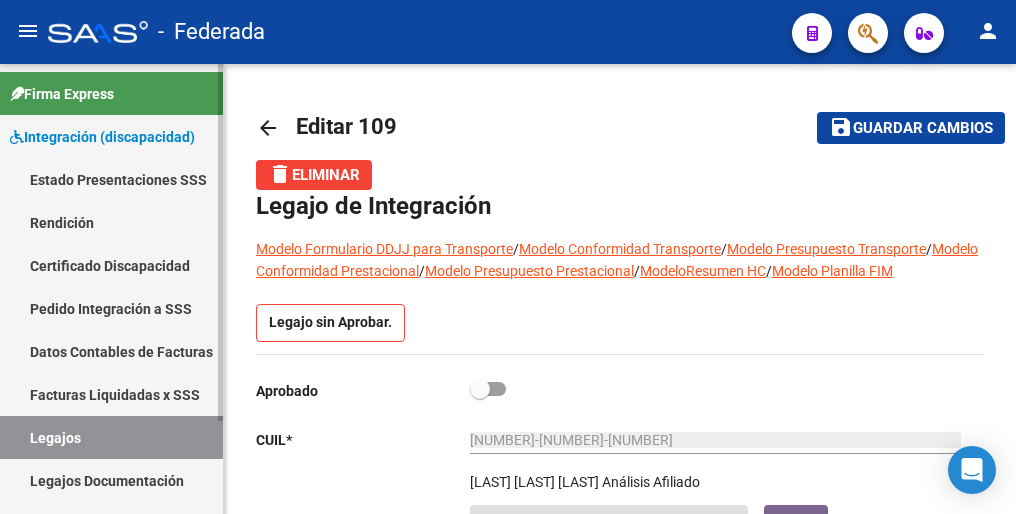 drag, startPoint x: 103, startPoint y: 438, endPoint x: 195, endPoint y: 410, distance: 96.16652 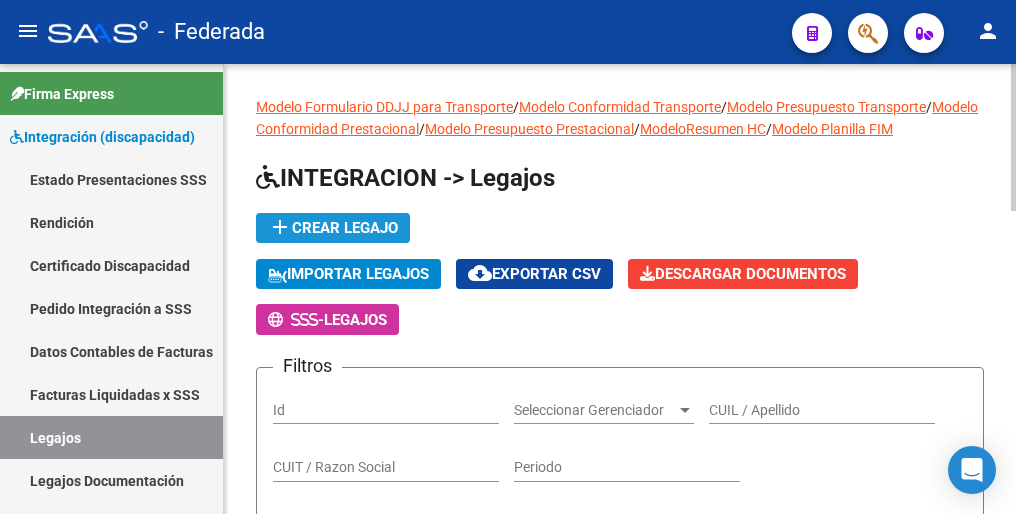 drag, startPoint x: 369, startPoint y: 222, endPoint x: 389, endPoint y: 222, distance: 20 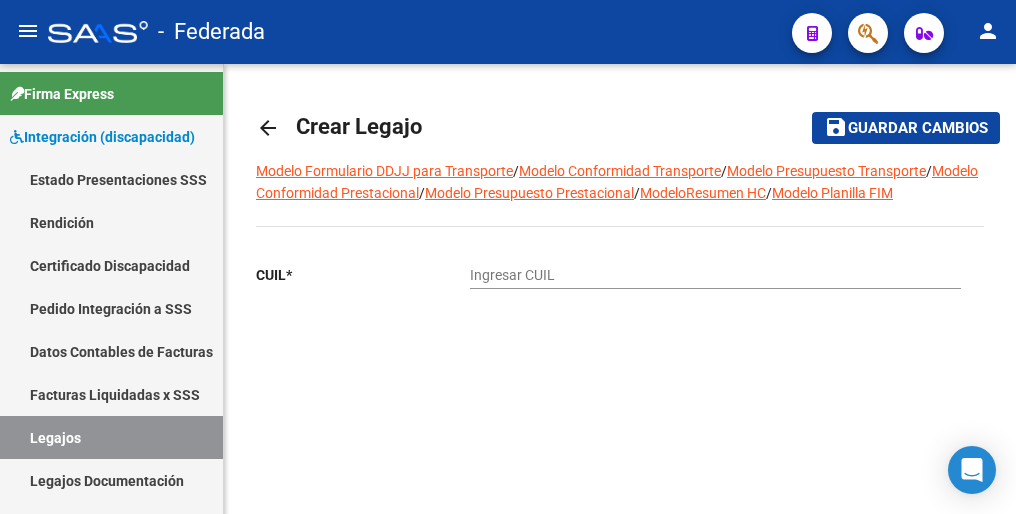 click on "Ingresar CUIL" at bounding box center [715, 275] 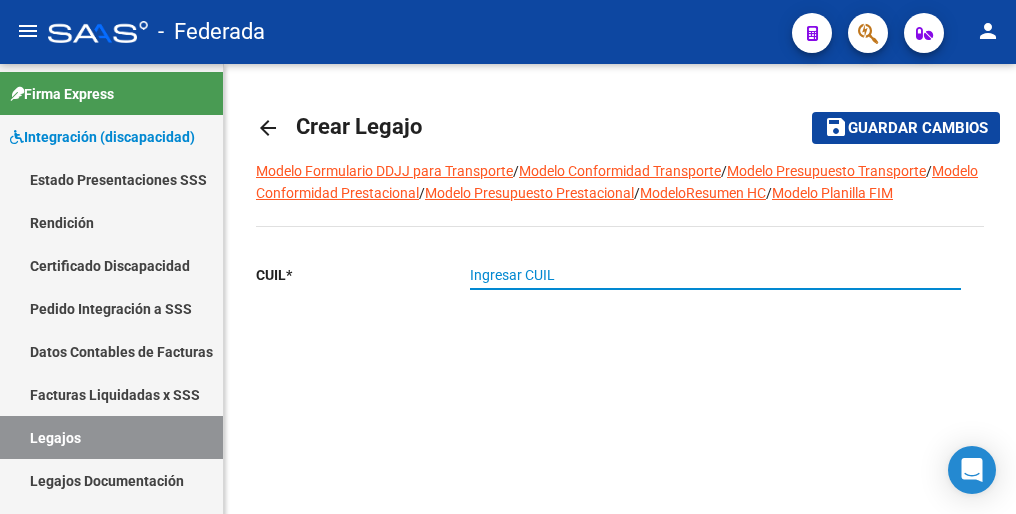 paste on "27-55463910-6" 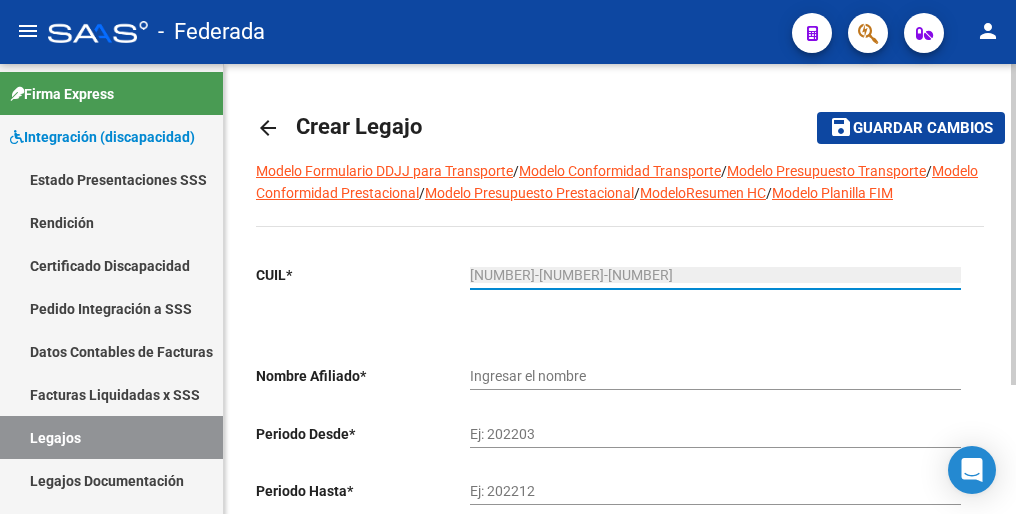 type on "RECABARREN RODRIGUEZ BRIANA NICOL" 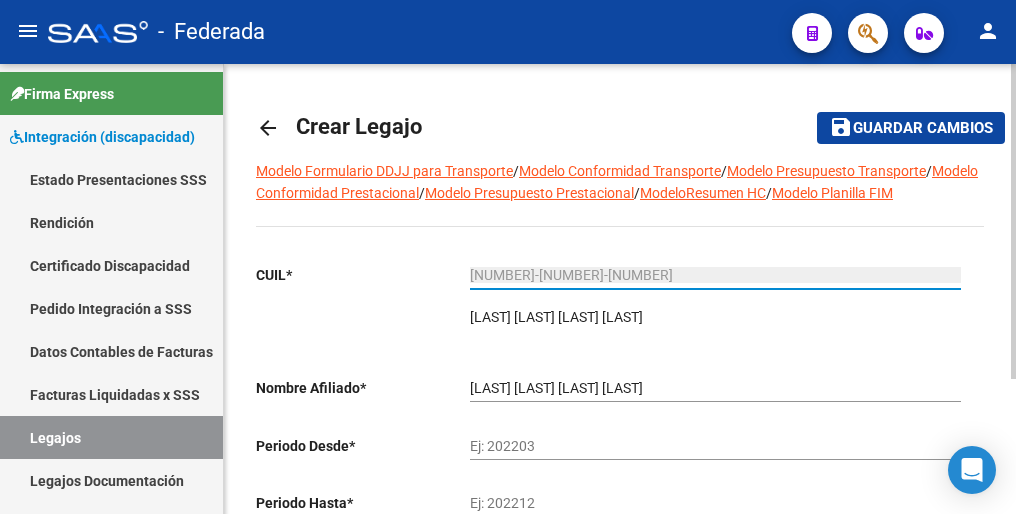 type on "27-55463910-6" 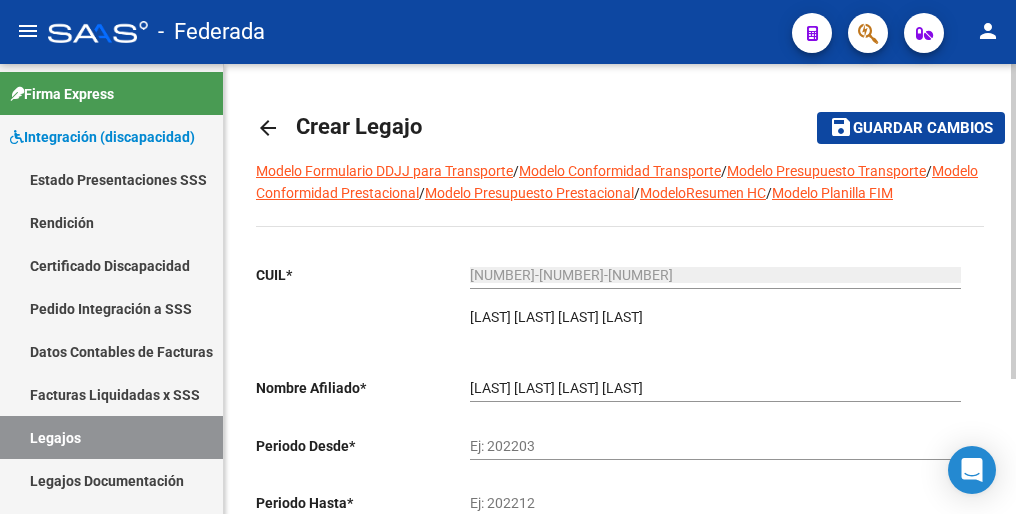 click on "Ej: 202203" 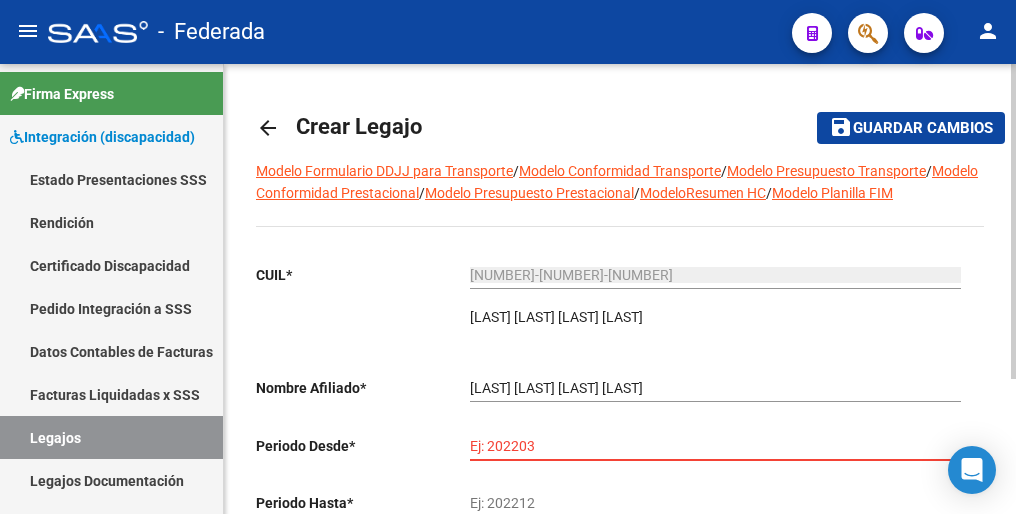 paste on "202501" 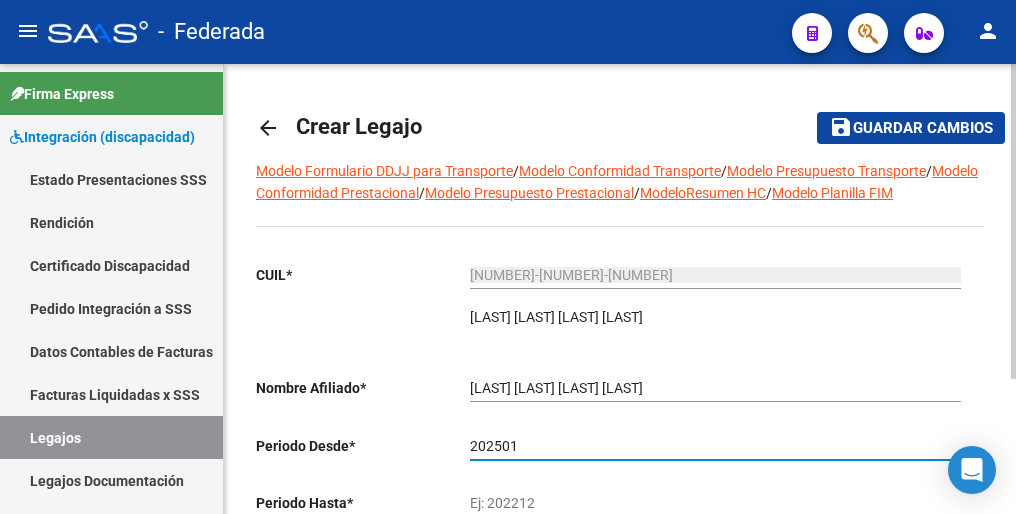 type on "202501" 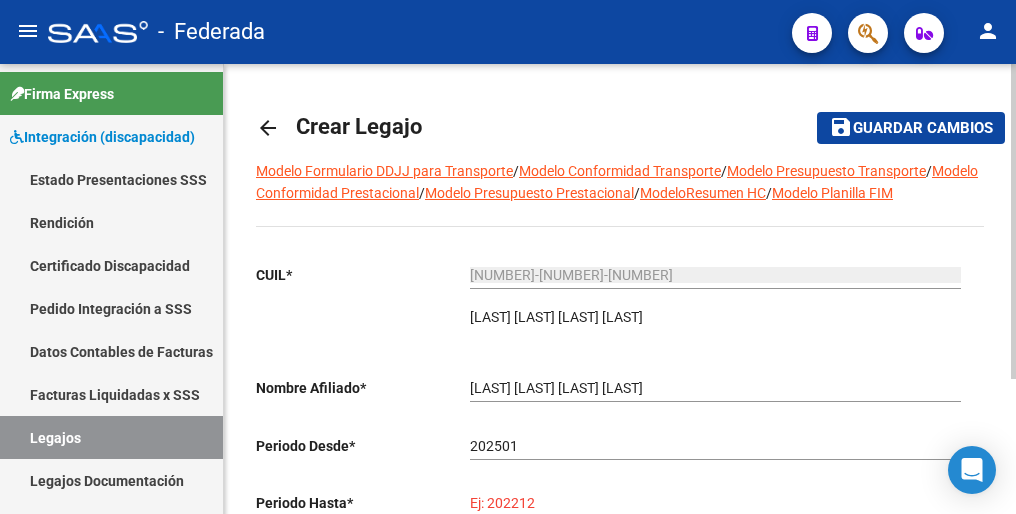 paste on "202512" 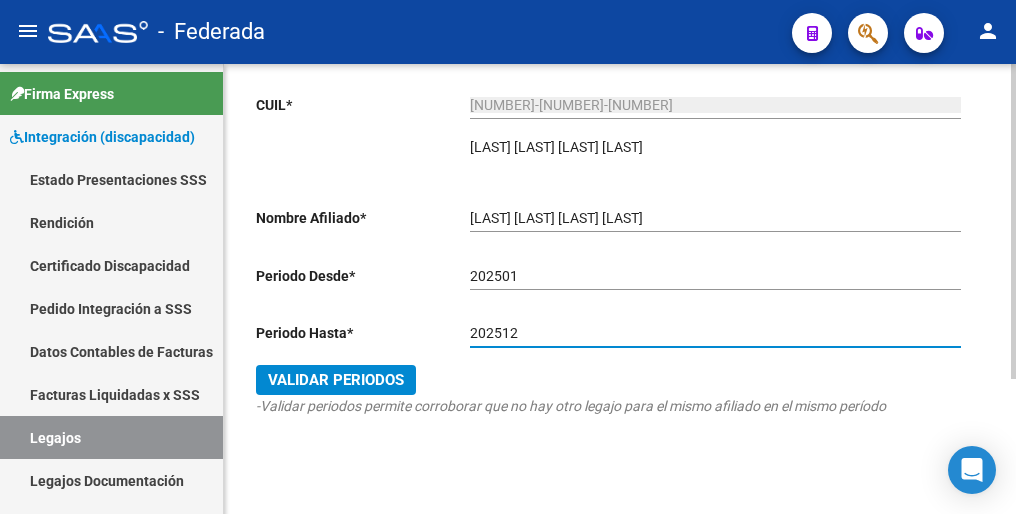 scroll, scrollTop: 192, scrollLeft: 0, axis: vertical 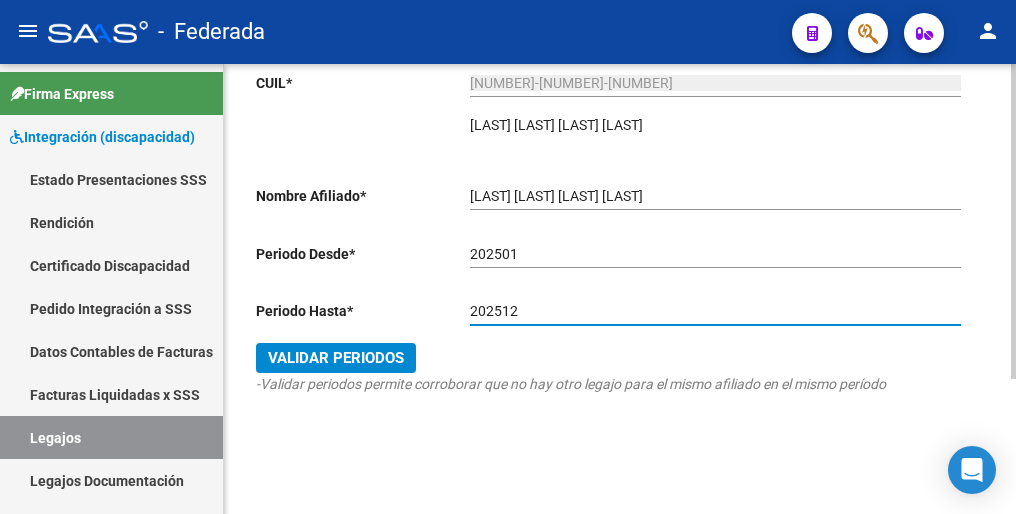 type on "202512" 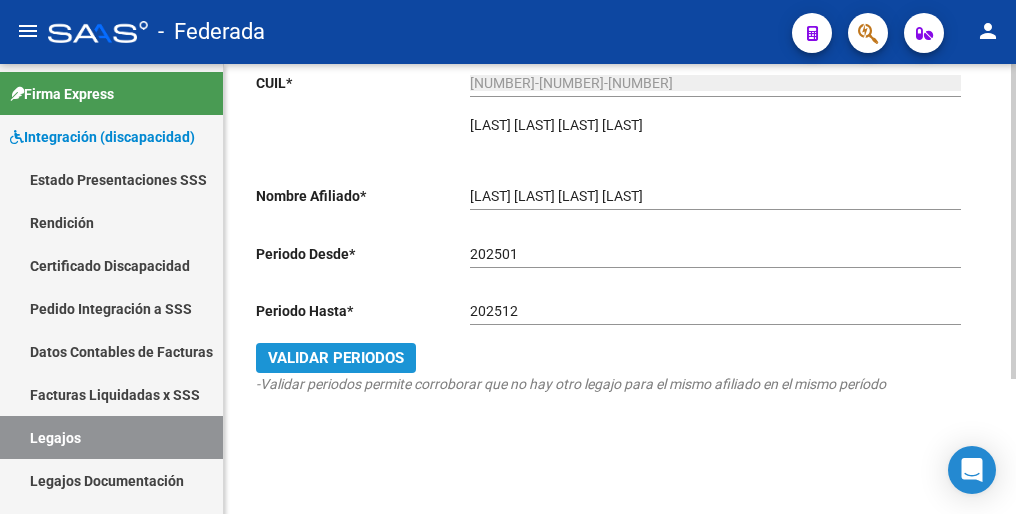 drag, startPoint x: 373, startPoint y: 346, endPoint x: 580, endPoint y: 307, distance: 210.64188 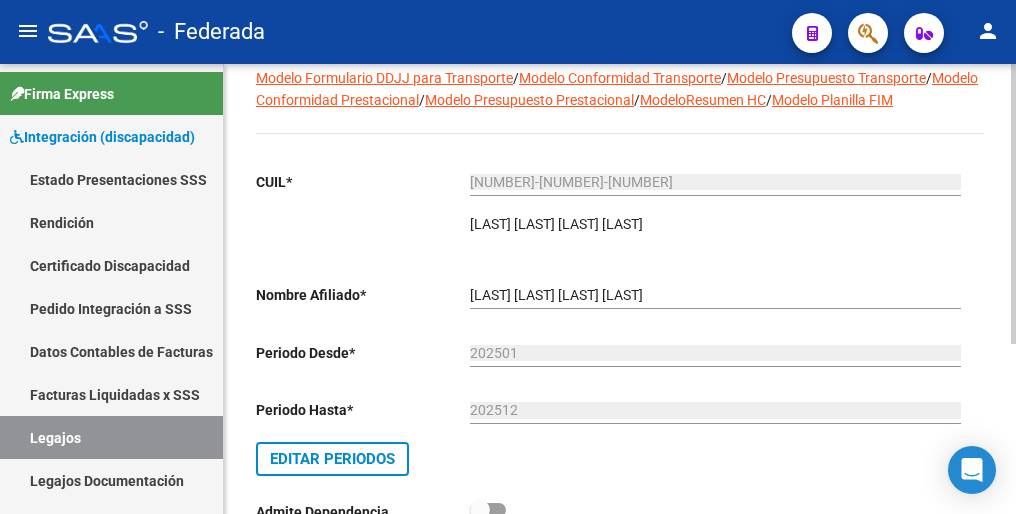 scroll, scrollTop: 0, scrollLeft: 0, axis: both 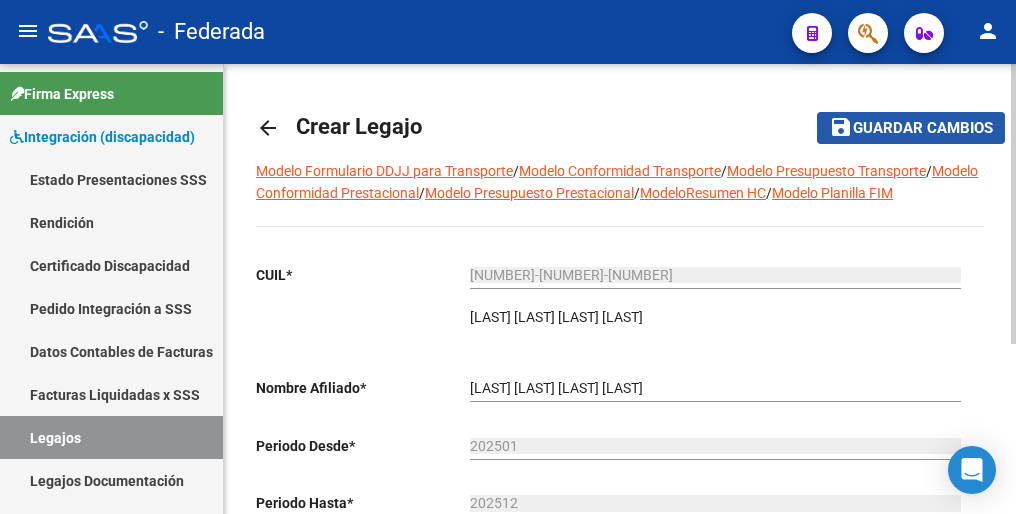 drag, startPoint x: 902, startPoint y: 129, endPoint x: 892, endPoint y: 130, distance: 10.049875 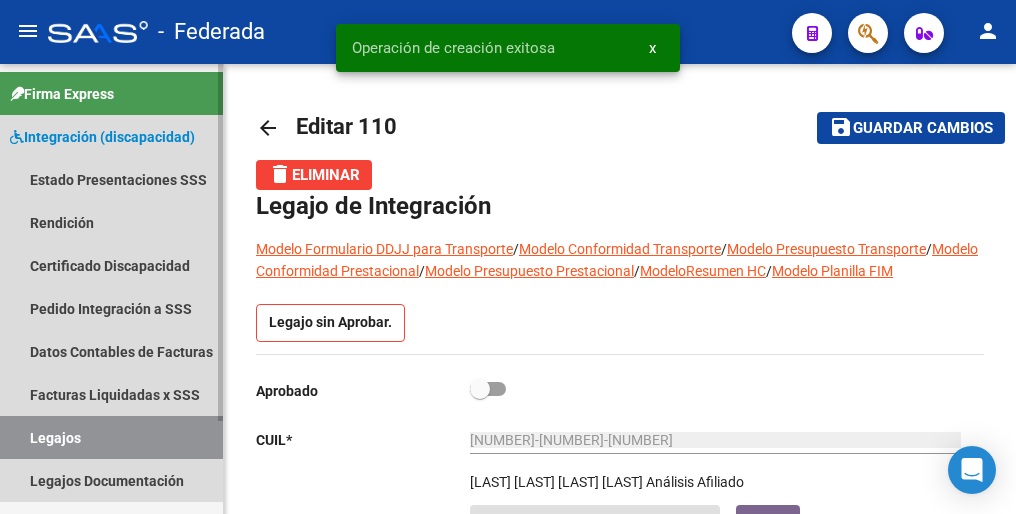 click on "Legajos" at bounding box center [111, 437] 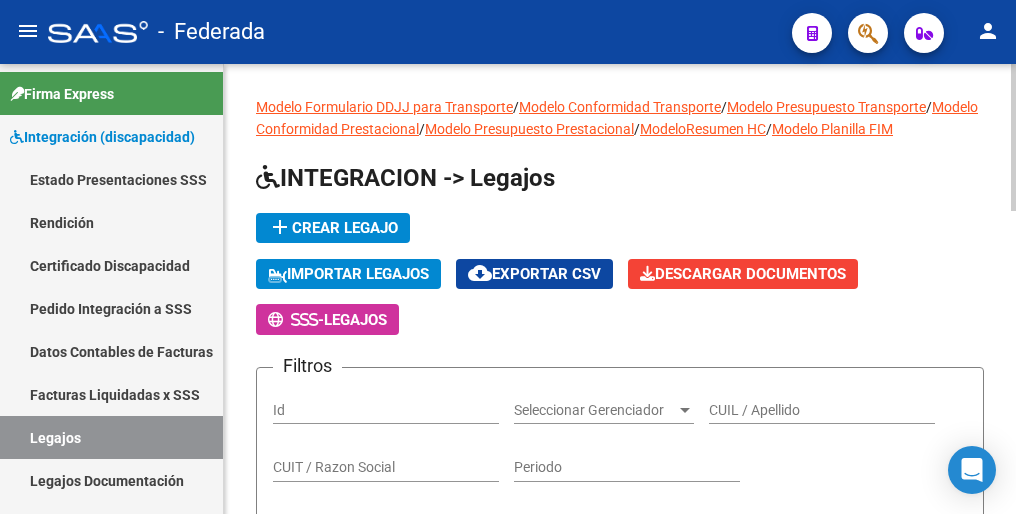 click on "add  Crear Legajo" 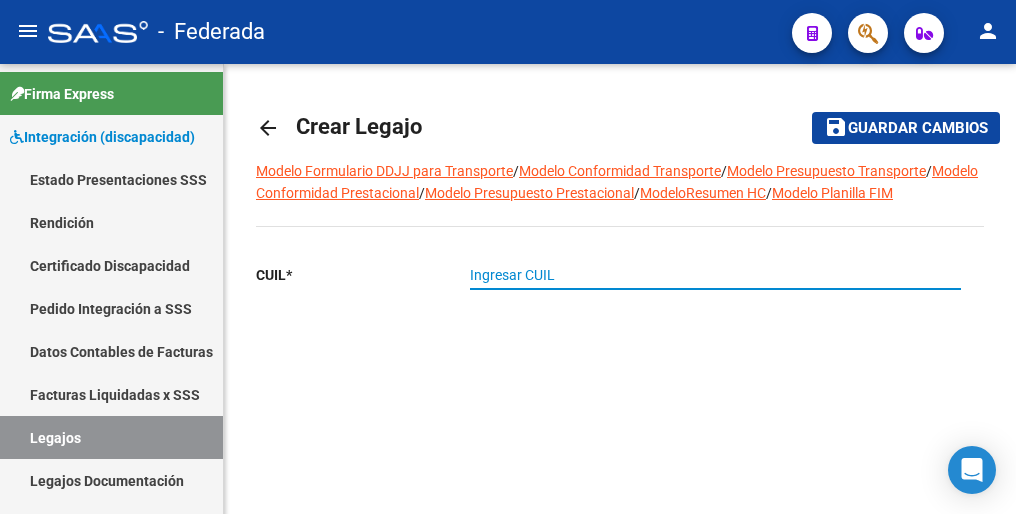 click on "Ingresar CUIL" at bounding box center (715, 275) 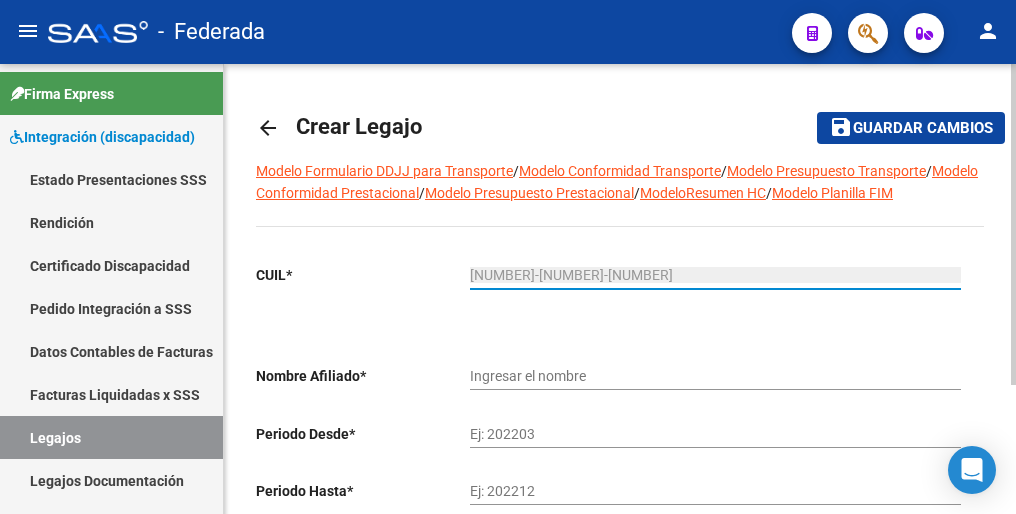 type on "REDAELLI AGUSTIN EZEQUIEL" 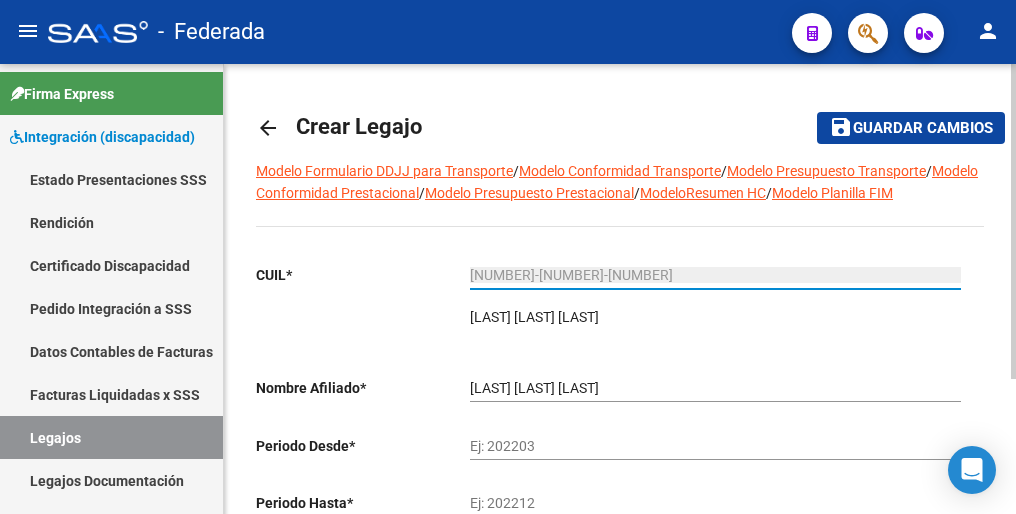 type on "20-57126322-0" 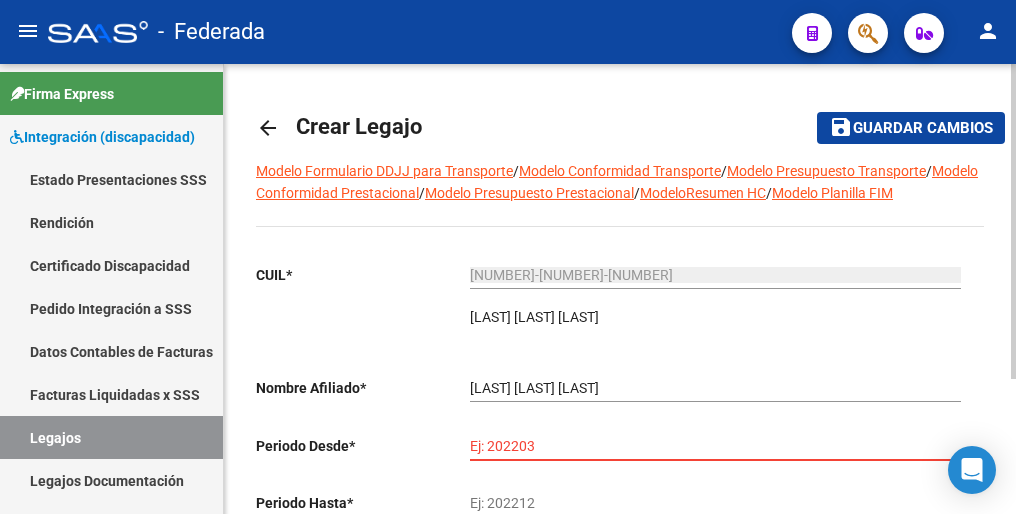 paste on "202501" 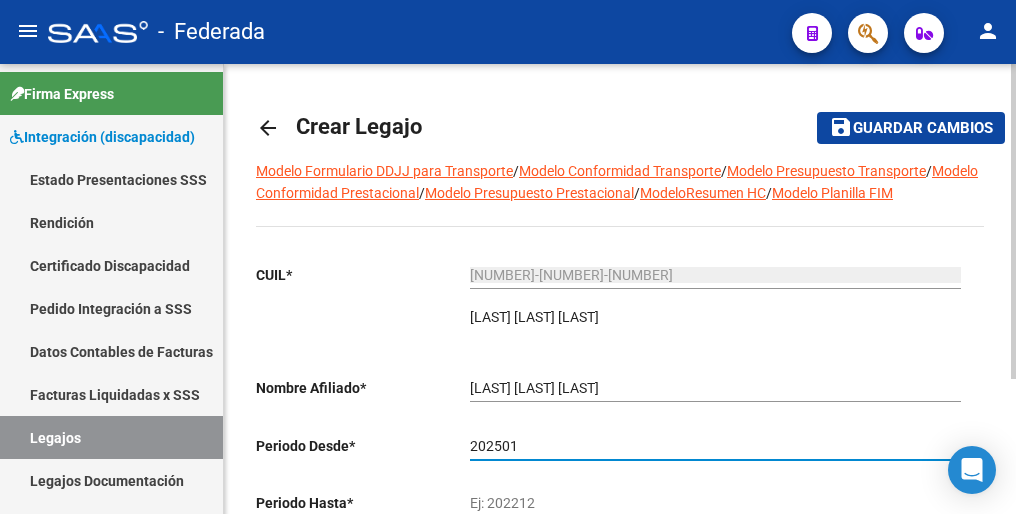 type on "202501" 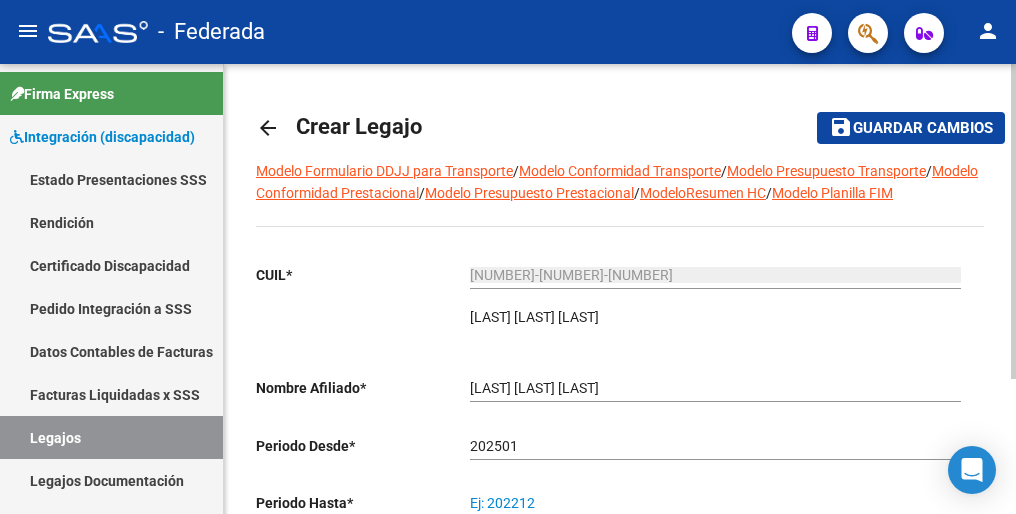 click on "Ej: 202212" at bounding box center (715, 503) 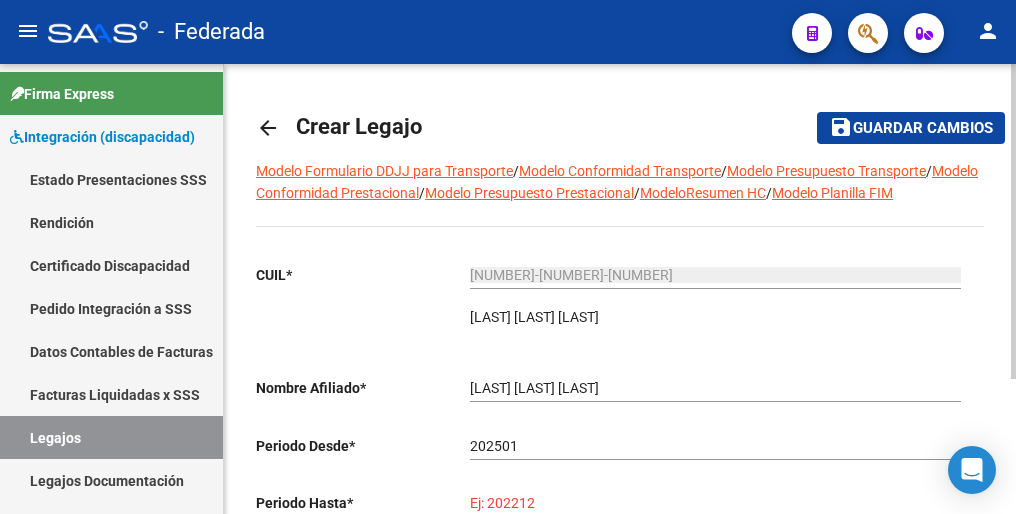 paste on "202512" 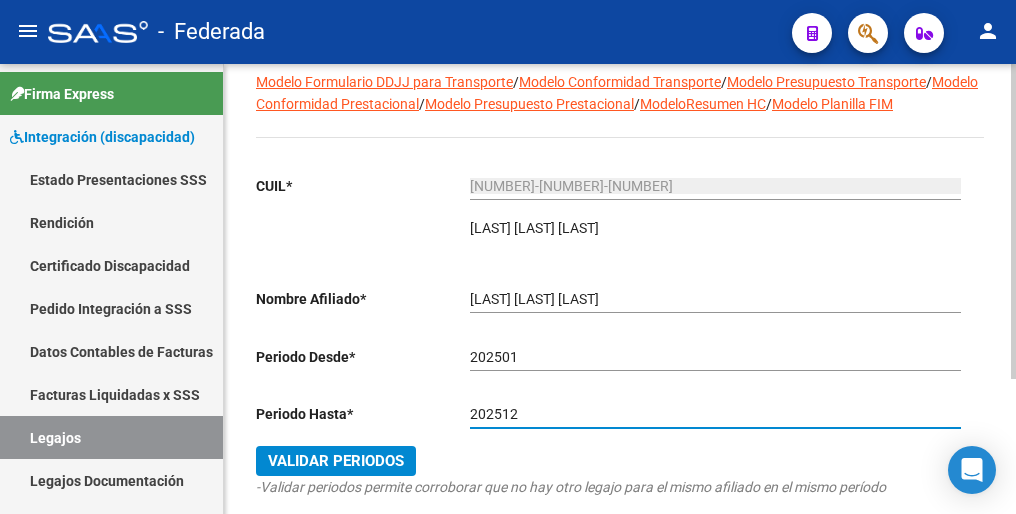scroll, scrollTop: 192, scrollLeft: 0, axis: vertical 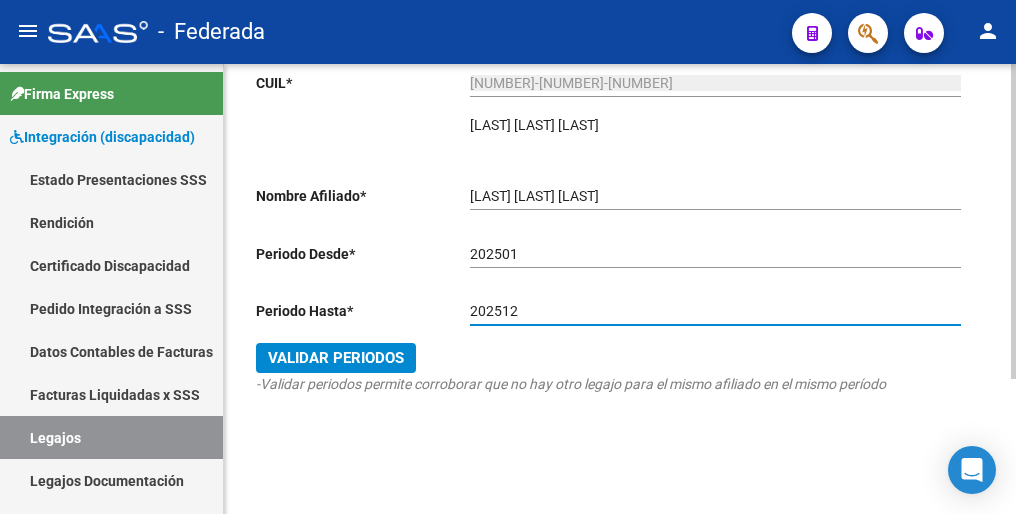 type on "202512" 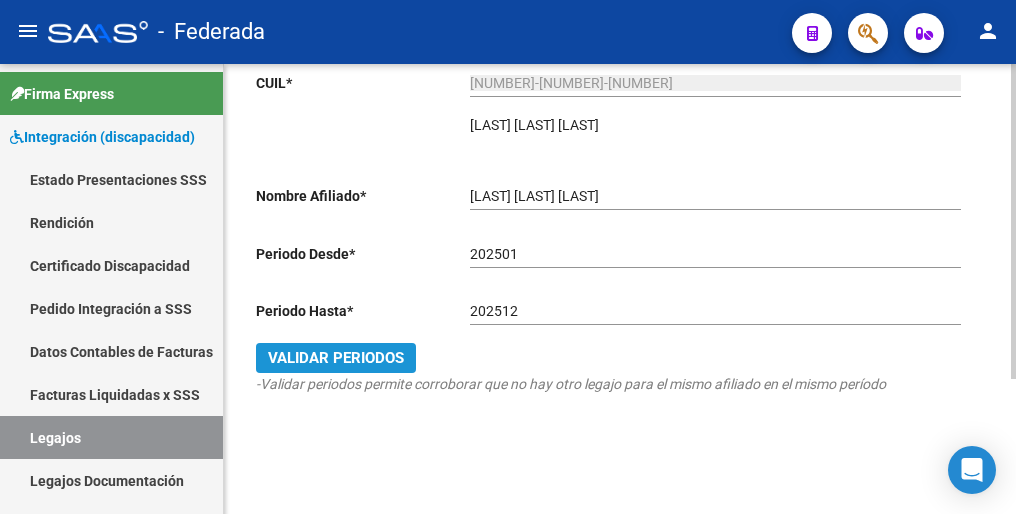 click on "Validar Periodos" 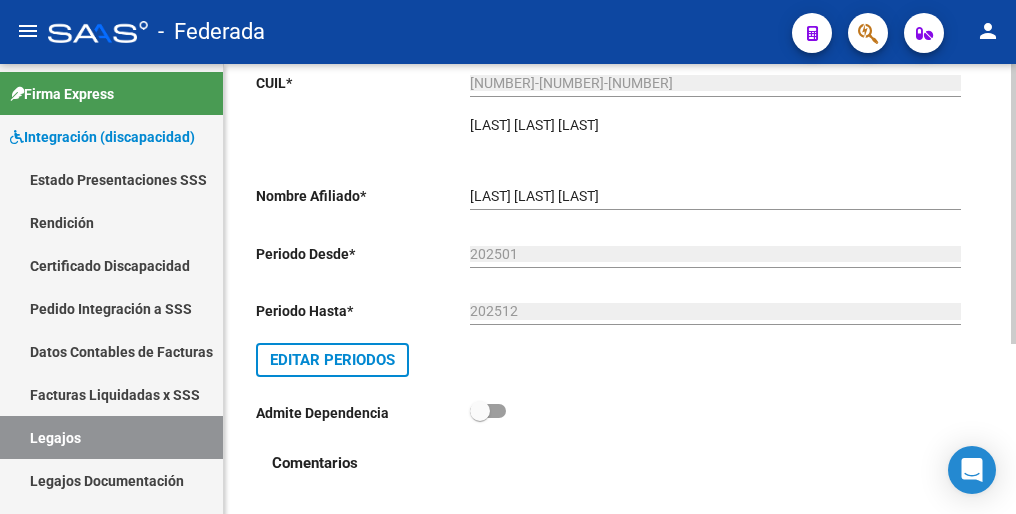 scroll, scrollTop: 0, scrollLeft: 0, axis: both 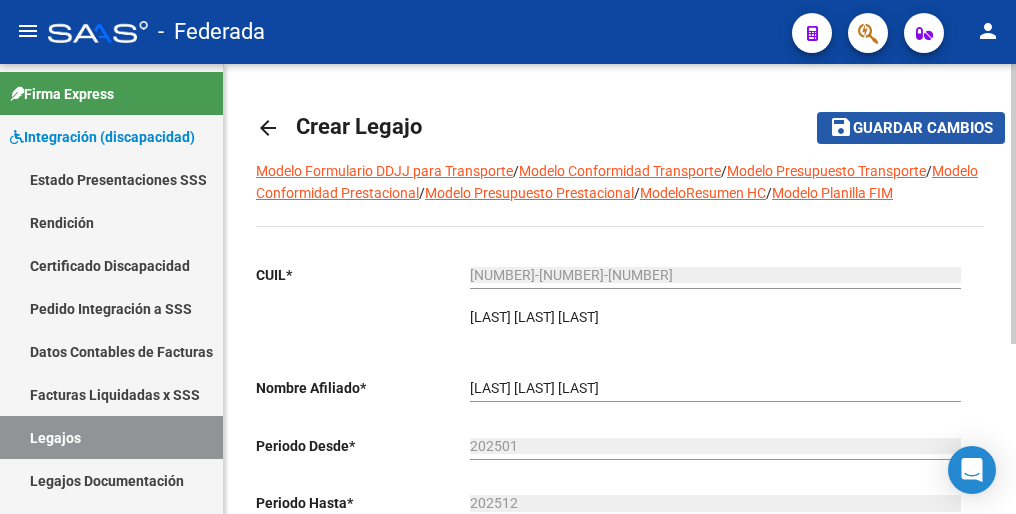 click on "Guardar cambios" 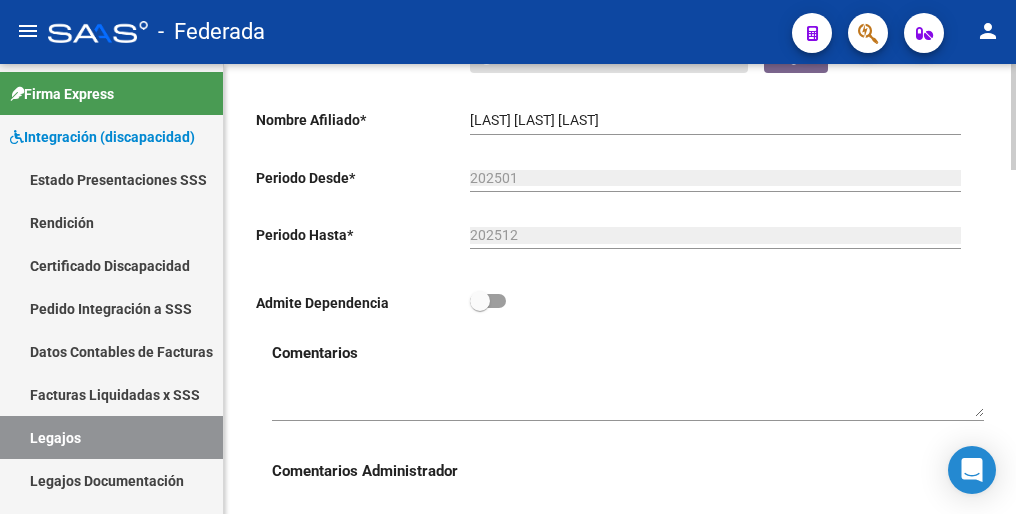 scroll, scrollTop: 600, scrollLeft: 0, axis: vertical 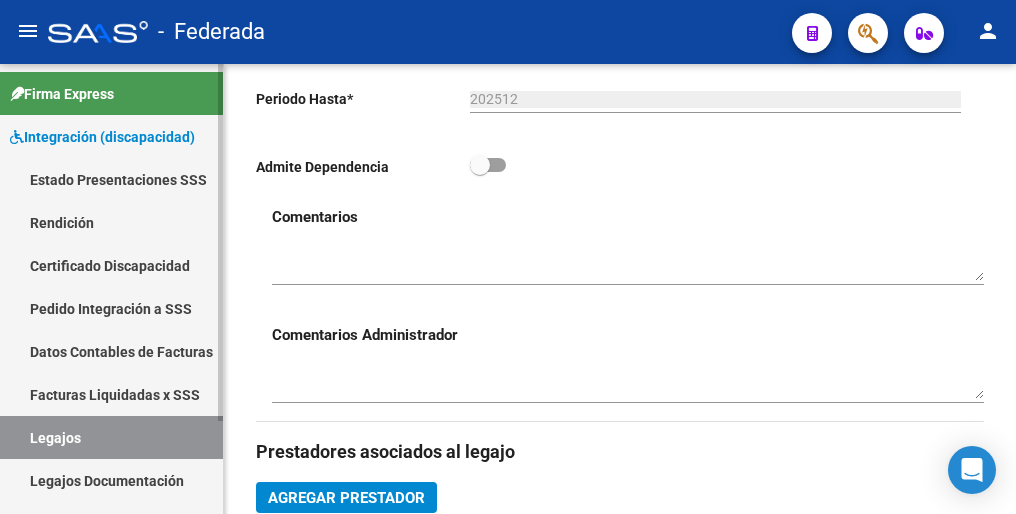 click on "Legajos" at bounding box center (111, 437) 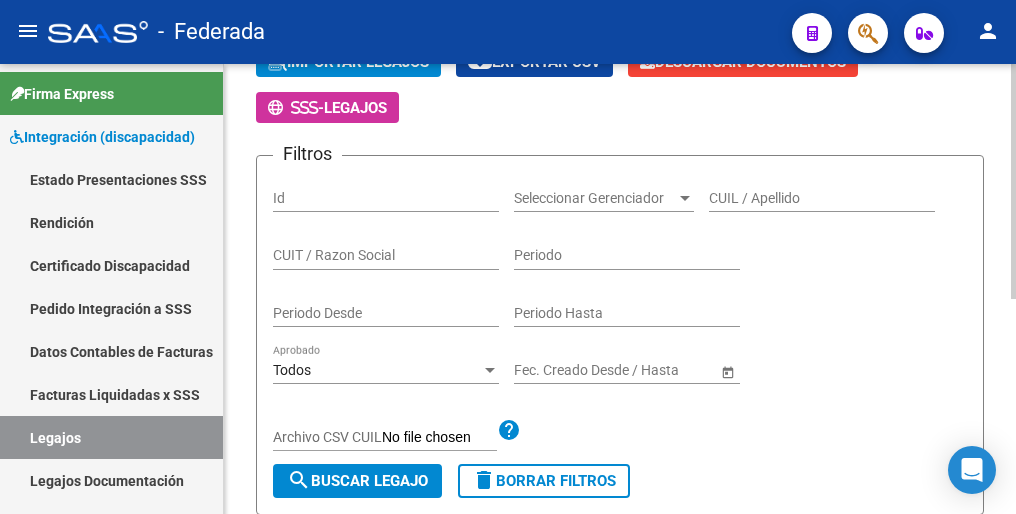 scroll, scrollTop: 12, scrollLeft: 0, axis: vertical 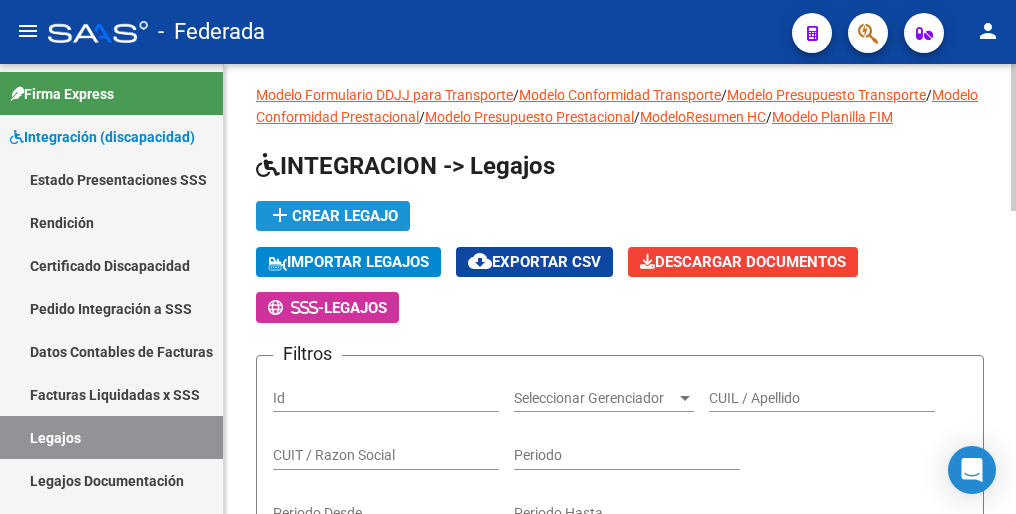 click on "add  Crear Legajo" 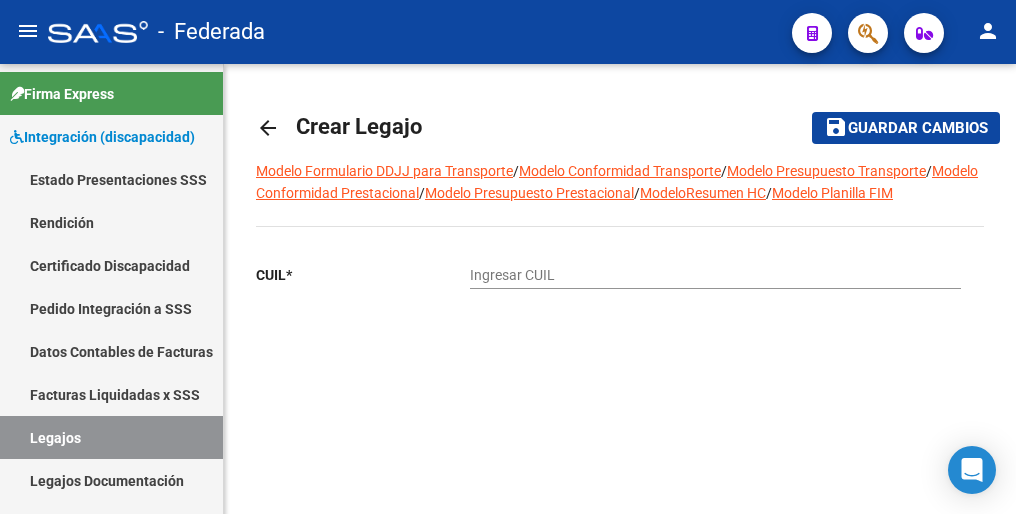 scroll, scrollTop: 0, scrollLeft: 0, axis: both 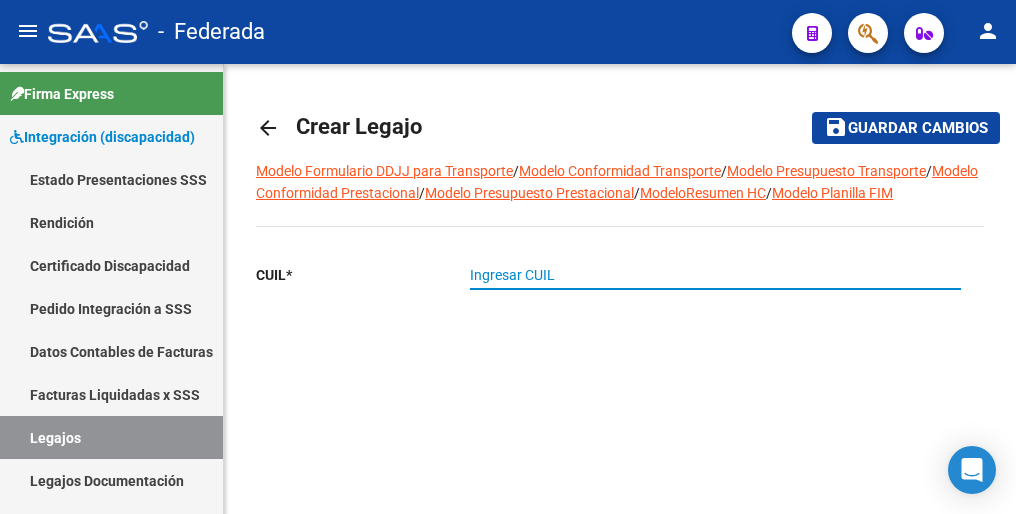 paste on "20-57072963-3" 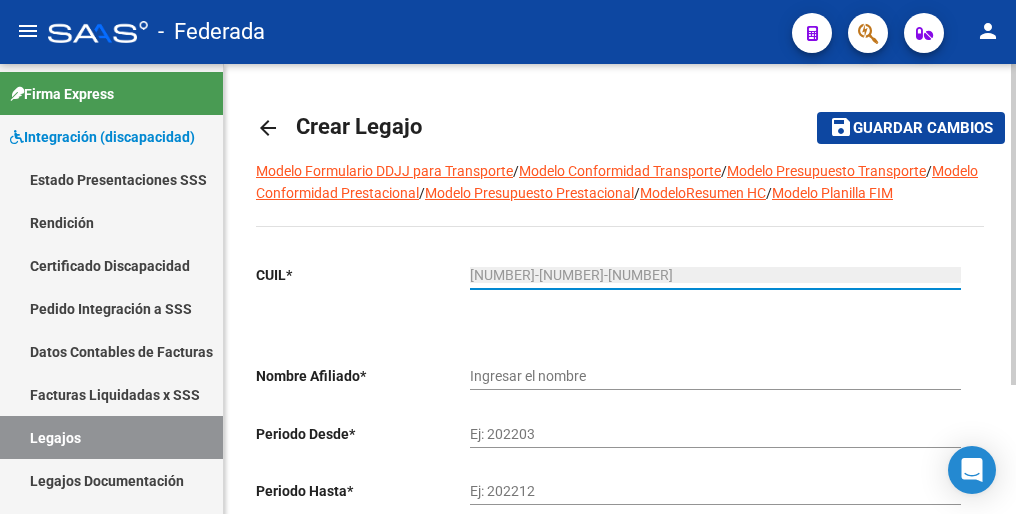 type on "RESEK DIAZ DANTE" 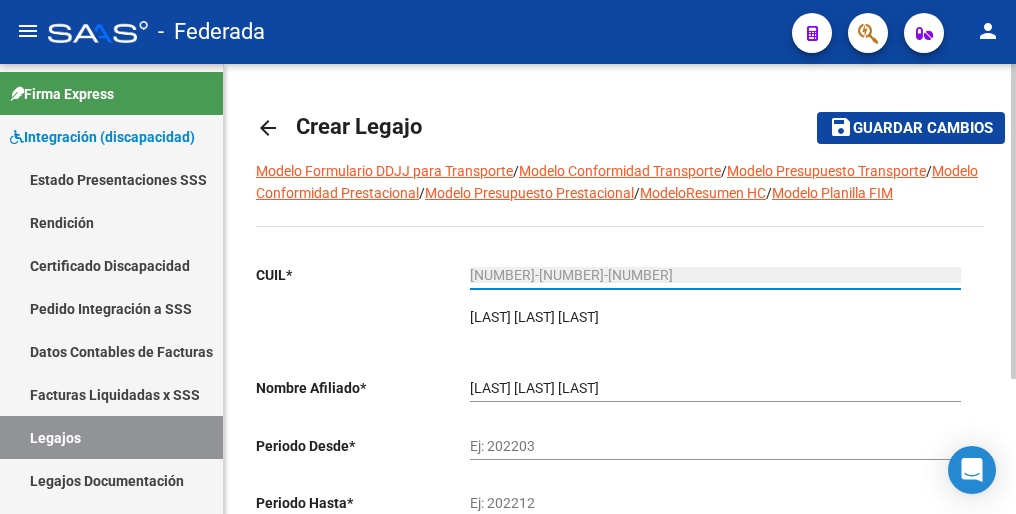 type on "20-57072963-3" 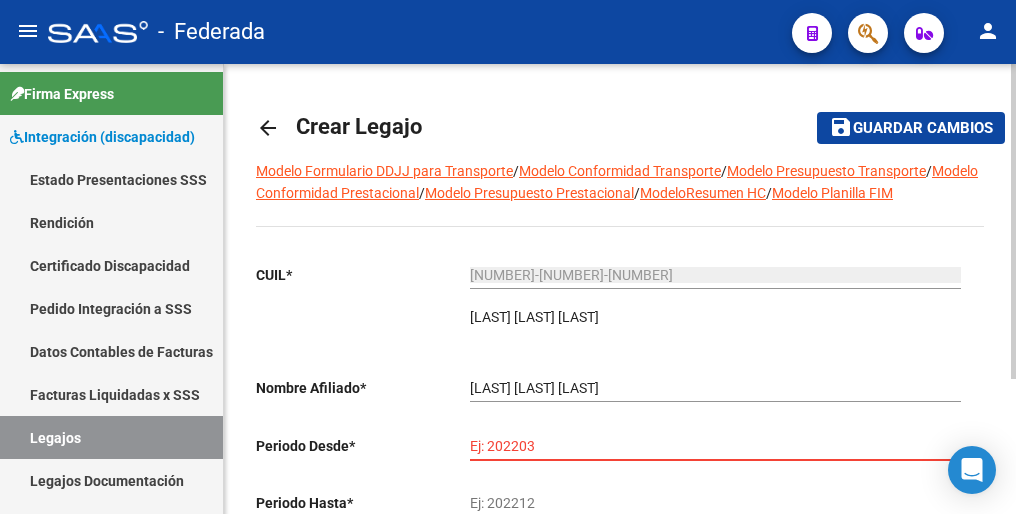 paste on "202502" 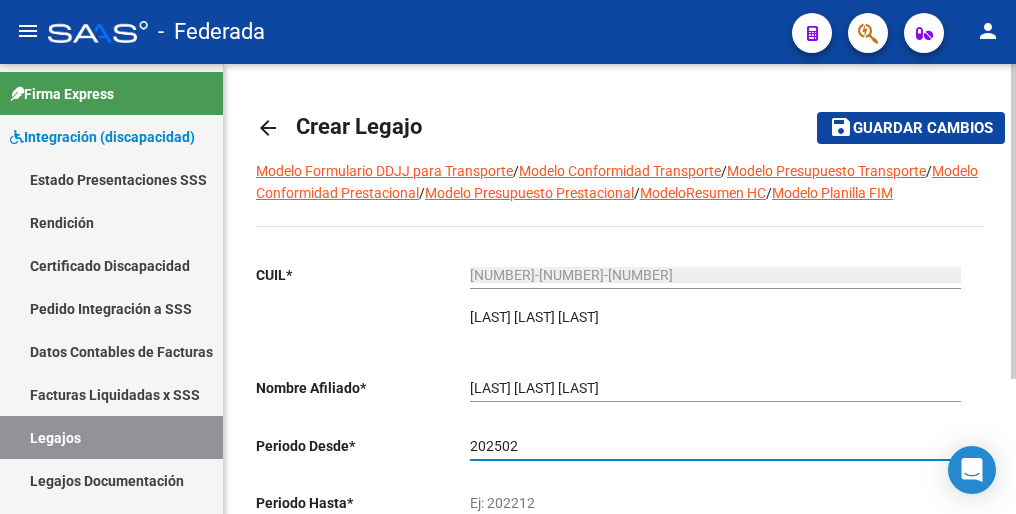 drag, startPoint x: 520, startPoint y: 446, endPoint x: 515, endPoint y: 477, distance: 31.400637 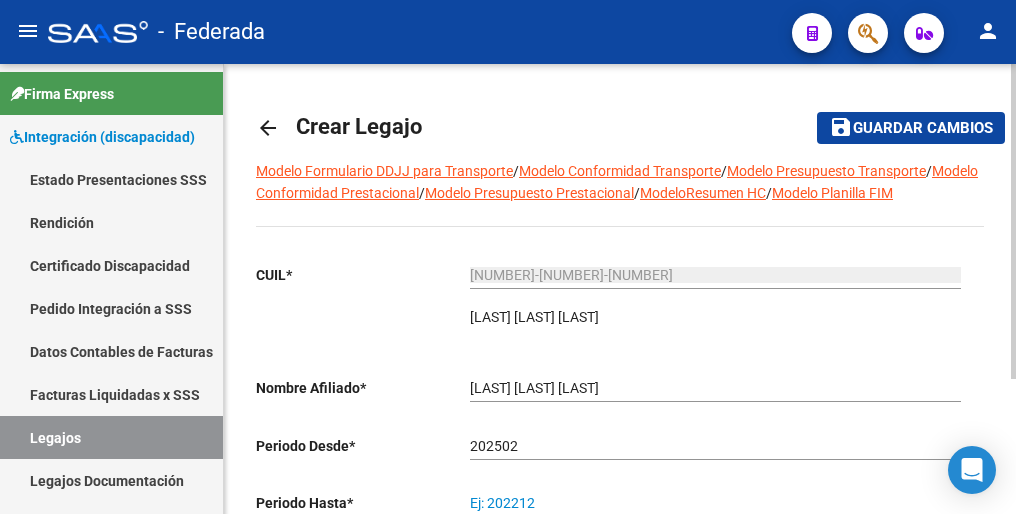 click on "Ej: 202212" at bounding box center [715, 503] 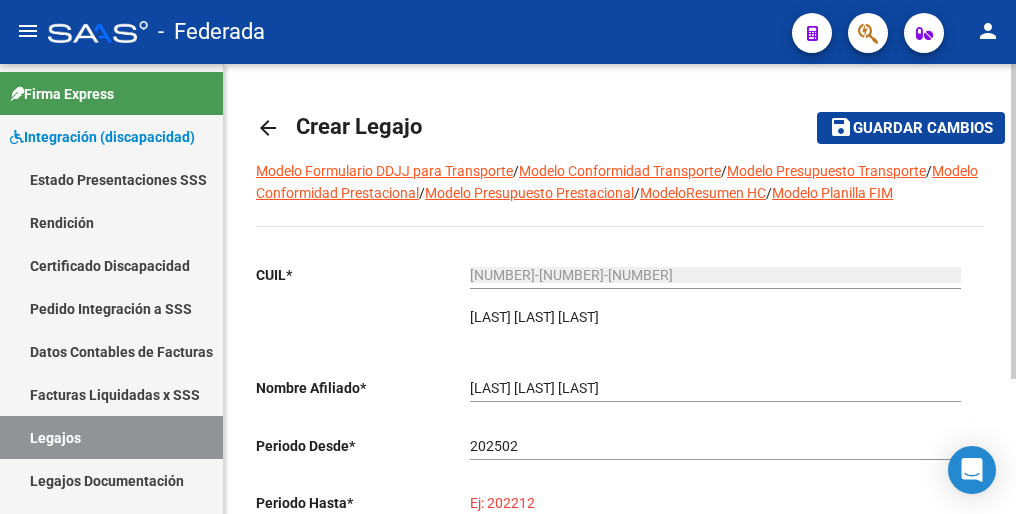 paste on "202512" 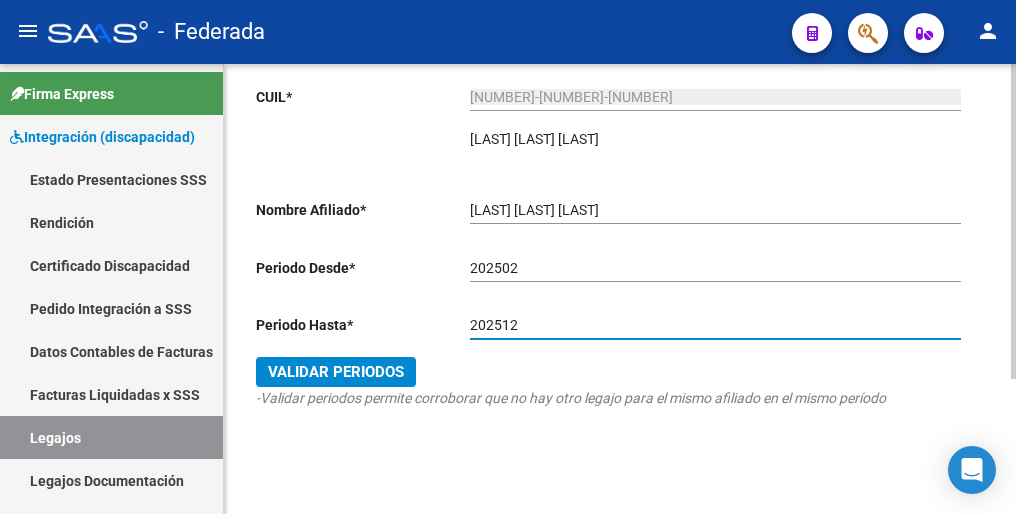 scroll, scrollTop: 192, scrollLeft: 0, axis: vertical 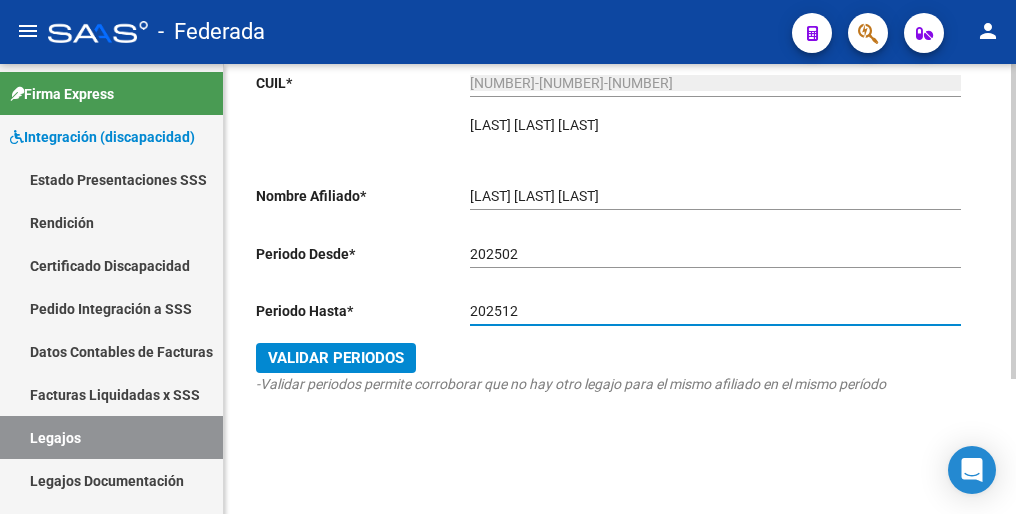 type on "202512" 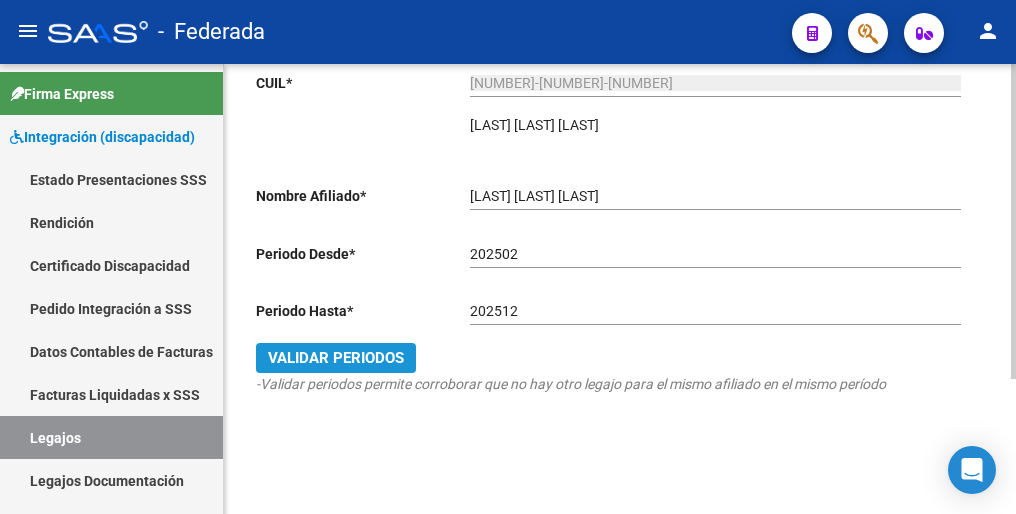 click on "Validar Periodos" 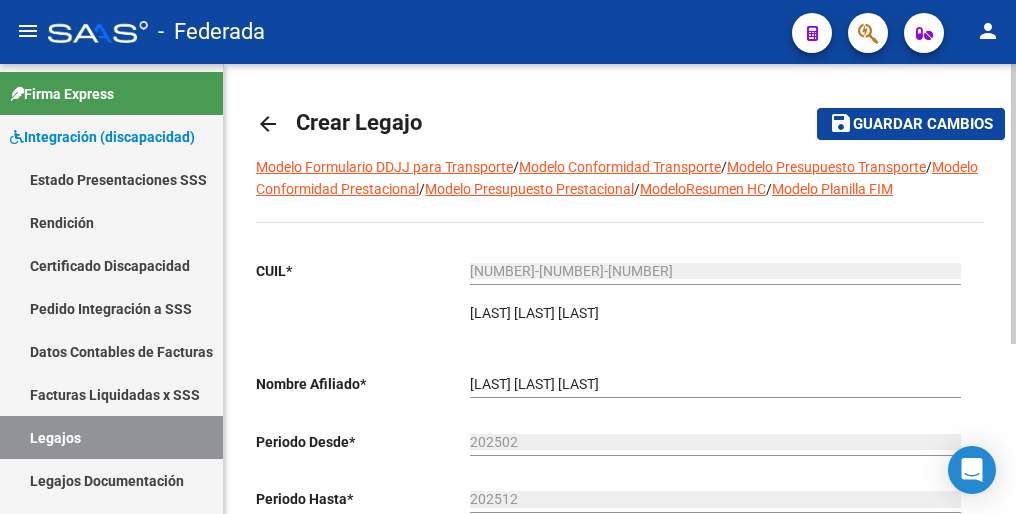 scroll, scrollTop: 0, scrollLeft: 0, axis: both 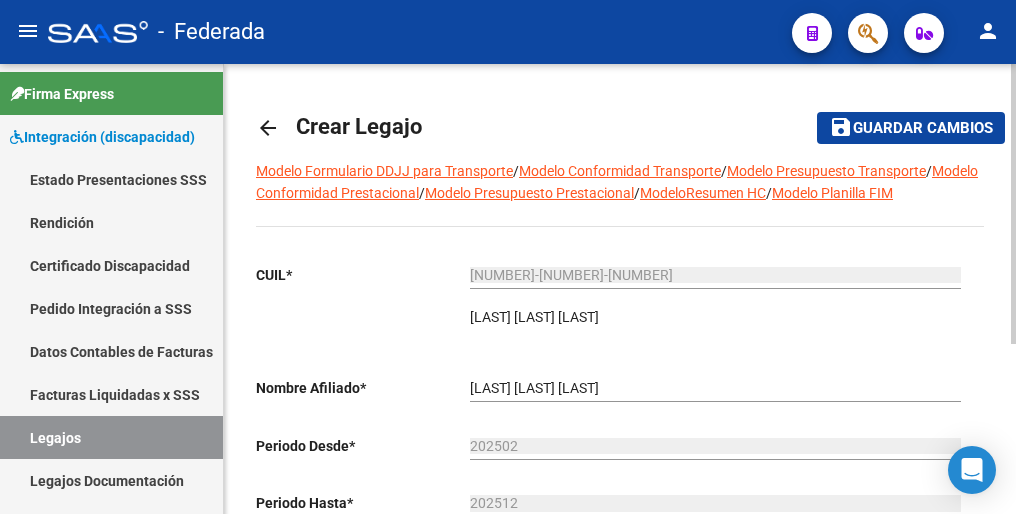 click on "save Guardar cambios" 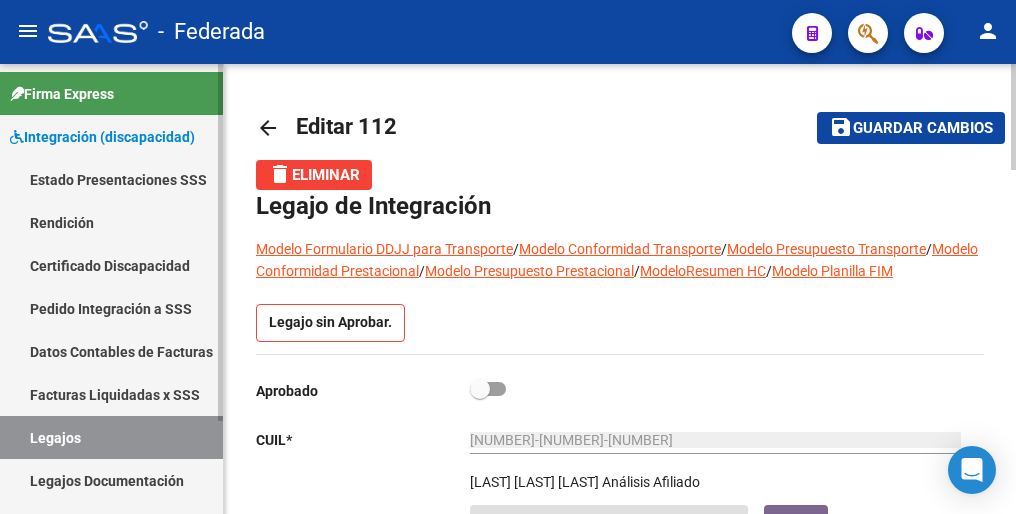 click on "Legajos" at bounding box center [111, 437] 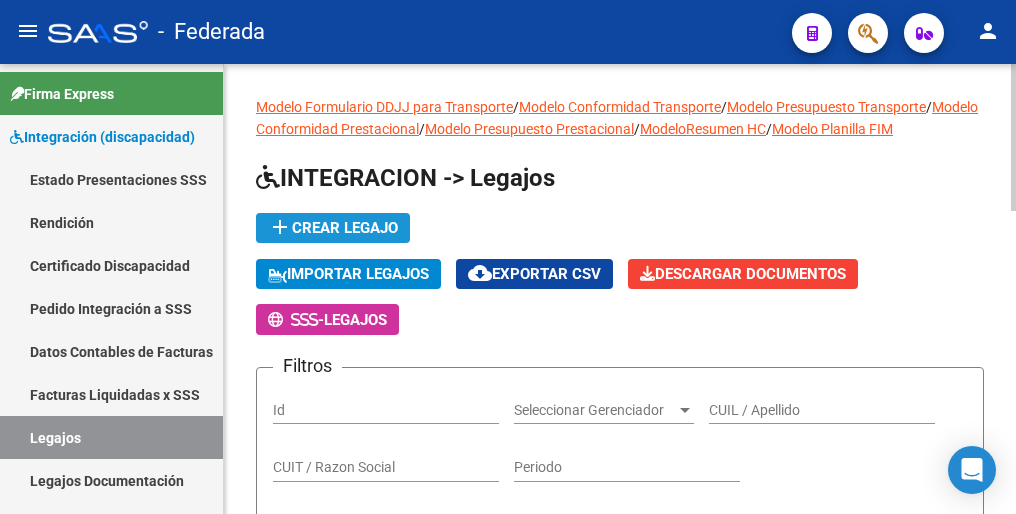 click on "add  Crear Legajo" 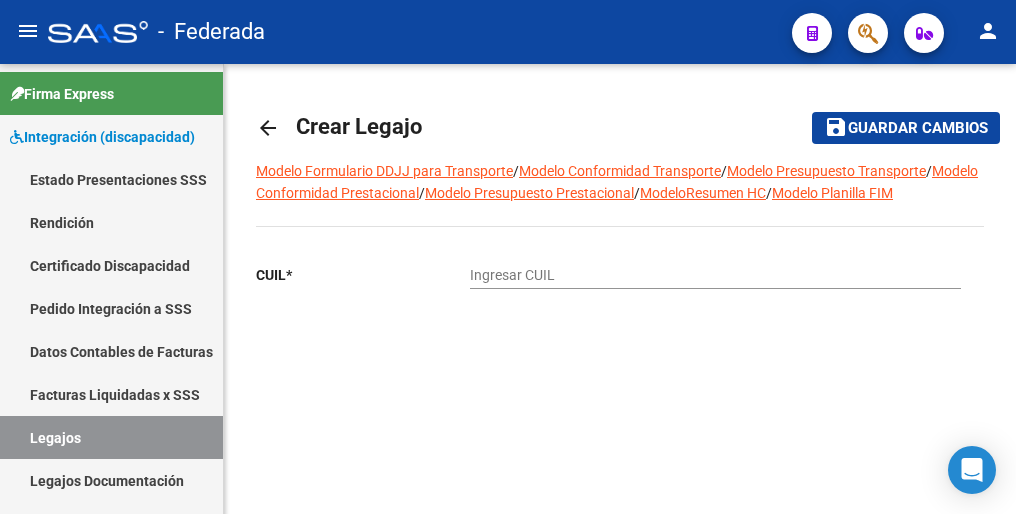 click on "Ingresar CUIL" at bounding box center (715, 275) 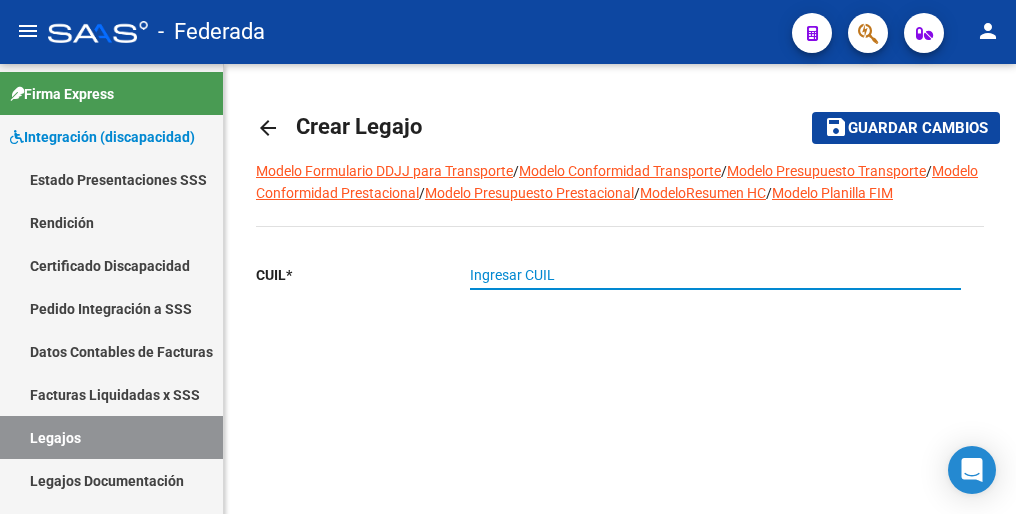 paste on "20-54616169-3" 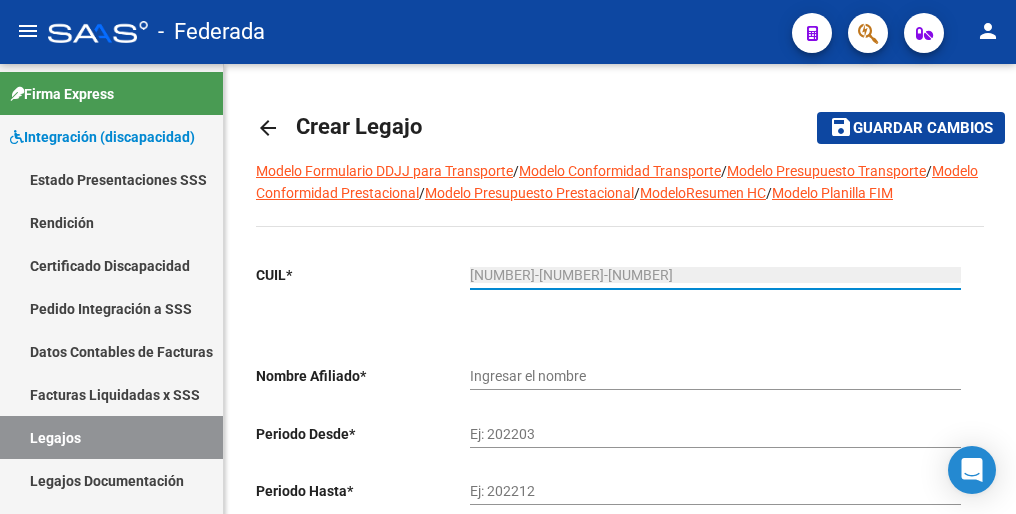 type on "RODRIGUEZ SEGUNDO" 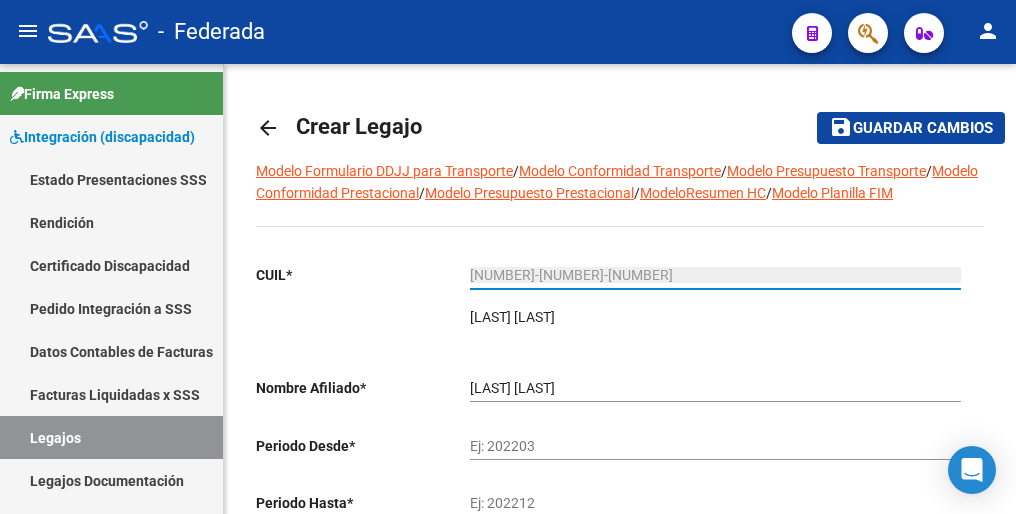 type on "20-54616169-3" 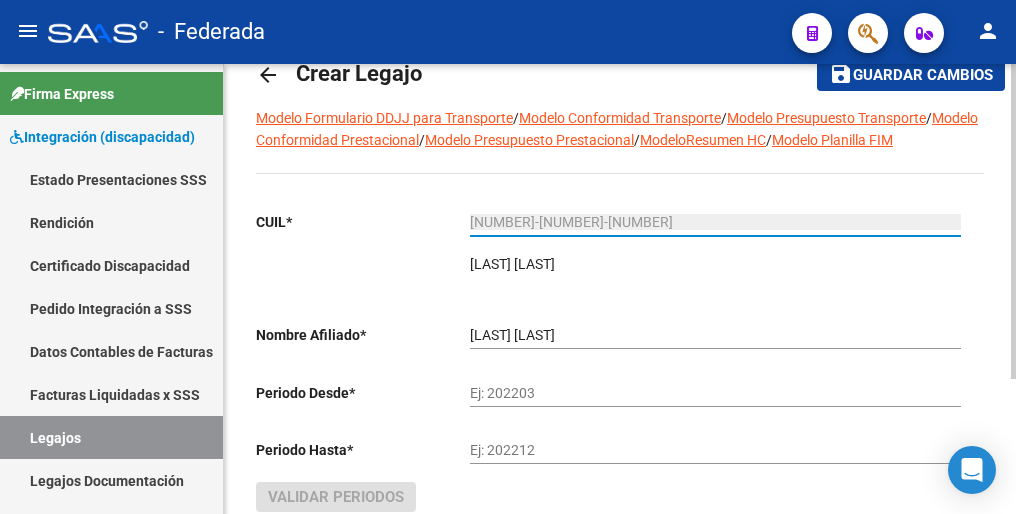 scroll, scrollTop: 100, scrollLeft: 0, axis: vertical 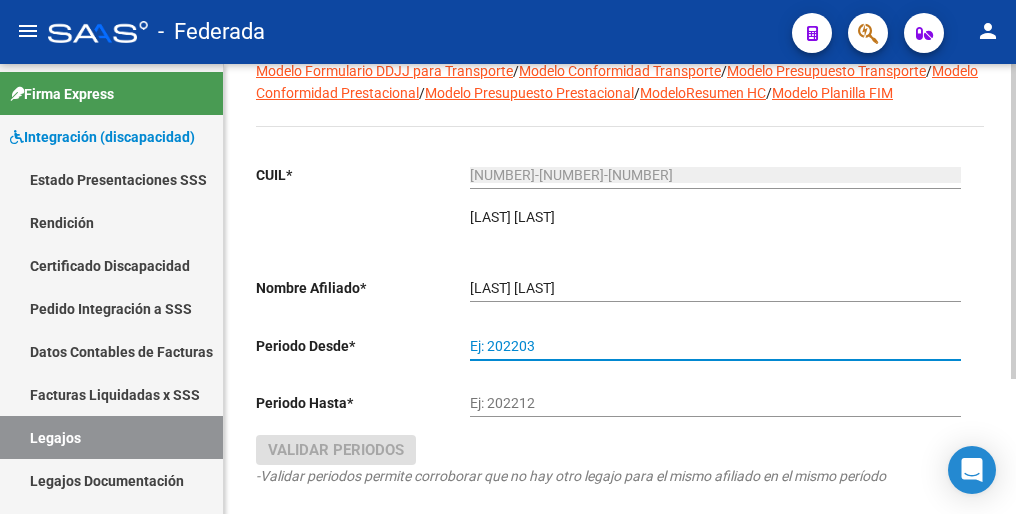 click on "Ej: 202203" at bounding box center (715, 346) 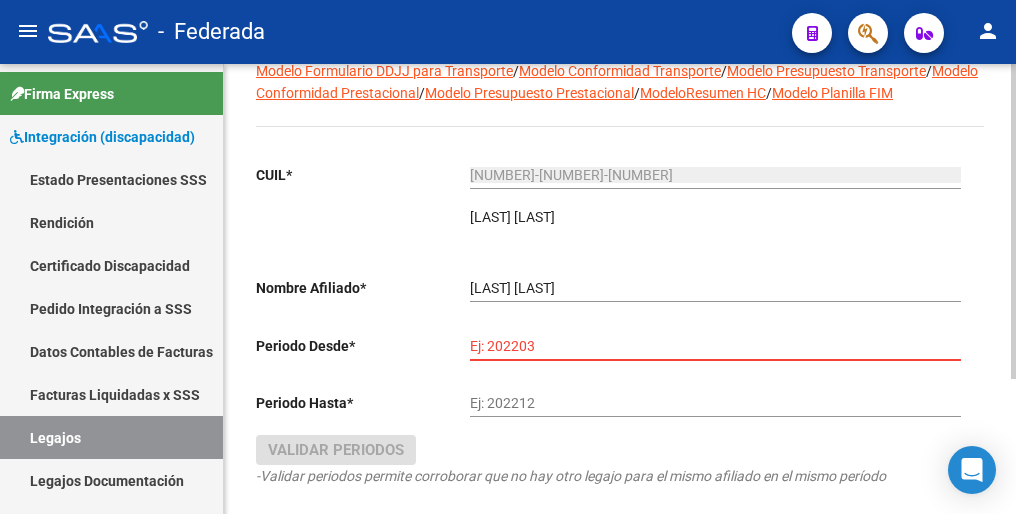 paste on "202501" 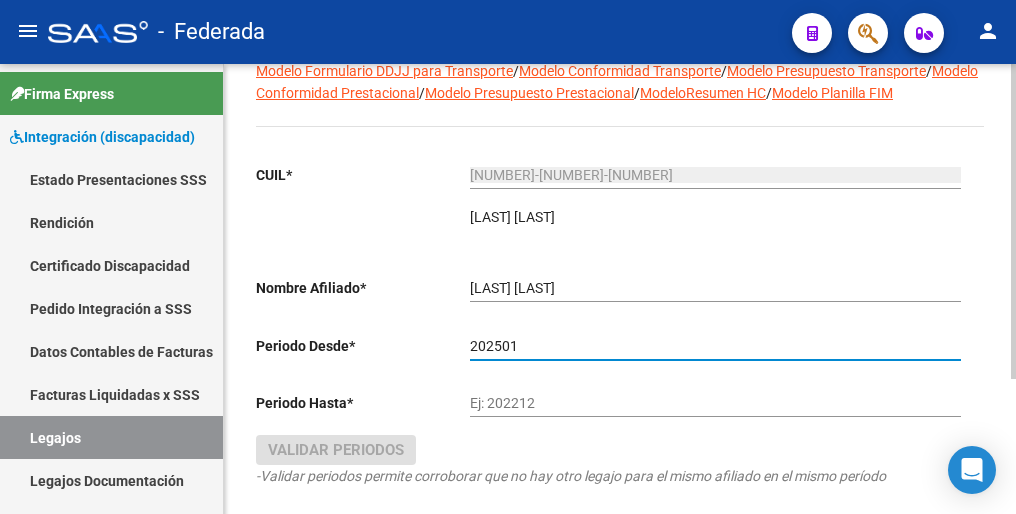 type on "202501" 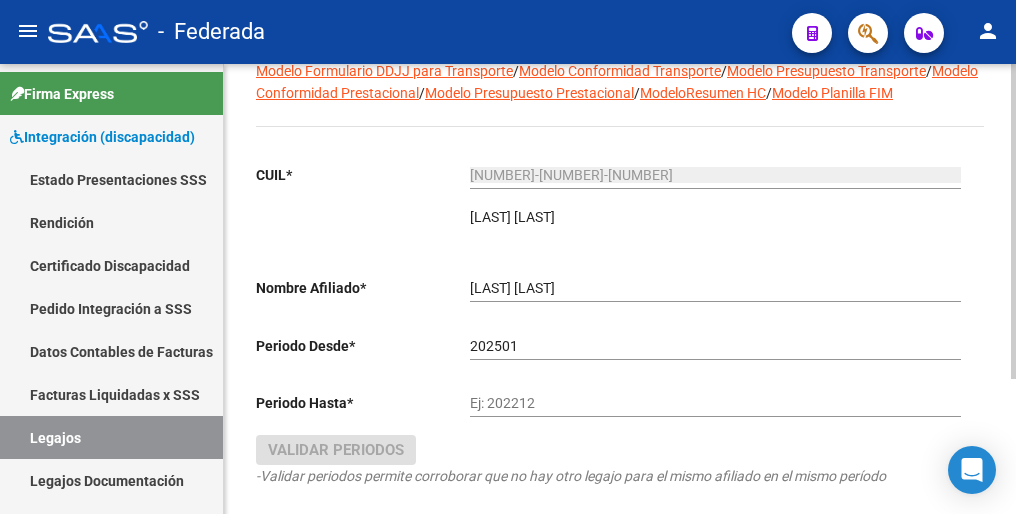 click on "Ej: 202212" 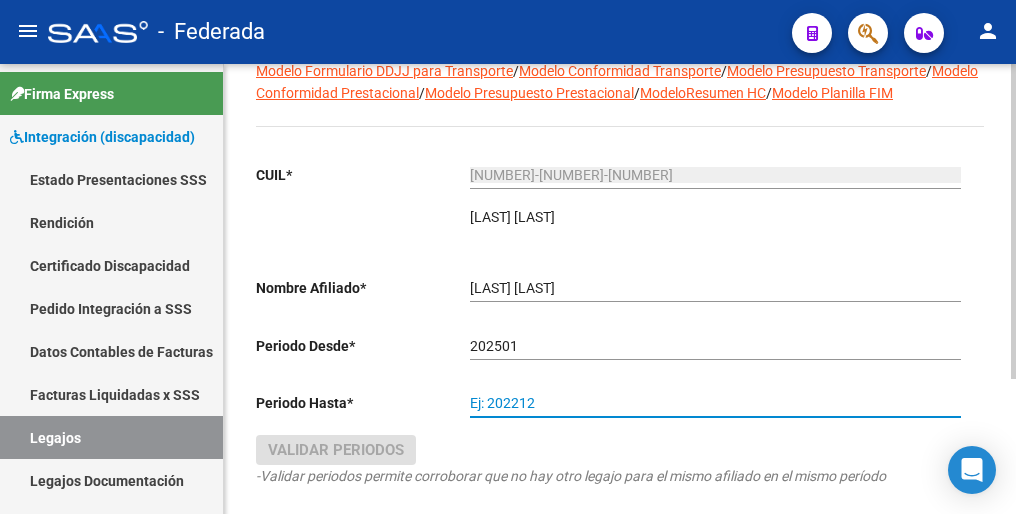 click on "Ej: 202212" at bounding box center (715, 403) 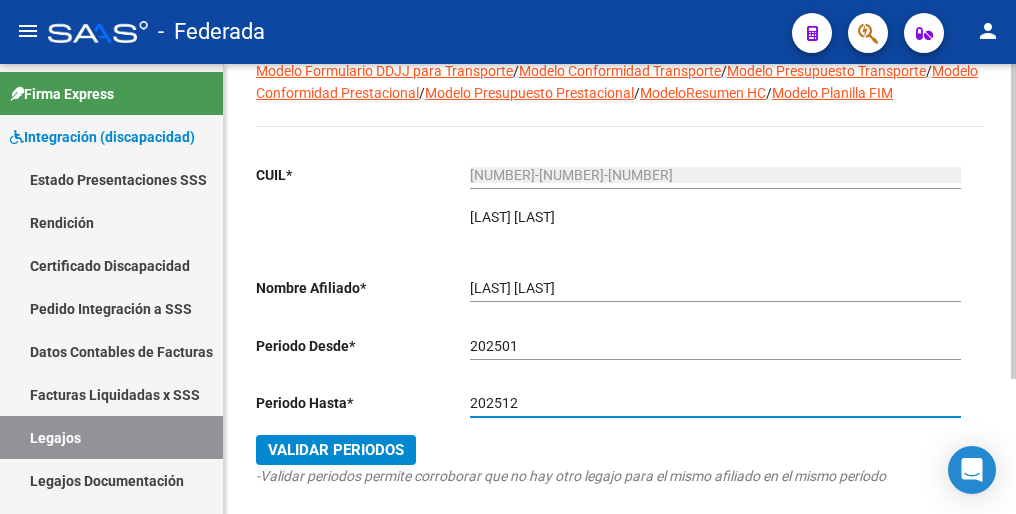 type on "202512" 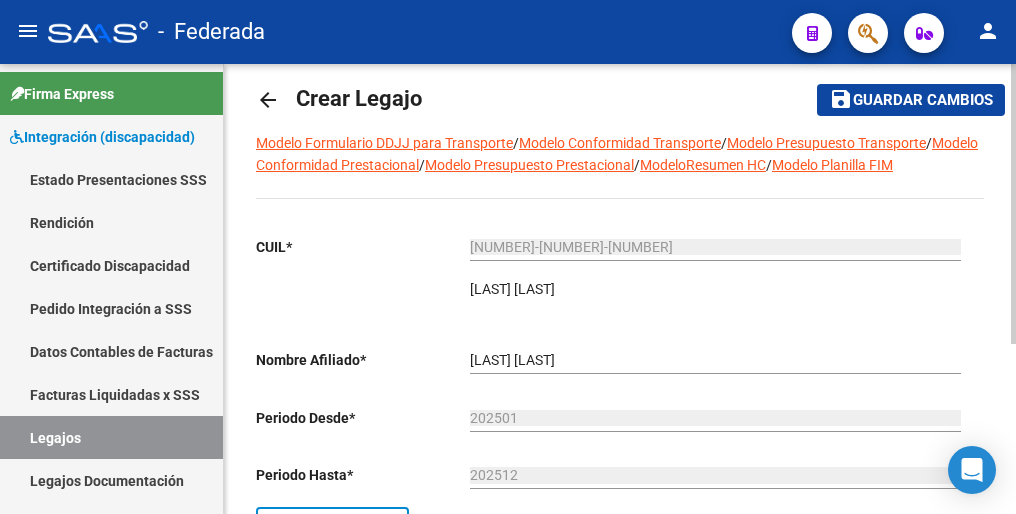 scroll, scrollTop: 0, scrollLeft: 0, axis: both 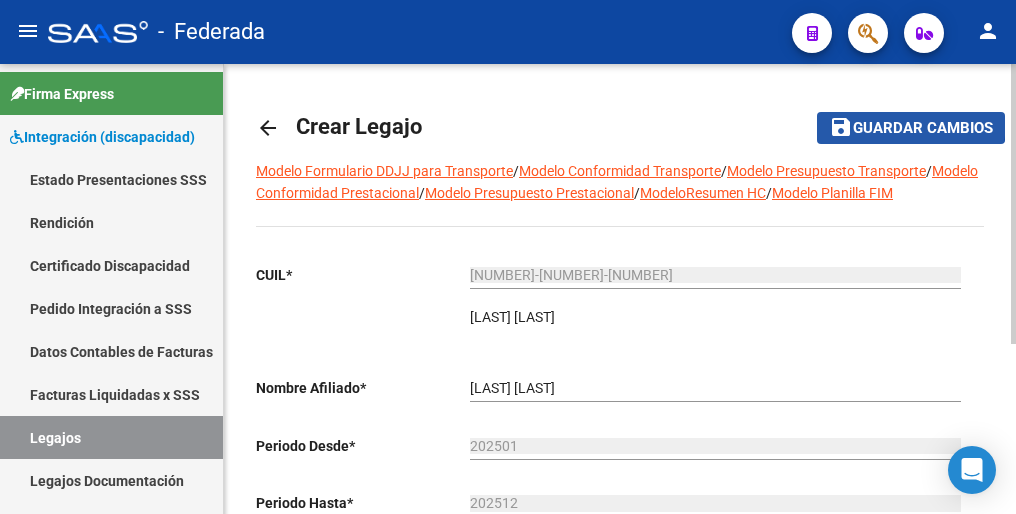 click on "Guardar cambios" 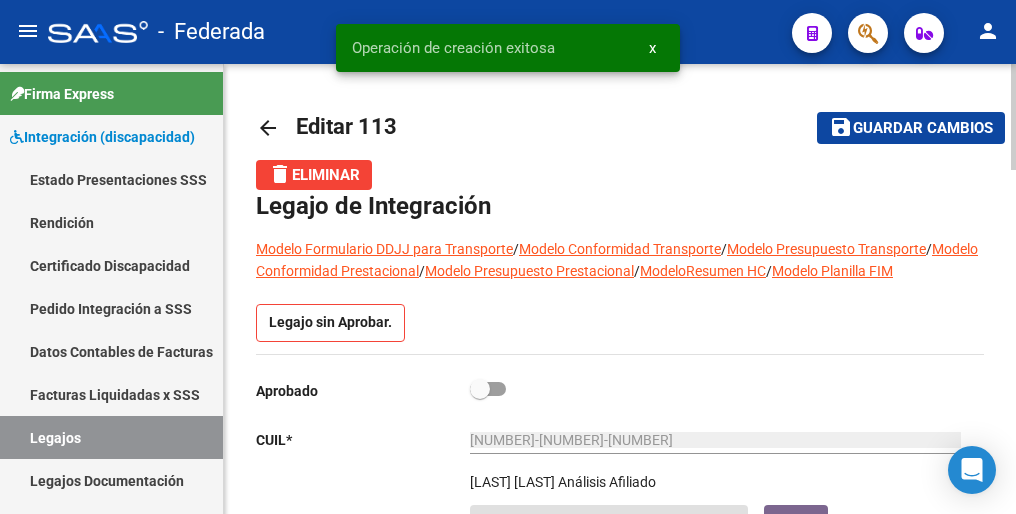 type 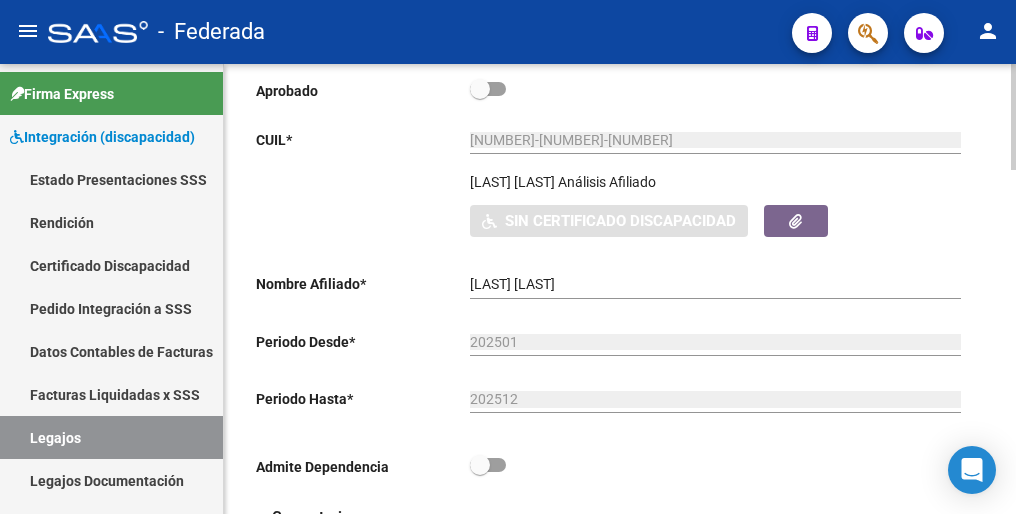 scroll, scrollTop: 0, scrollLeft: 0, axis: both 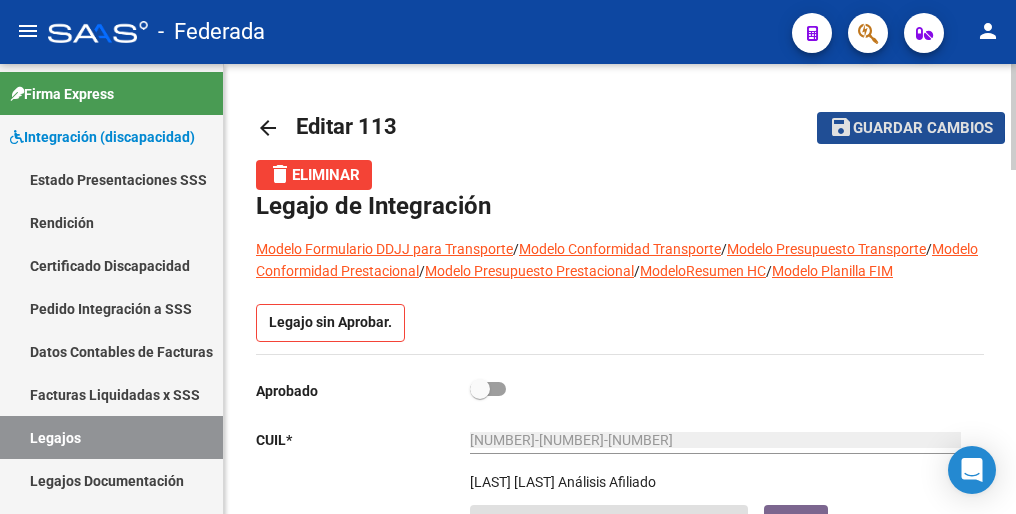 click on "Guardar cambios" 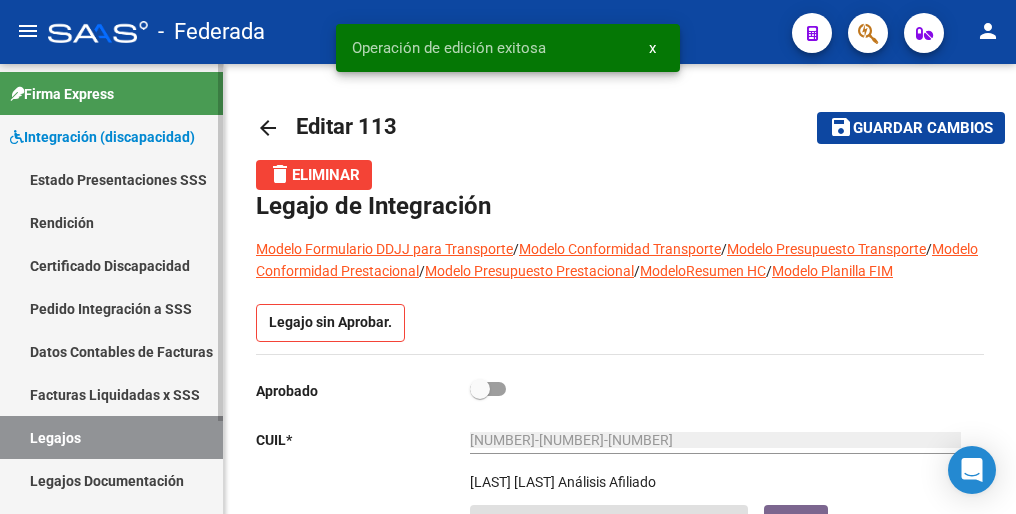 click on "Legajos" at bounding box center (111, 437) 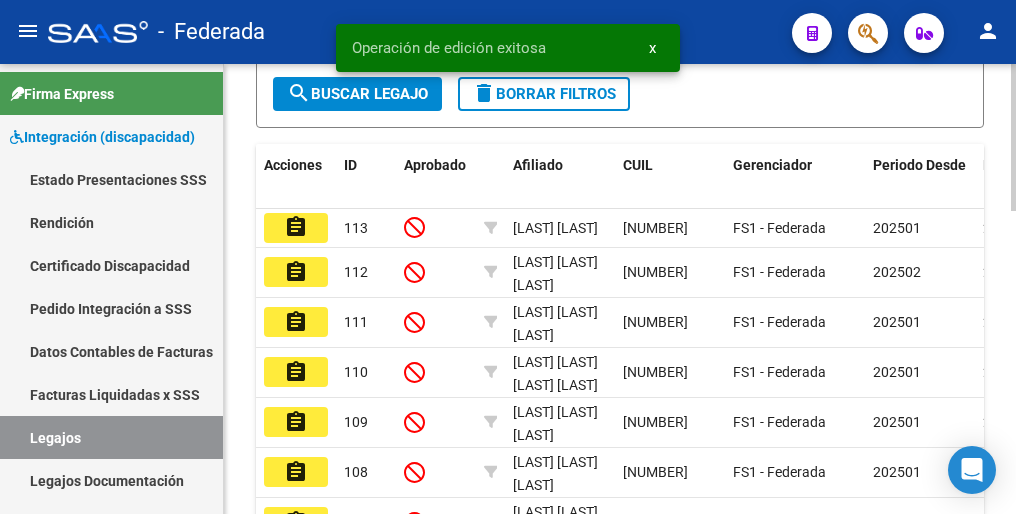 scroll, scrollTop: 600, scrollLeft: 0, axis: vertical 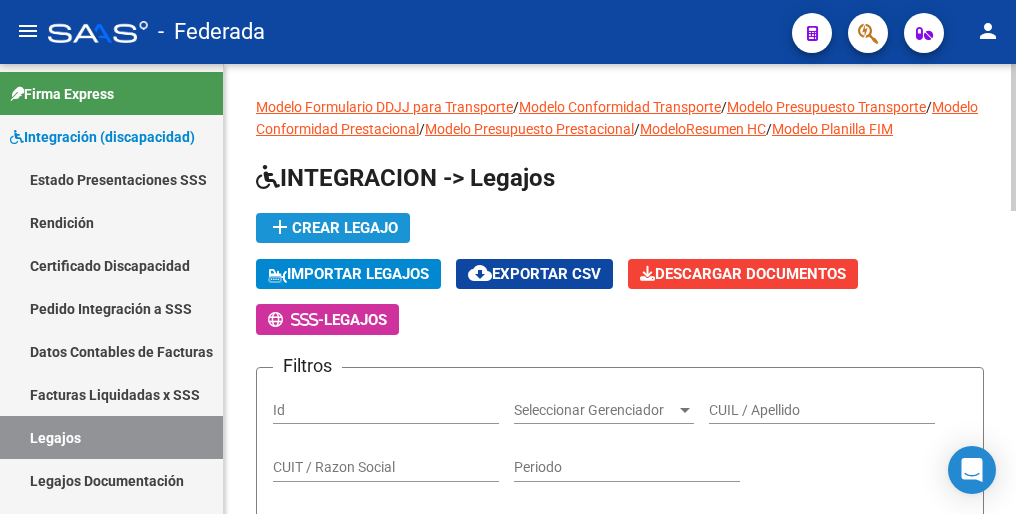 click on "add  Crear Legajo" 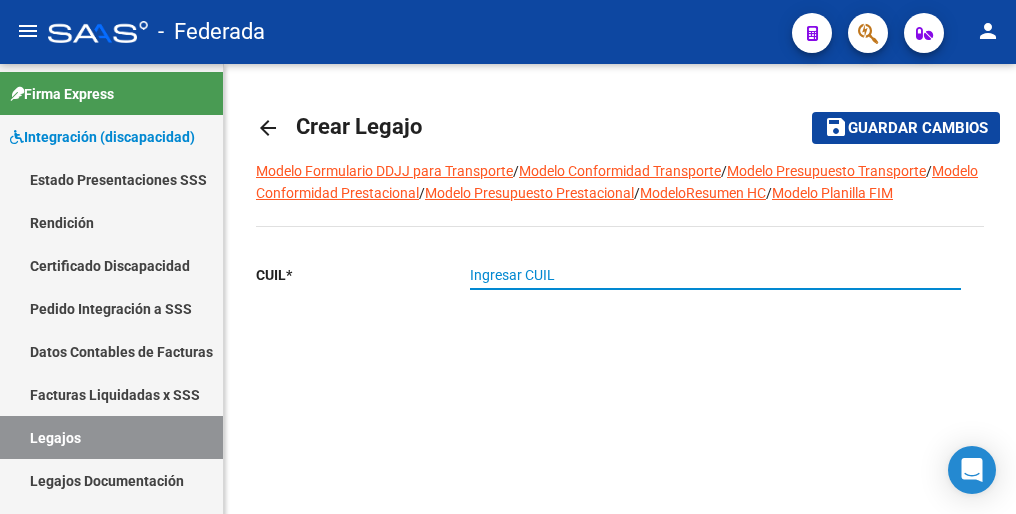click on "Ingresar CUIL" at bounding box center [715, 275] 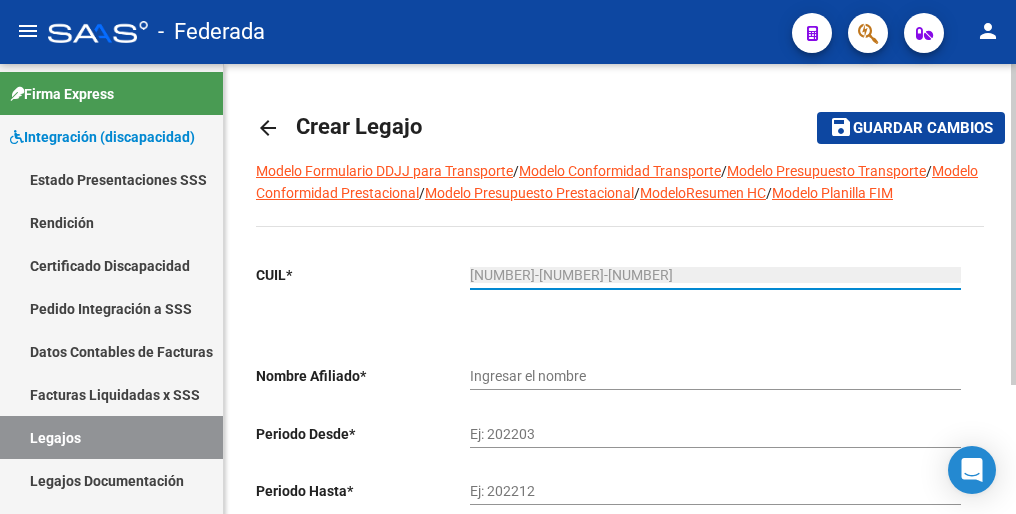 drag, startPoint x: 561, startPoint y: 277, endPoint x: 593, endPoint y: 334, distance: 65.36819 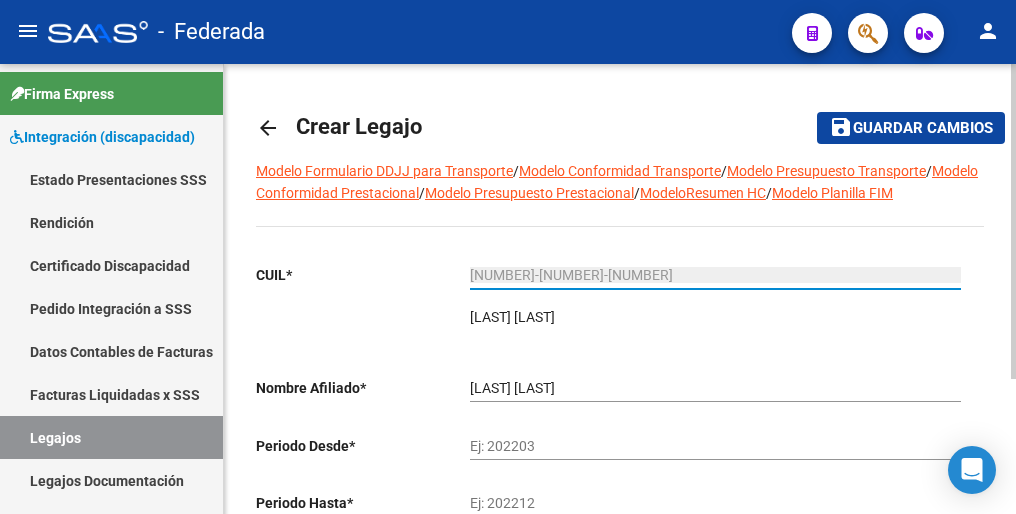 type on "23-57325945-9" 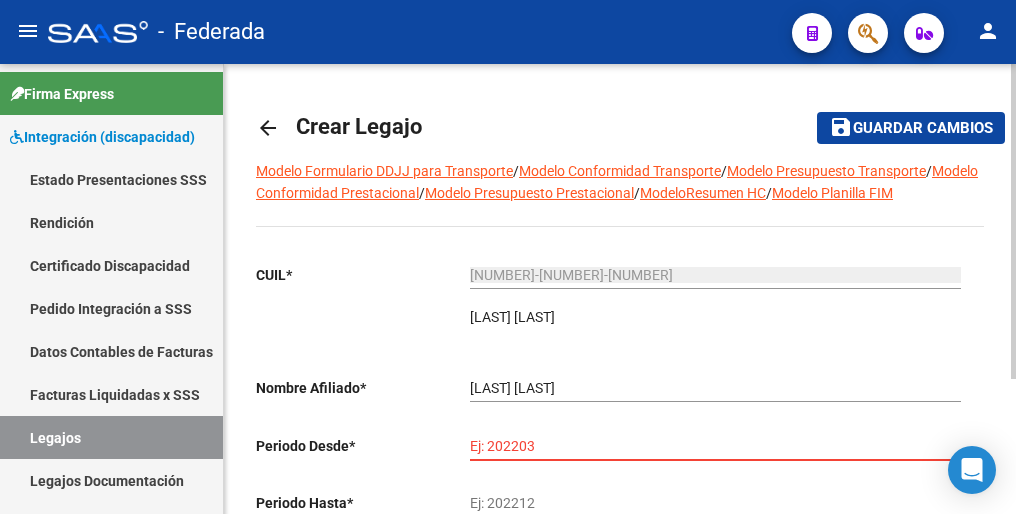 paste on "202501" 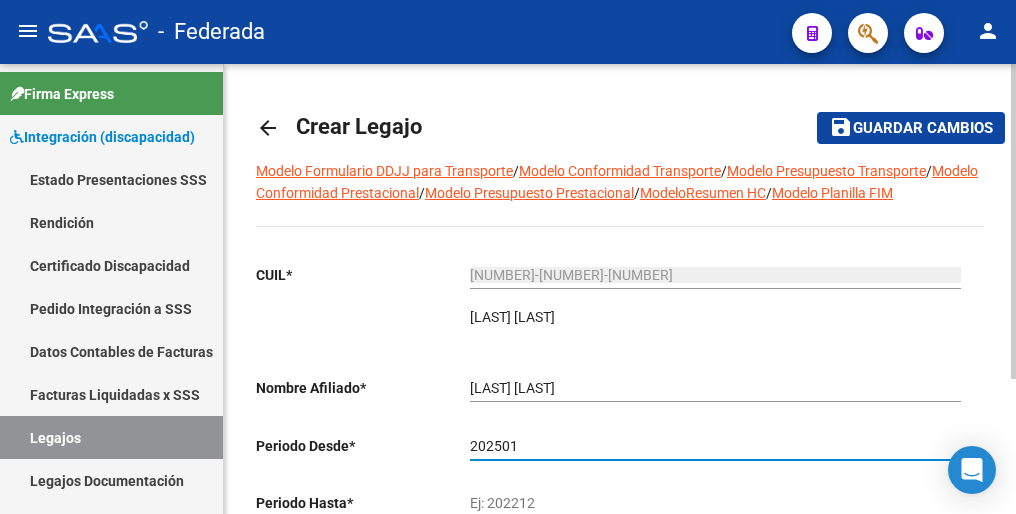 type on "202501" 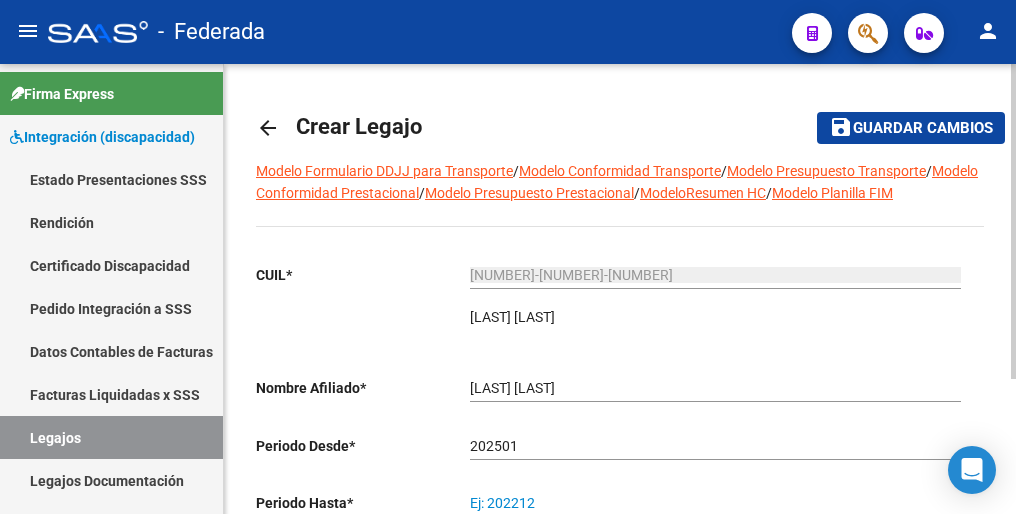 click on "Ej: 202212" at bounding box center (715, 503) 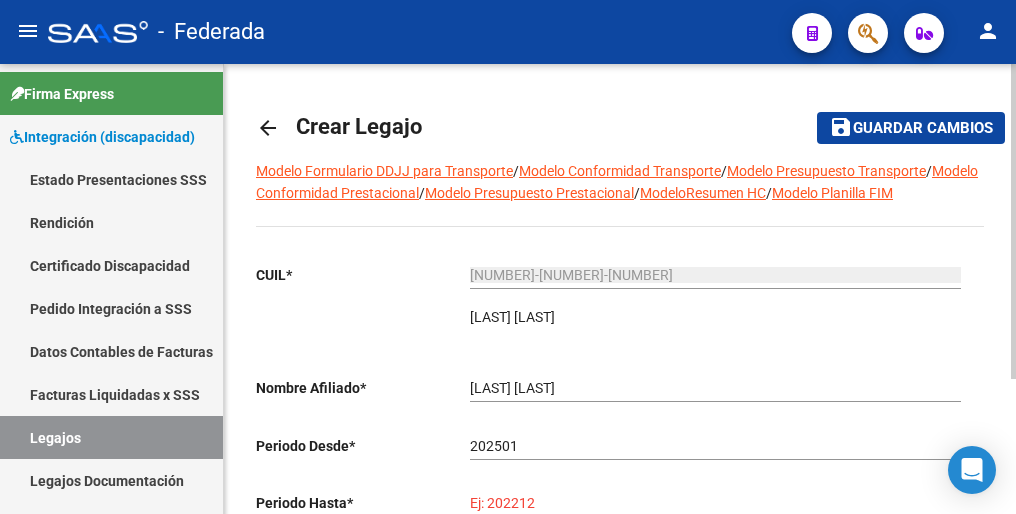 paste on "202512" 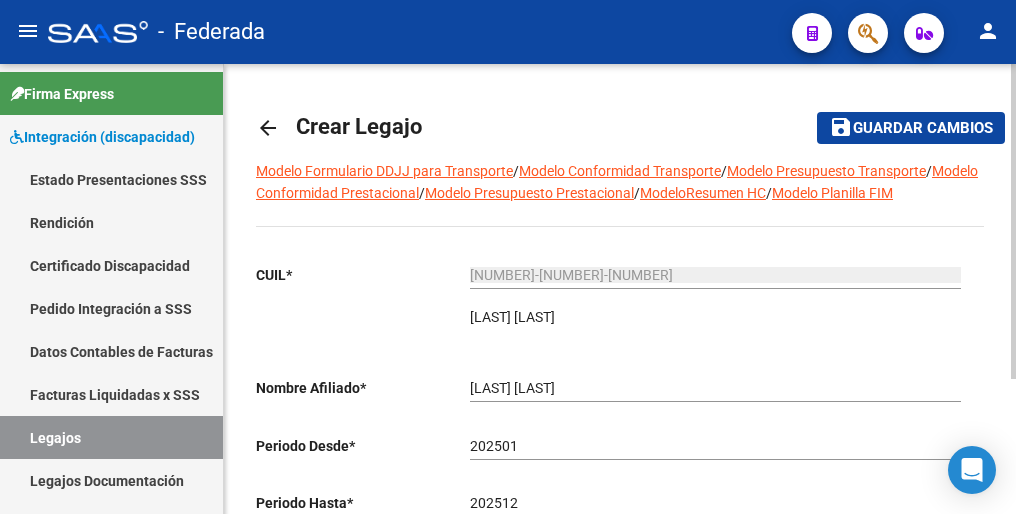 drag, startPoint x: 516, startPoint y: 506, endPoint x: 548, endPoint y: 501, distance: 32.38827 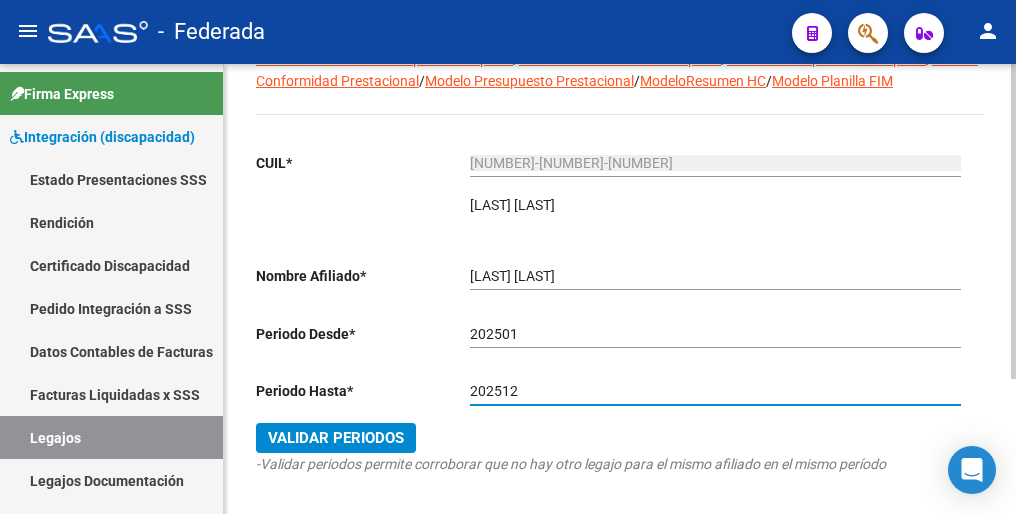scroll, scrollTop: 192, scrollLeft: 0, axis: vertical 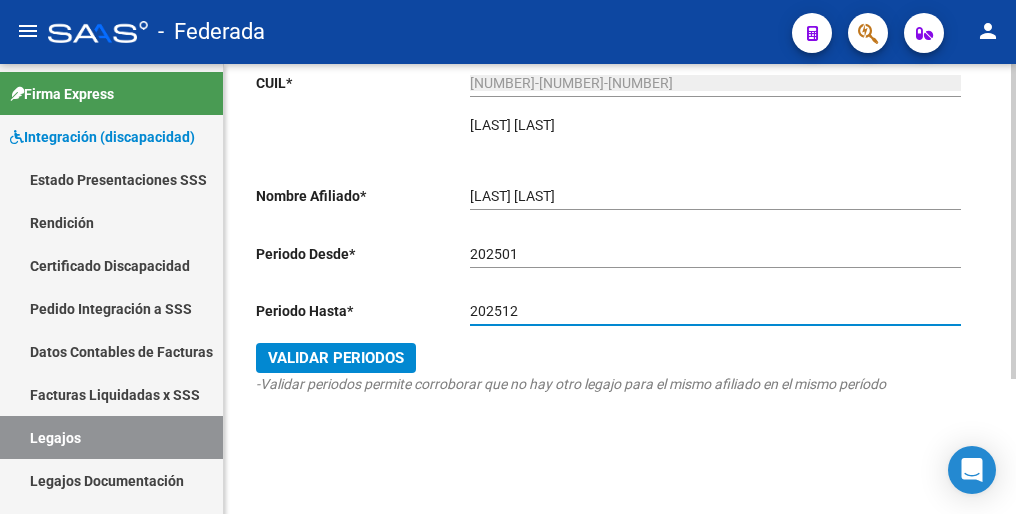 type on "202512" 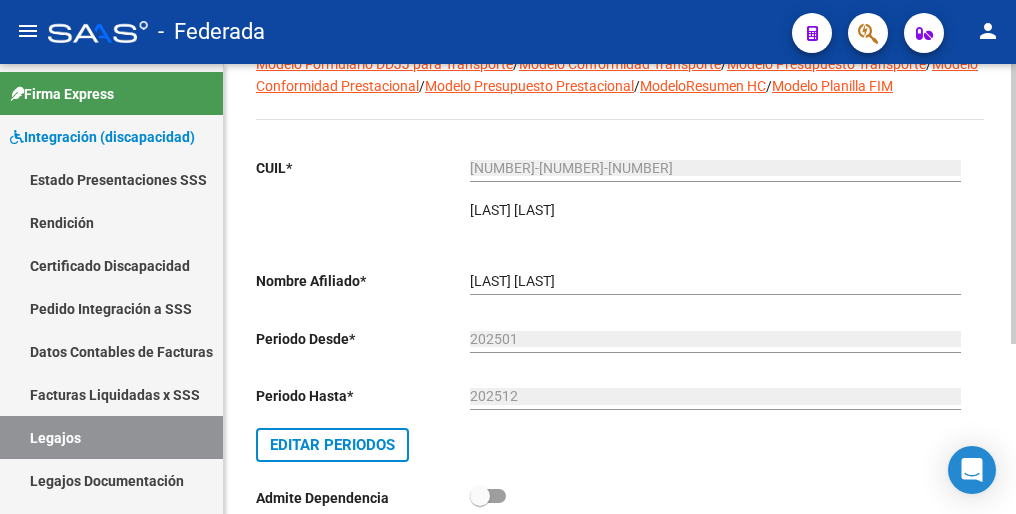 scroll, scrollTop: 0, scrollLeft: 0, axis: both 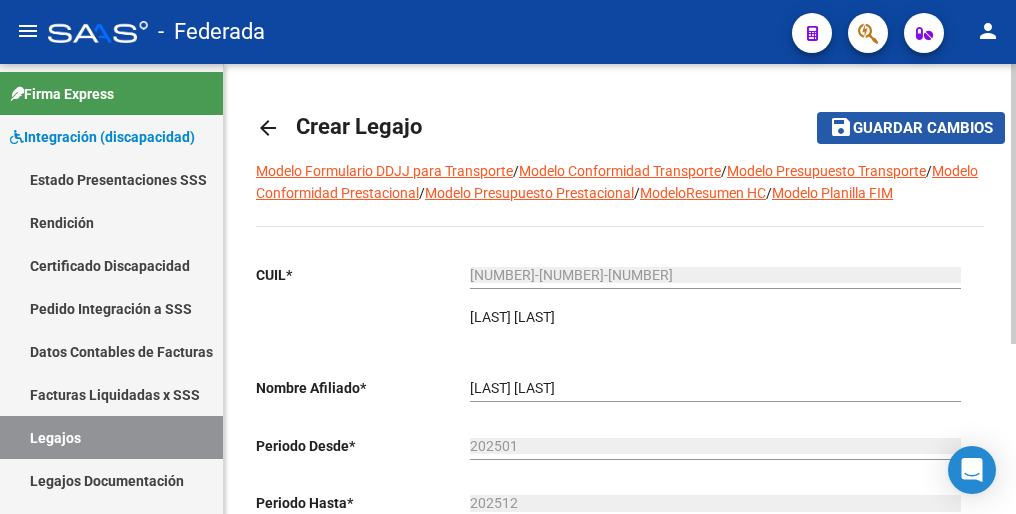 click on "Guardar cambios" 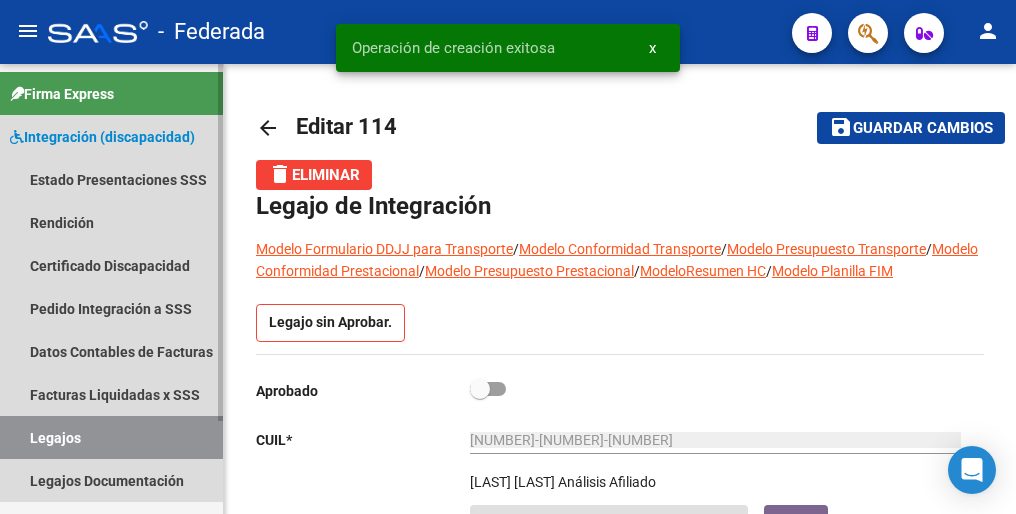 click on "Legajos" at bounding box center [111, 437] 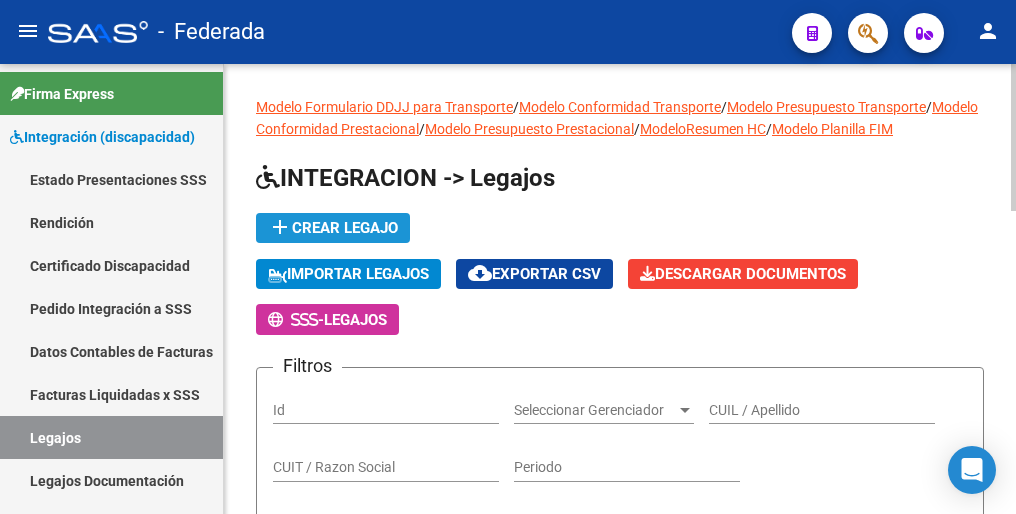 click on "add  Crear Legajo" 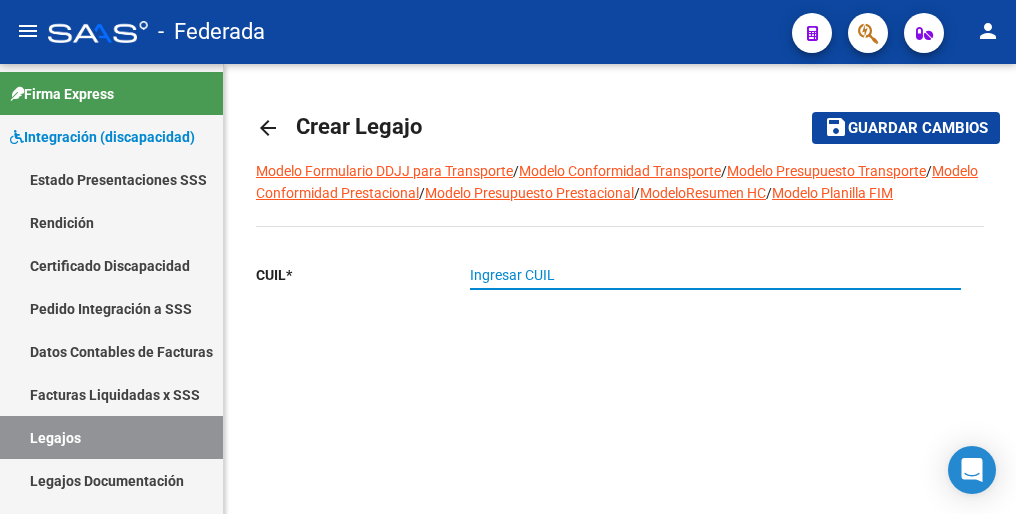 click on "Ingresar CUIL" at bounding box center (715, 275) 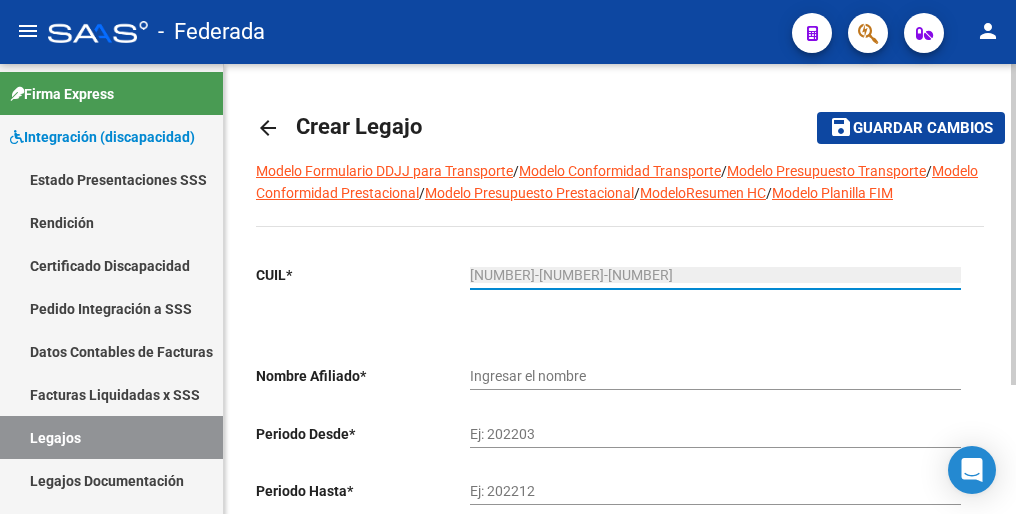 type on "ROSATTI FAUSTO" 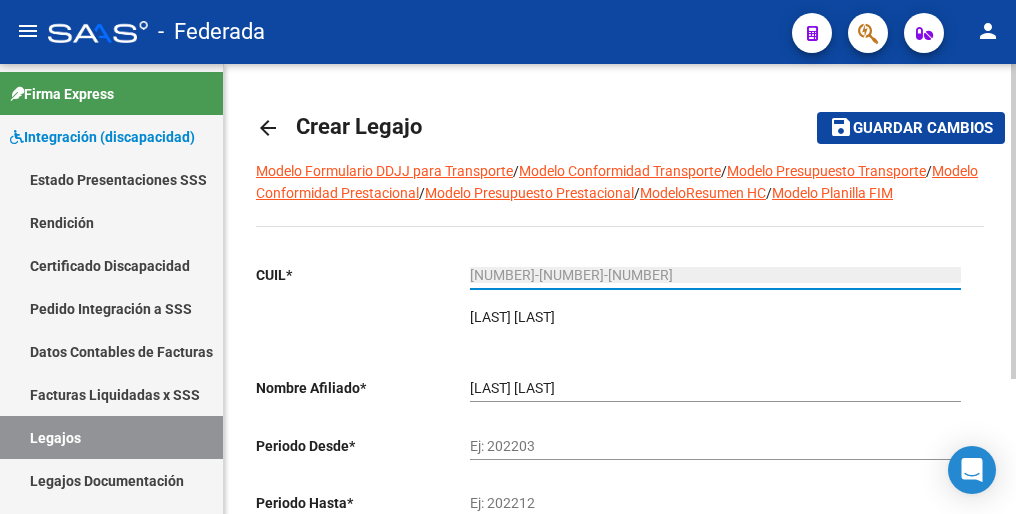 type on "20-57803342-5" 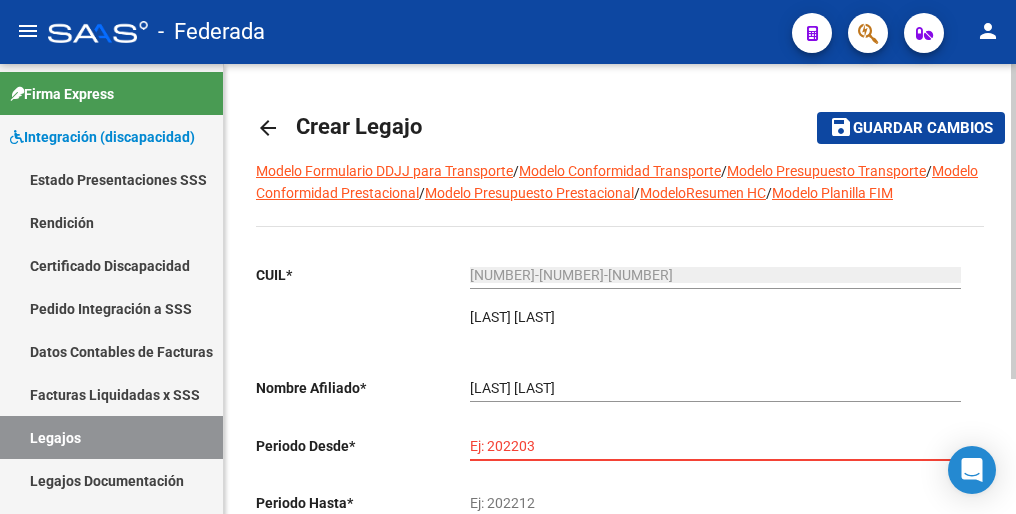 paste on "202501" 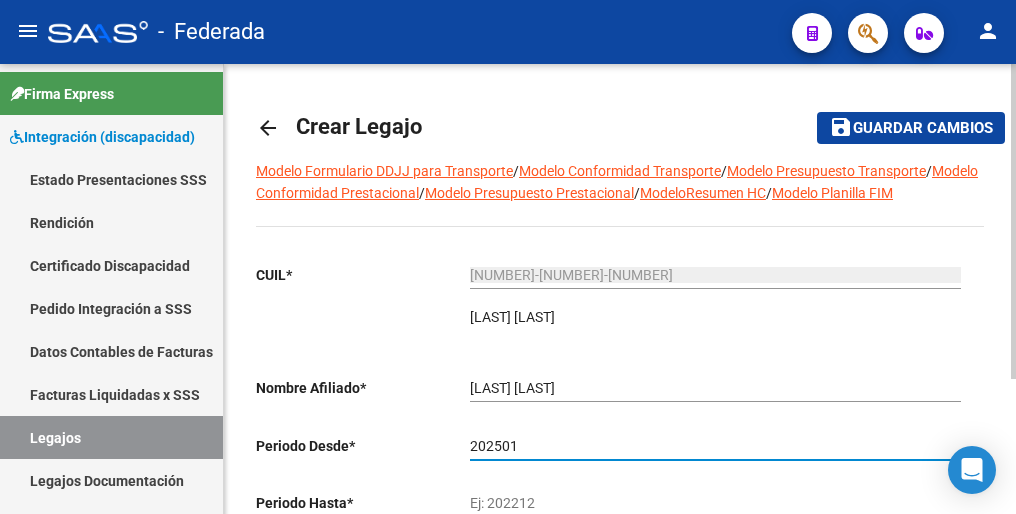 type on "202501" 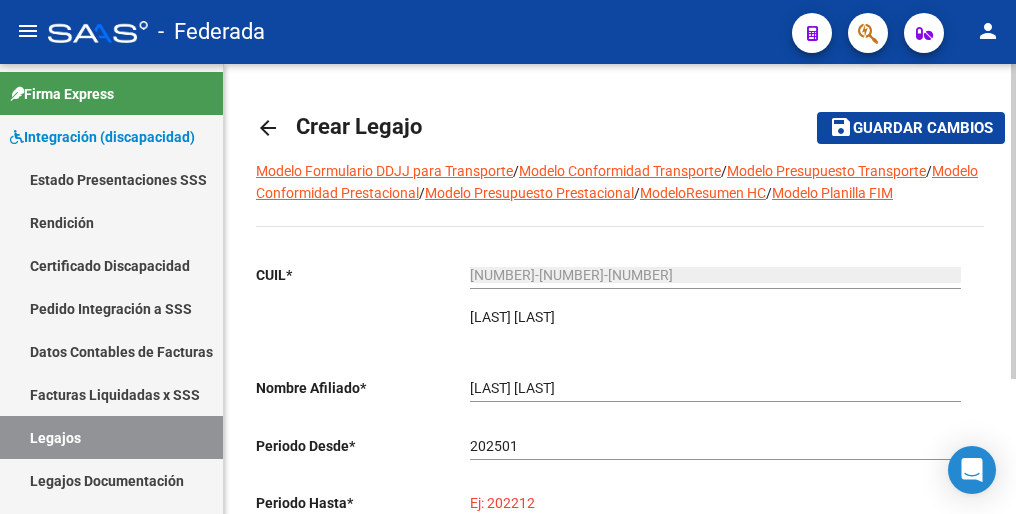 click on "Ej: 202212" at bounding box center (715, 503) 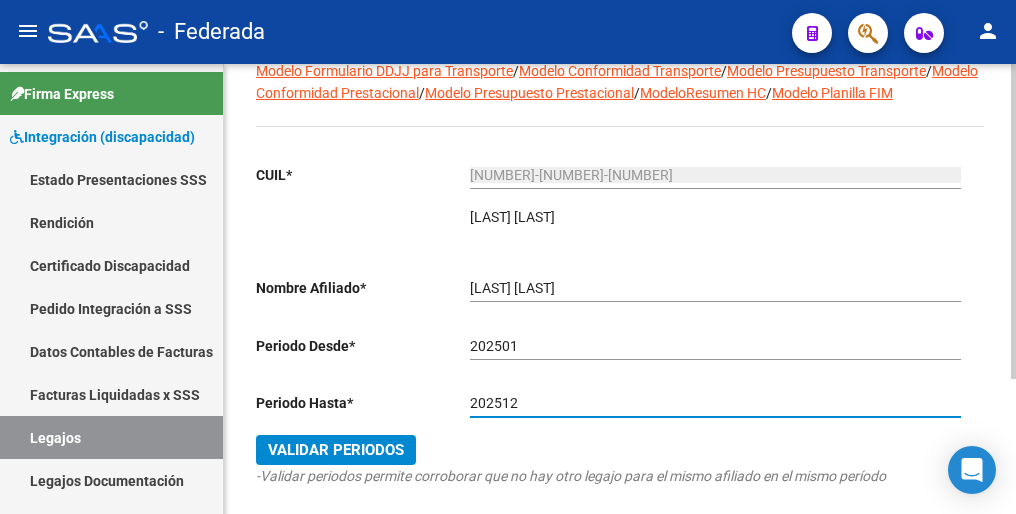 scroll, scrollTop: 192, scrollLeft: 0, axis: vertical 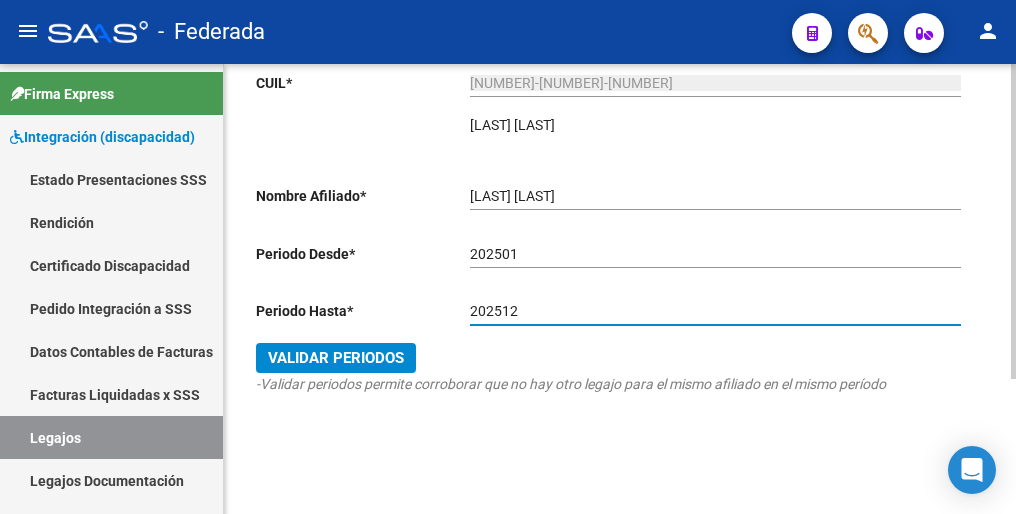 type on "202512" 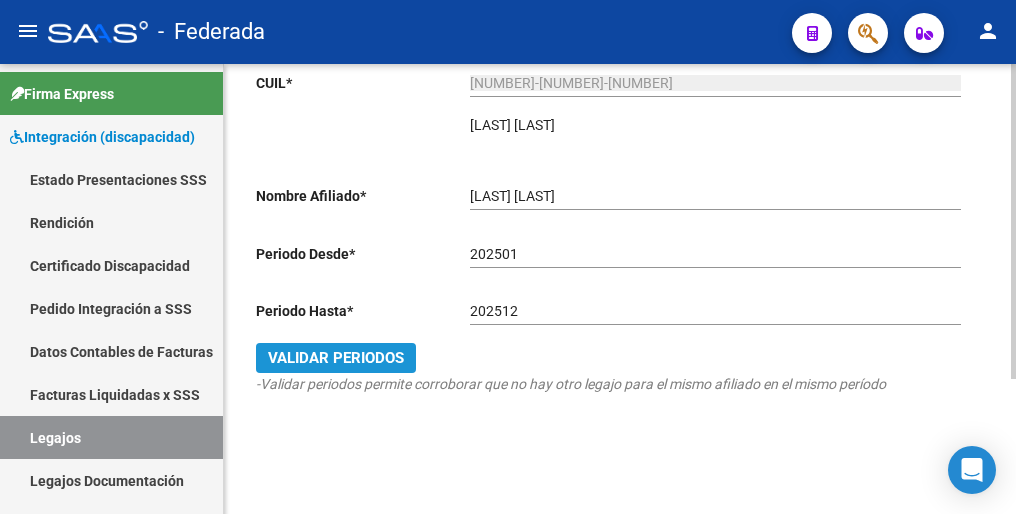 click on "Validar Periodos" 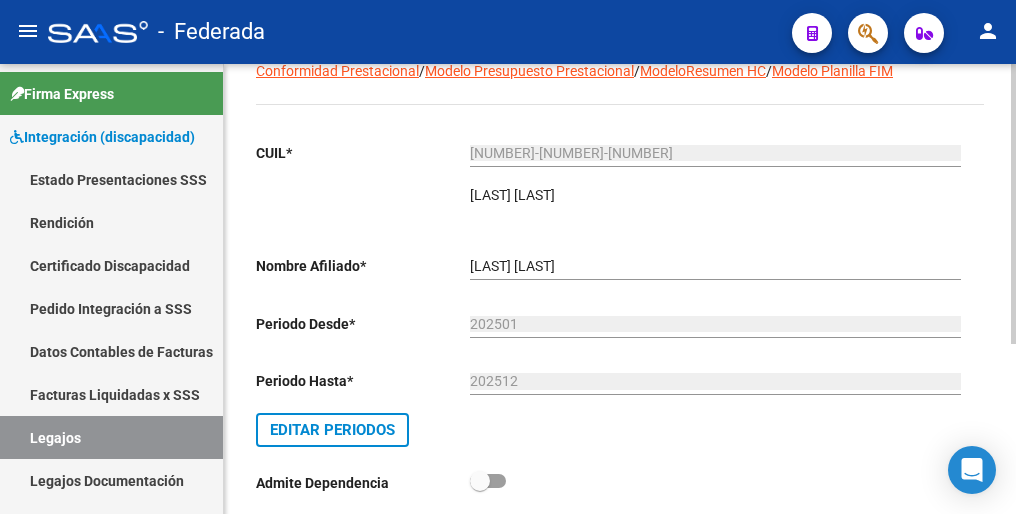 scroll, scrollTop: 0, scrollLeft: 0, axis: both 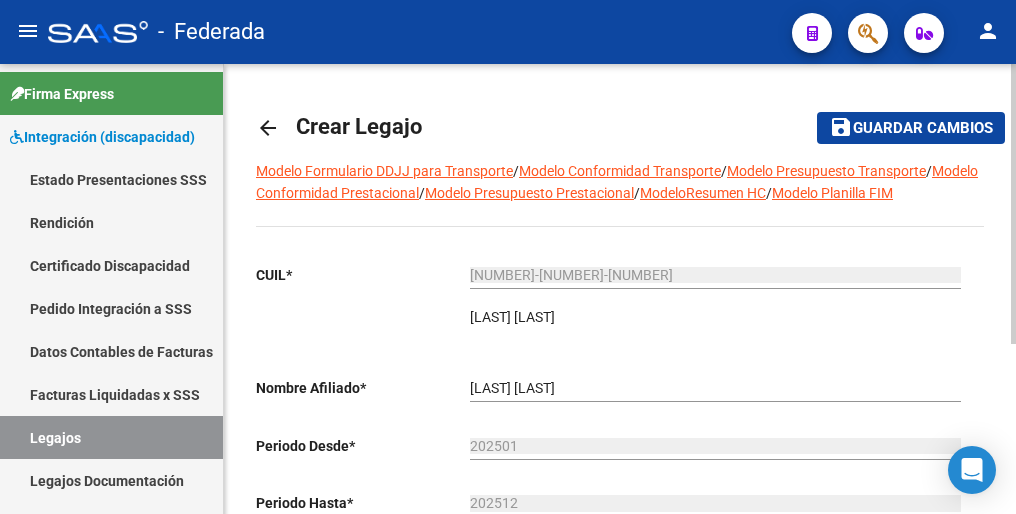 click on "Guardar cambios" 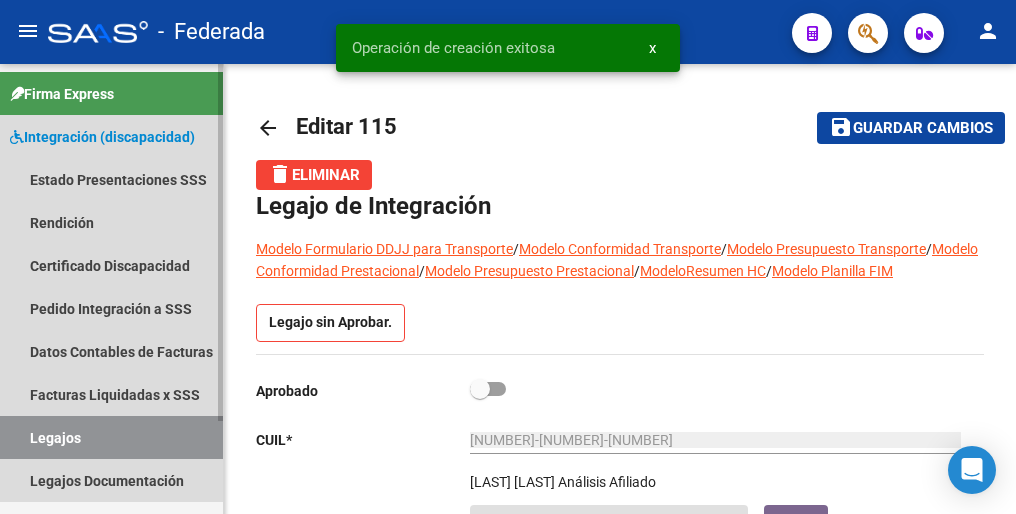 click on "Legajos" at bounding box center (111, 437) 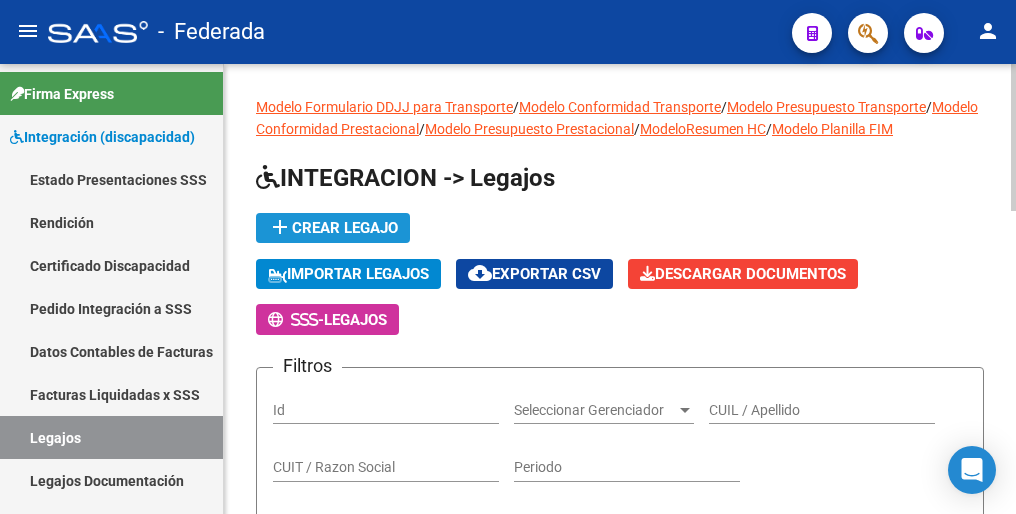 click on "add  Crear Legajo" 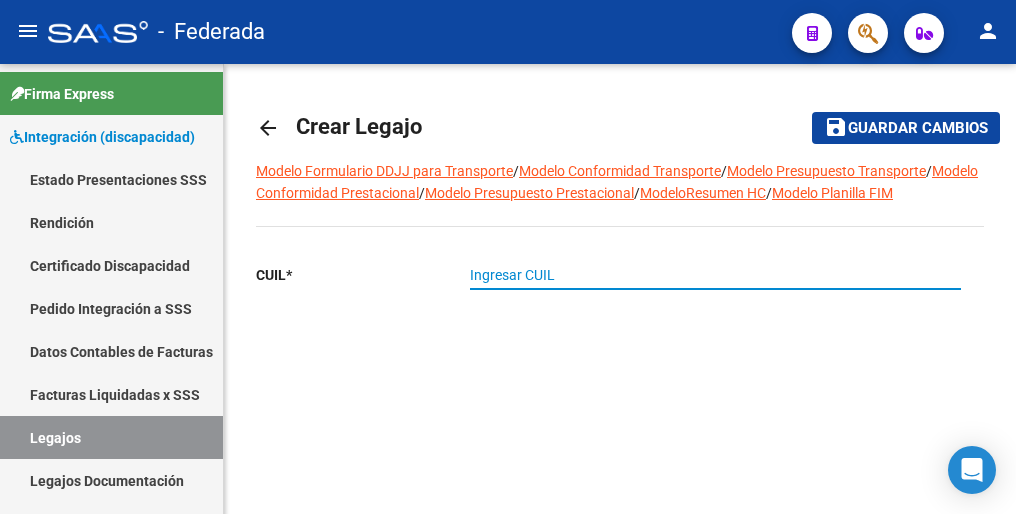 click on "Ingresar CUIL" at bounding box center (715, 275) 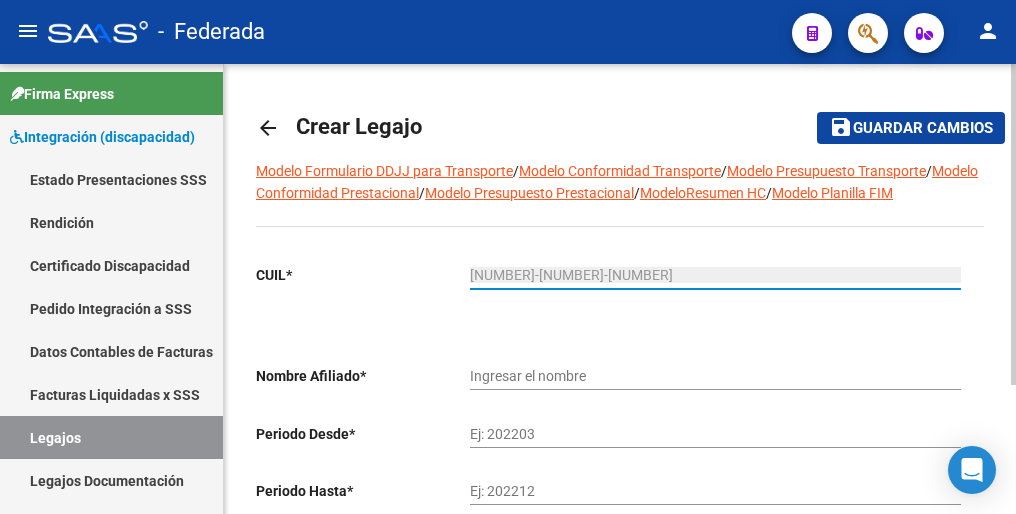 type on "ROSSI VALENTINA LUJAN" 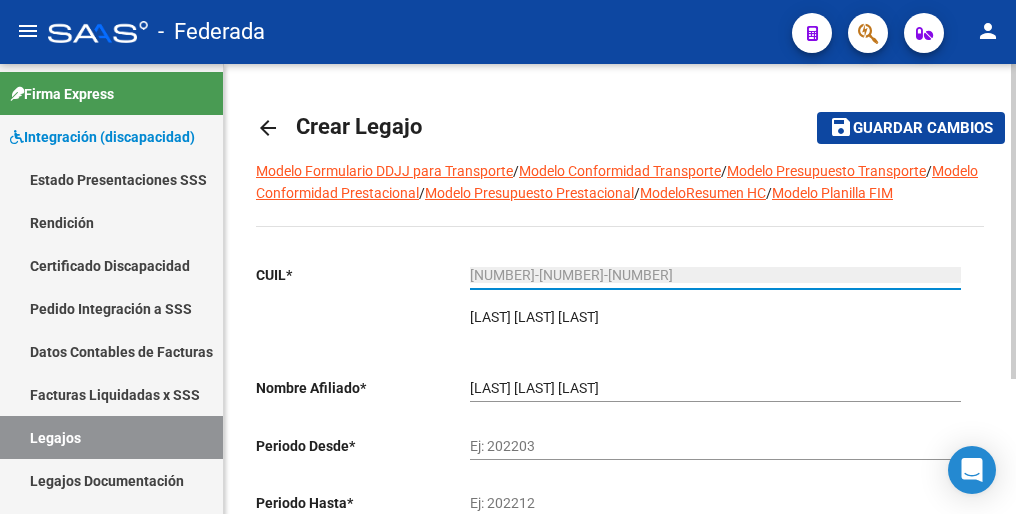 type on "27-47763699-9" 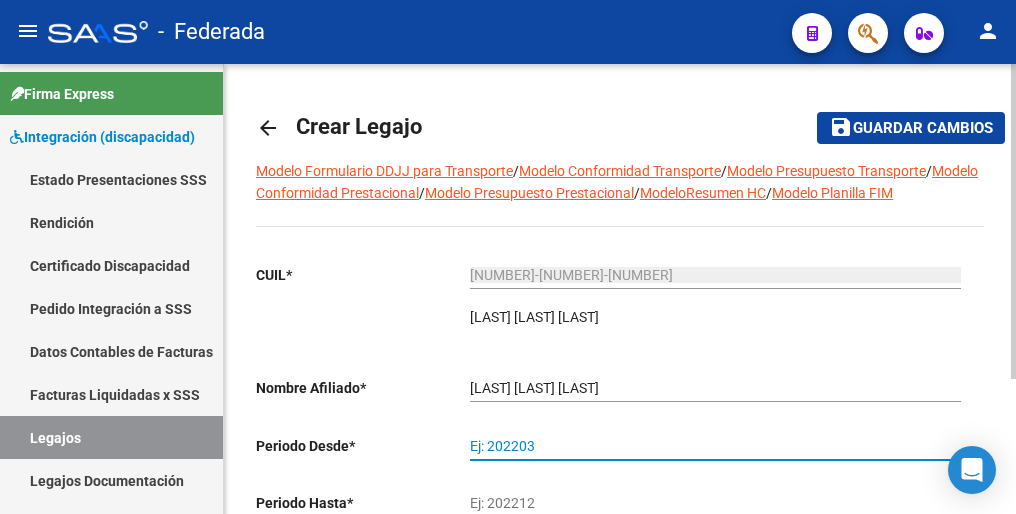 click on "Ej: 202203" at bounding box center (715, 446) 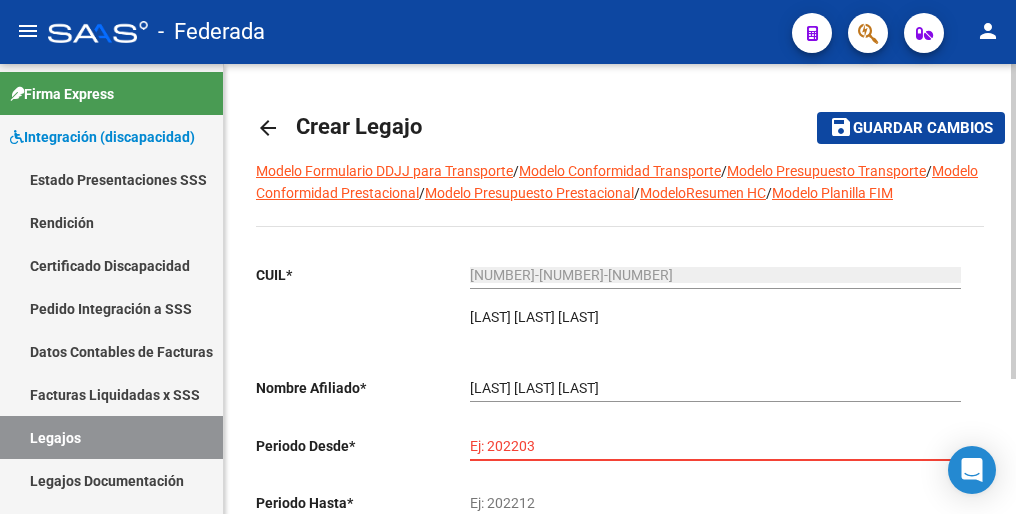 paste on "202502" 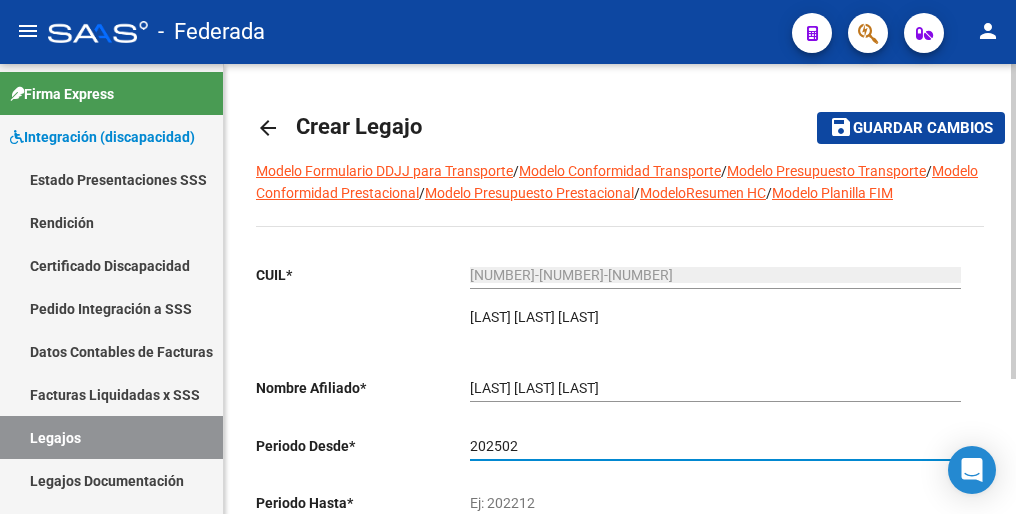 type on "202502" 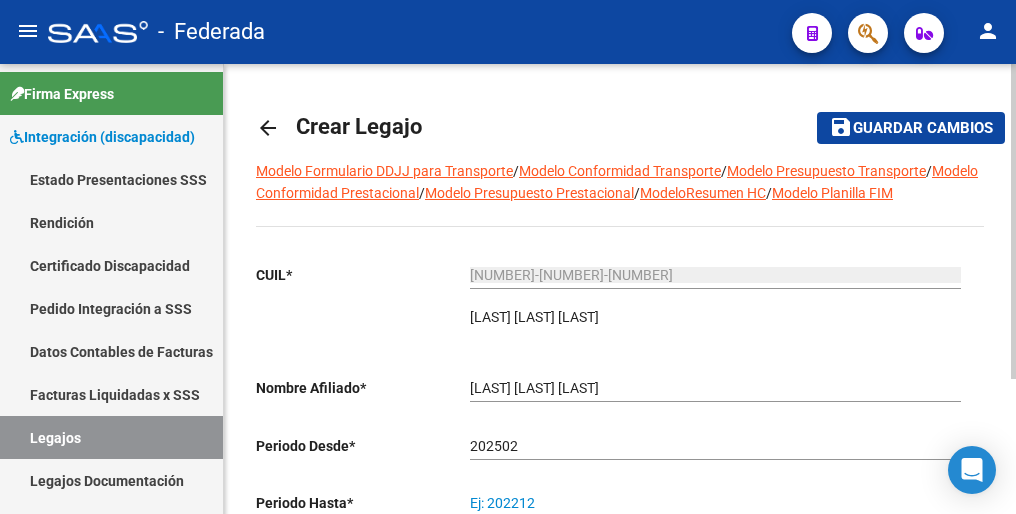 click on "Ej: 202212" at bounding box center (715, 503) 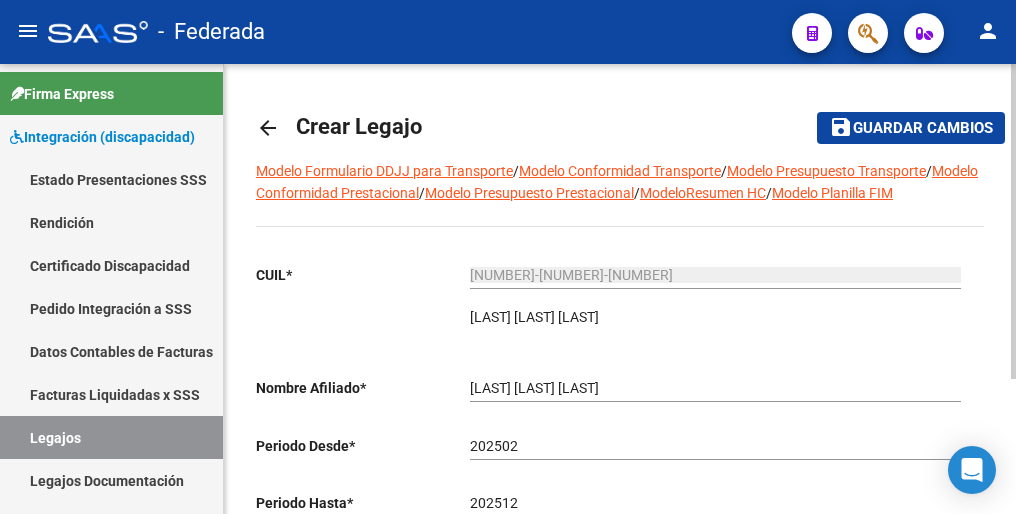 scroll, scrollTop: 192, scrollLeft: 0, axis: vertical 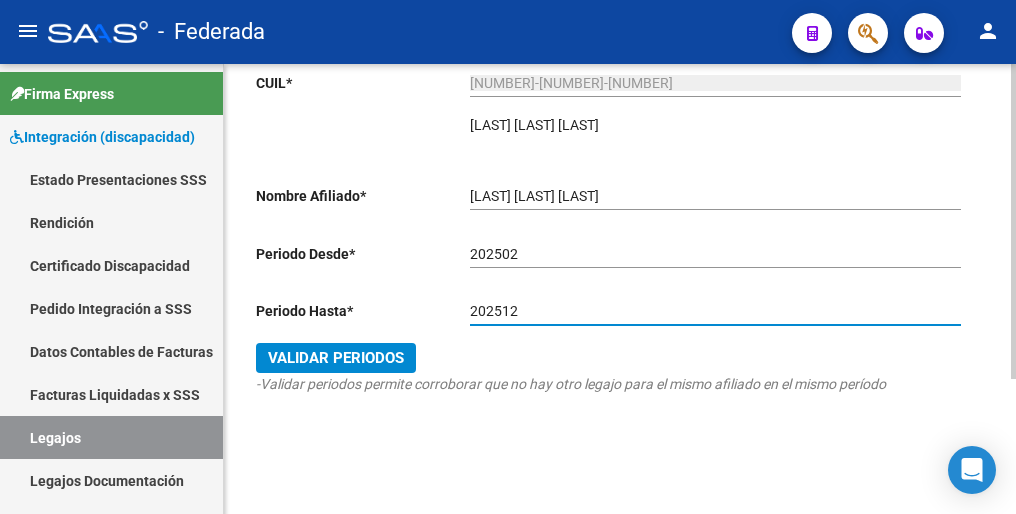 type on "202512" 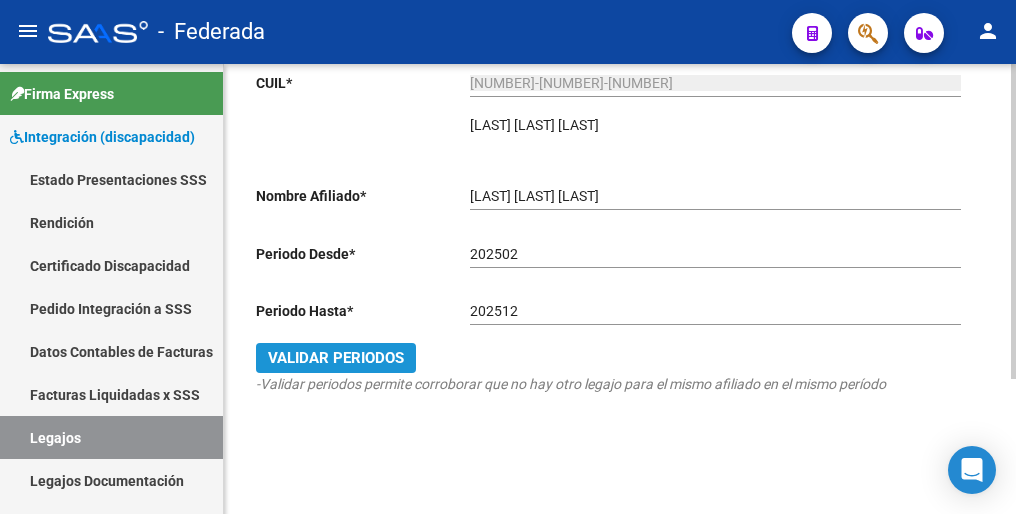 click on "Validar Periodos" 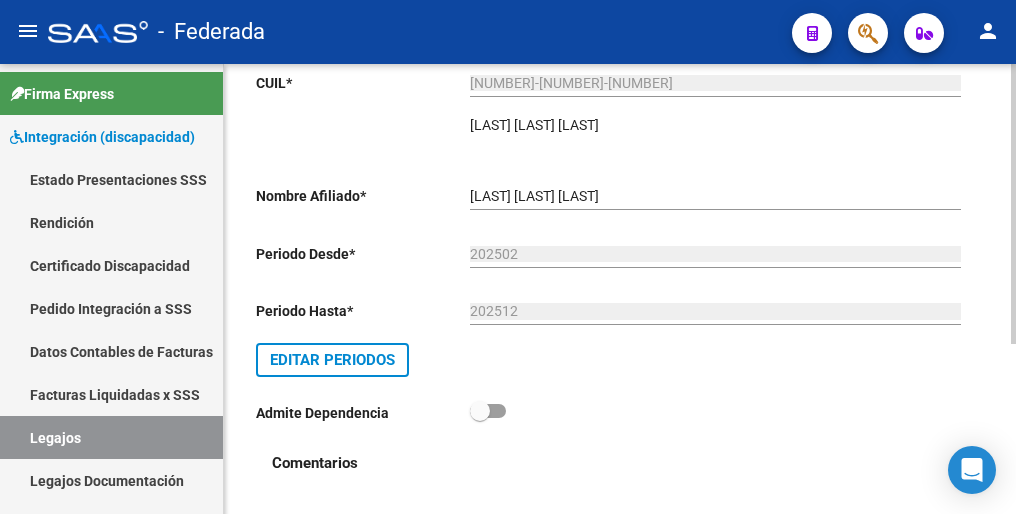 scroll, scrollTop: 0, scrollLeft: 0, axis: both 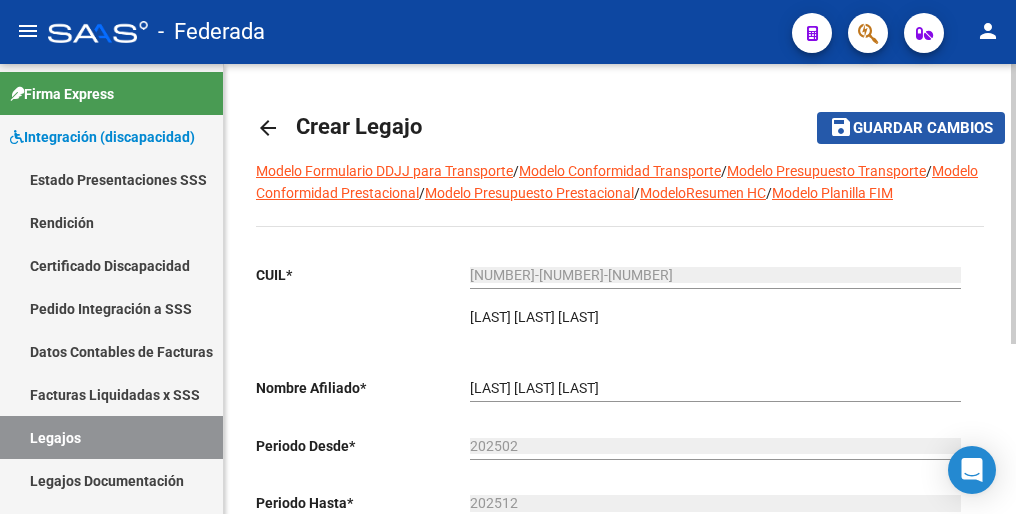 click on "Guardar cambios" 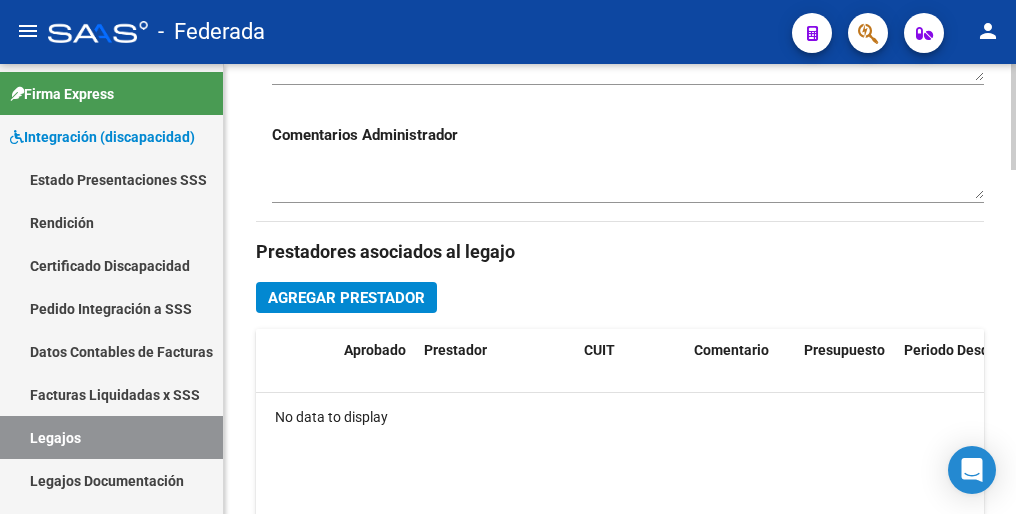 scroll, scrollTop: 900, scrollLeft: 0, axis: vertical 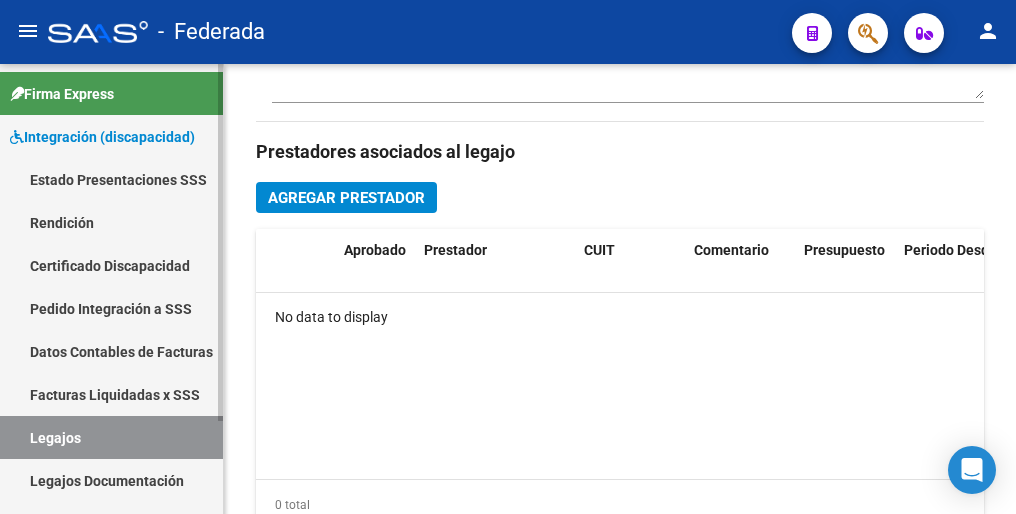 click on "Legajos" at bounding box center [111, 437] 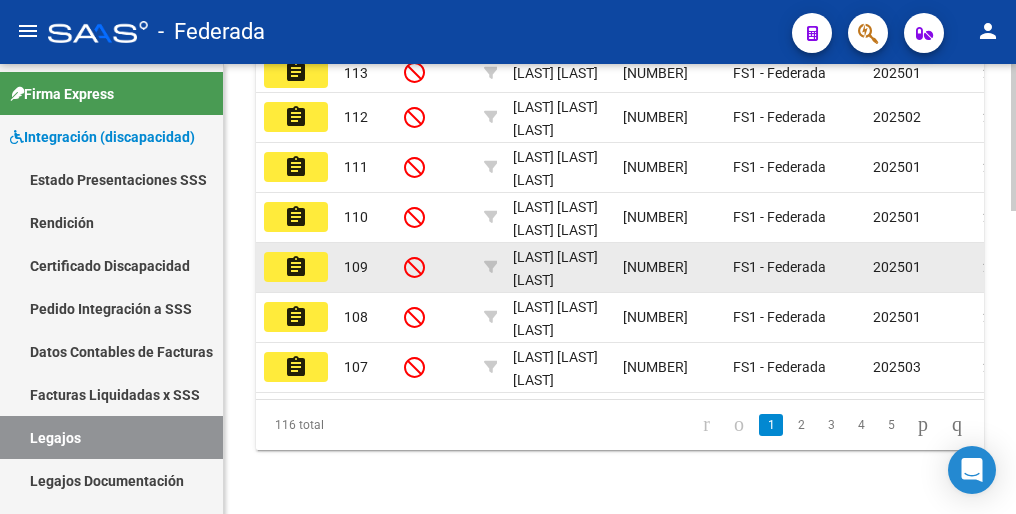 scroll, scrollTop: 528, scrollLeft: 0, axis: vertical 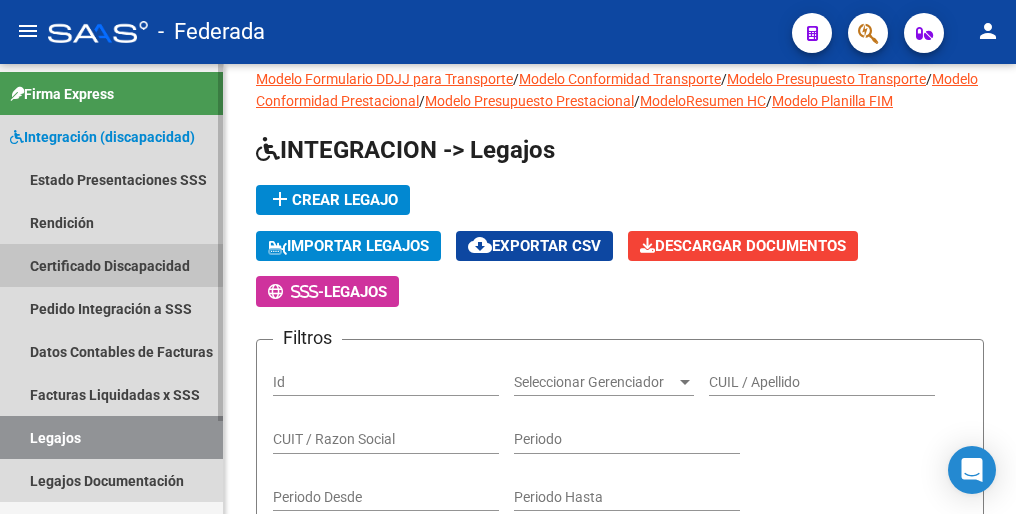 drag, startPoint x: 83, startPoint y: 263, endPoint x: 100, endPoint y: 293, distance: 34.48188 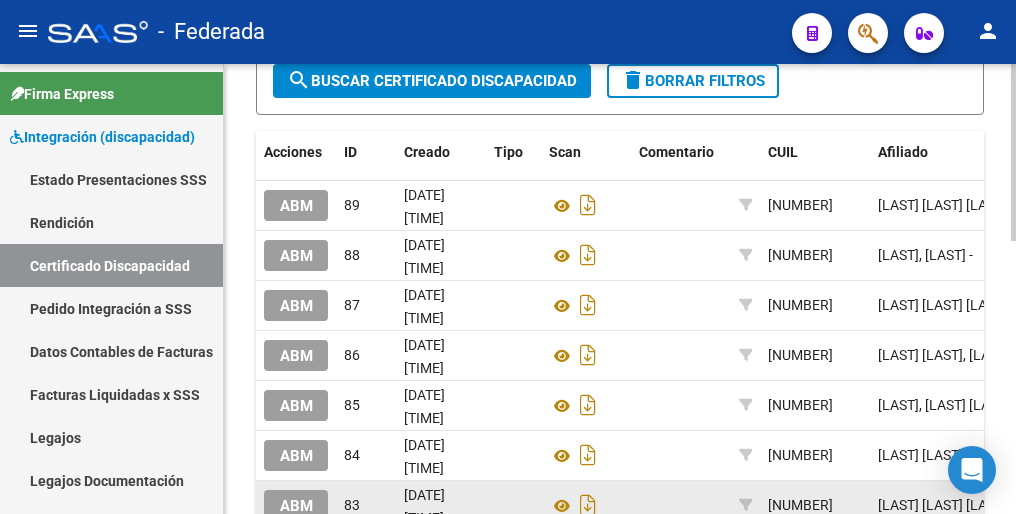 scroll, scrollTop: 192, scrollLeft: 0, axis: vertical 